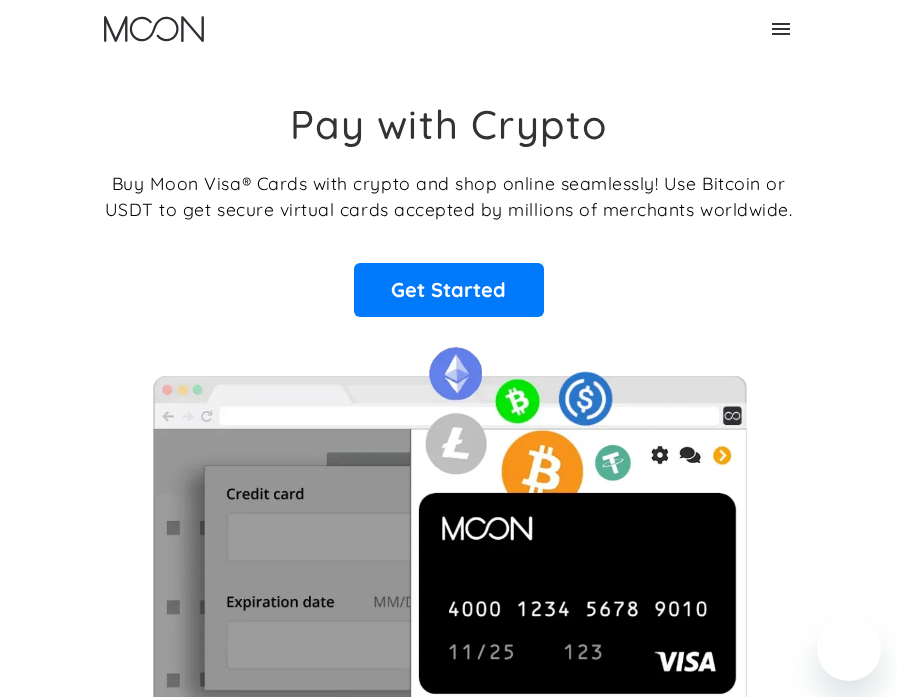 scroll, scrollTop: 0, scrollLeft: 0, axis: both 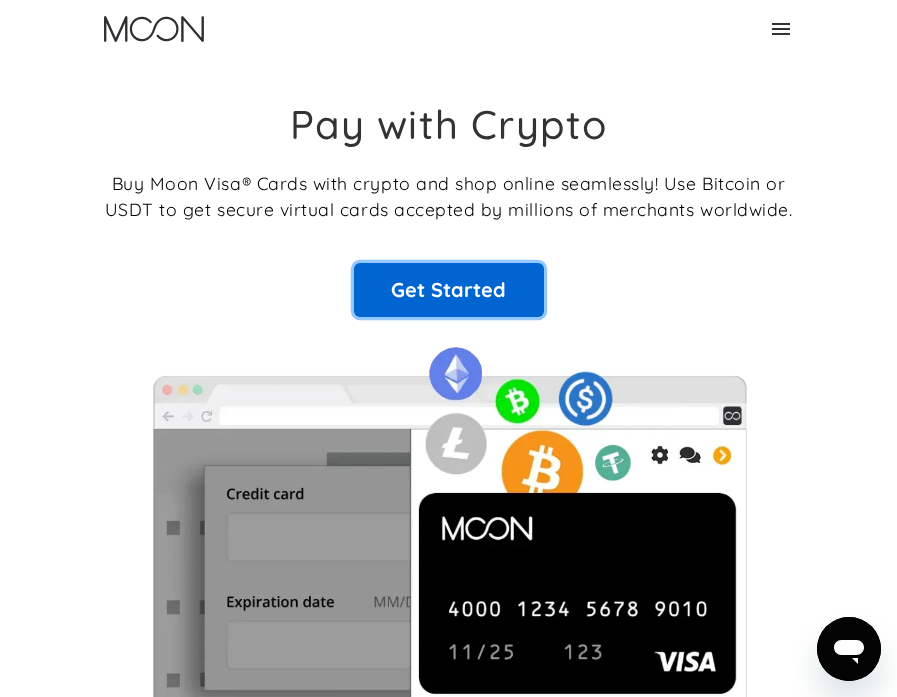 click on "Get Started" at bounding box center [449, 290] 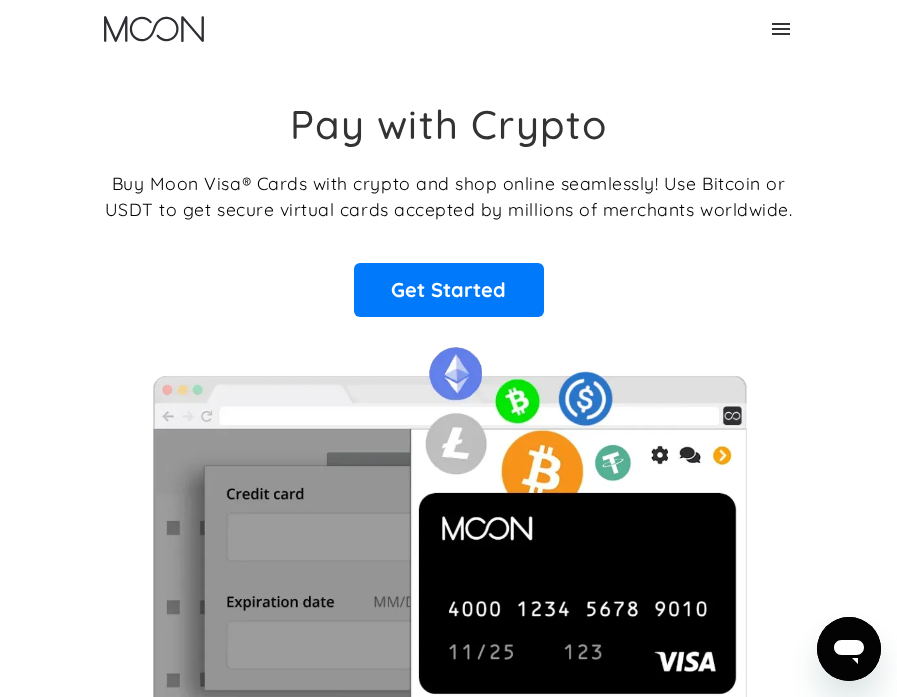 click on "Home FAQ Careers For Business About Us Log In Sign Up
Home
FAQ
For Business
Careers
About Us
Log In
Sign Up" at bounding box center [449, 29] 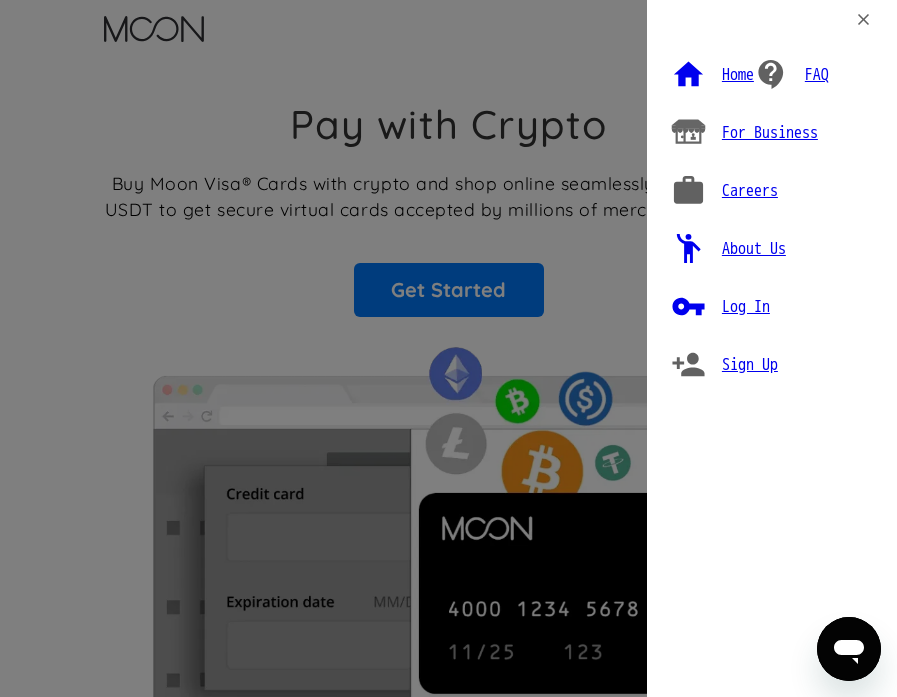 click on "Log In" at bounding box center [746, 307] 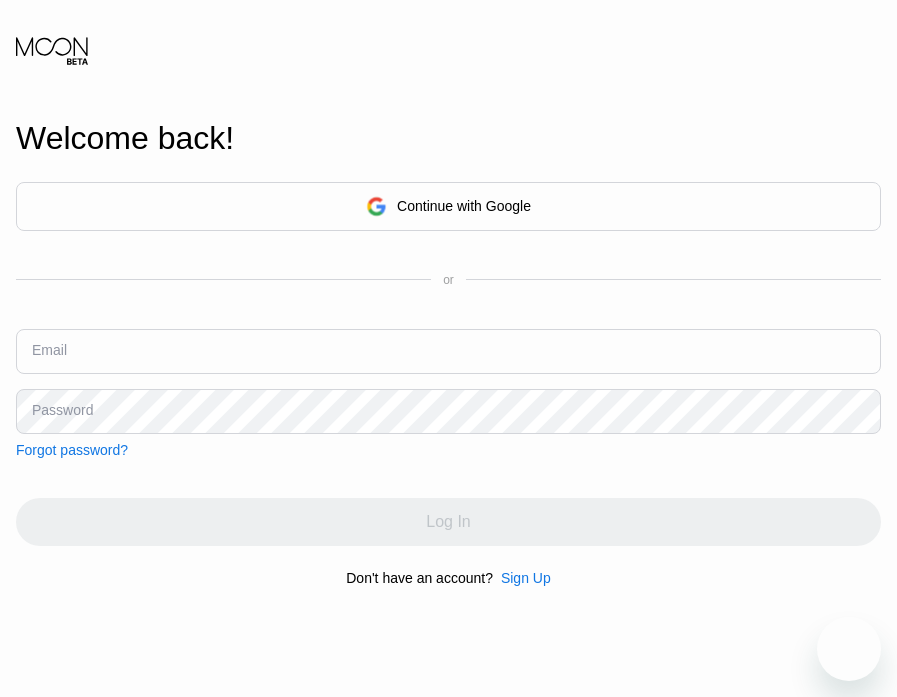 scroll, scrollTop: 0, scrollLeft: 0, axis: both 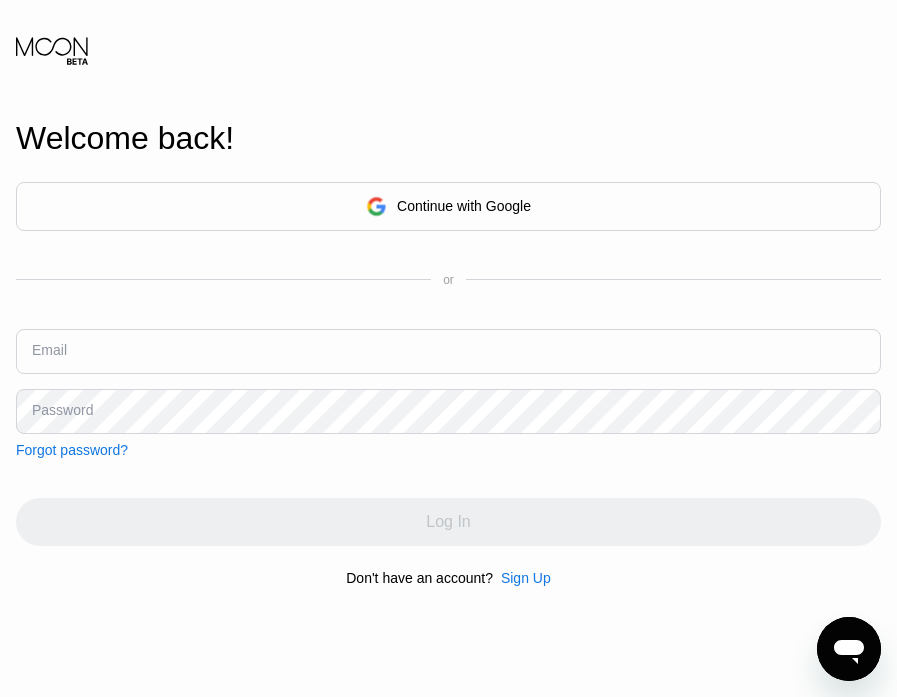 click at bounding box center [448, 351] 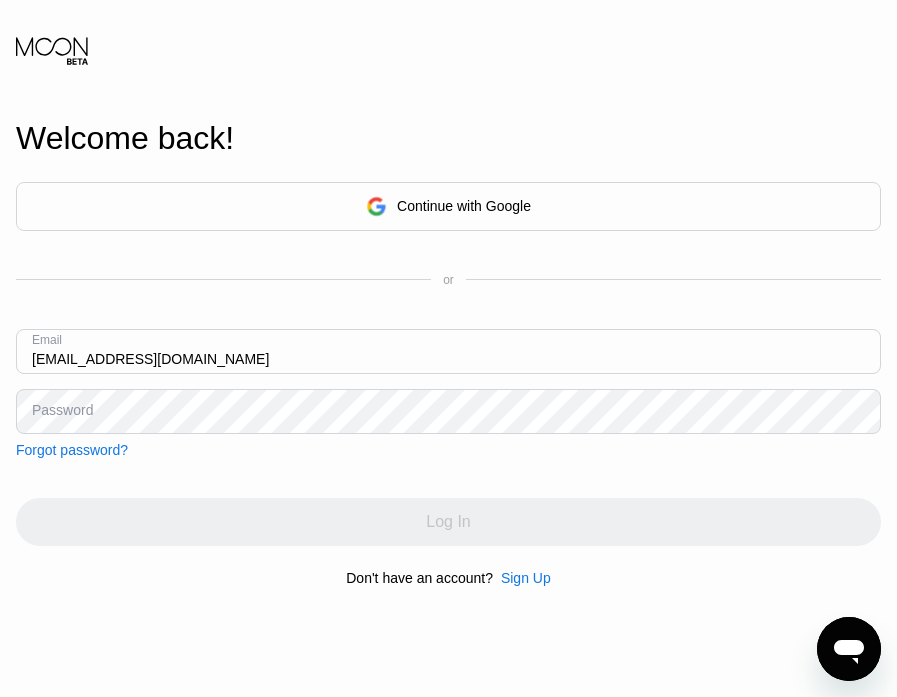 type on "eugenexia0s@gmail.com" 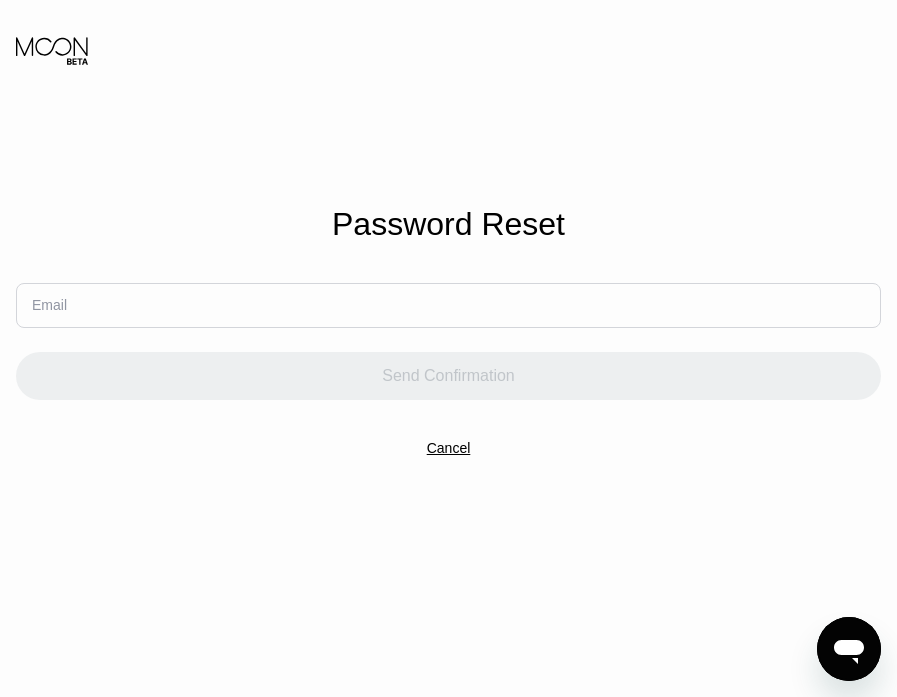 click at bounding box center (448, 305) 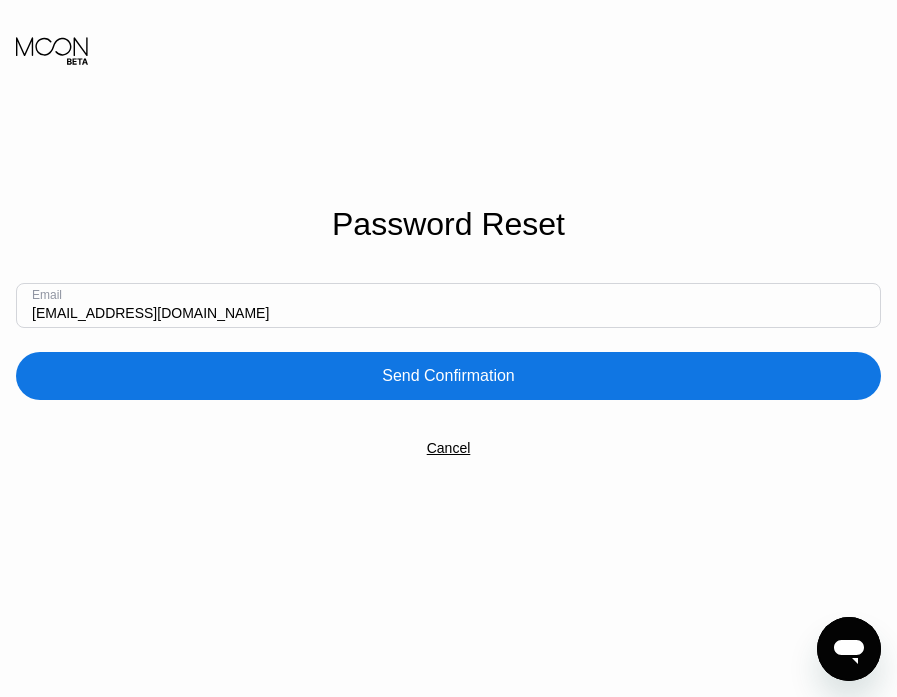 type on "[EMAIL_ADDRESS][DOMAIN_NAME]" 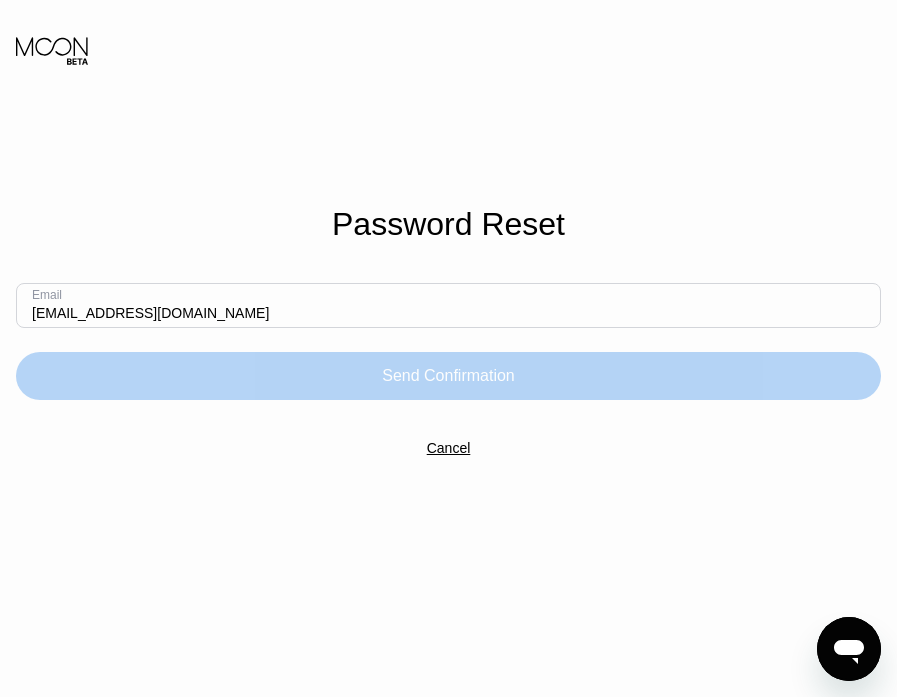 click on "Send Confirmation" at bounding box center [448, 376] 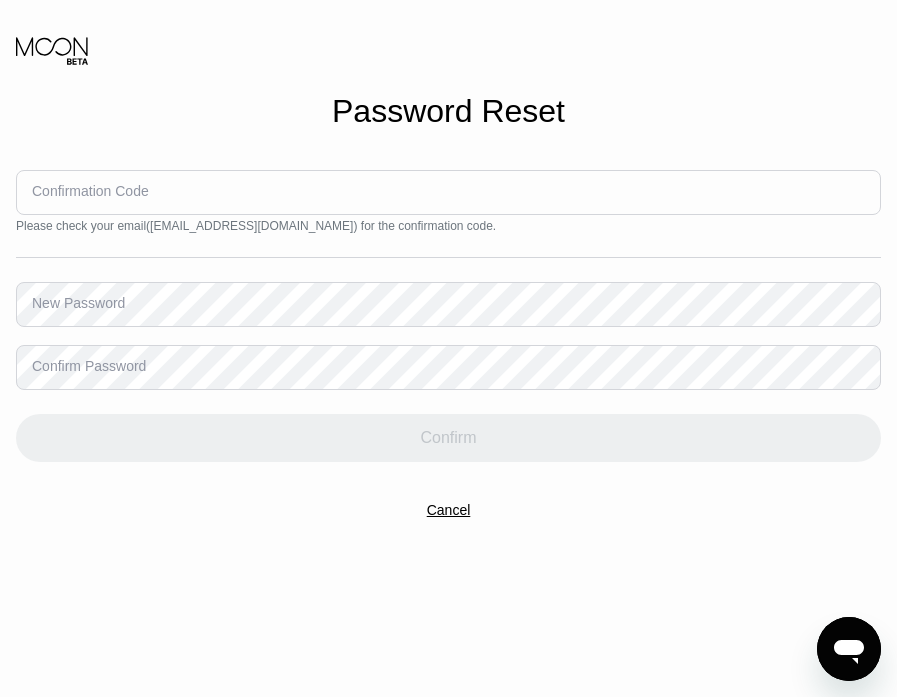 click at bounding box center (448, 192) 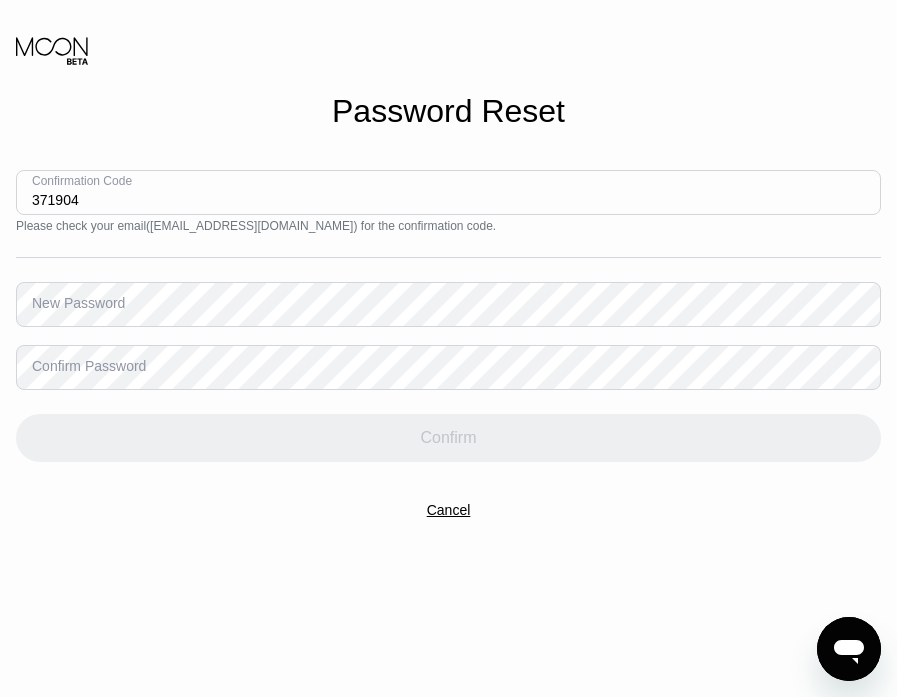 type on "371904" 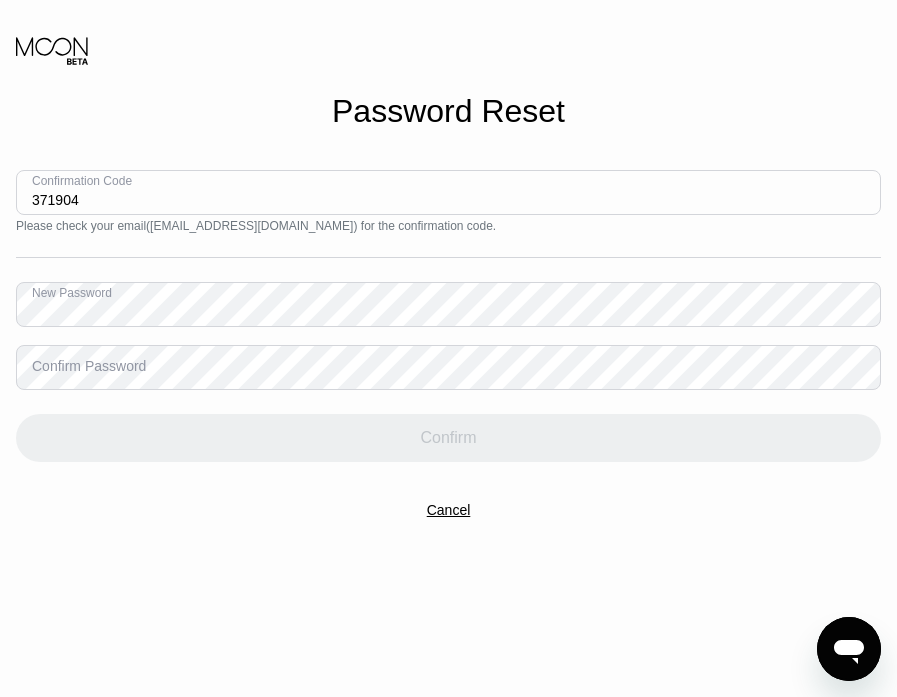 click on "Confirm Password" at bounding box center (89, 366) 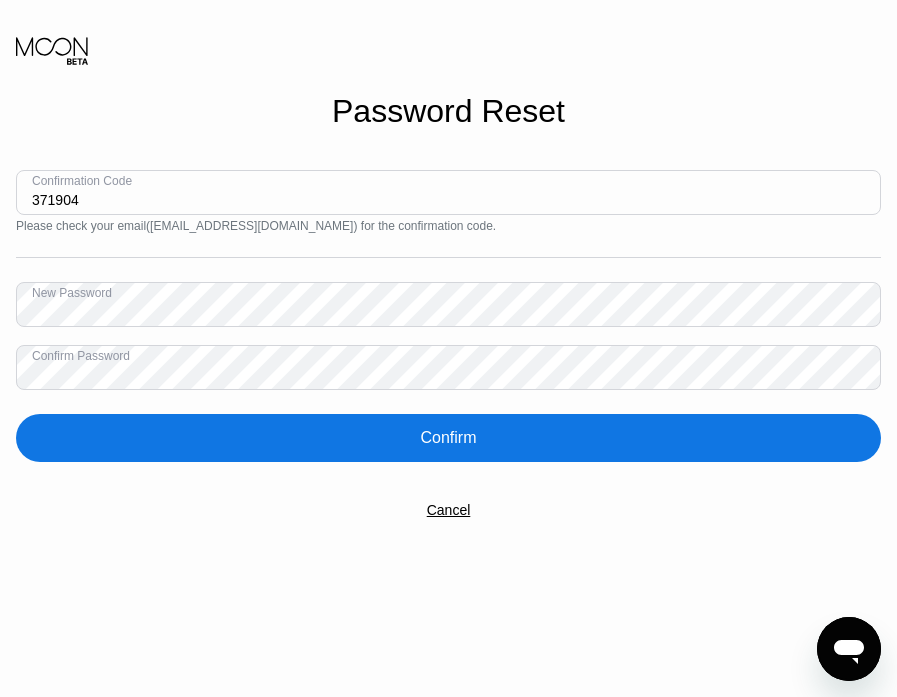 click on "Confirm" at bounding box center (448, 438) 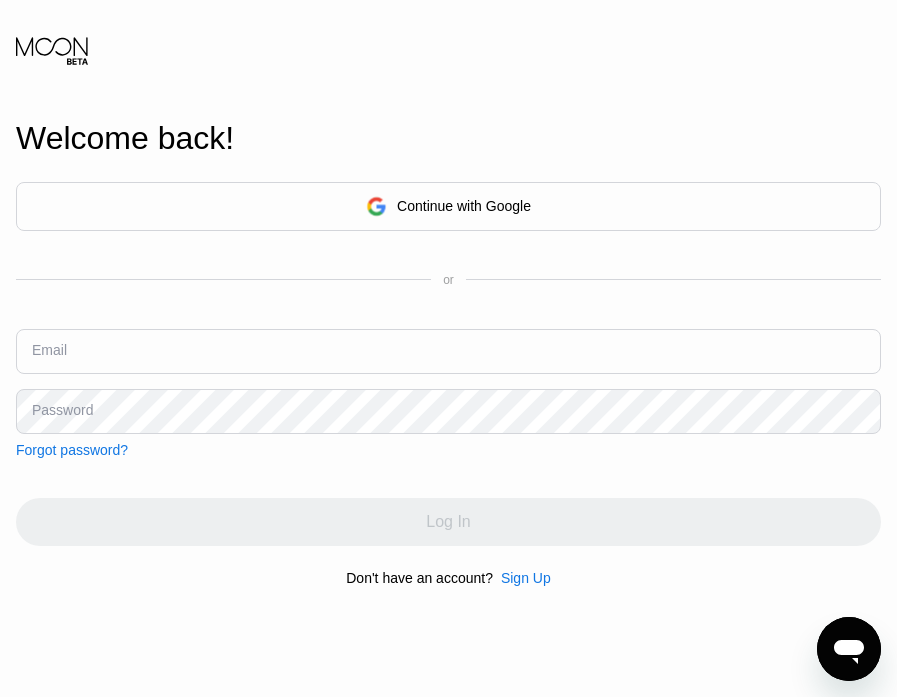 click at bounding box center [448, 351] 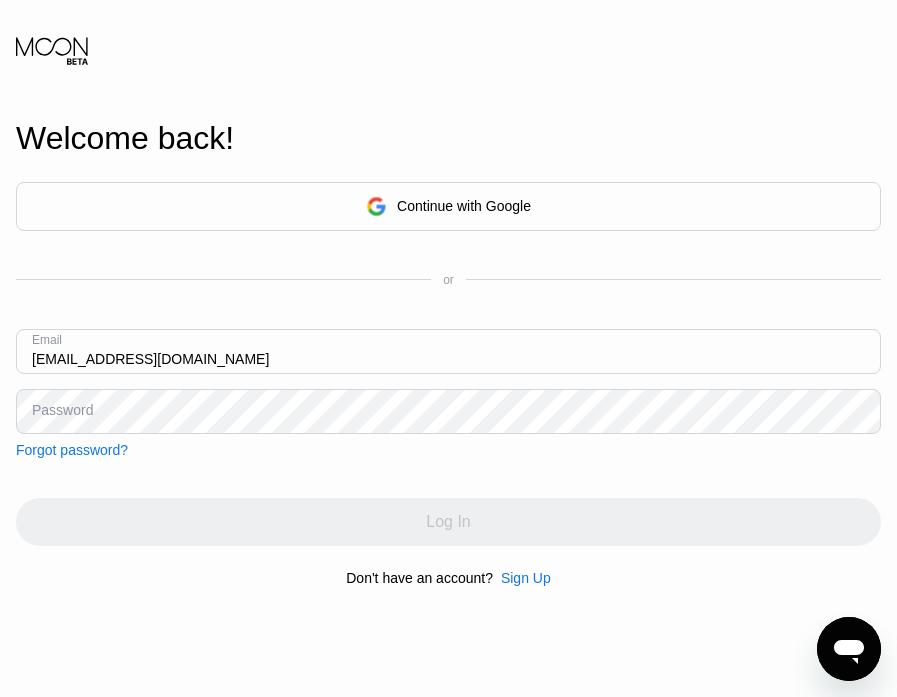 type on "[EMAIL_ADDRESS][DOMAIN_NAME]" 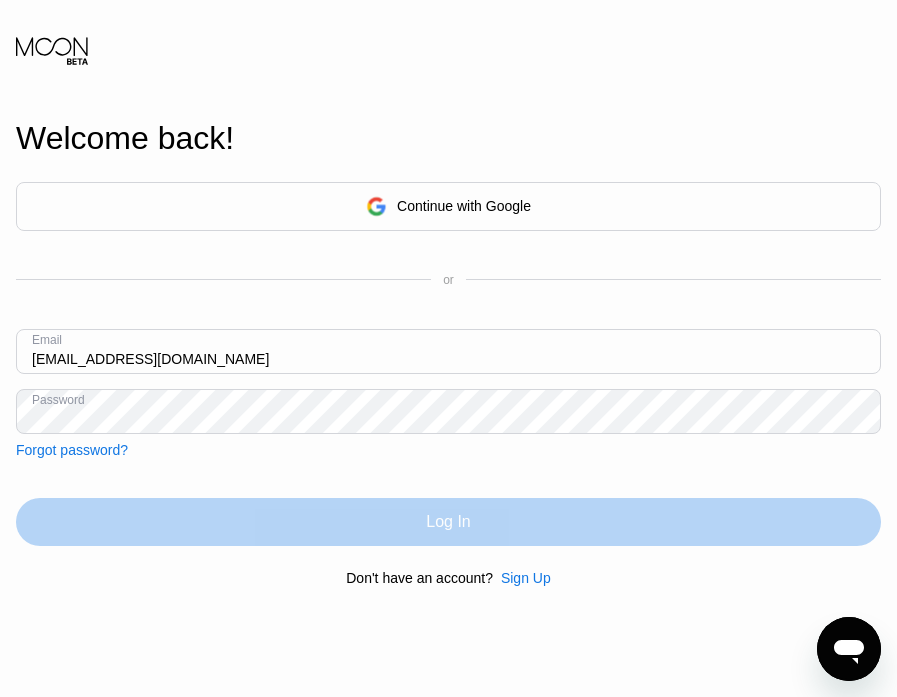 click on "Log In" at bounding box center [448, 522] 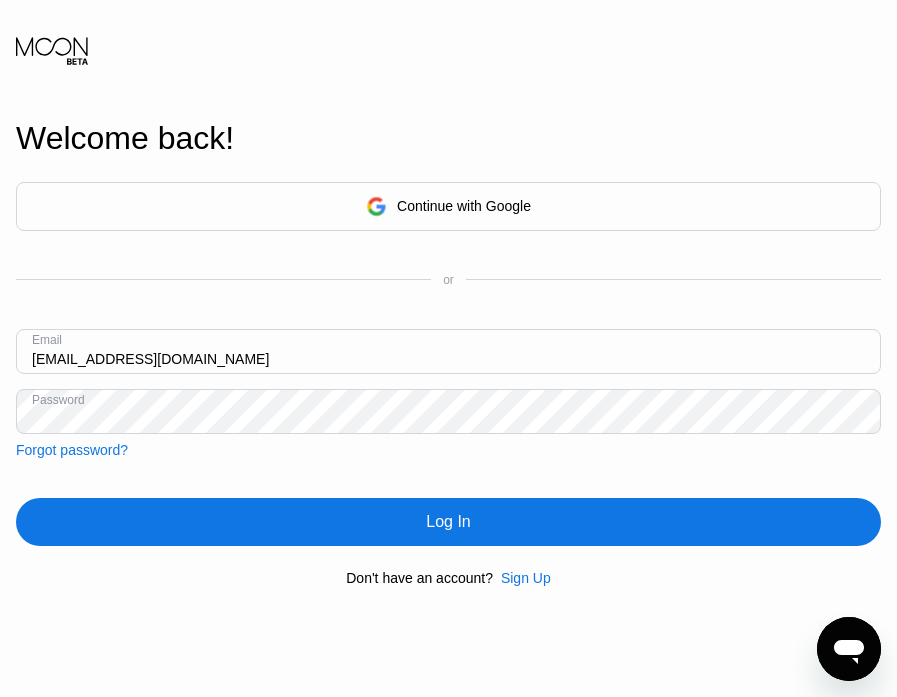 click on "Log In" at bounding box center (448, 522) 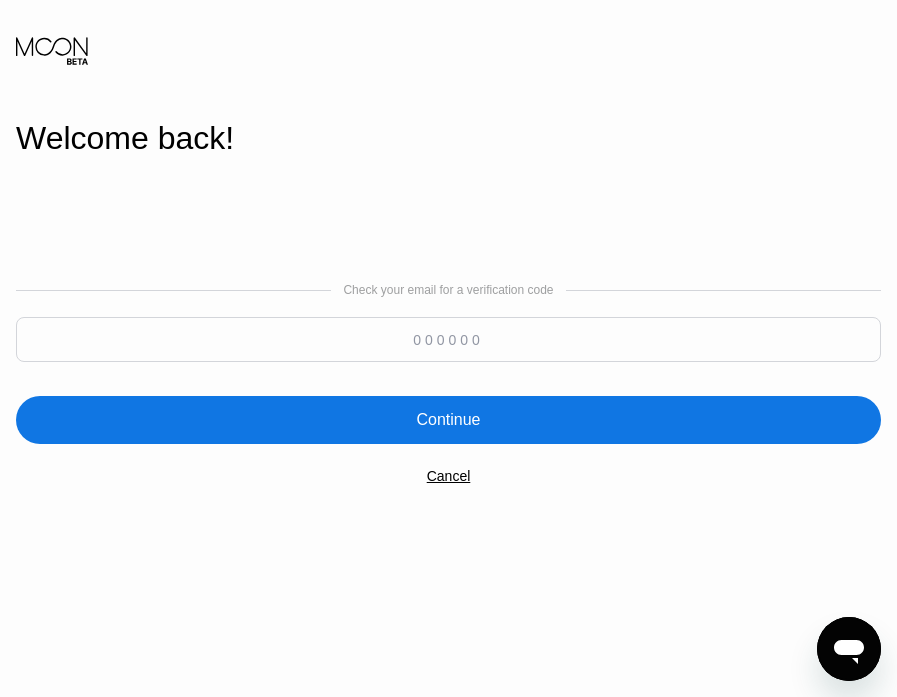 click at bounding box center (448, 339) 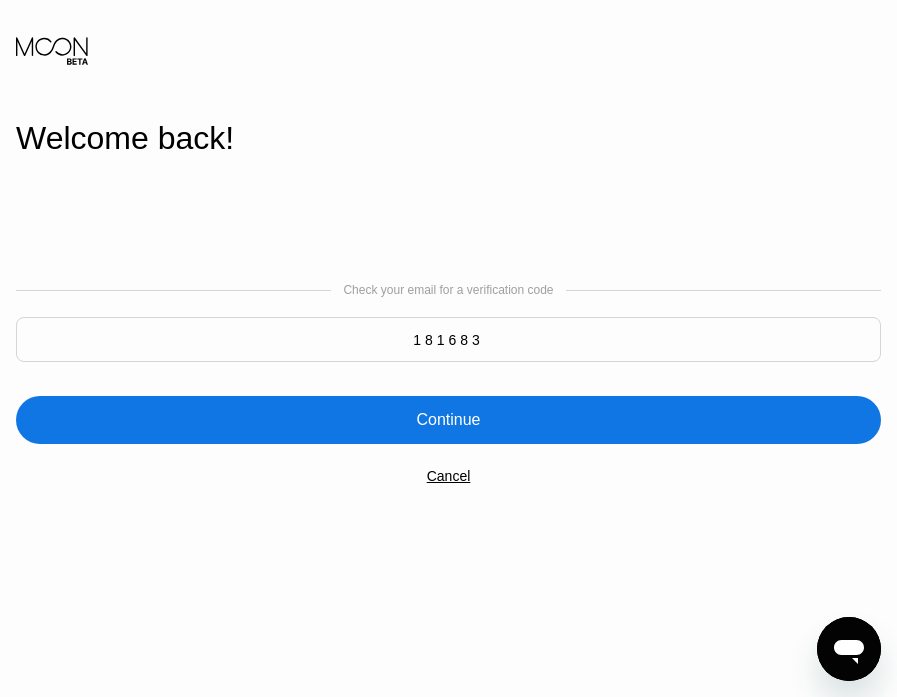 type on "181683" 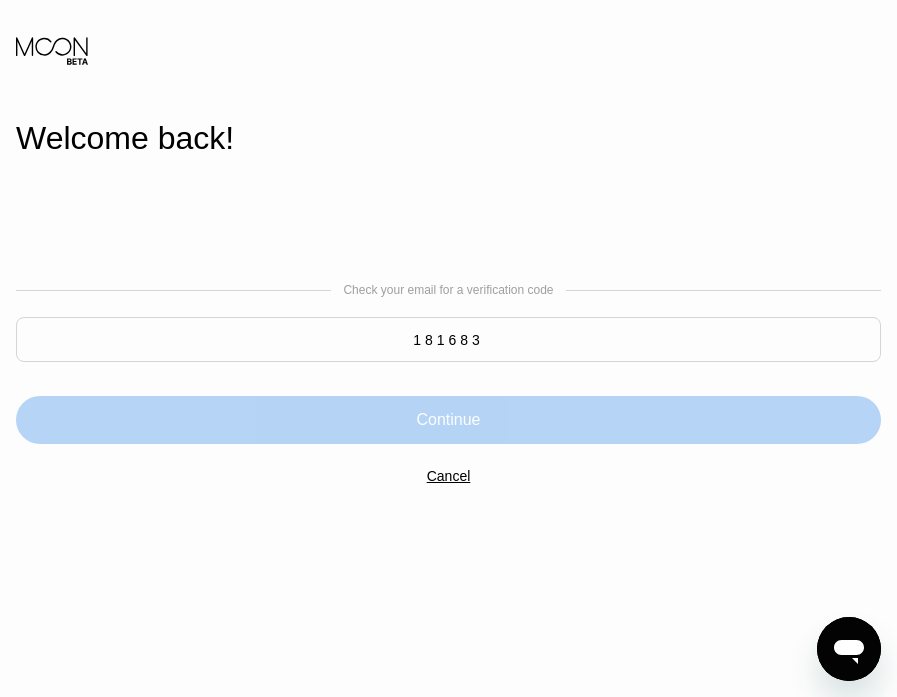 click on "Continue" at bounding box center [448, 420] 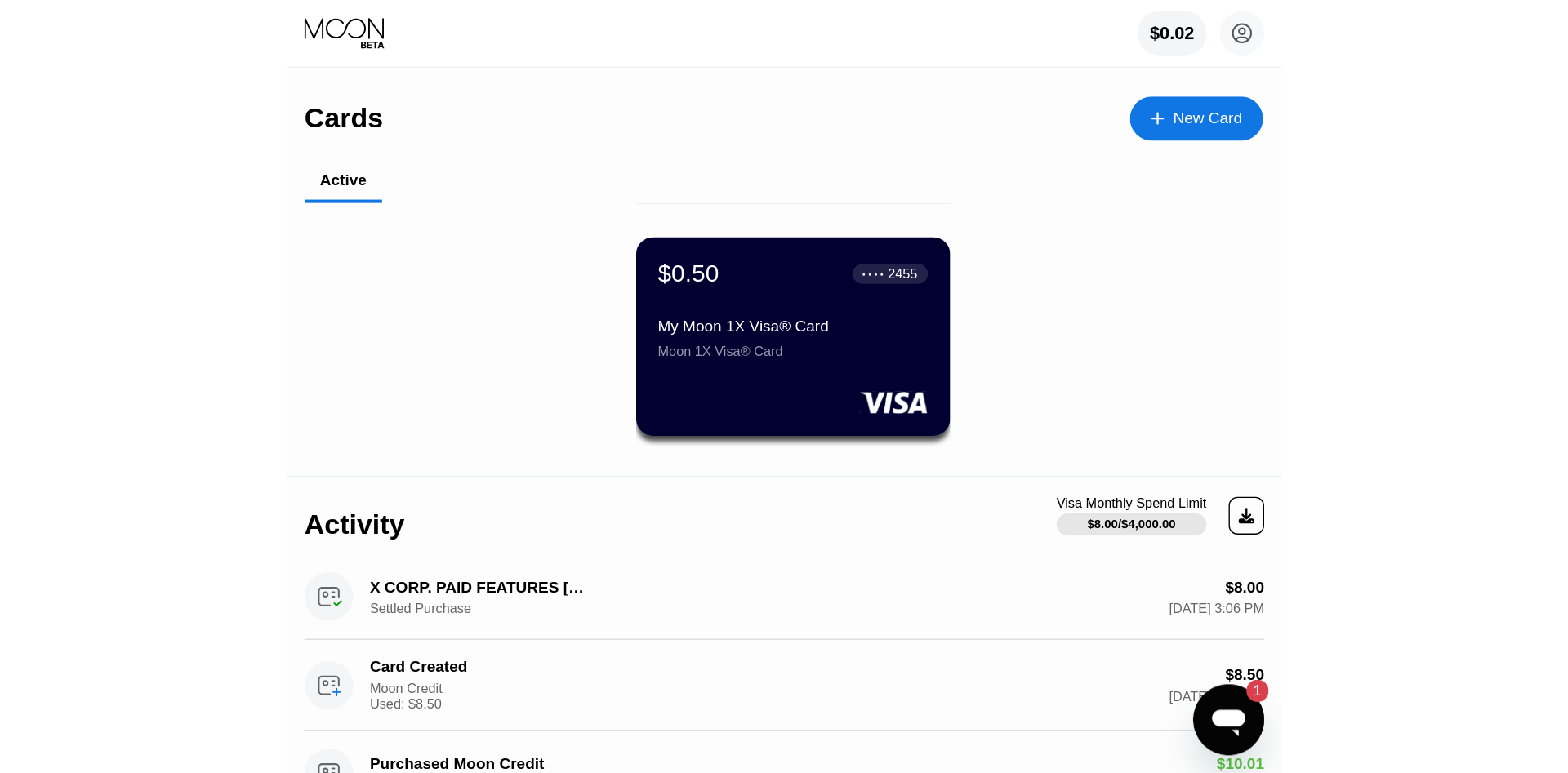 scroll, scrollTop: 0, scrollLeft: 0, axis: both 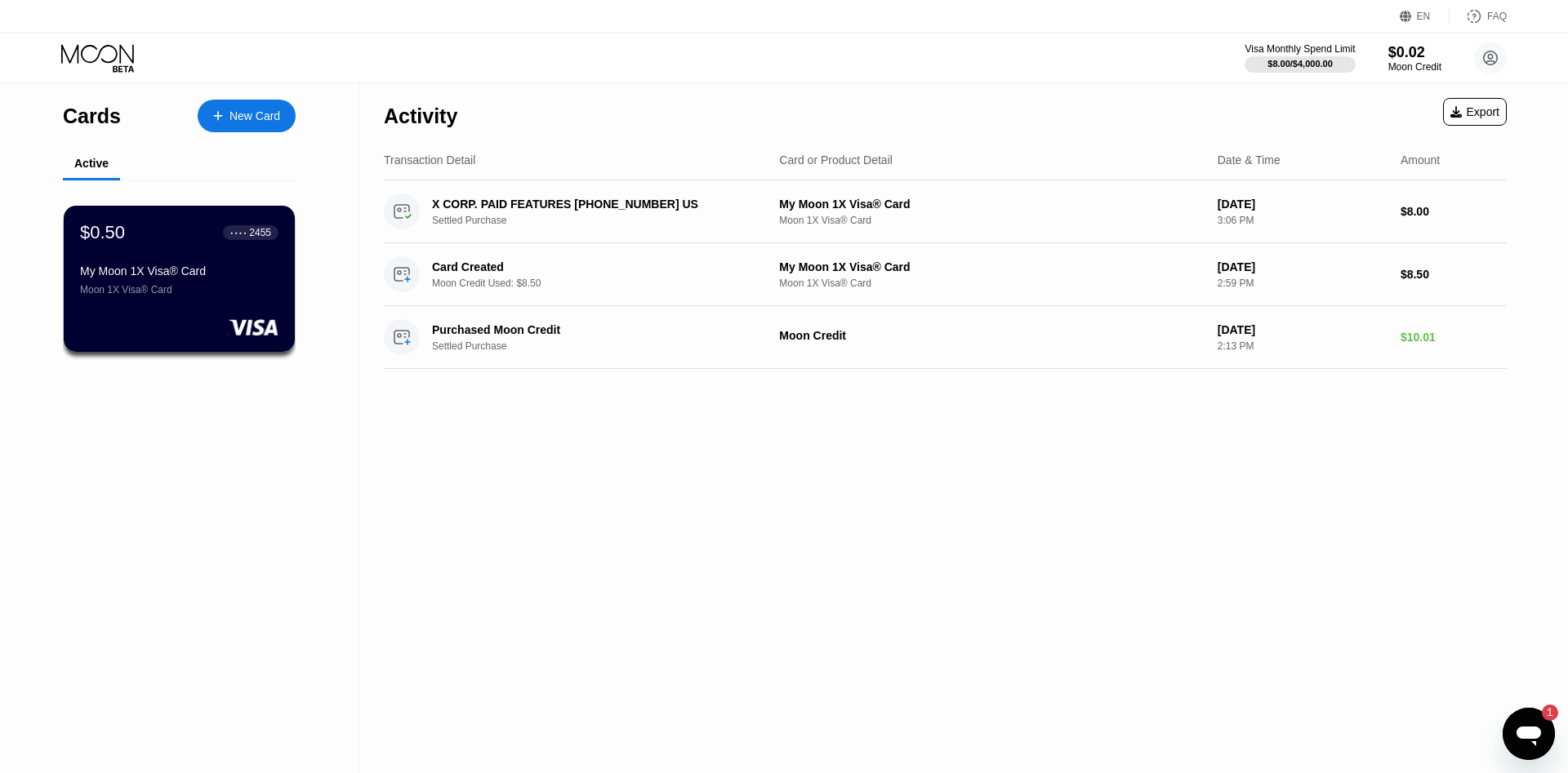 click on "Activity Export" at bounding box center (945, 112) 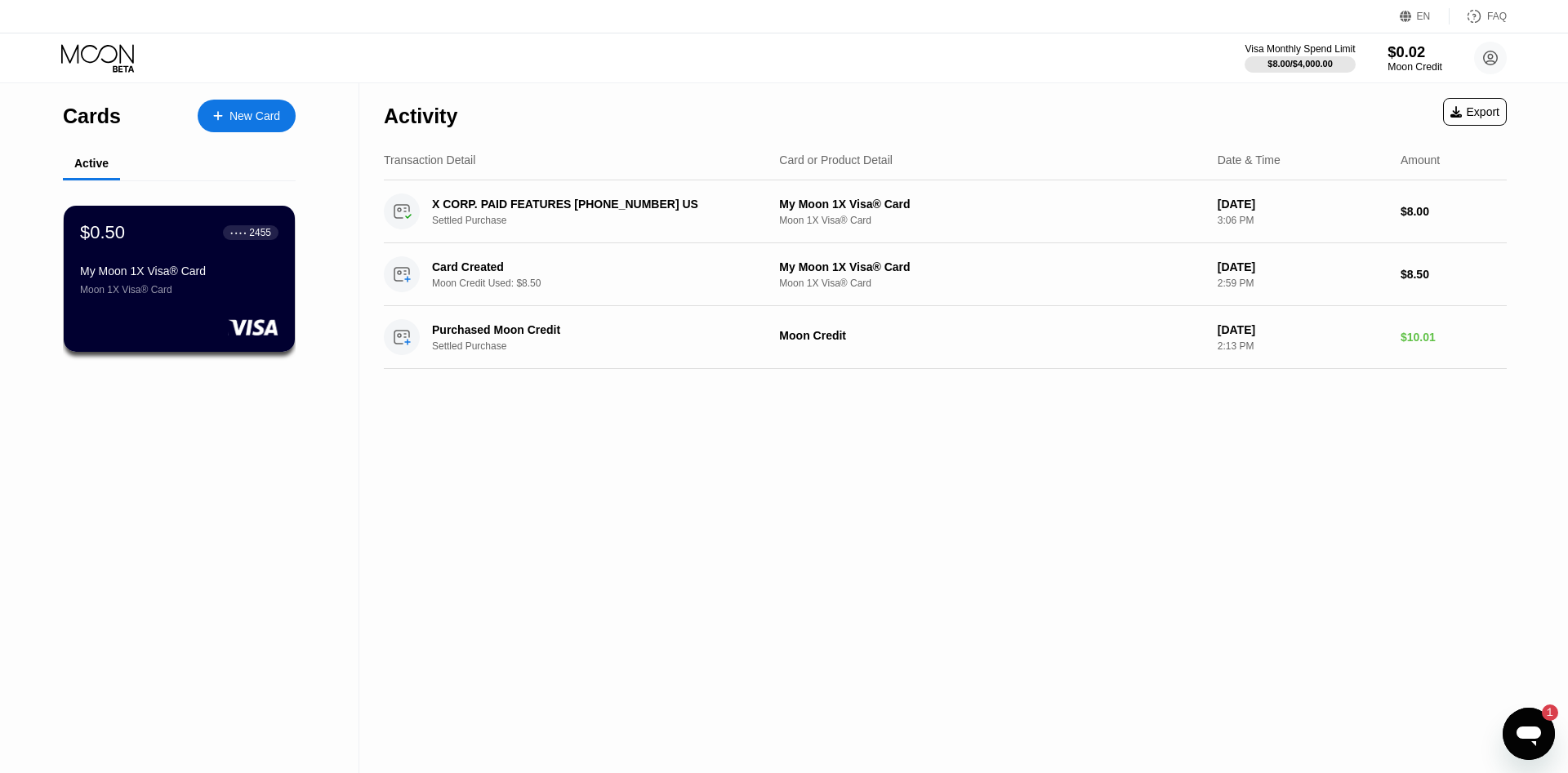 click on "$0.02" at bounding box center (1414, 51) 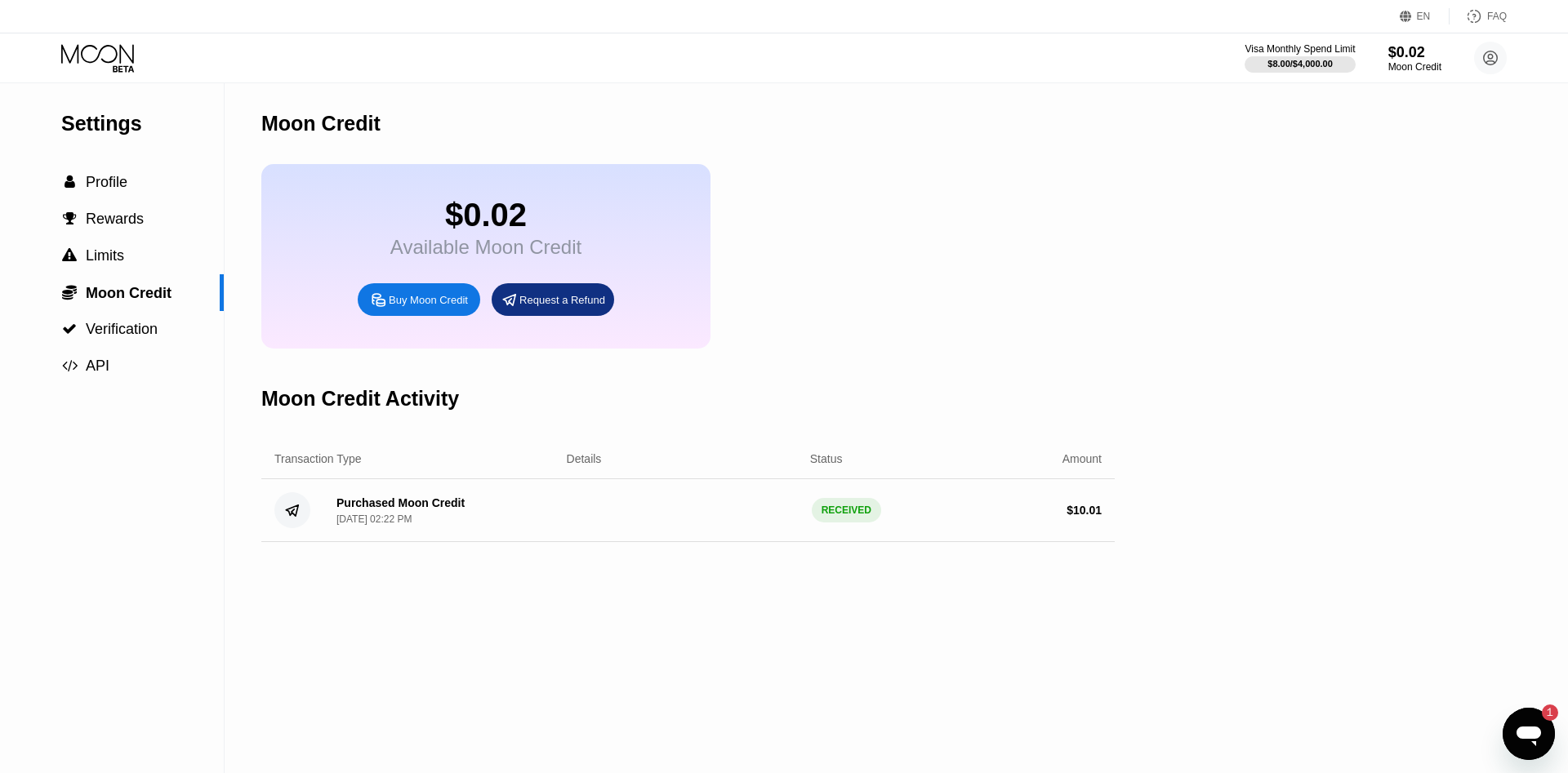 click on "Buy Moon Credit" at bounding box center (428, 300) 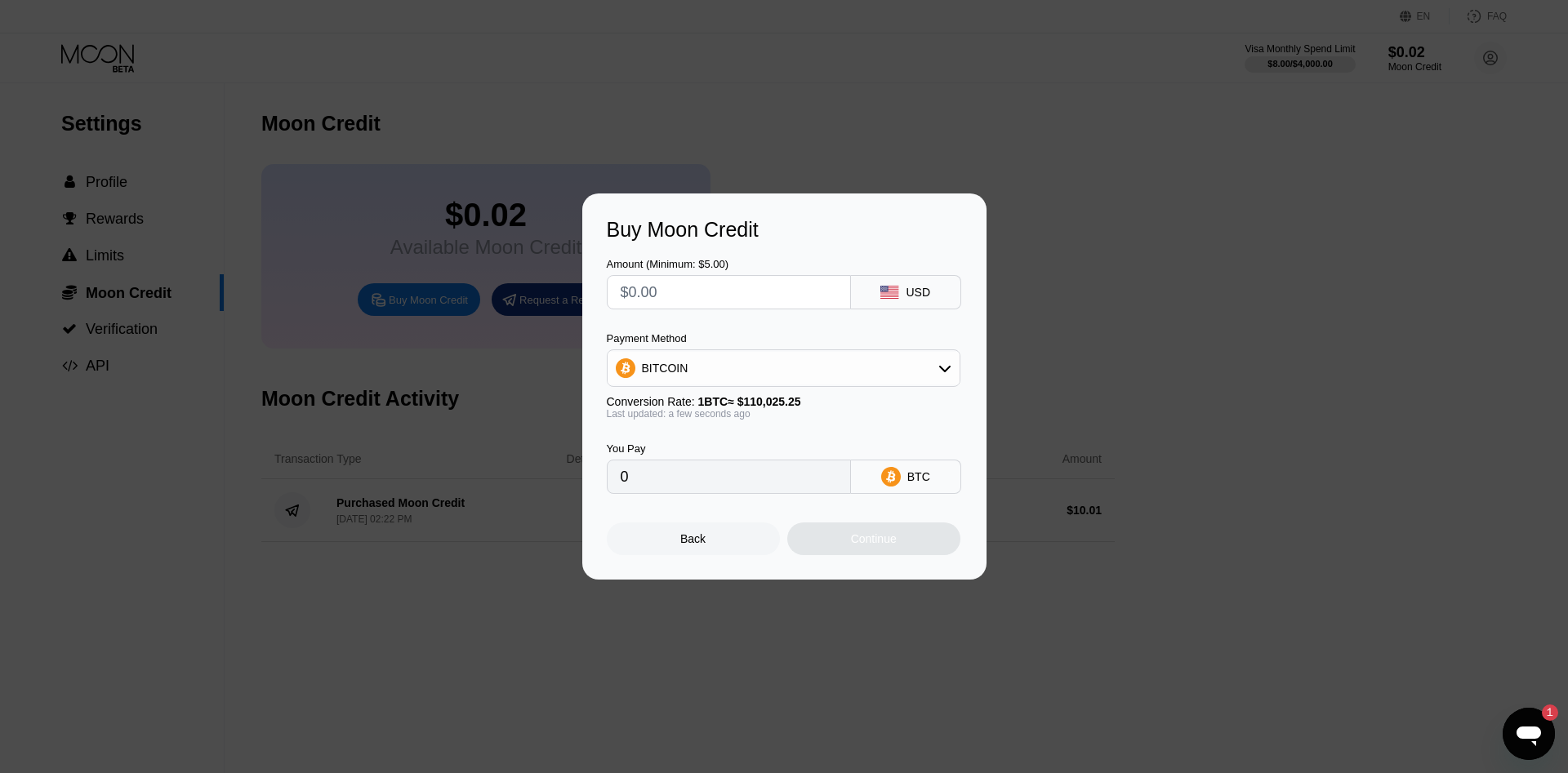 click at bounding box center (728, 292) 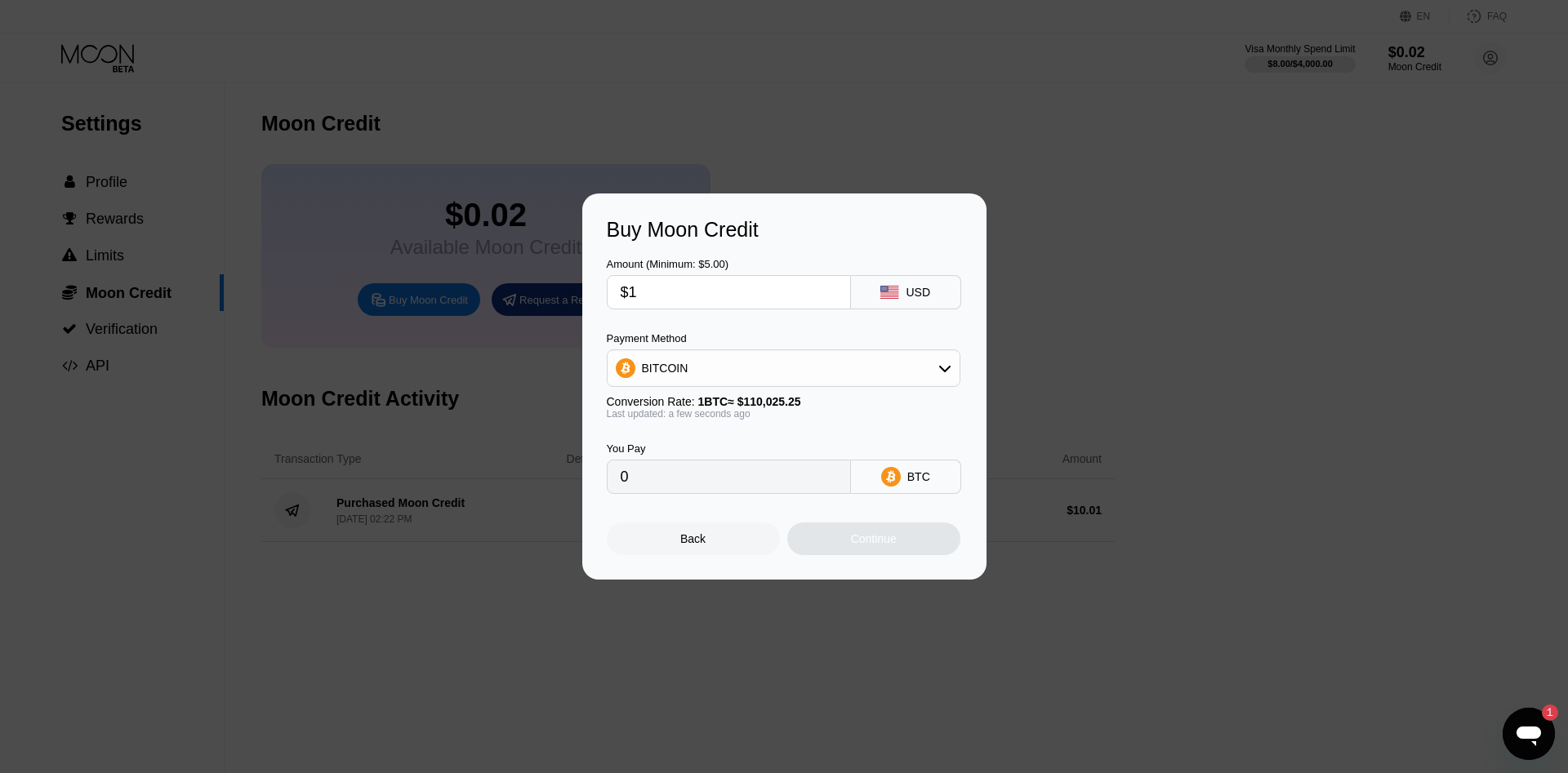 type on "$10" 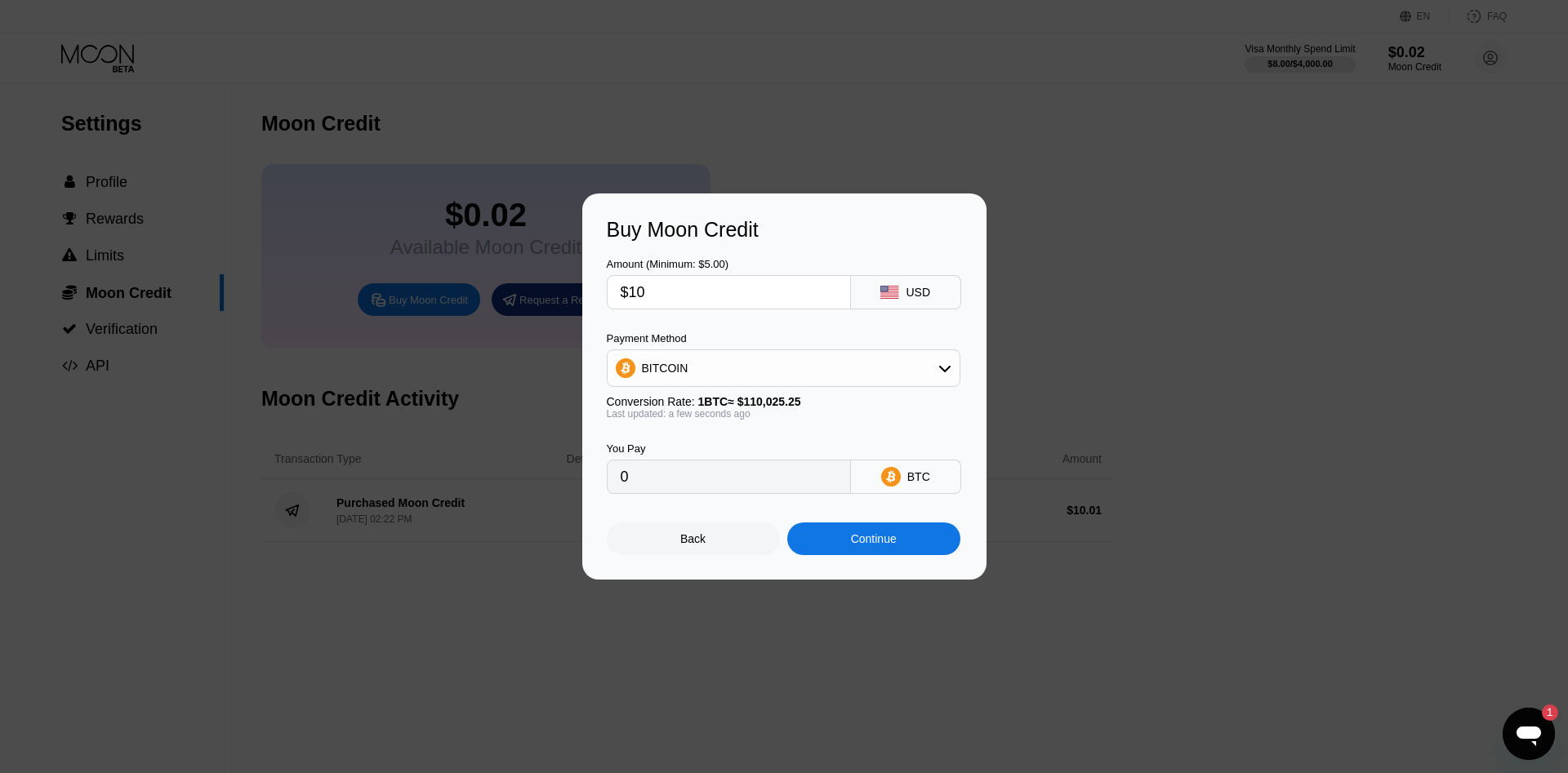 type on "0.00009089" 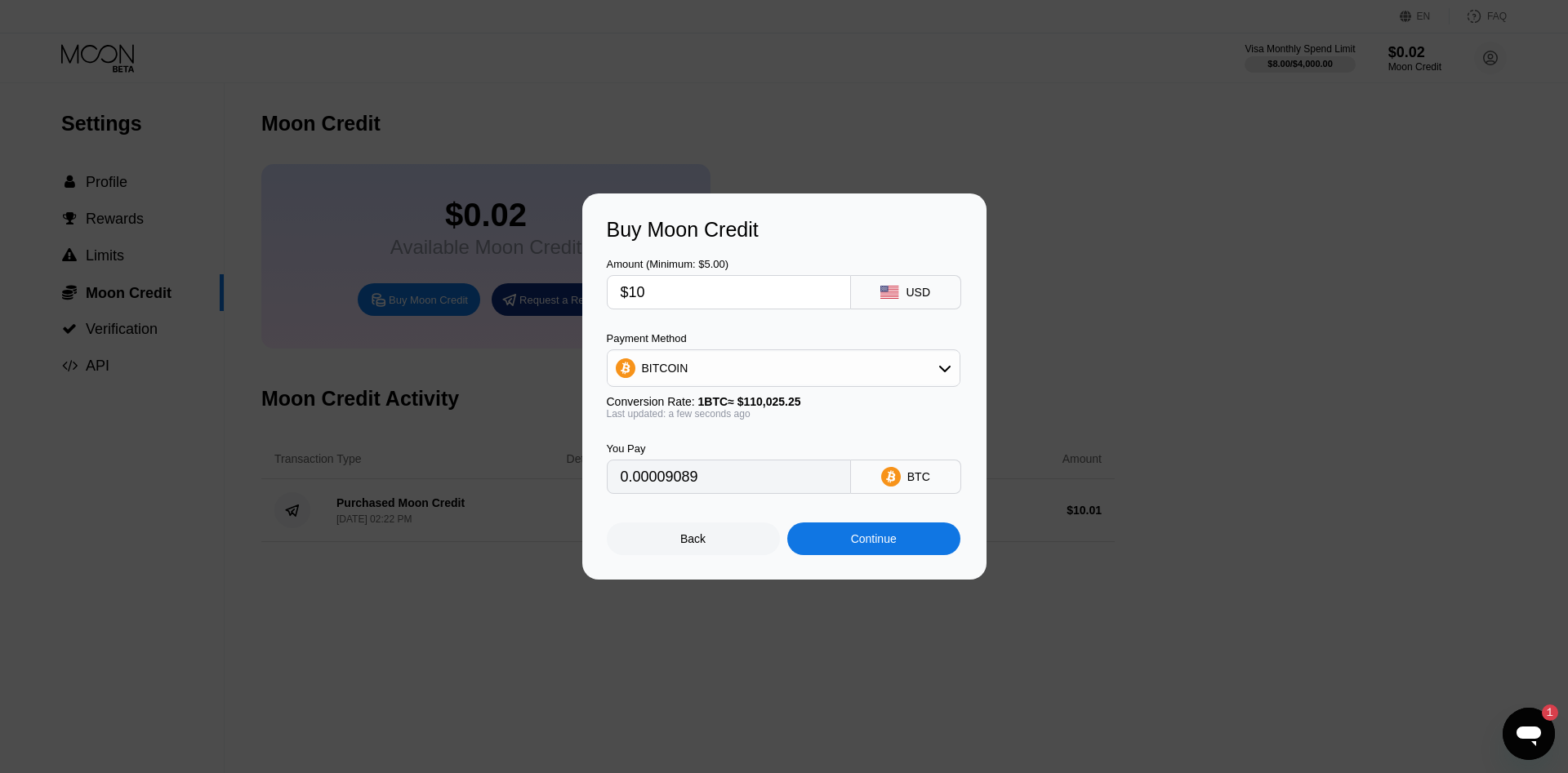 type on "$1" 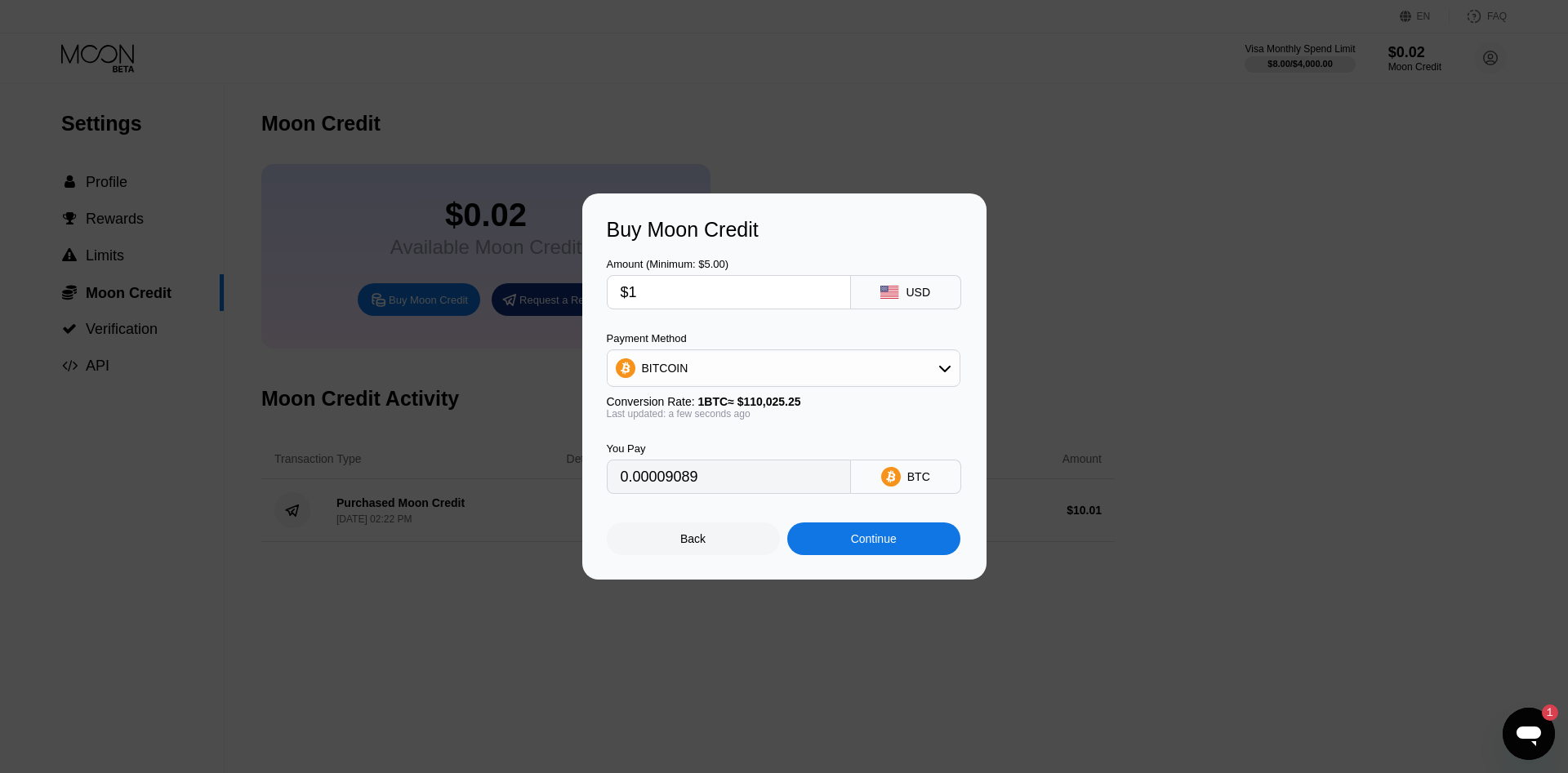 type 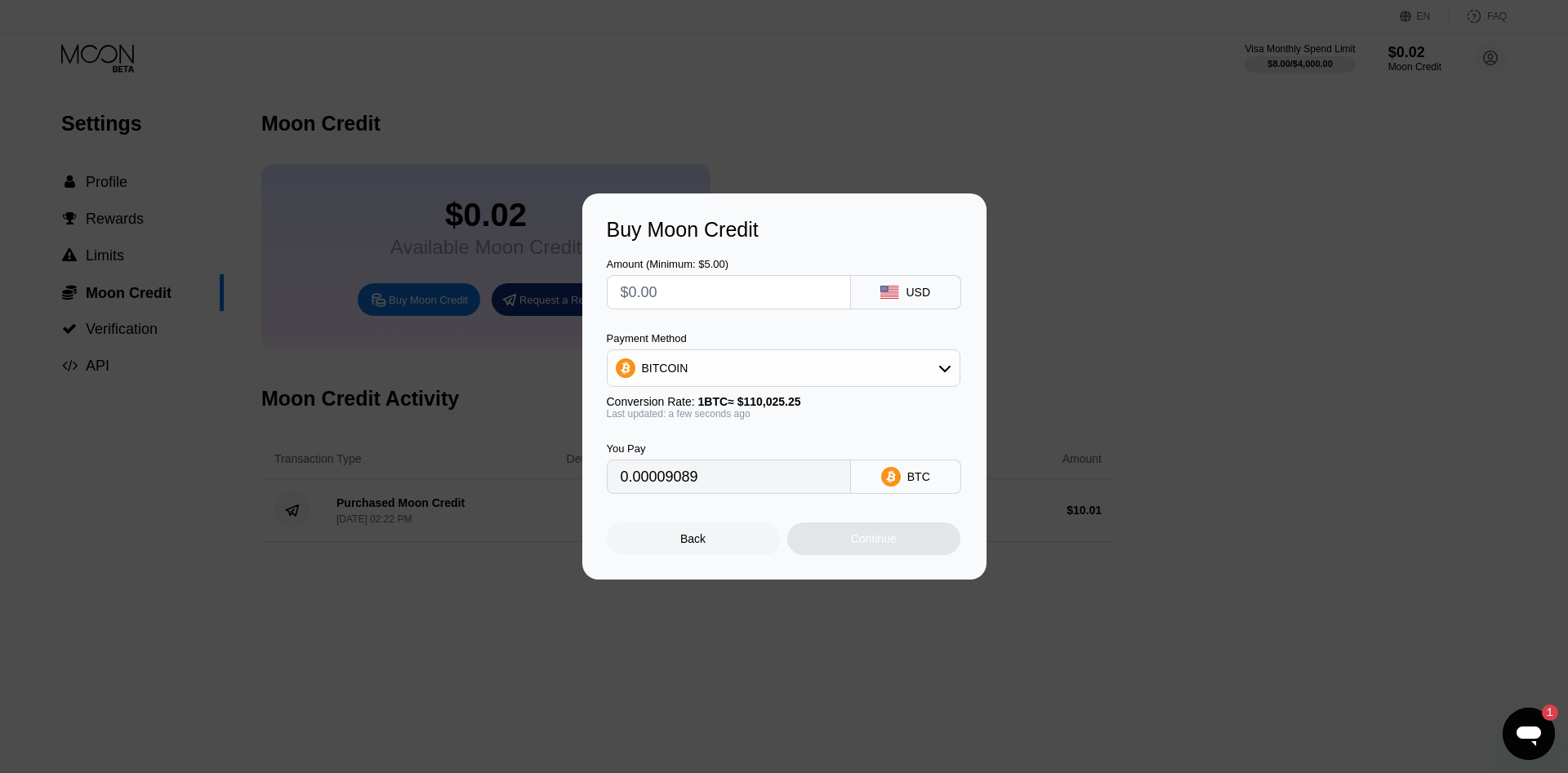 type on "0" 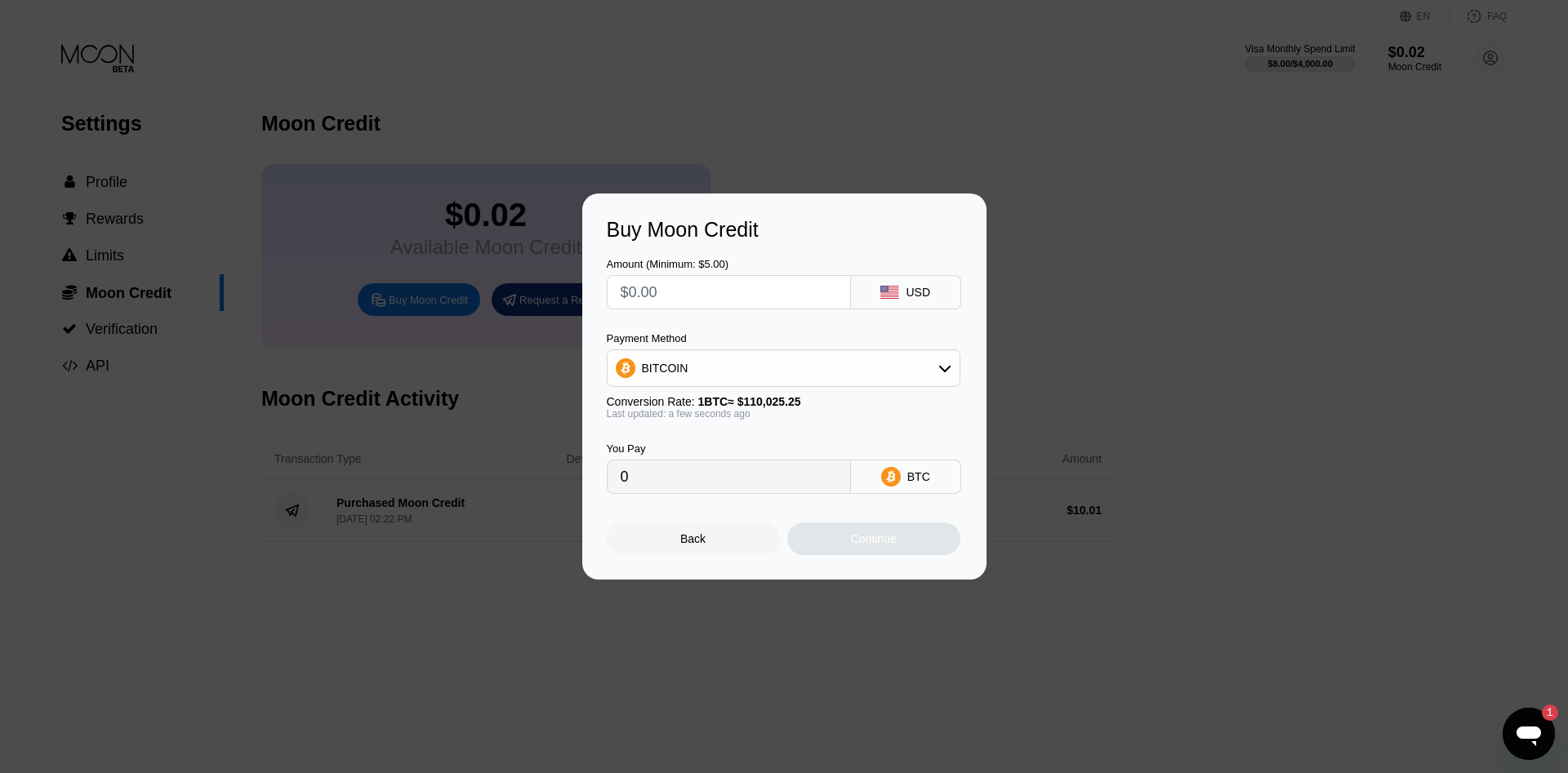 type on "$9" 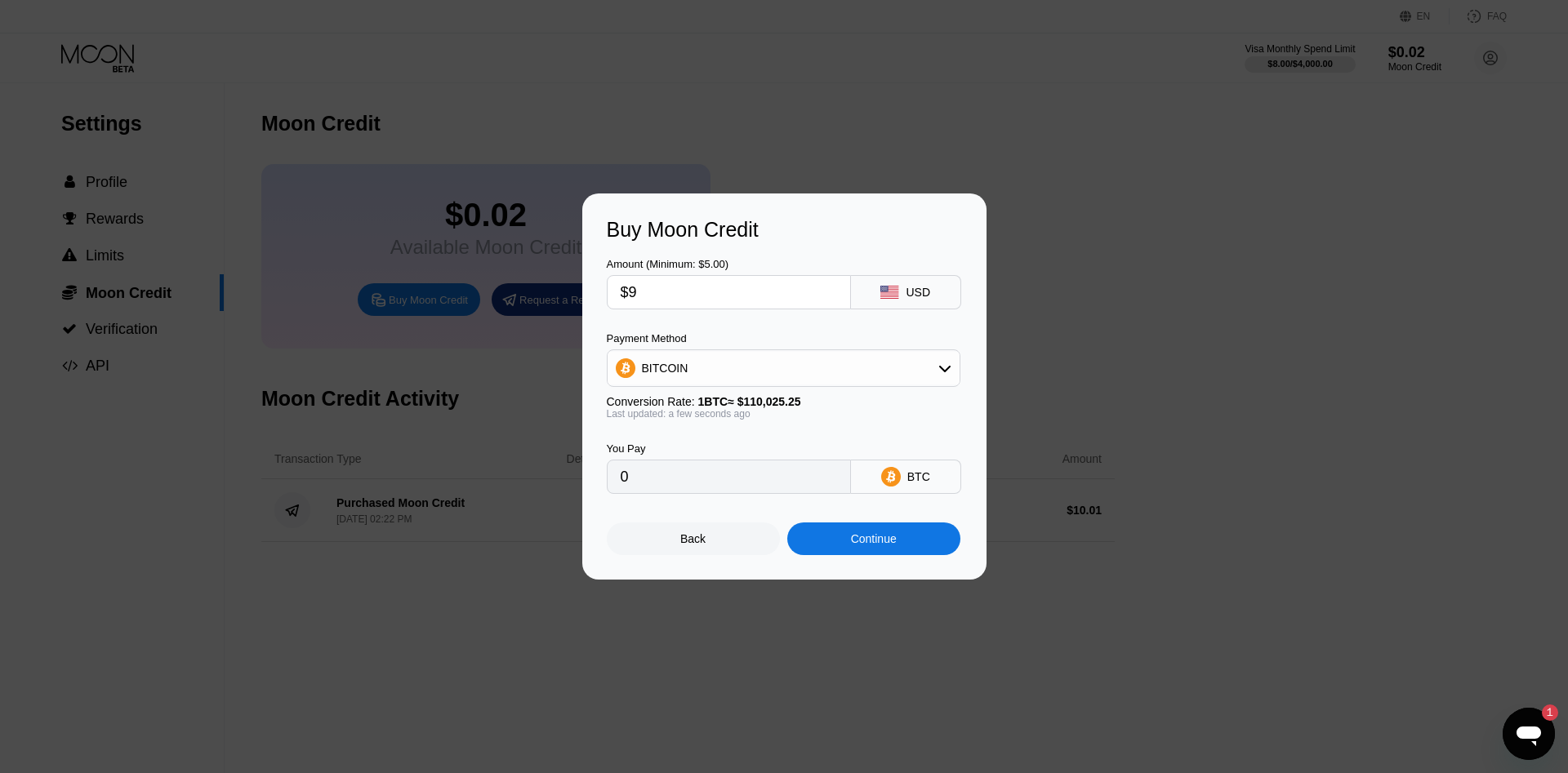 type on "0.00008180" 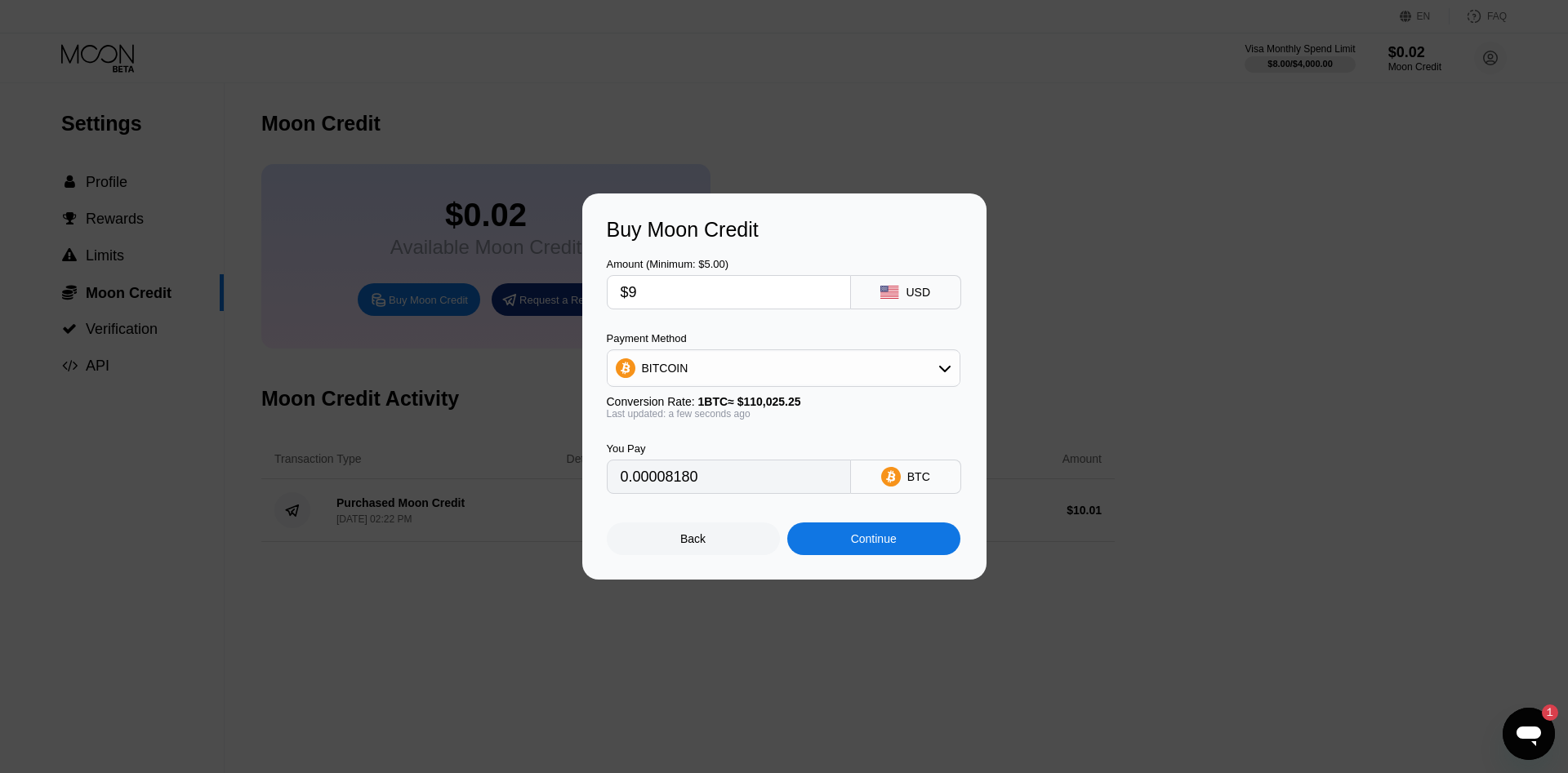 type on "$9" 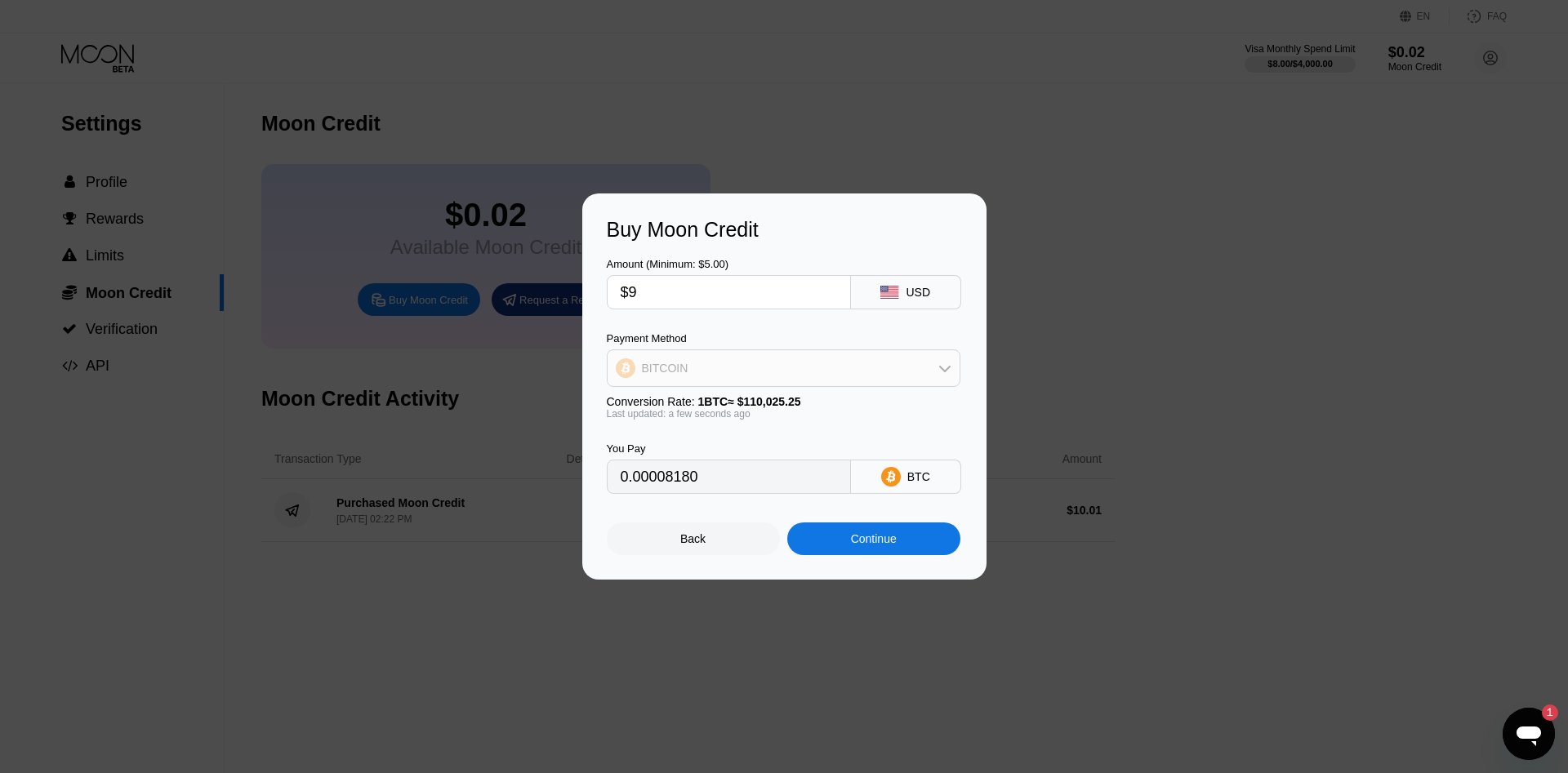 click on "BITCOIN" at bounding box center [783, 368] 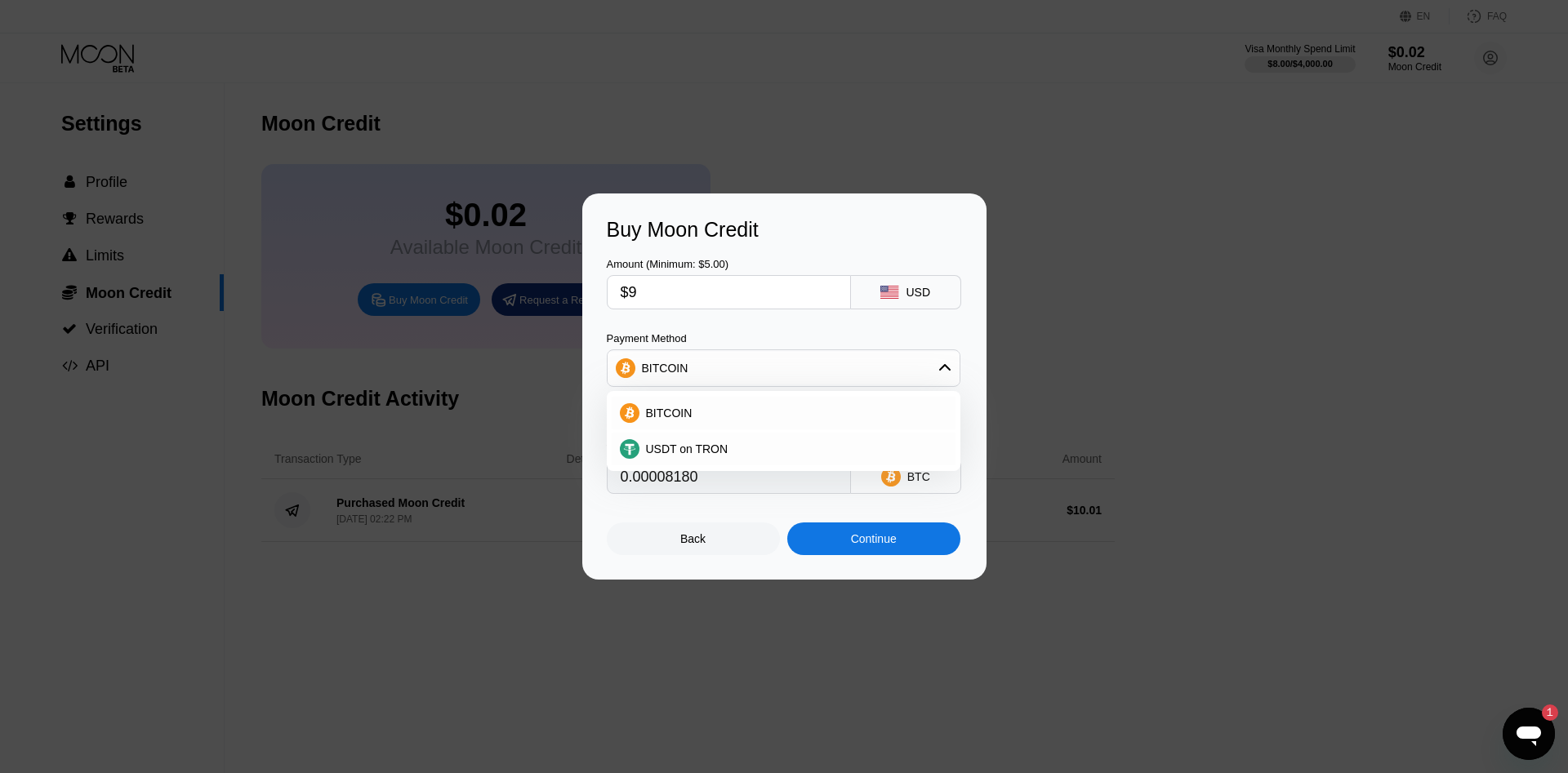 click on "BITCOIN" at bounding box center [783, 368] 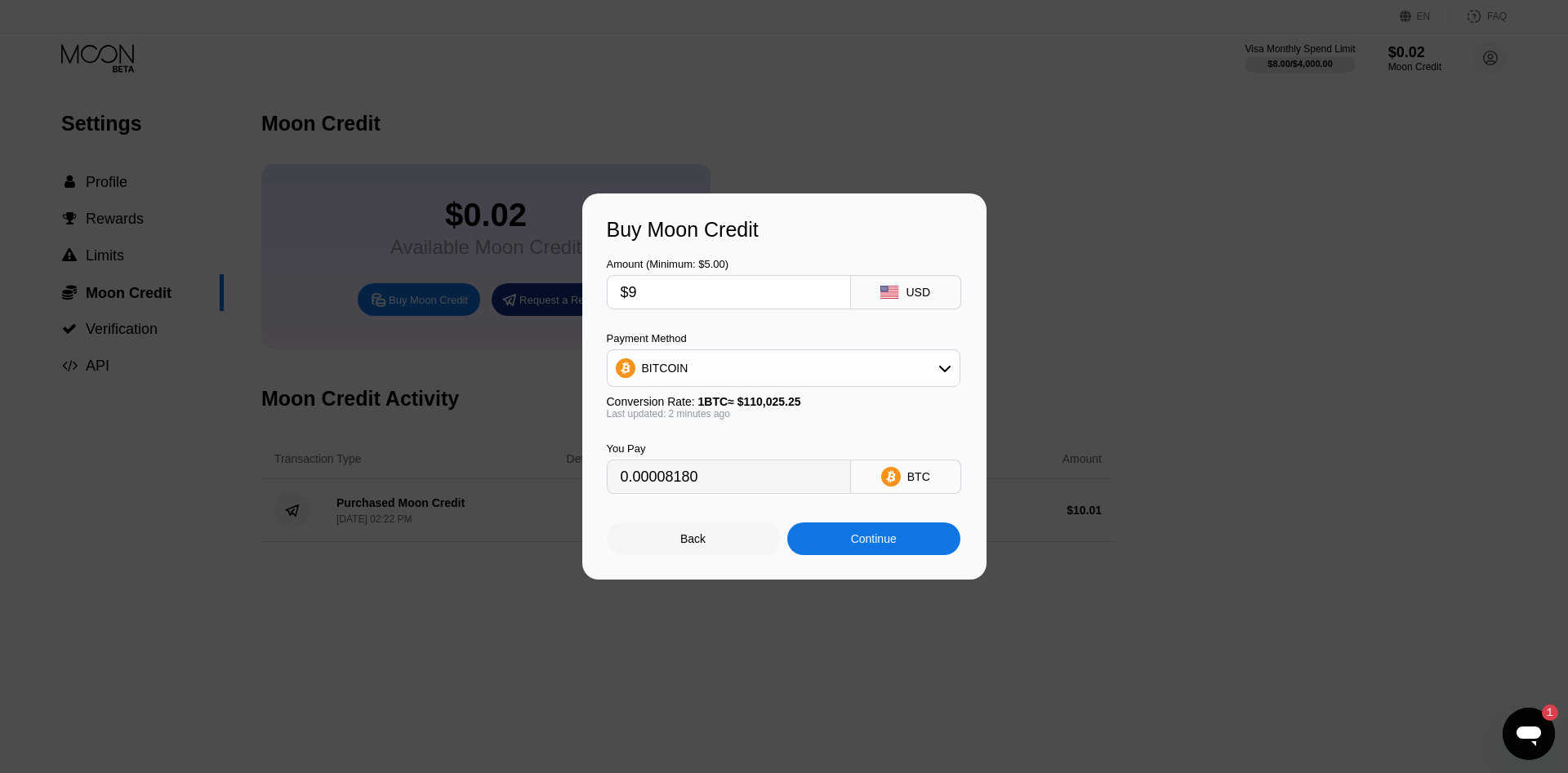 click on "$9" at bounding box center [728, 292] 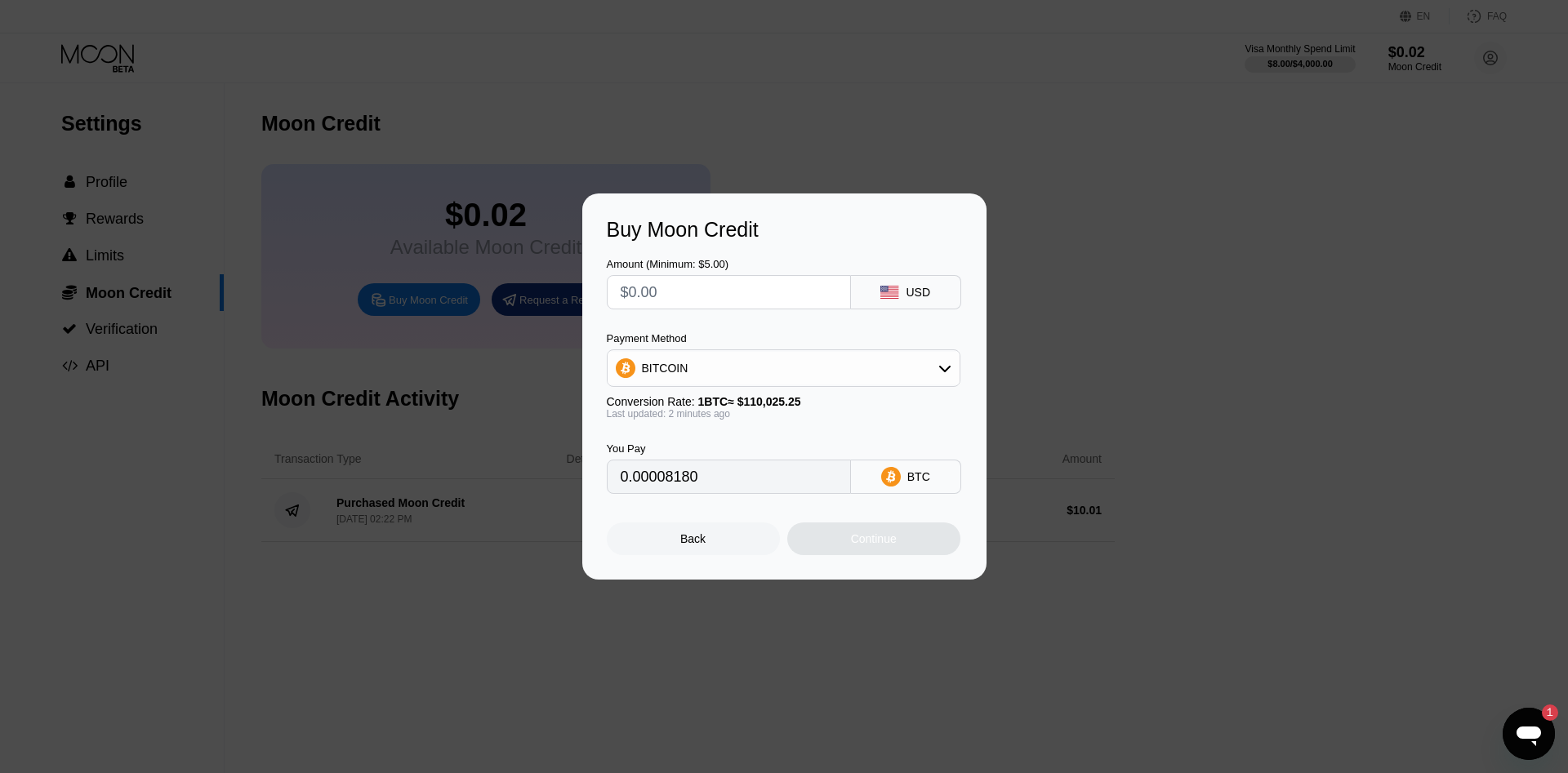 type on "0" 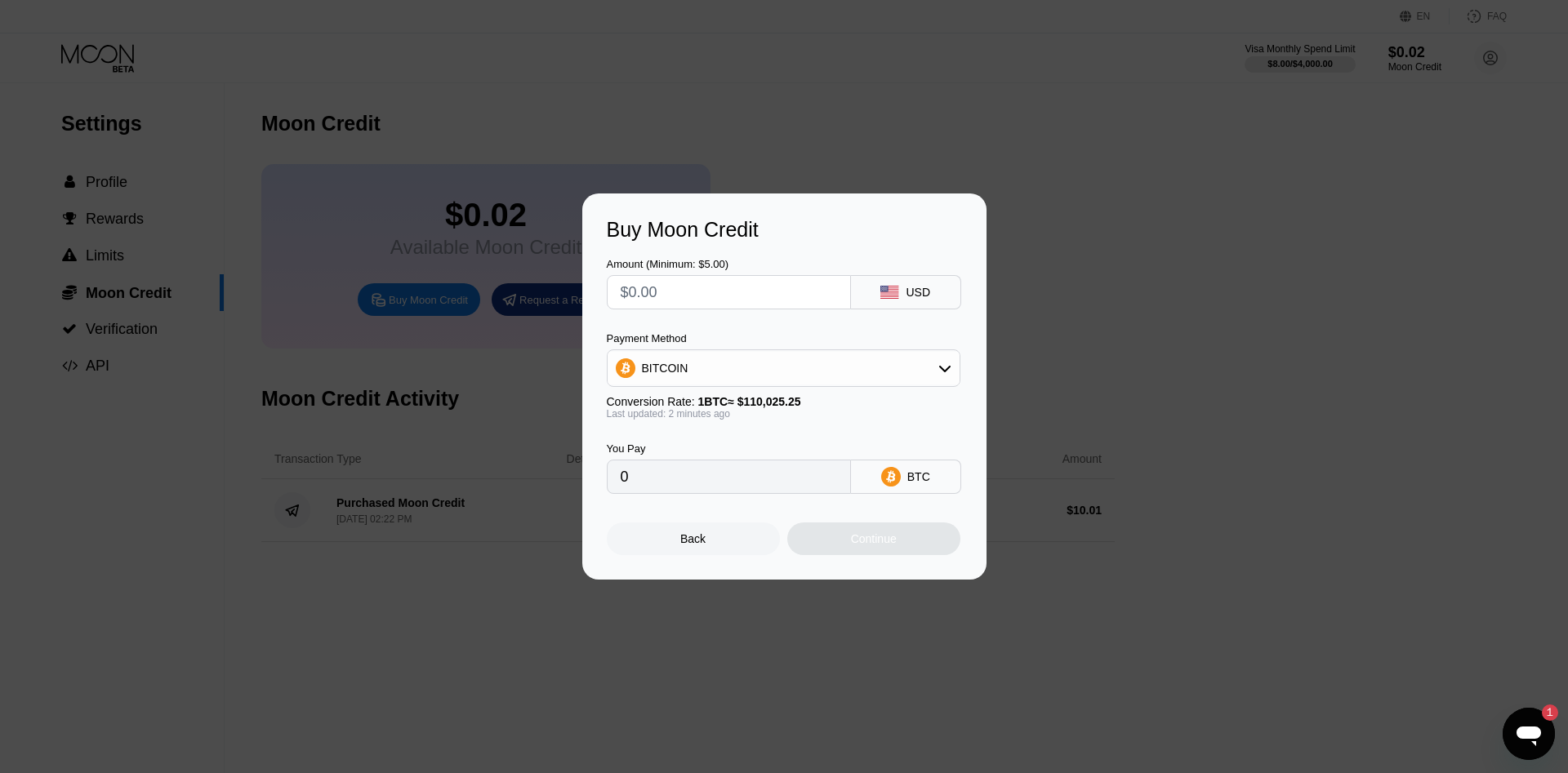 type on "$8" 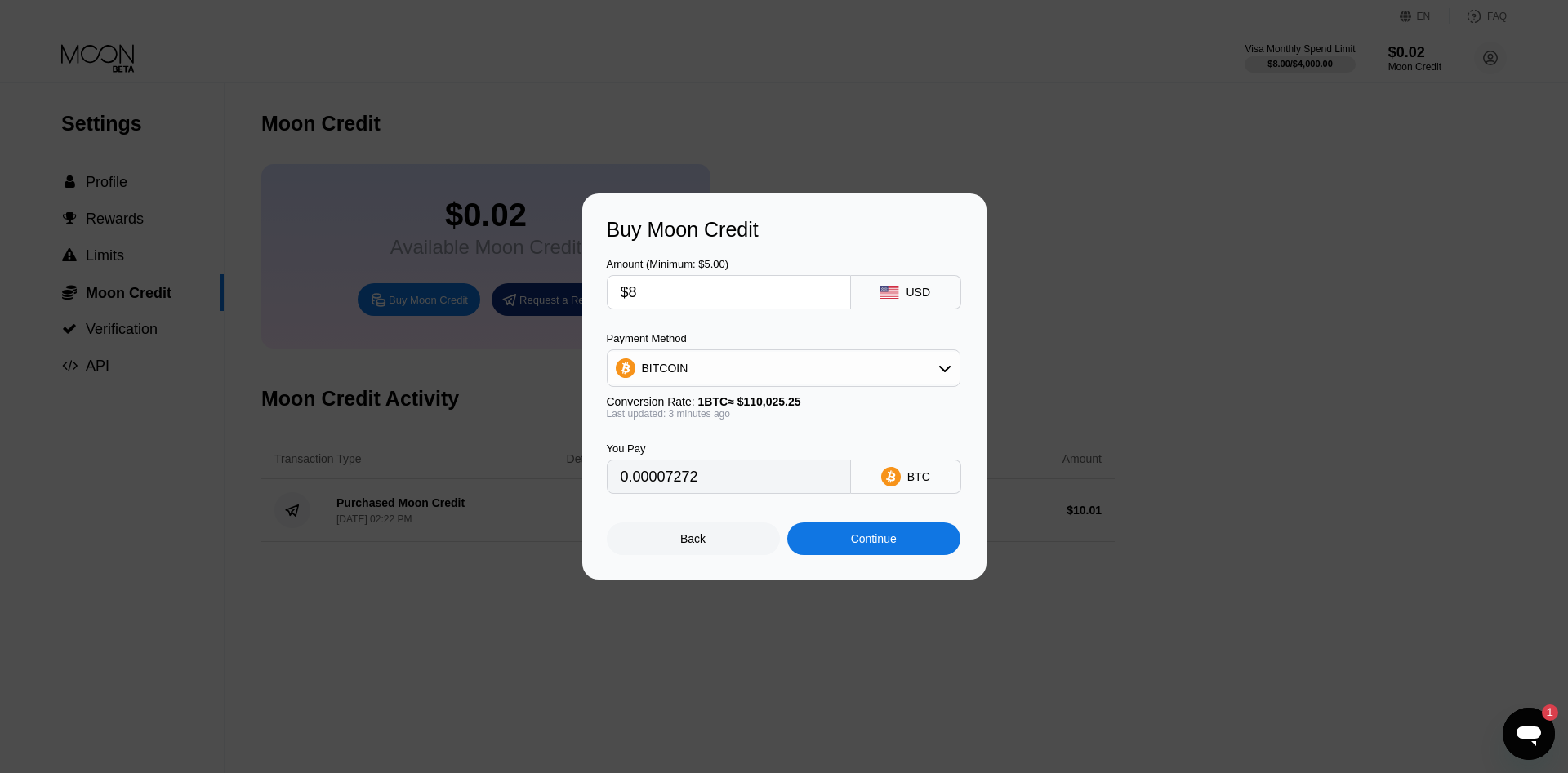 type on "0.00007273" 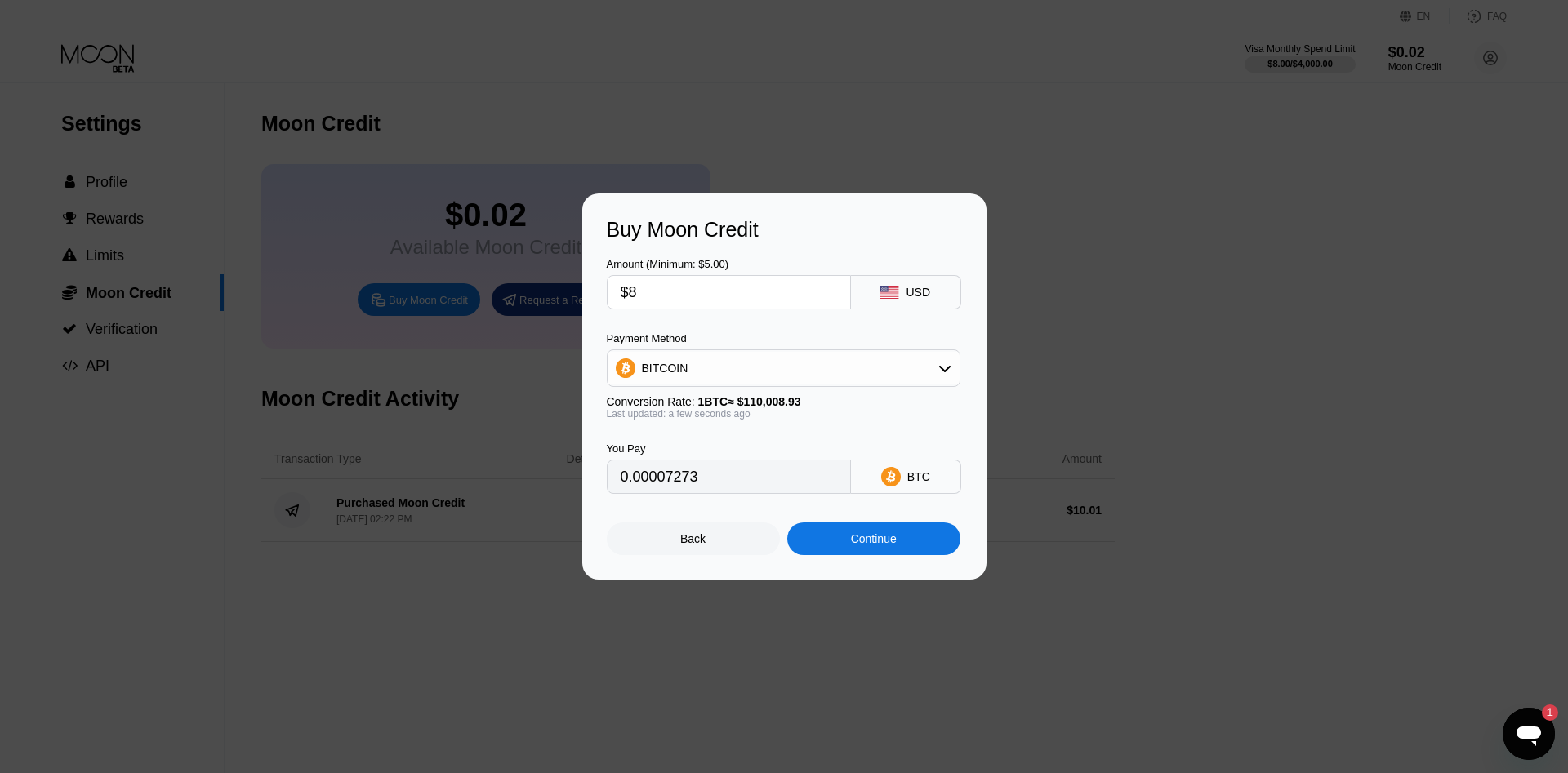 type on "$8" 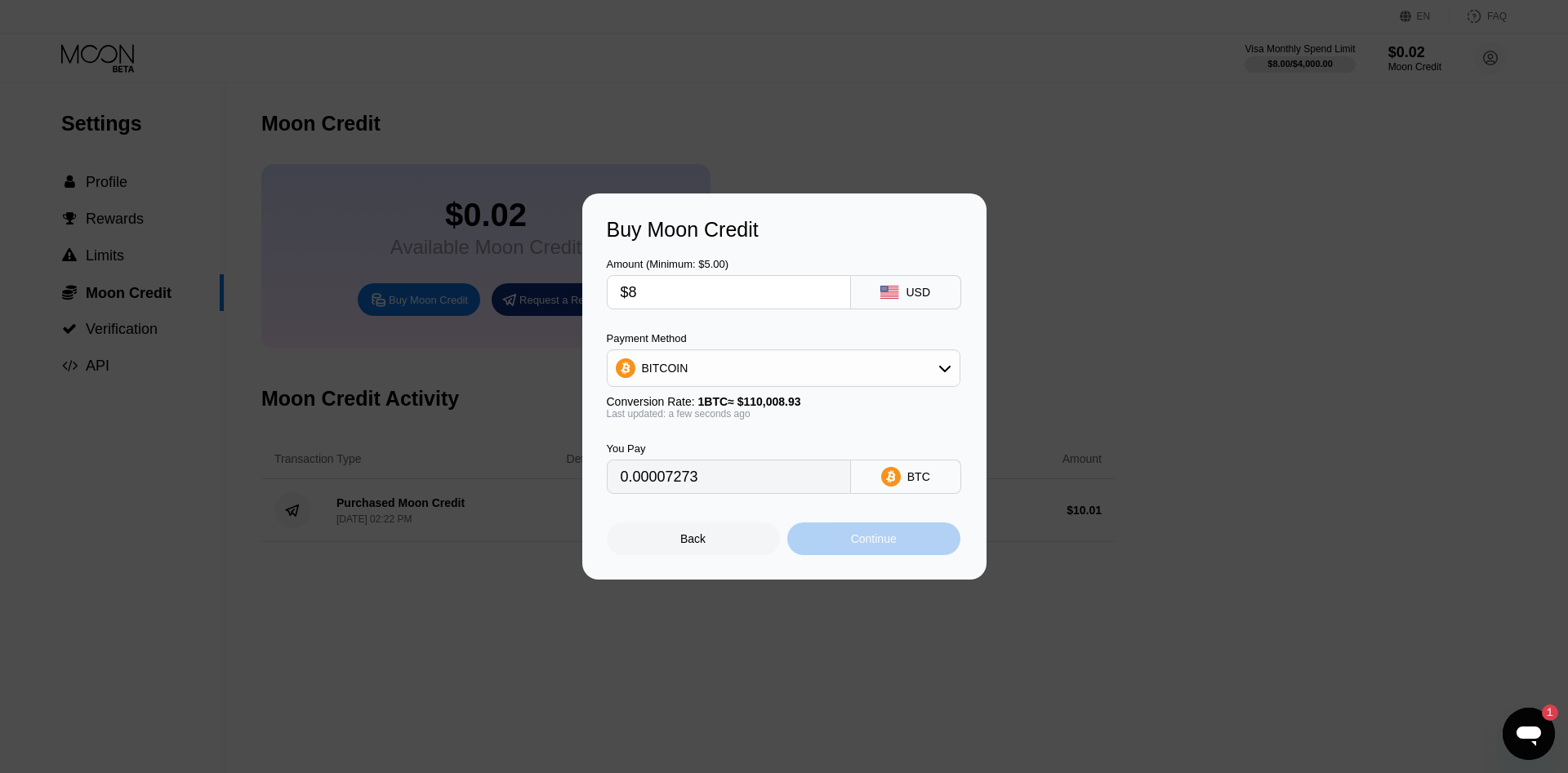 click on "Continue" at bounding box center (874, 539) 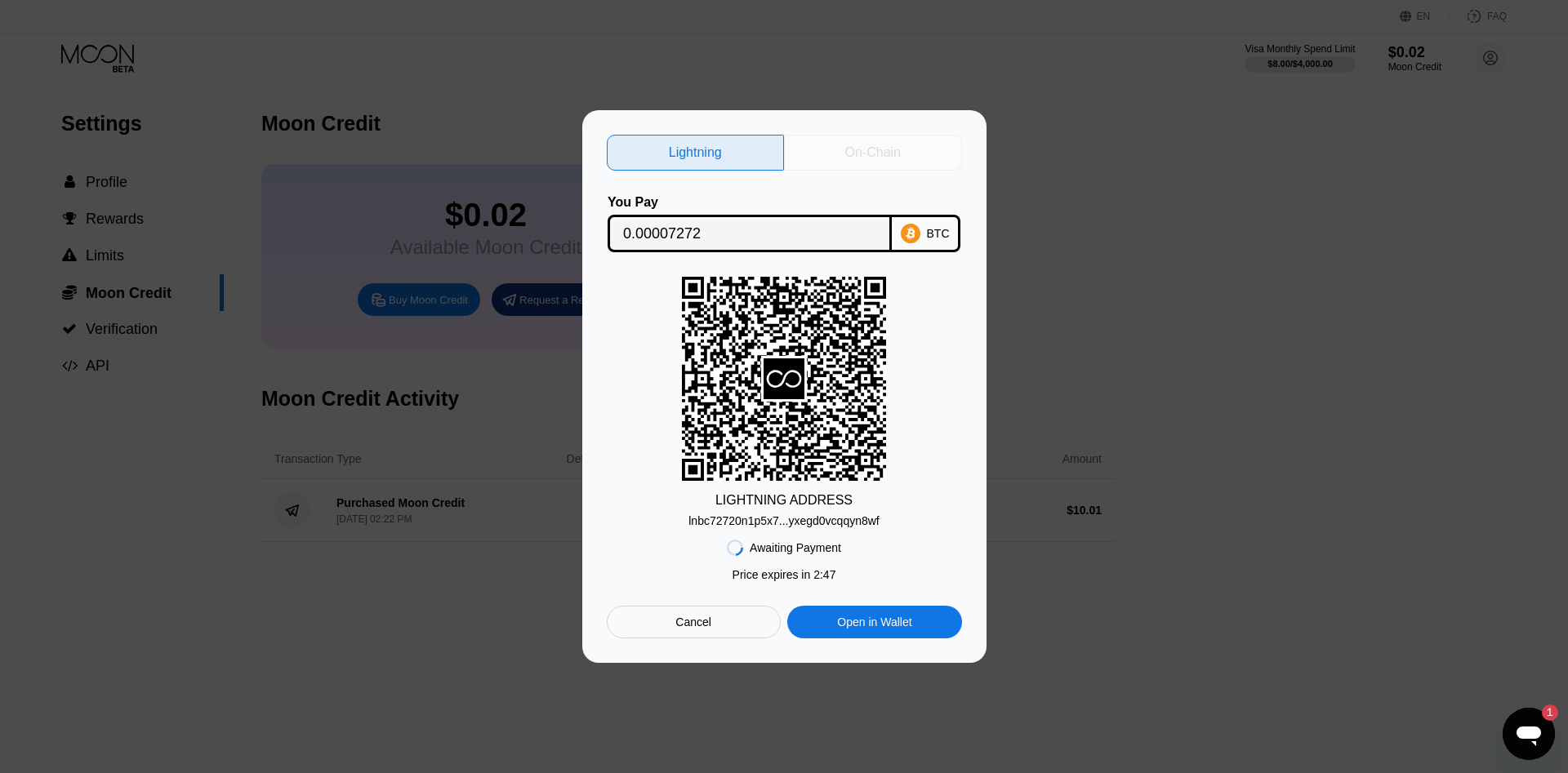 click on "On-Chain" at bounding box center (873, 153) 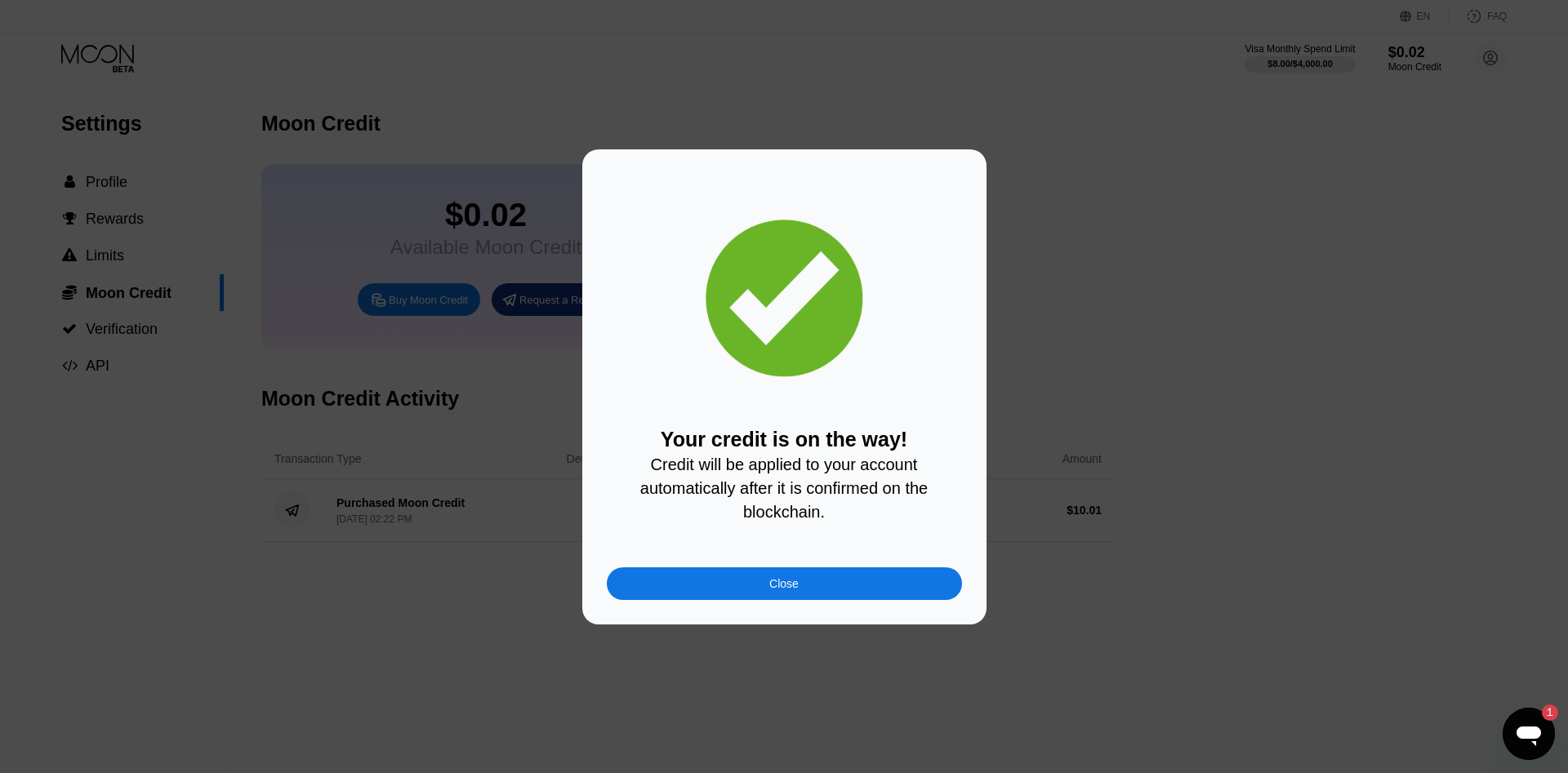 click on "Close" at bounding box center [784, 584] 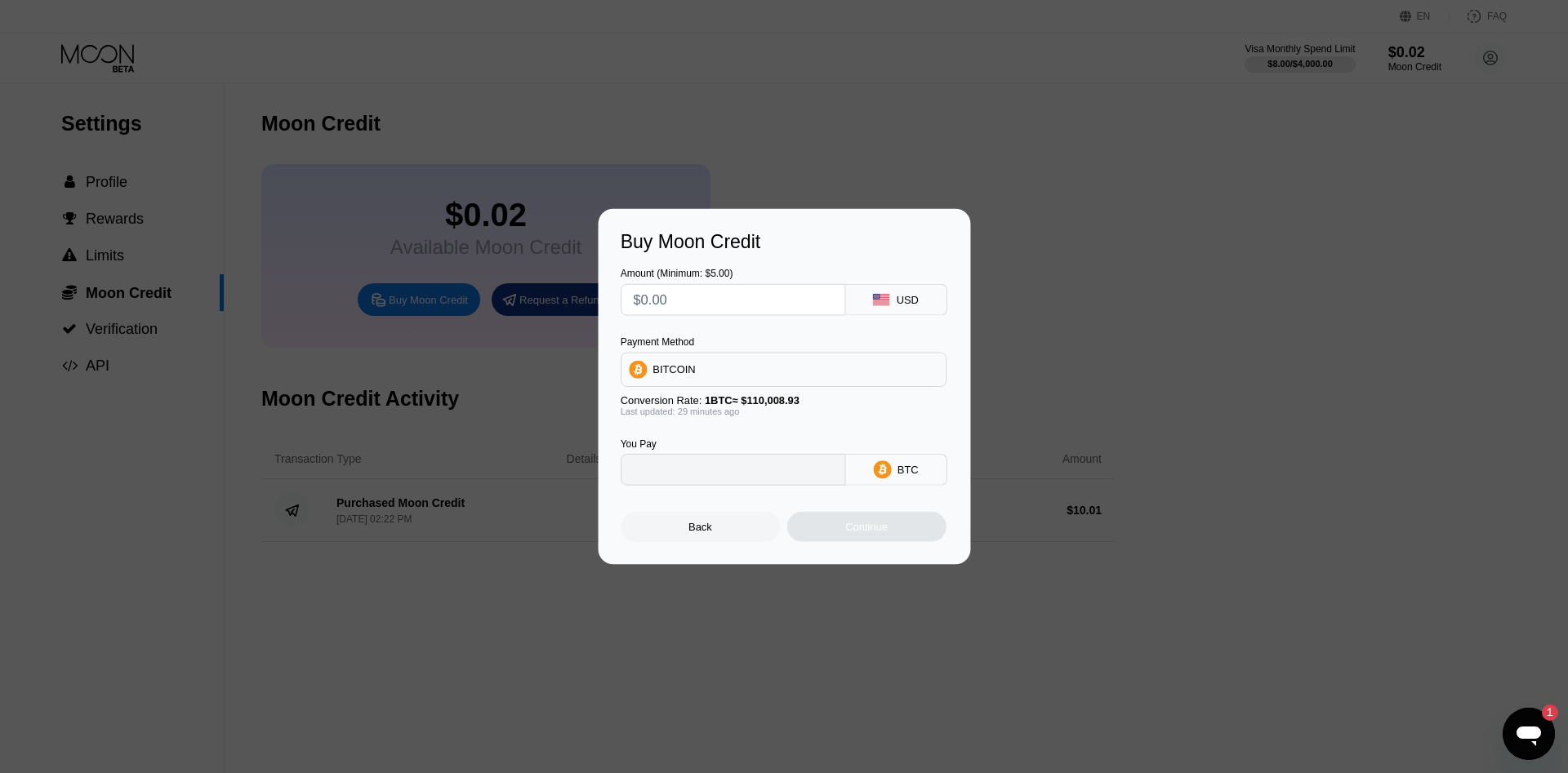 type on "0" 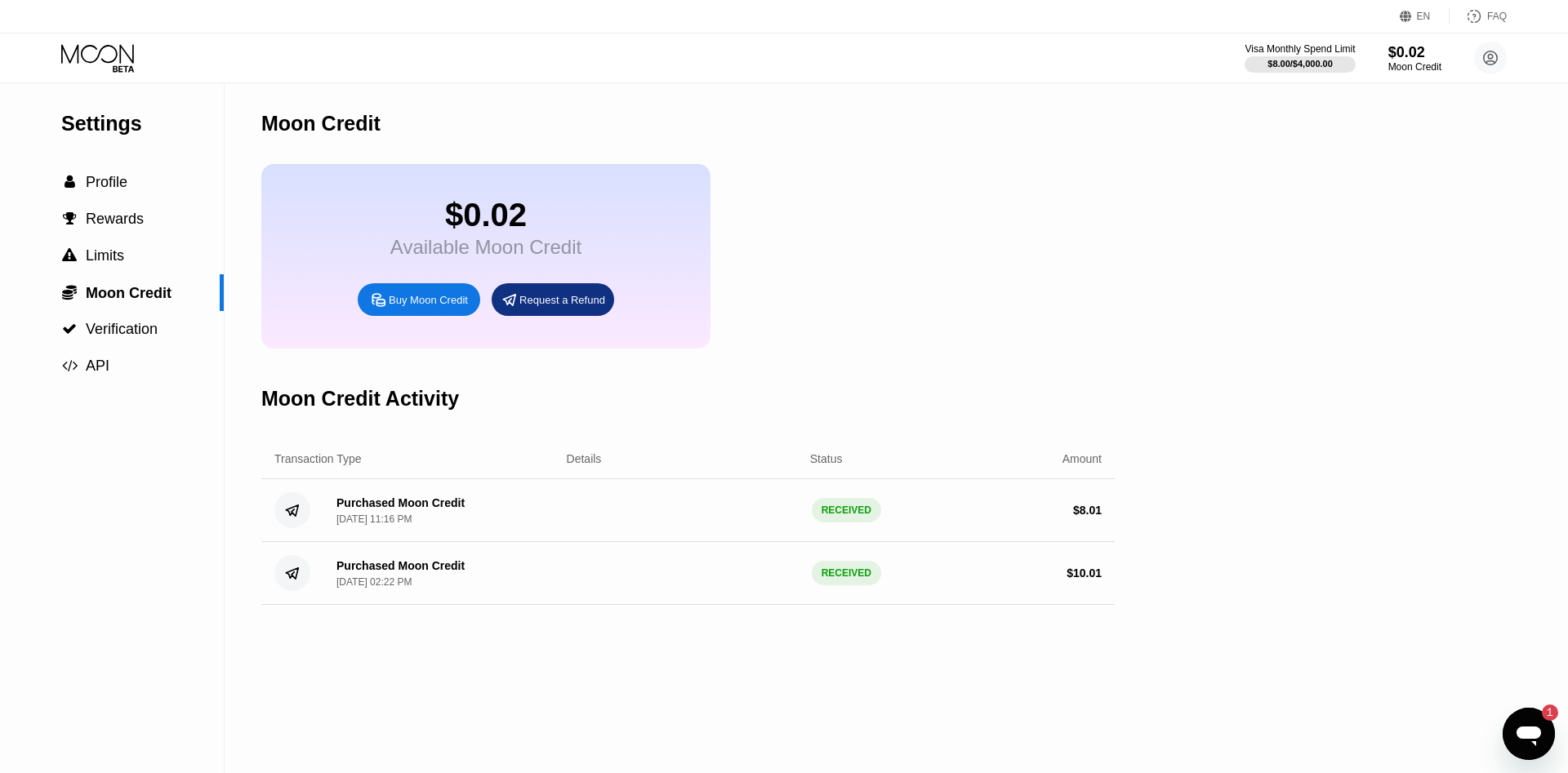click on "Settings  Profile  Rewards  Limits  Moon Credit  Verification  API Moon Credit $0.02 Available Moon Credit Buy Moon Credit Request a Refund Moon Credit Activity Transaction Type Details Status Amount Purchased Moon Credit Jul 9, 2025, 11:16 PM RECEIVED $ 8.01 Purchased Moon Credit Jul 8, 2025, 02:22 PM RECEIVED $ 10.01" at bounding box center (784, 428) 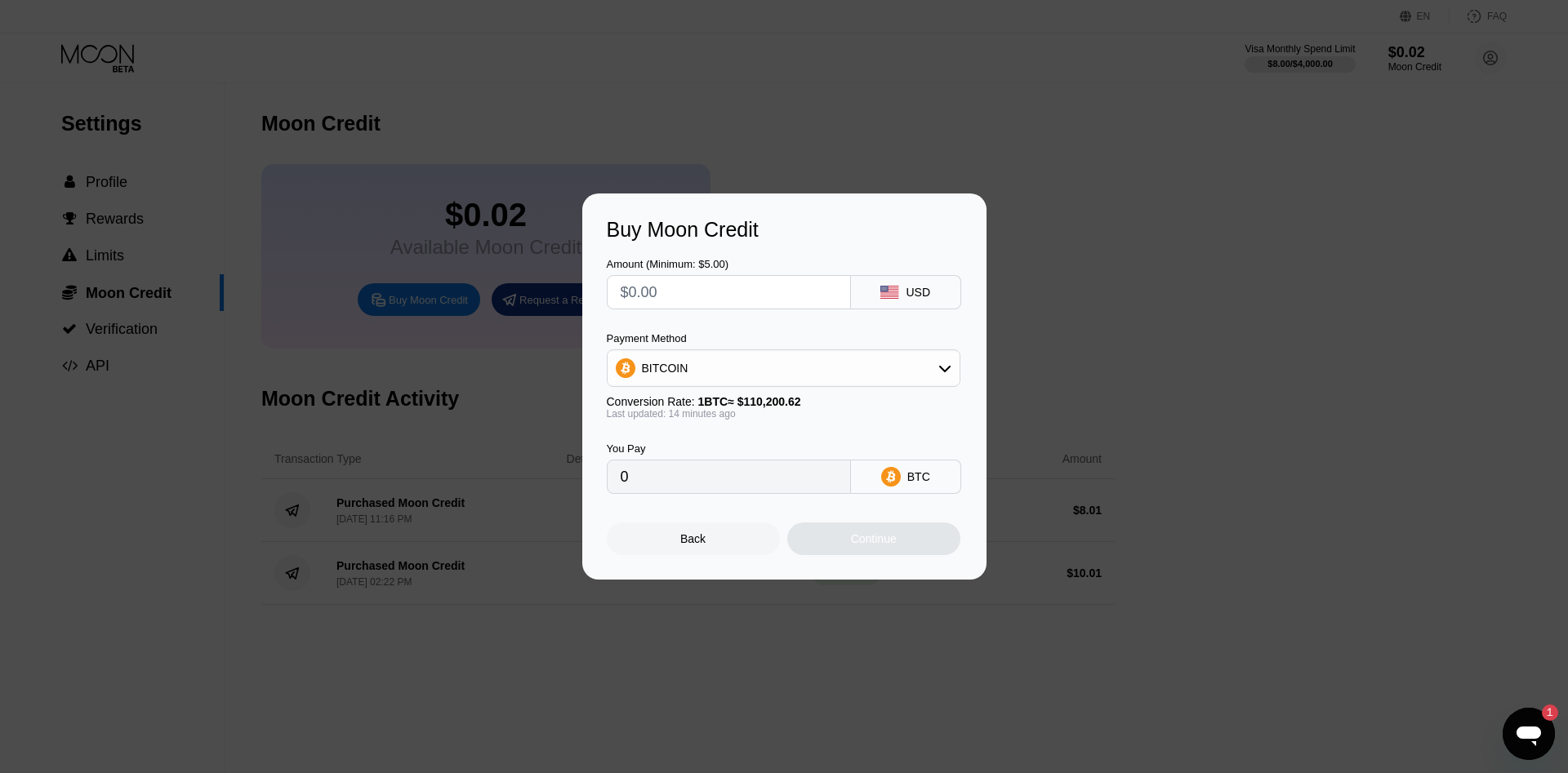 click at bounding box center [728, 292] 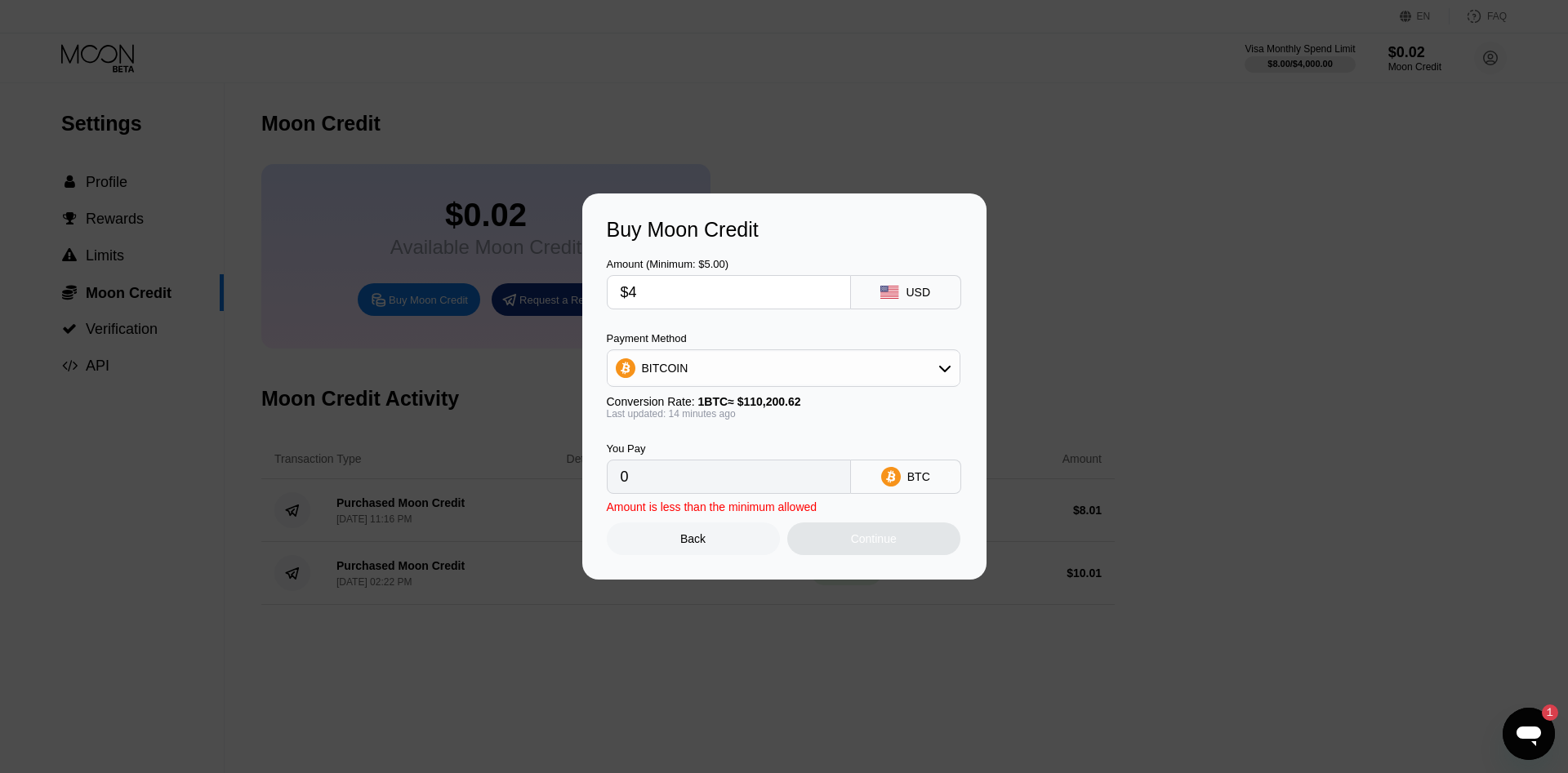 type on "0.00003631" 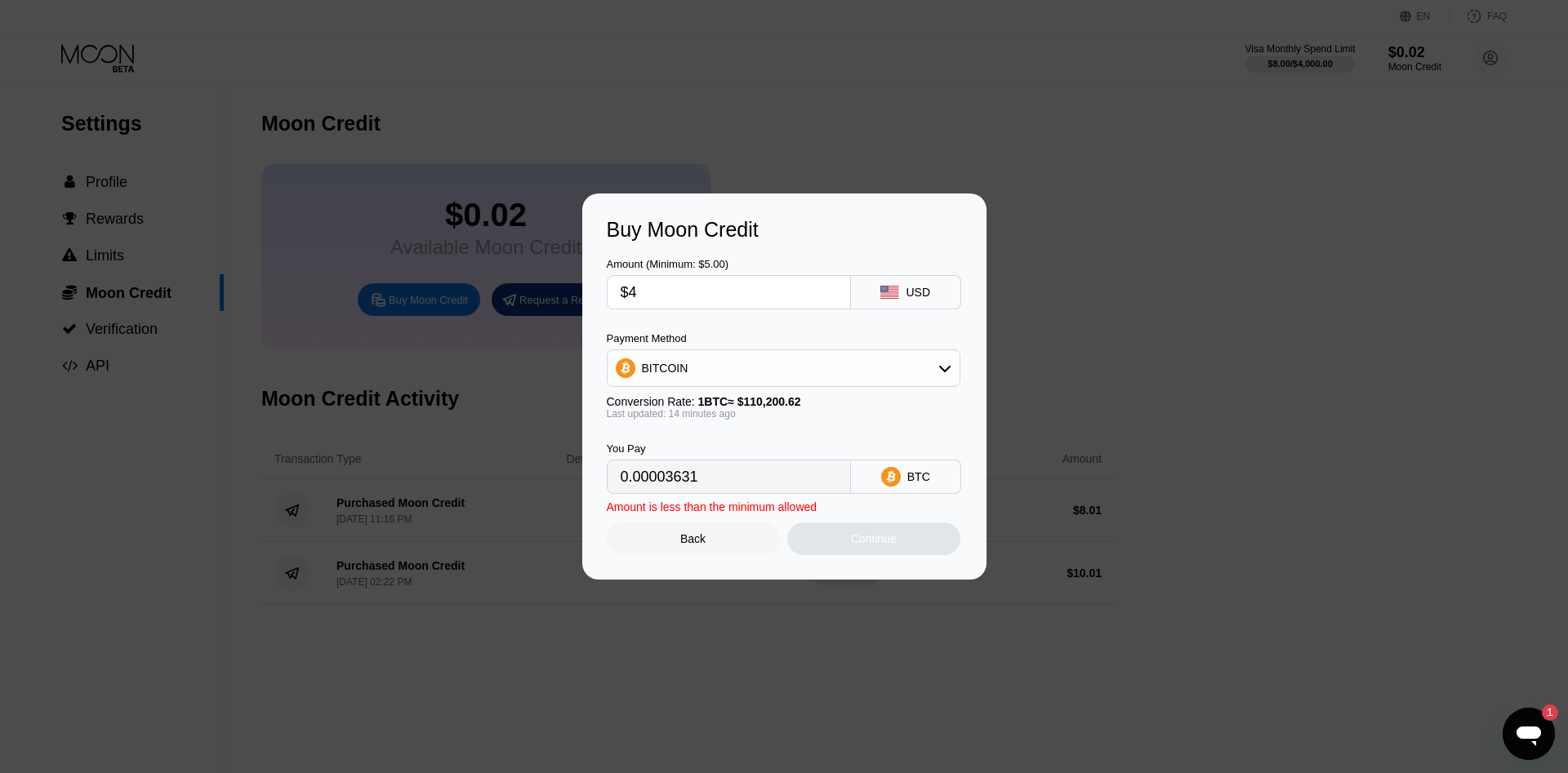 type 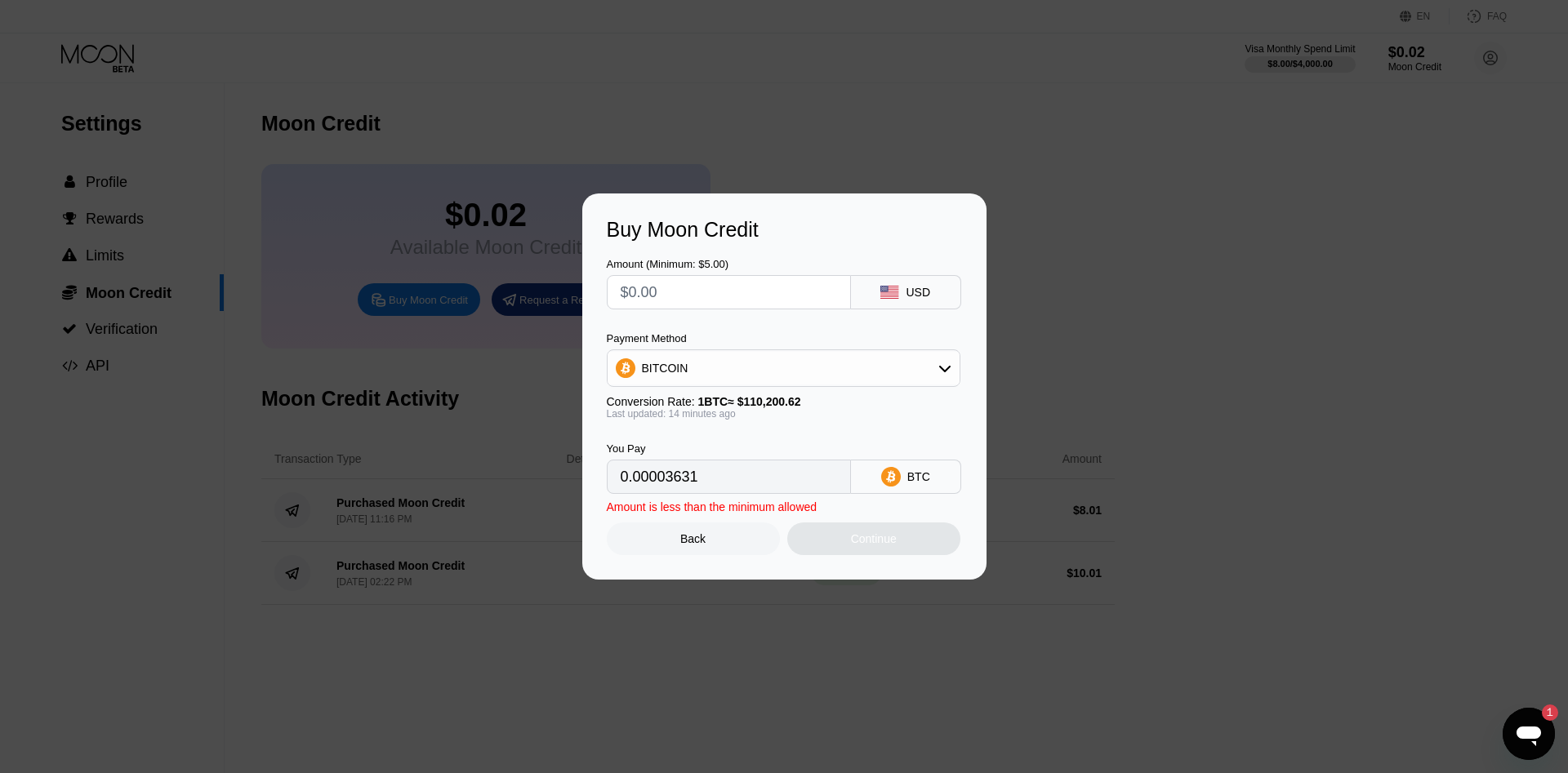 type on "0" 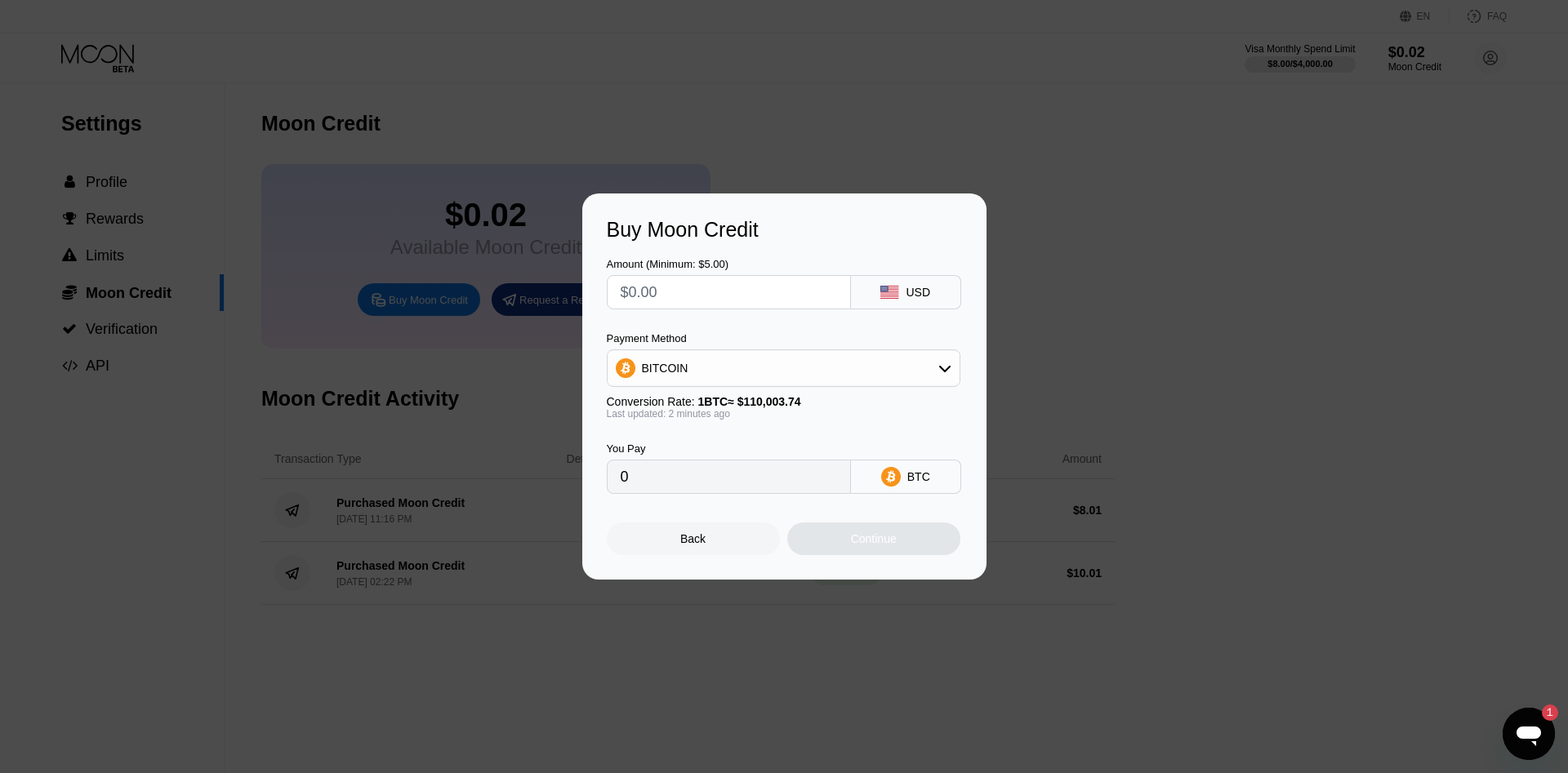 type on "$1" 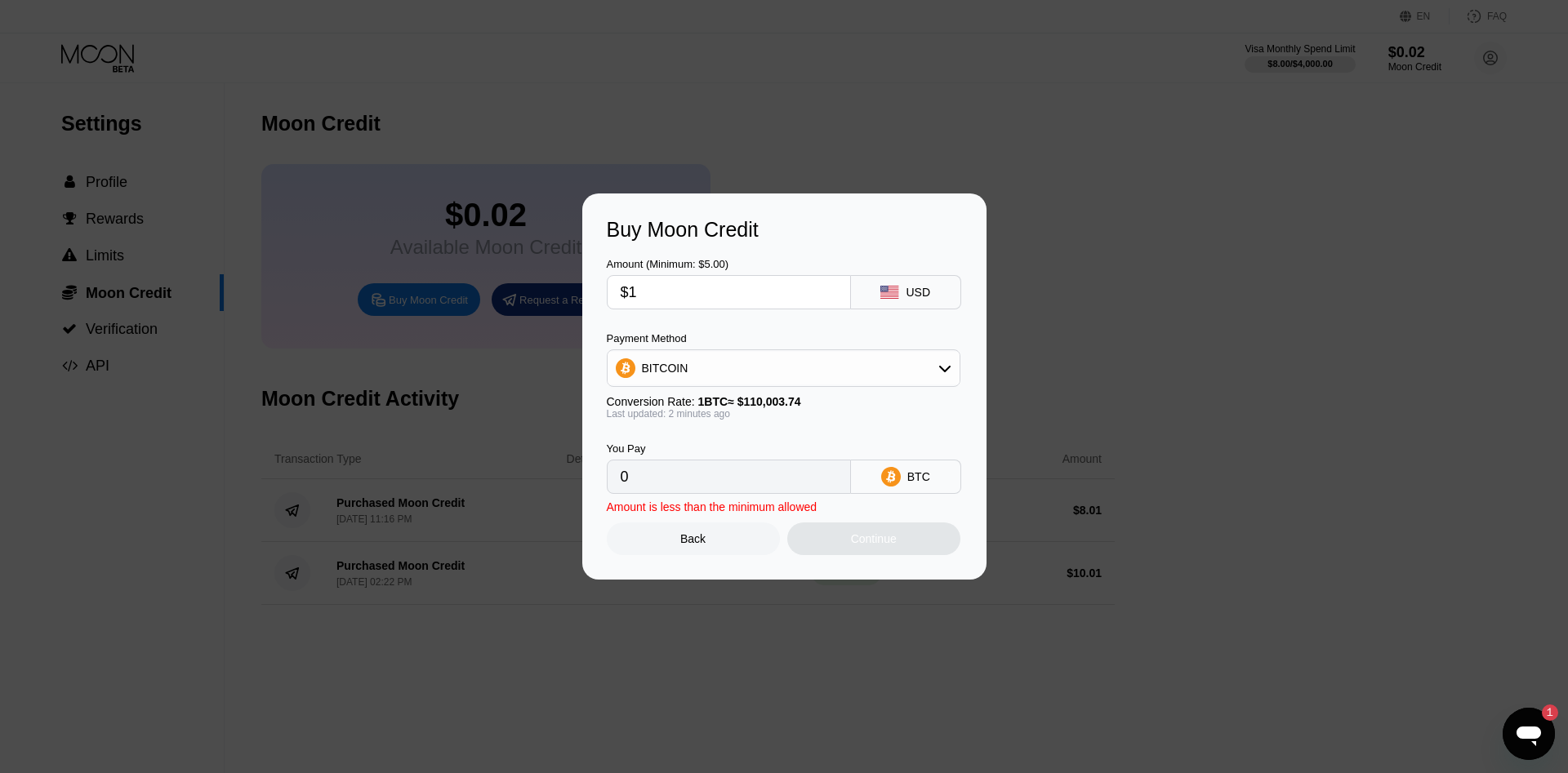 type on "0.00000910" 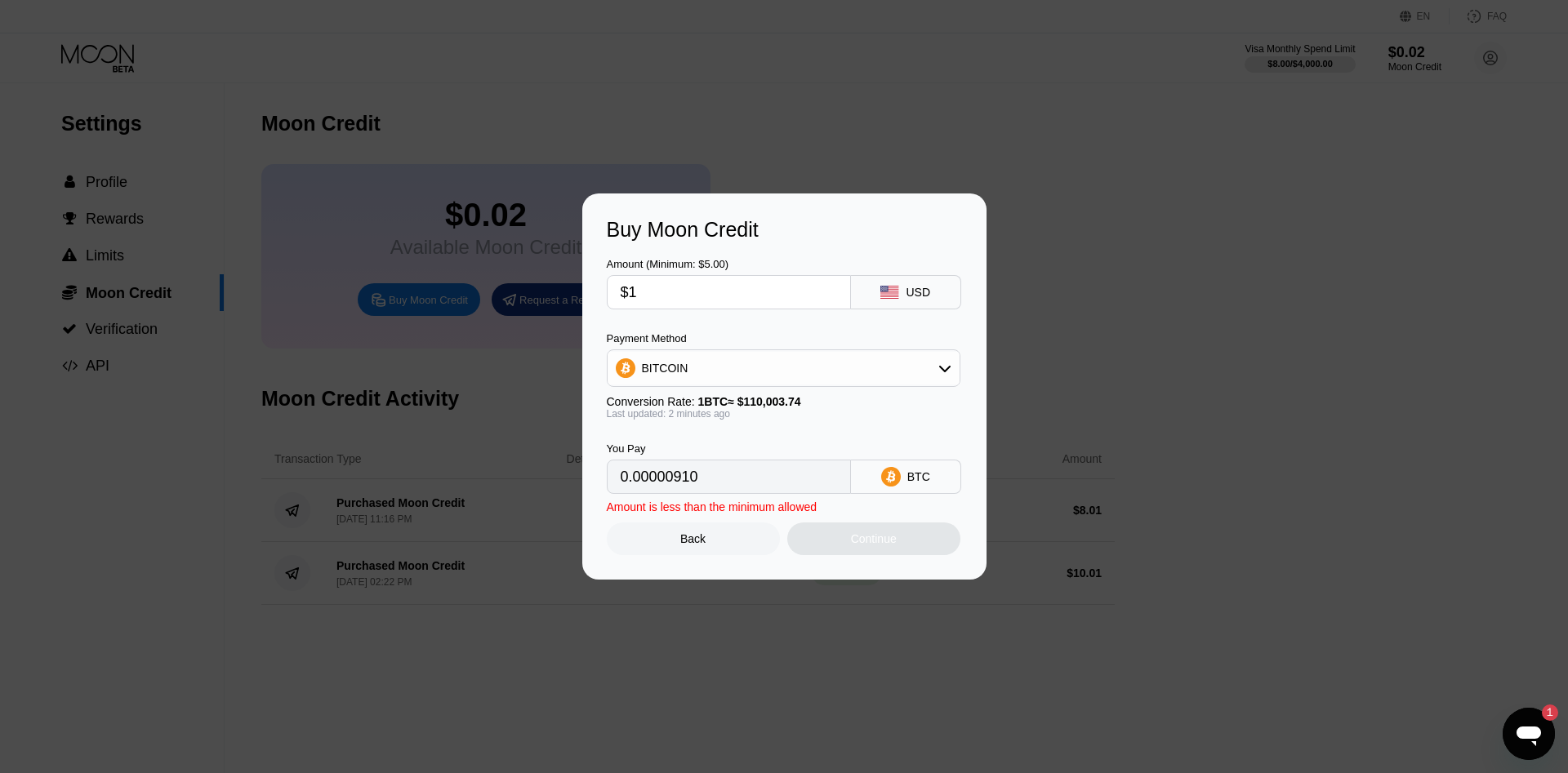 type on "$14" 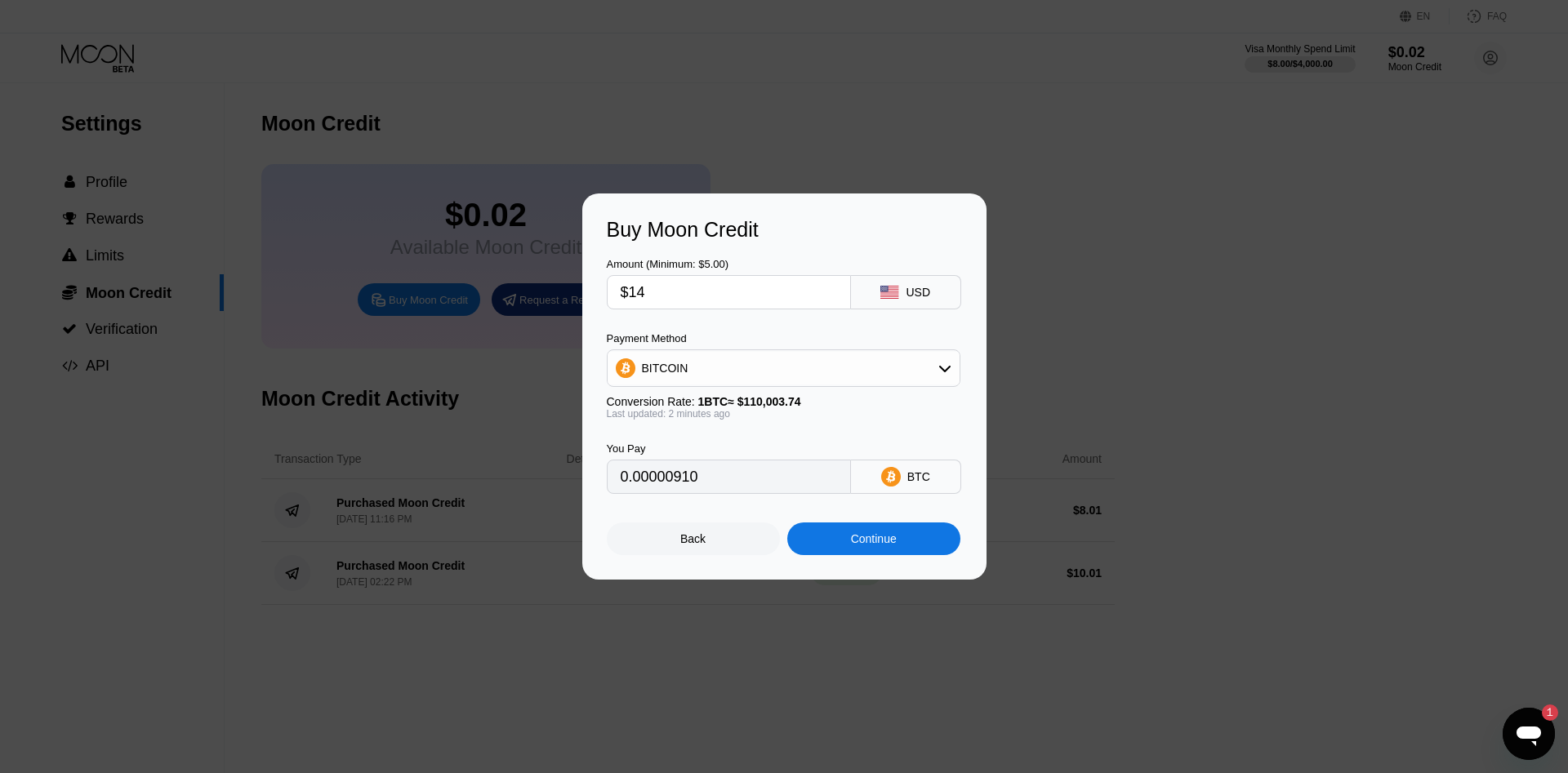 type on "0.00012727" 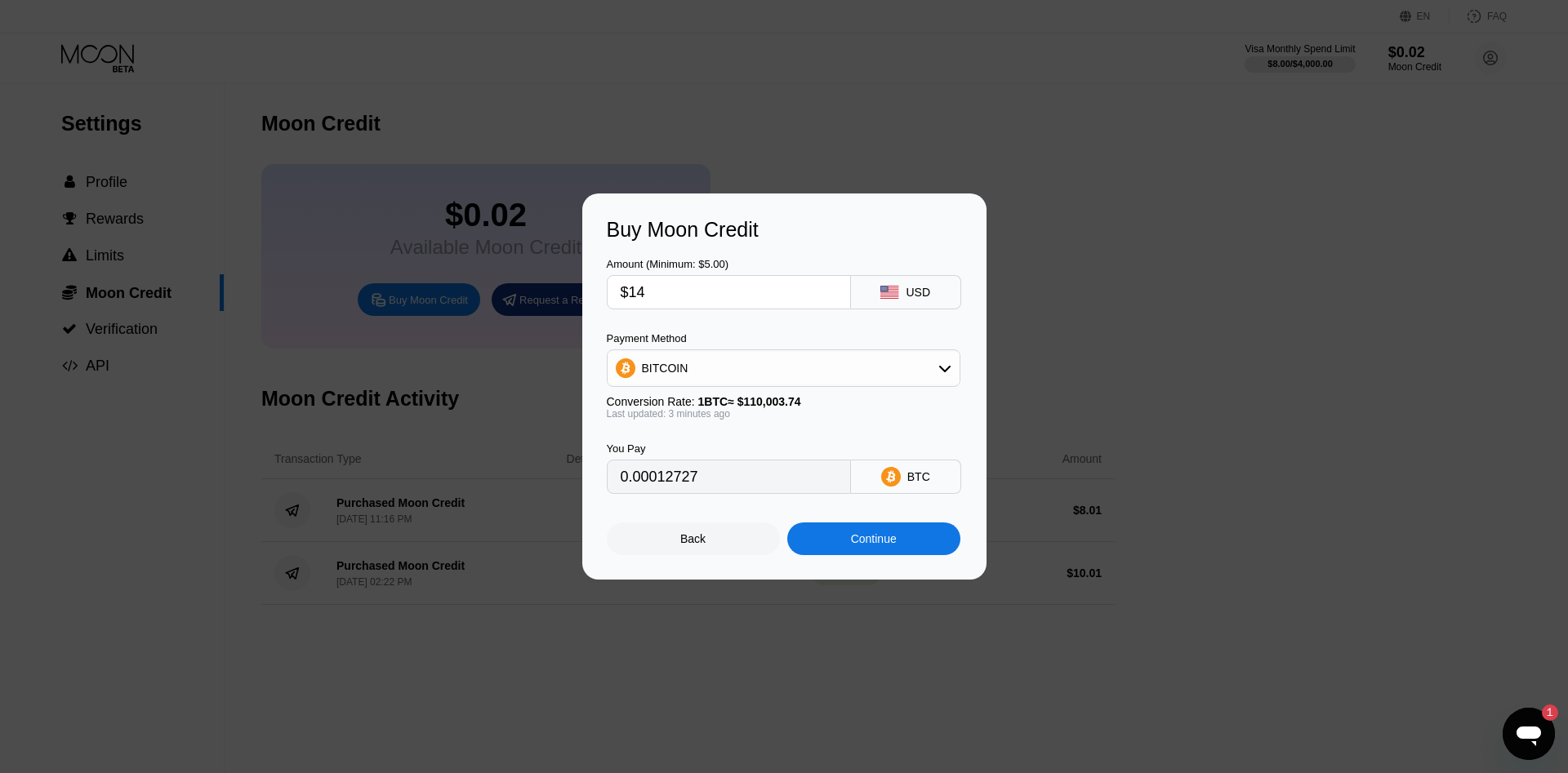 type on "$14" 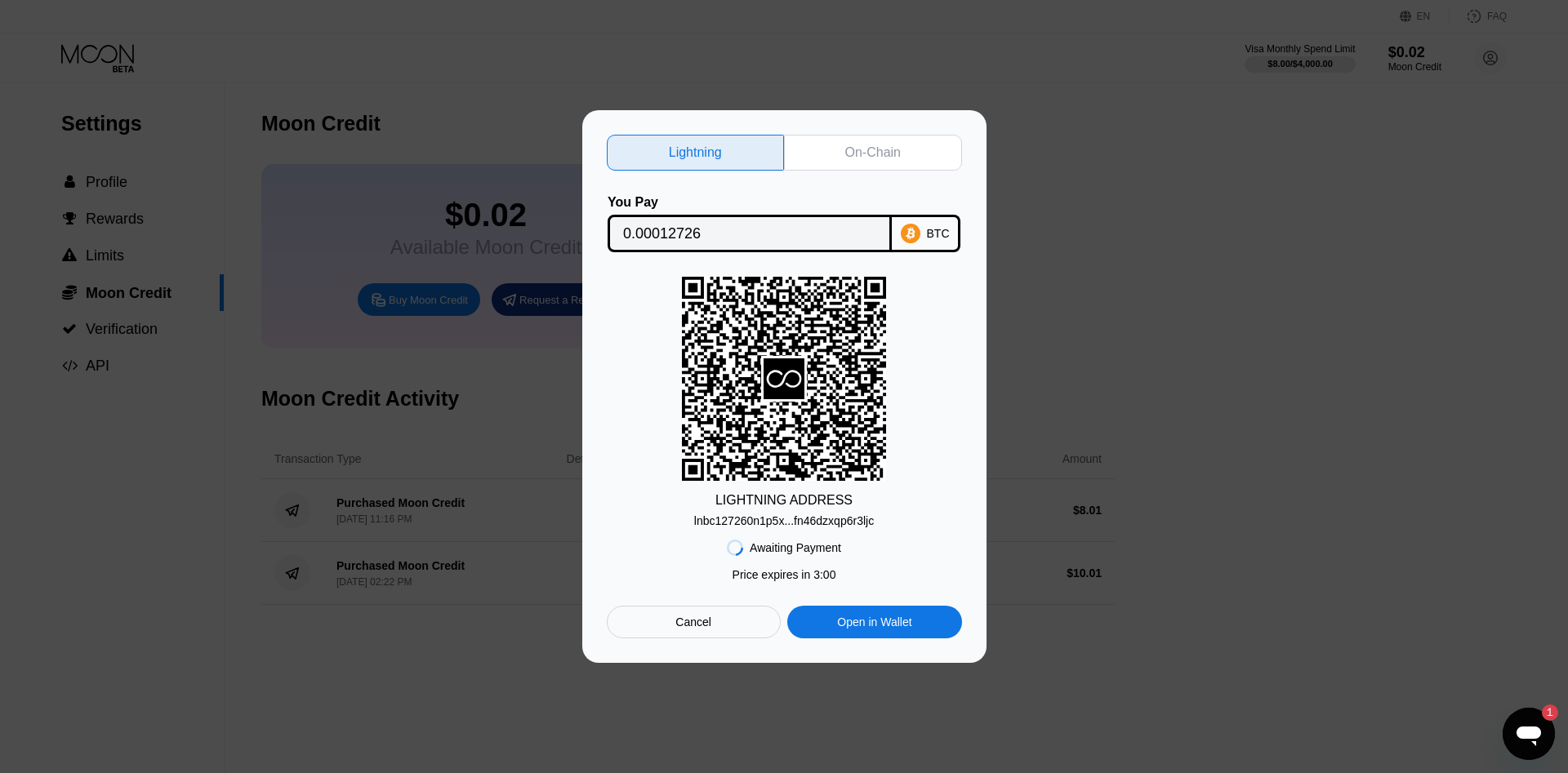 click on "On-Chain" at bounding box center [873, 153] 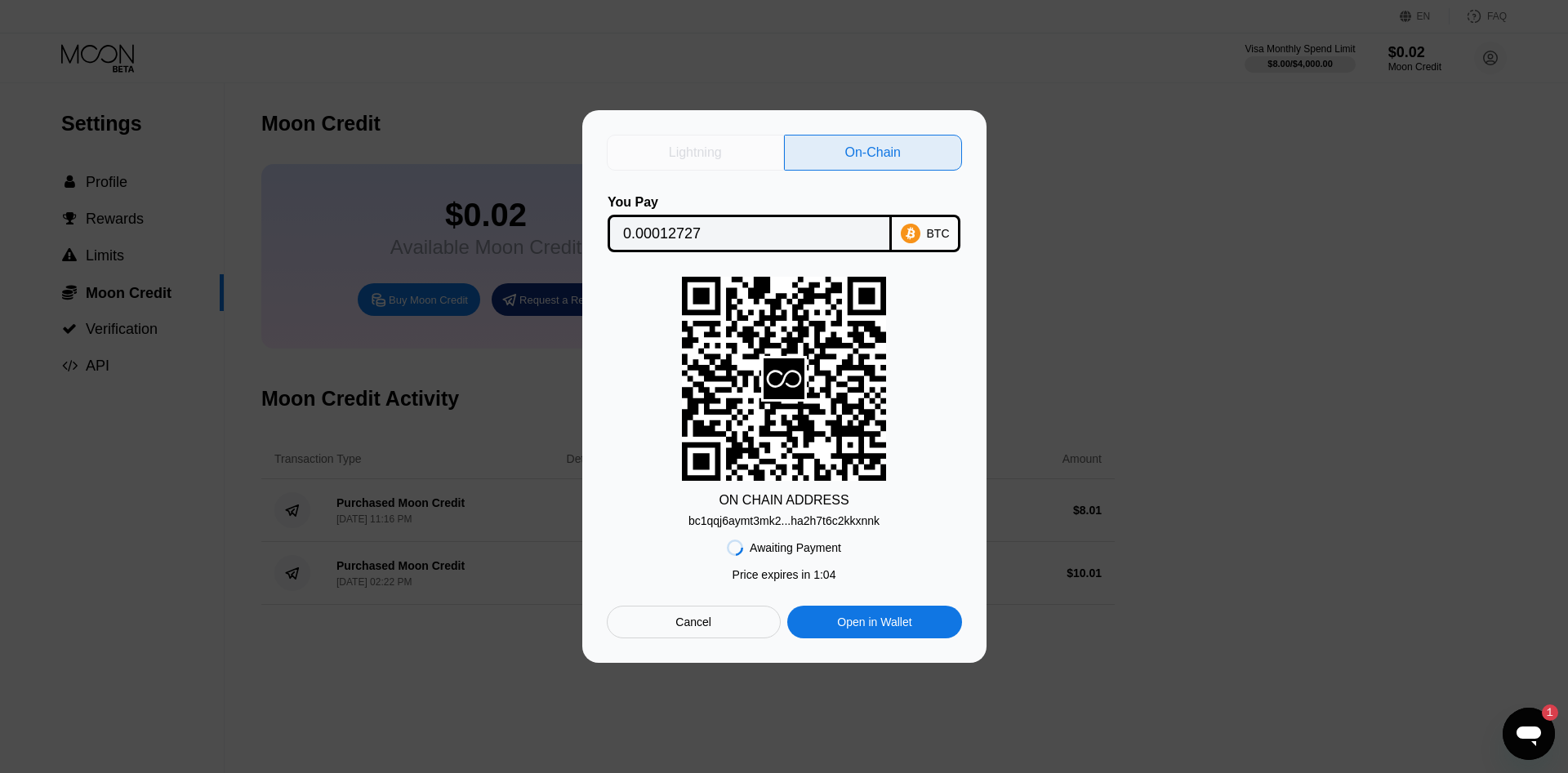 click on "Lightning" at bounding box center [695, 153] 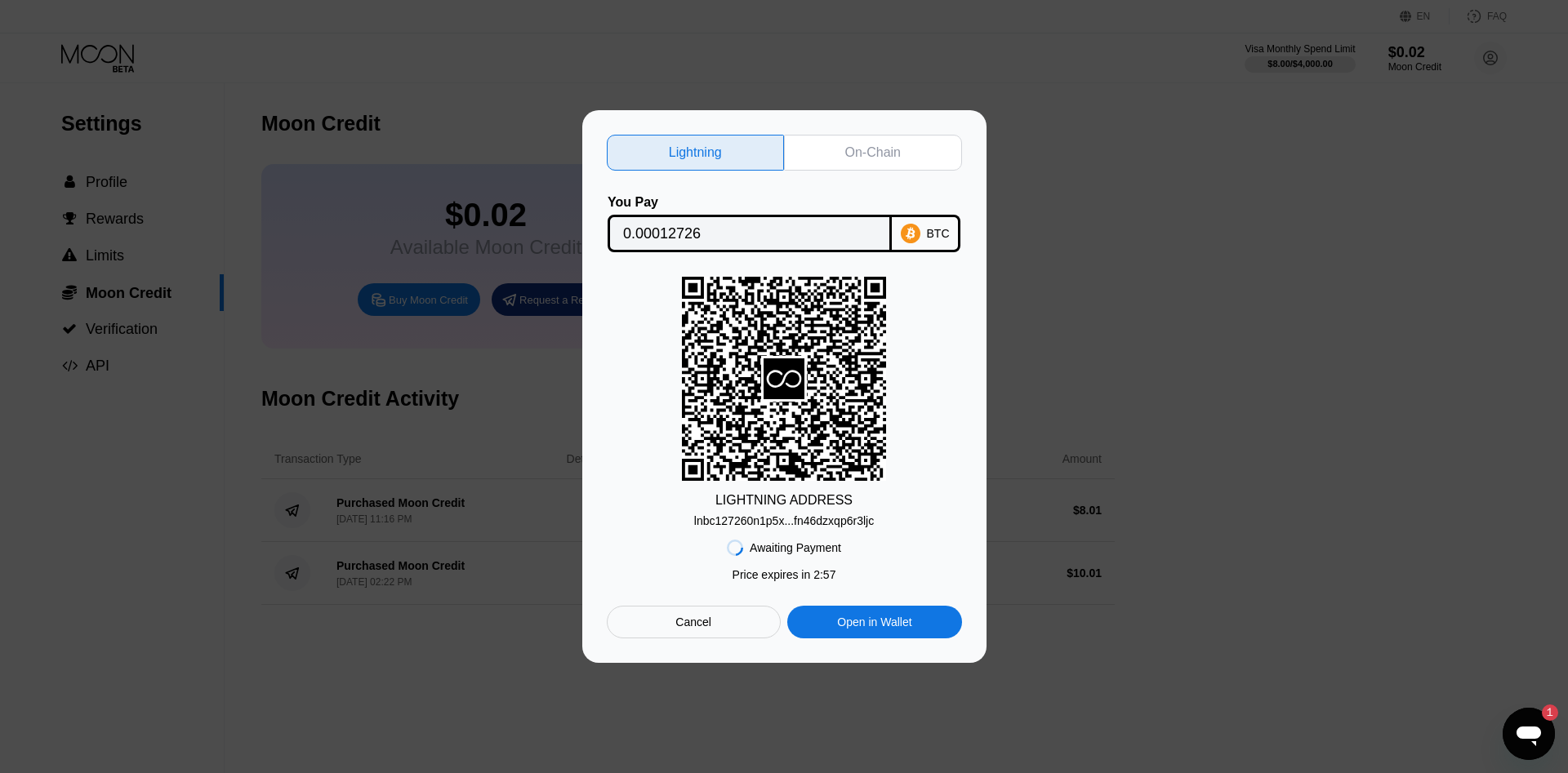 drag, startPoint x: 826, startPoint y: 146, endPoint x: 812, endPoint y: 153, distance: 15.652476 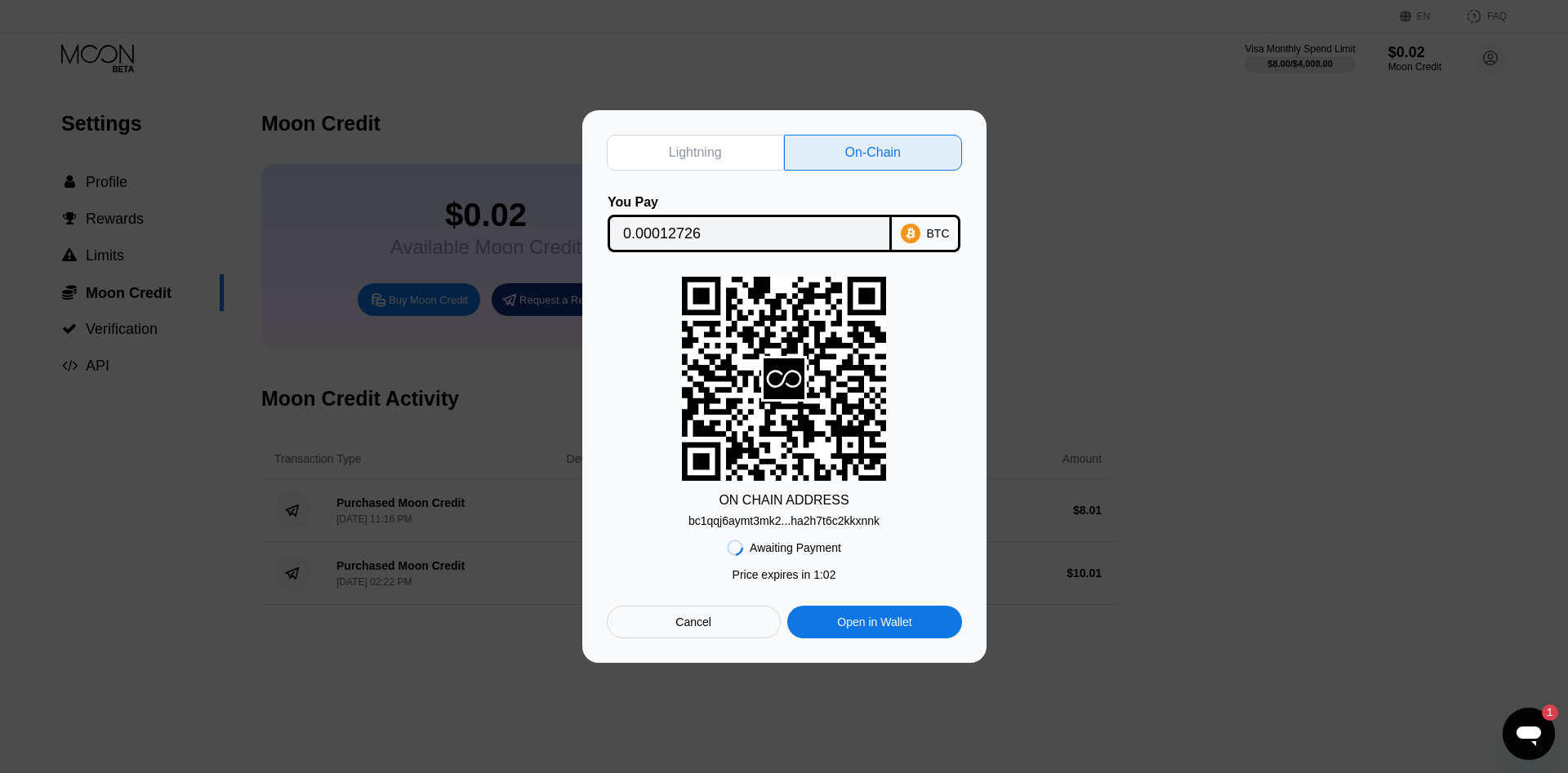 type on "0.00012727" 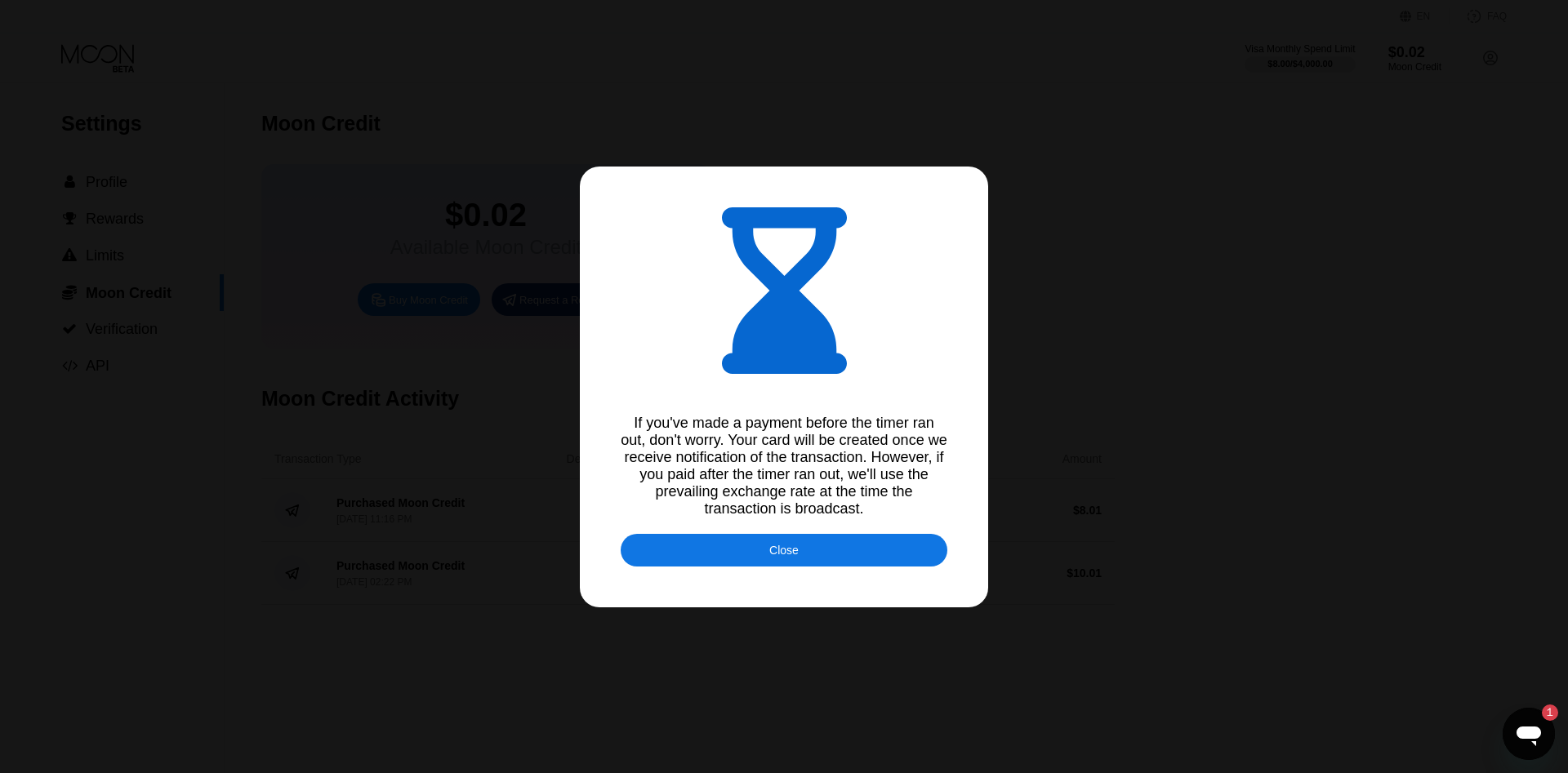 type on "0.00012726" 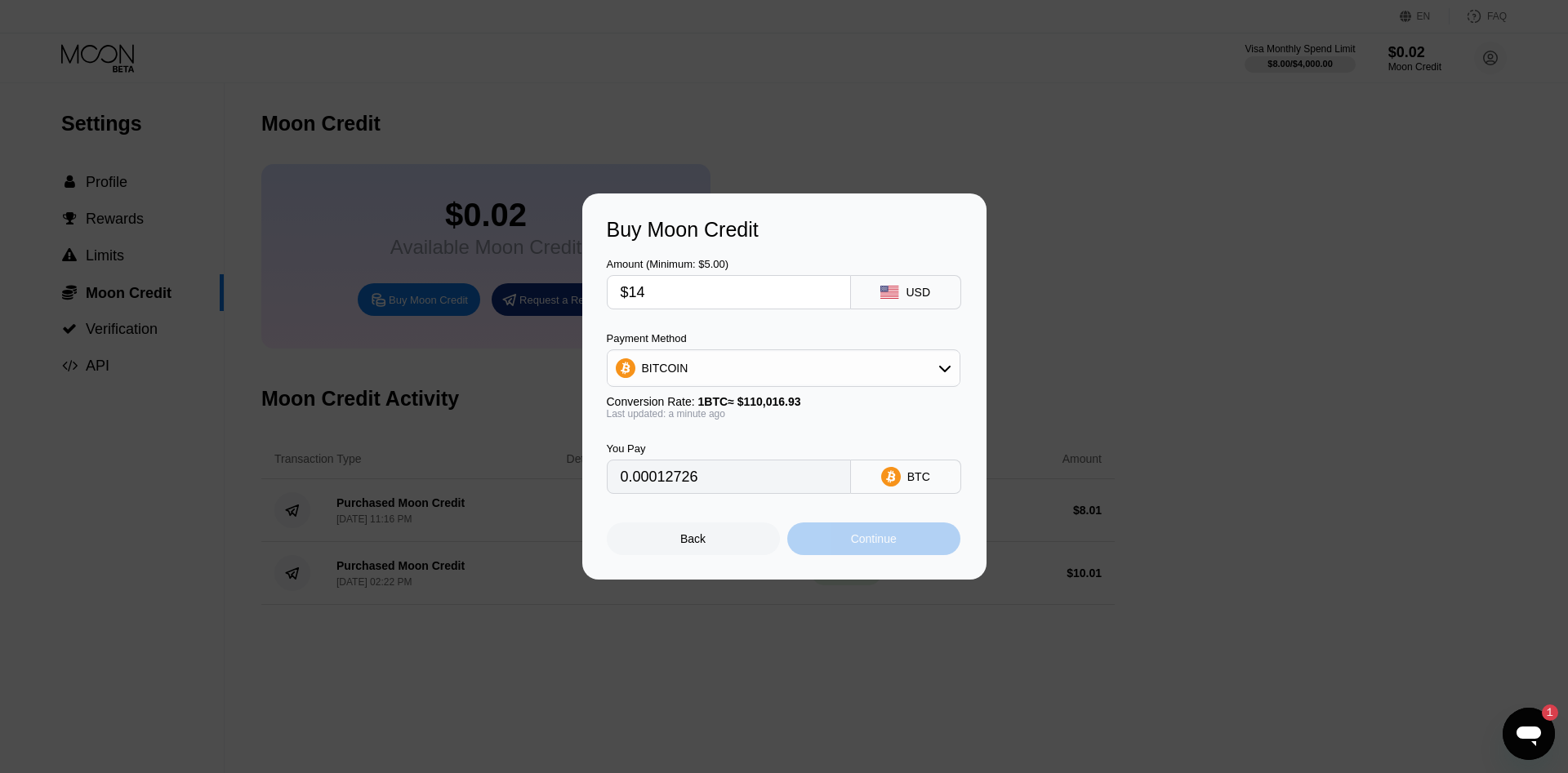 click on "Continue" at bounding box center [874, 539] 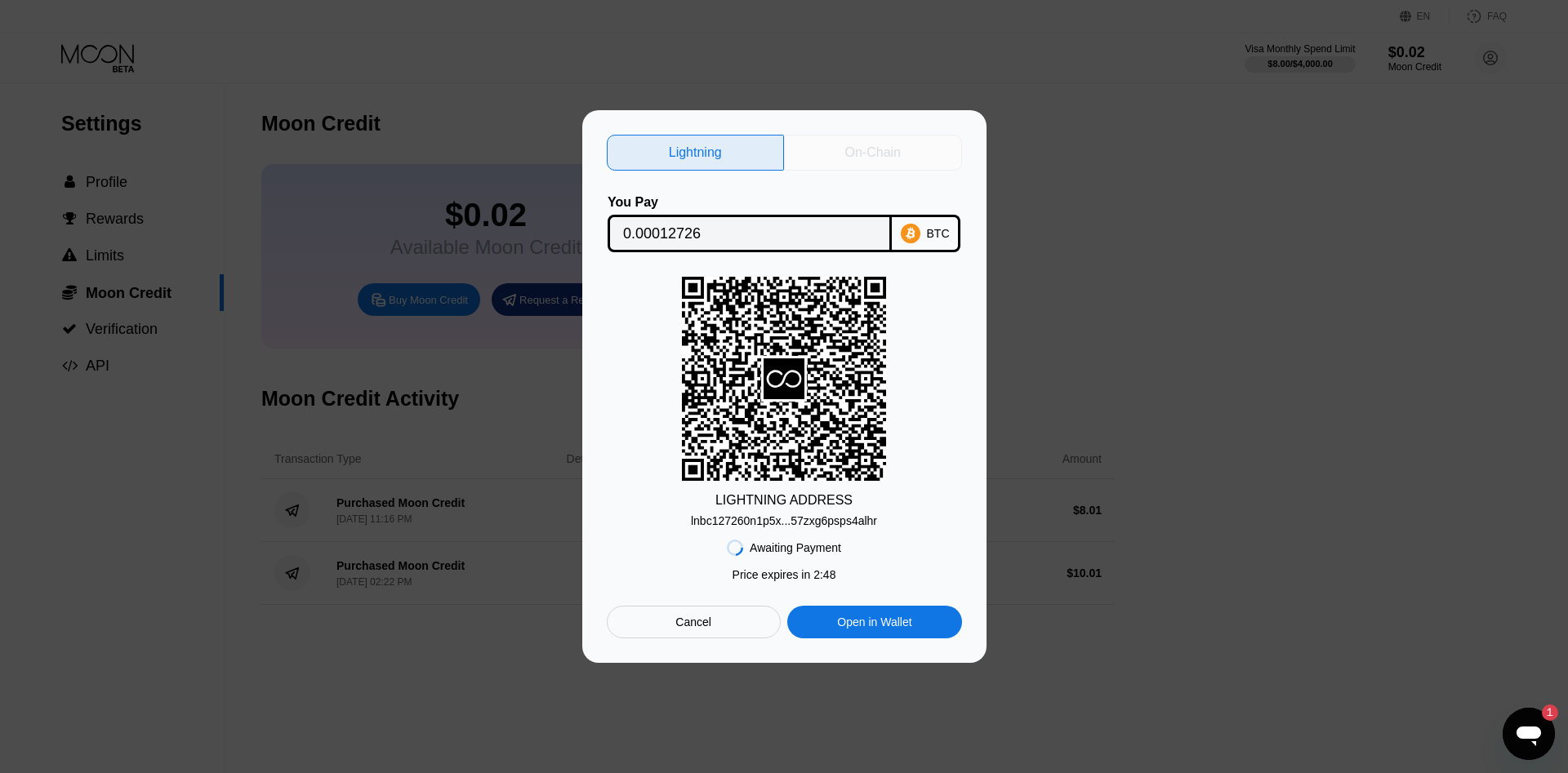 click on "On-Chain" at bounding box center (873, 153) 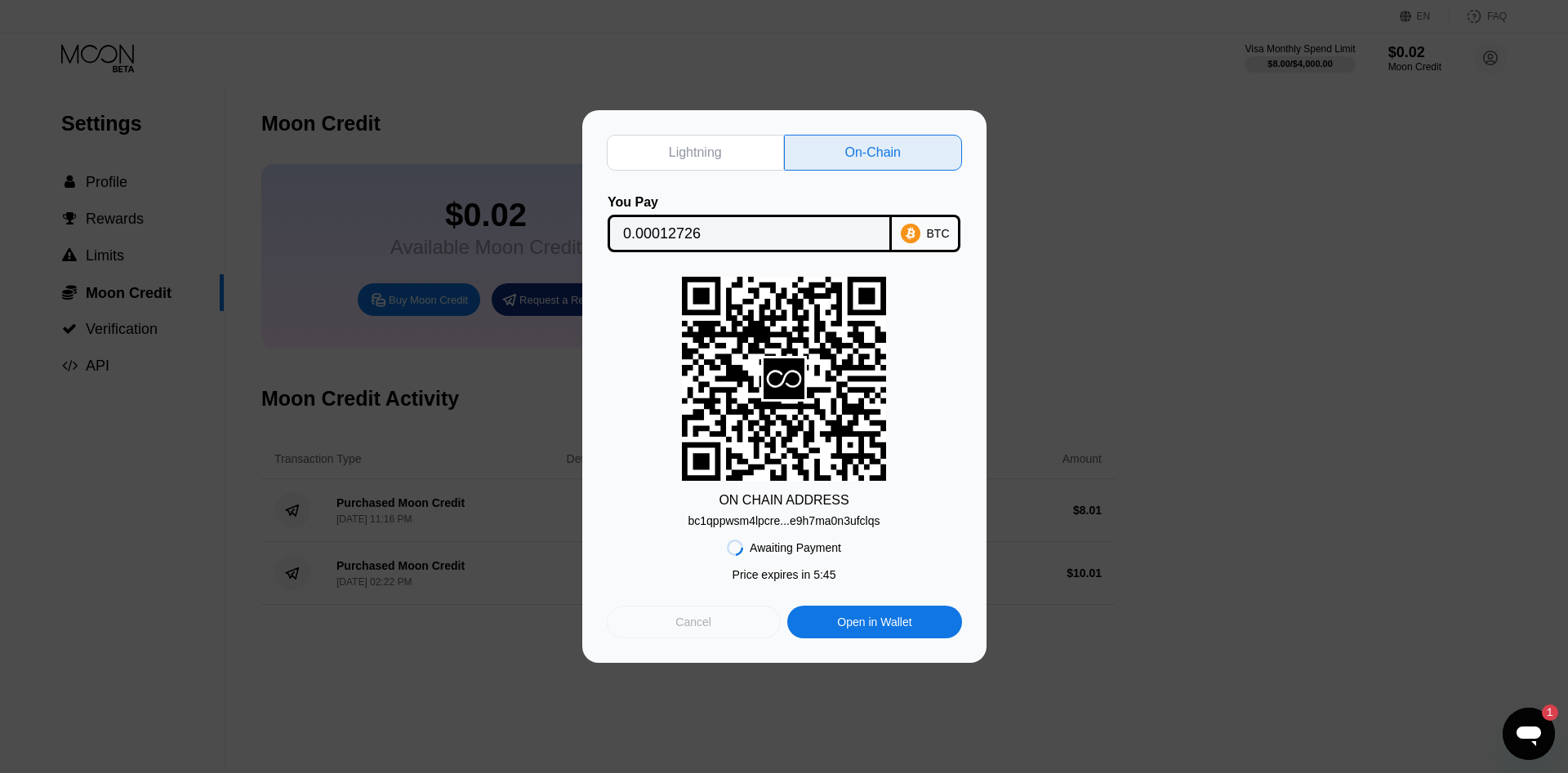 click on "Cancel" at bounding box center [693, 622] 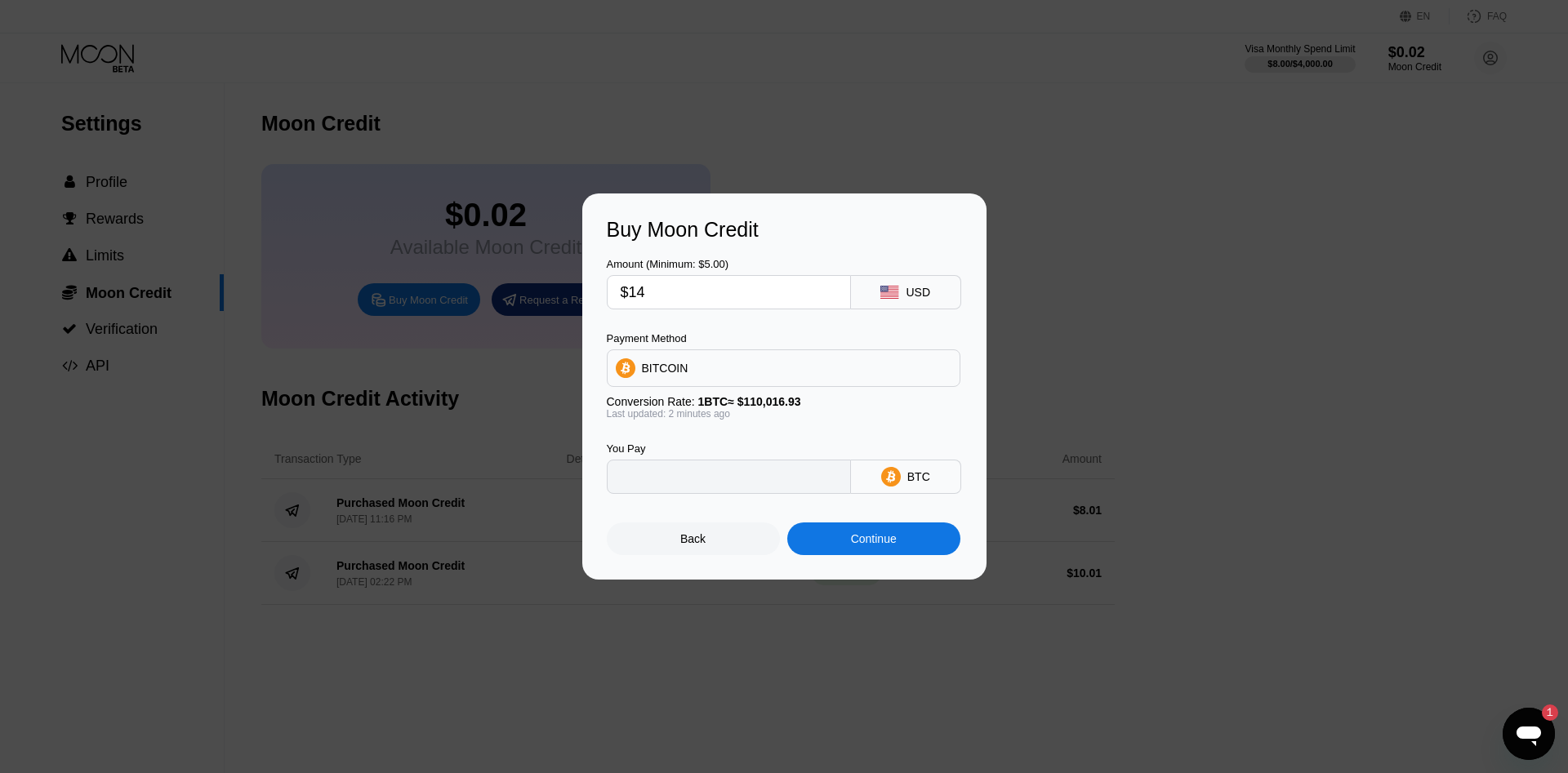 type on "0.00012726" 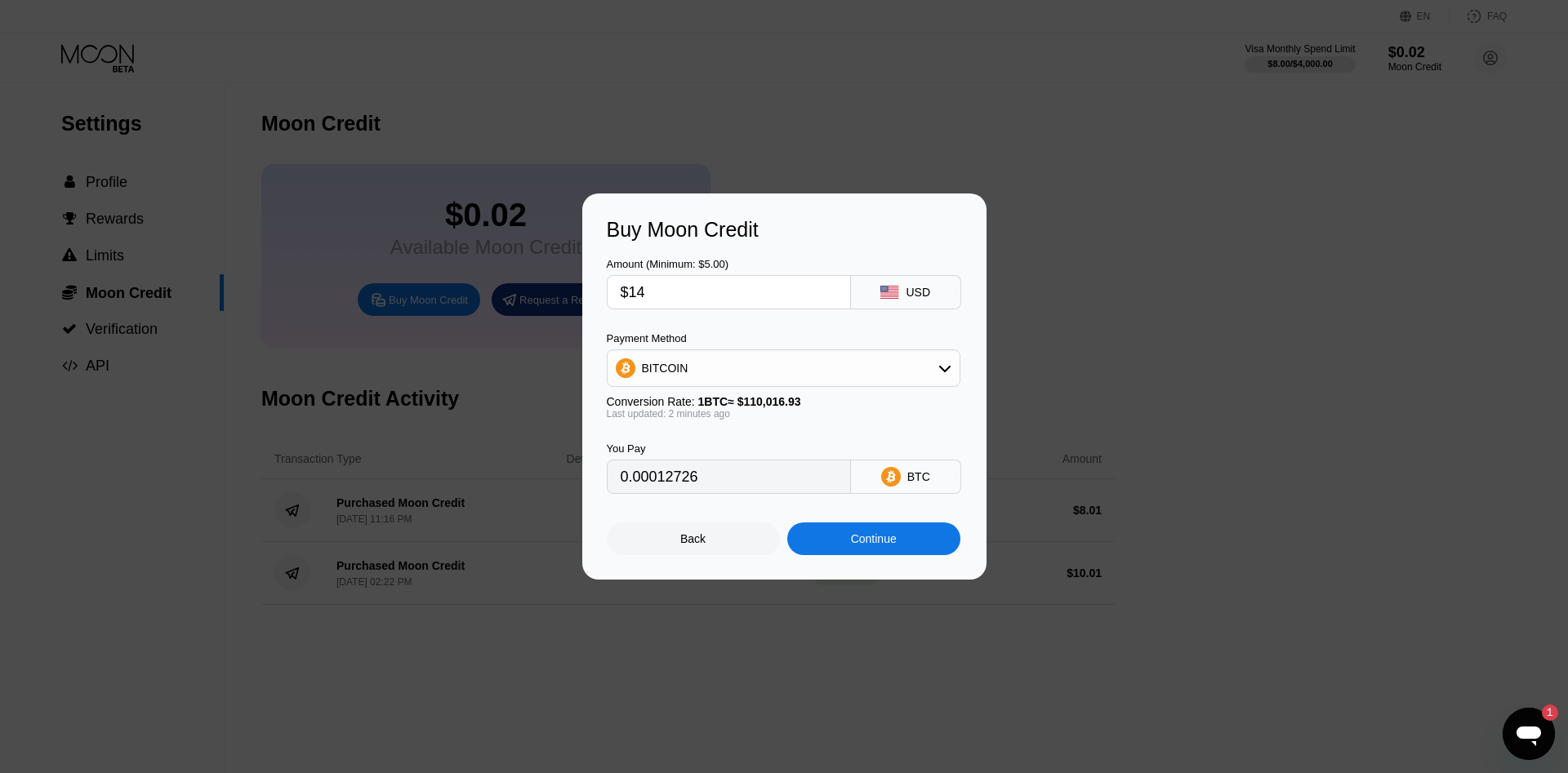 click on "Amount (Minimum: $5.00) $14 USD Payment Method BITCOIN Conversion Rate:   1  BTC  ≈   $110,016.93 Last updated:   2 minutes ago You Pay 0.00012726 BTC" at bounding box center [784, 367] 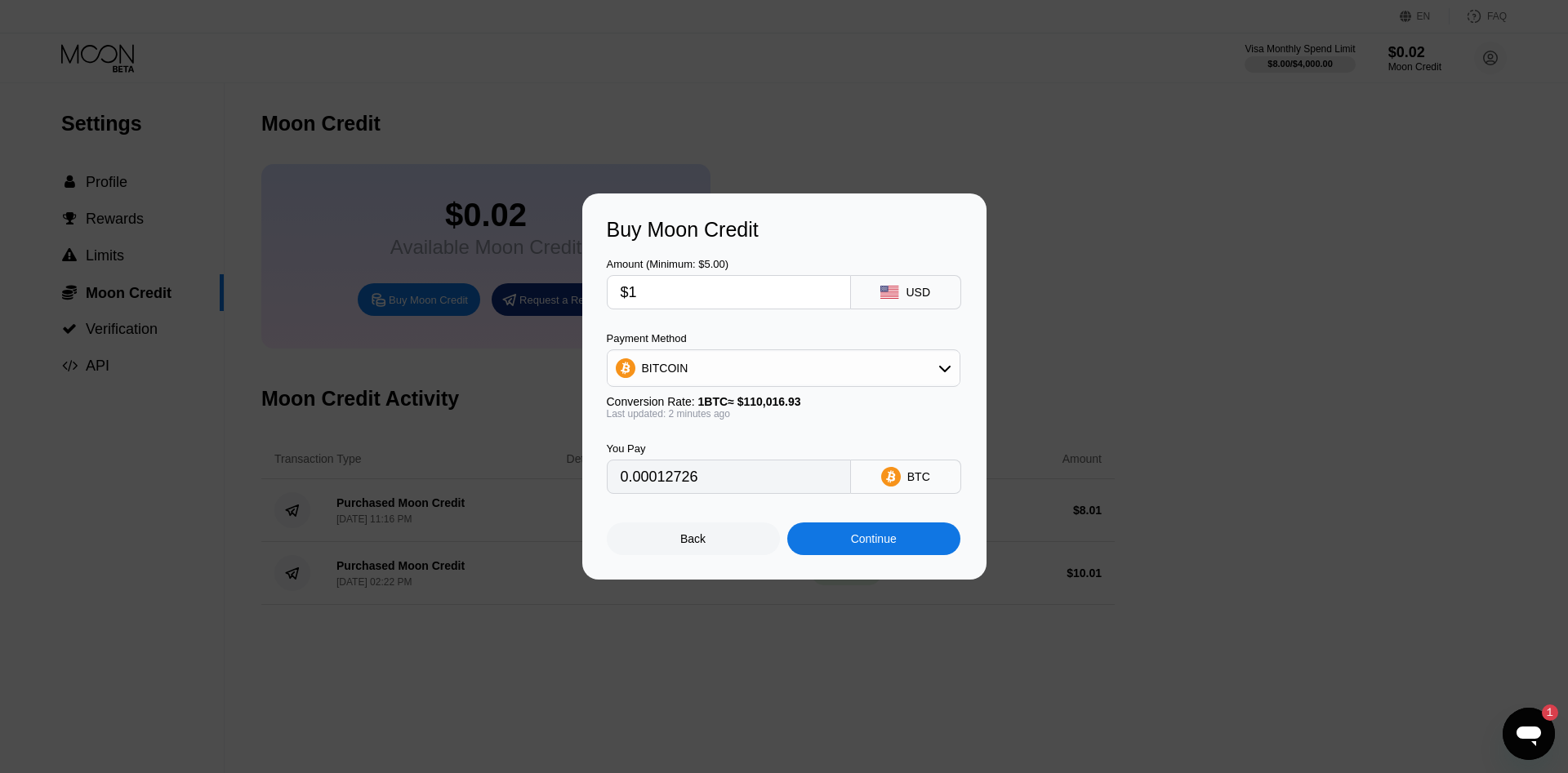 type on "0.00000909" 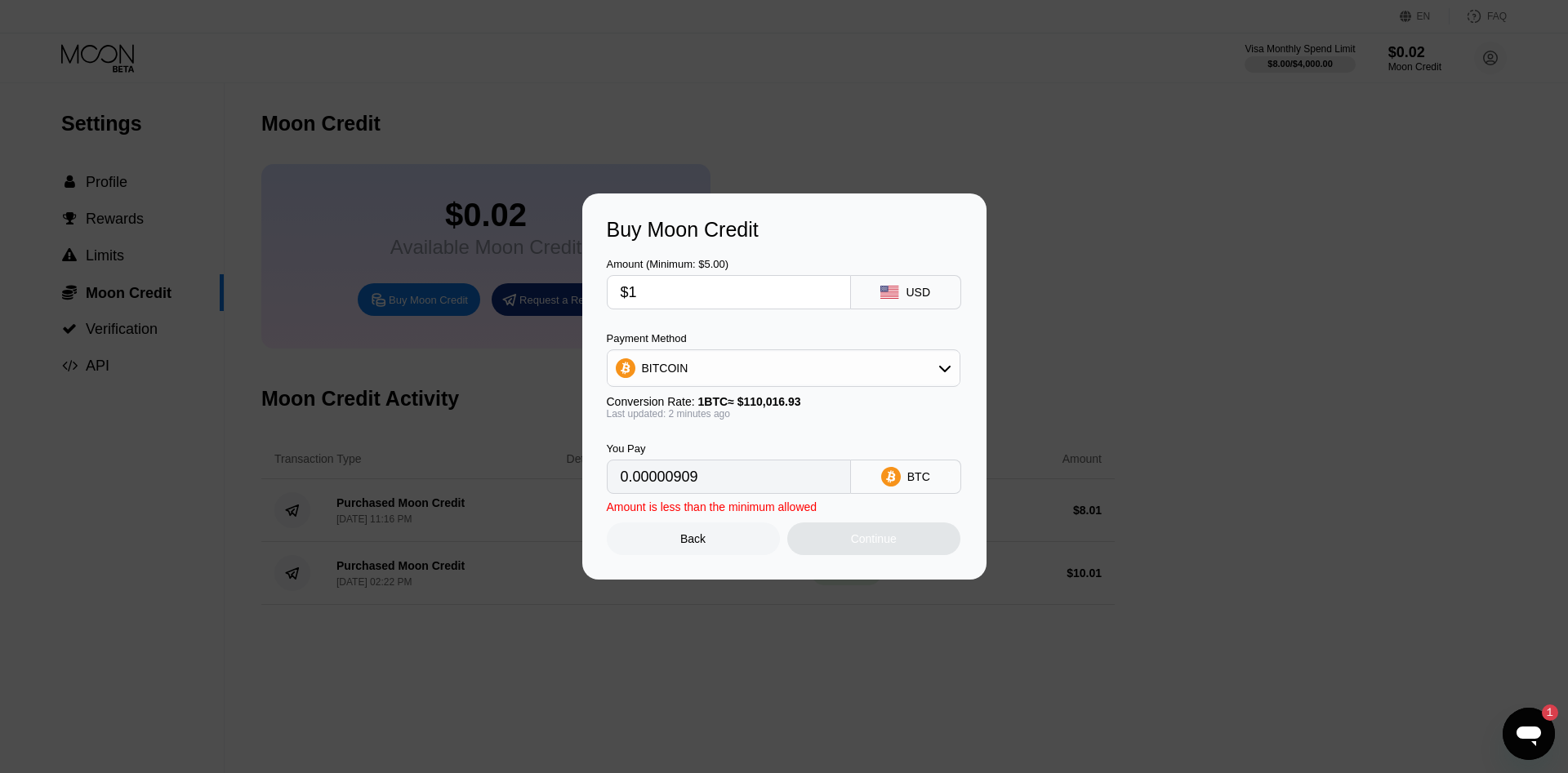 type on "$13" 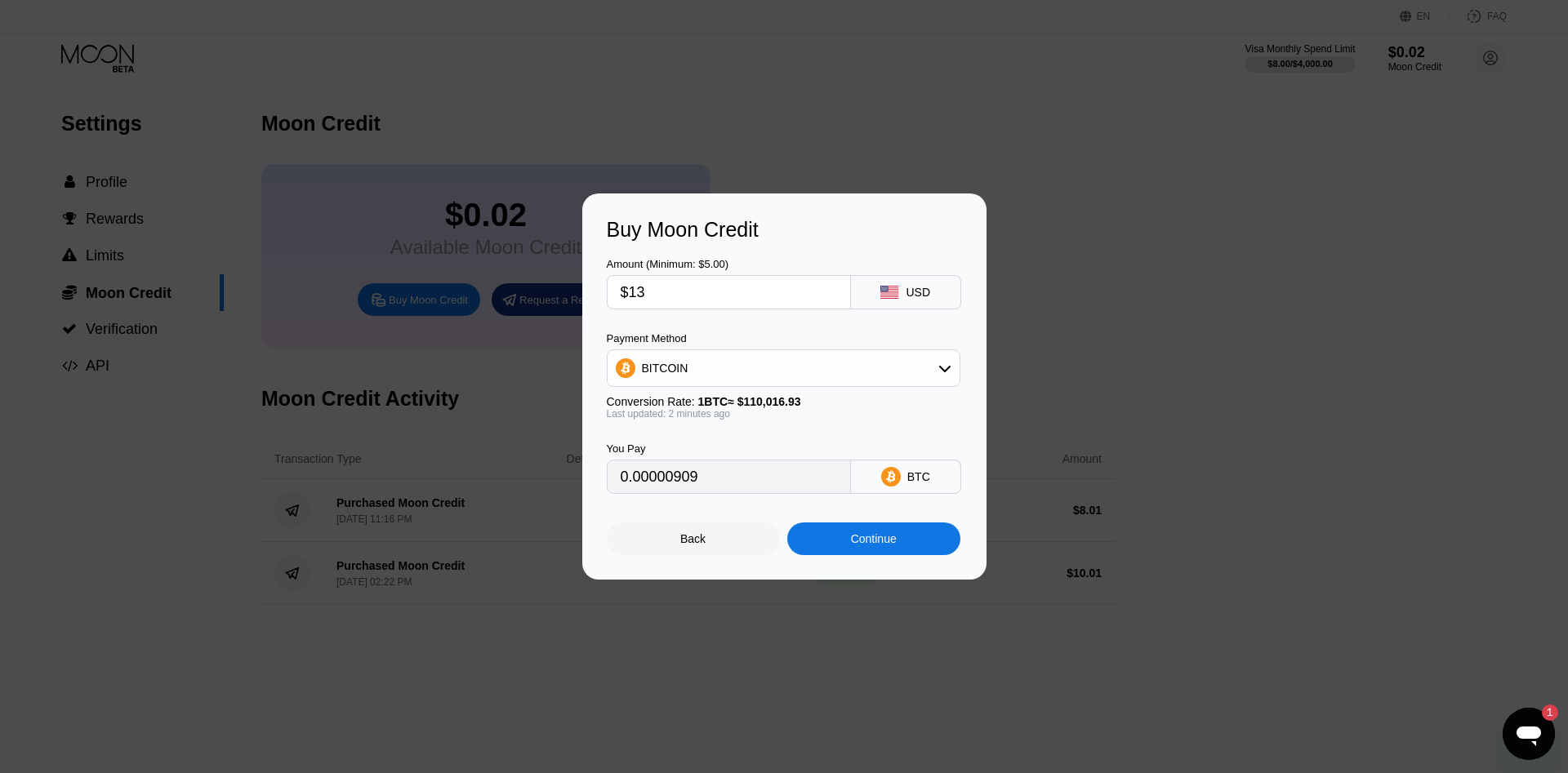 type on "0.00011817" 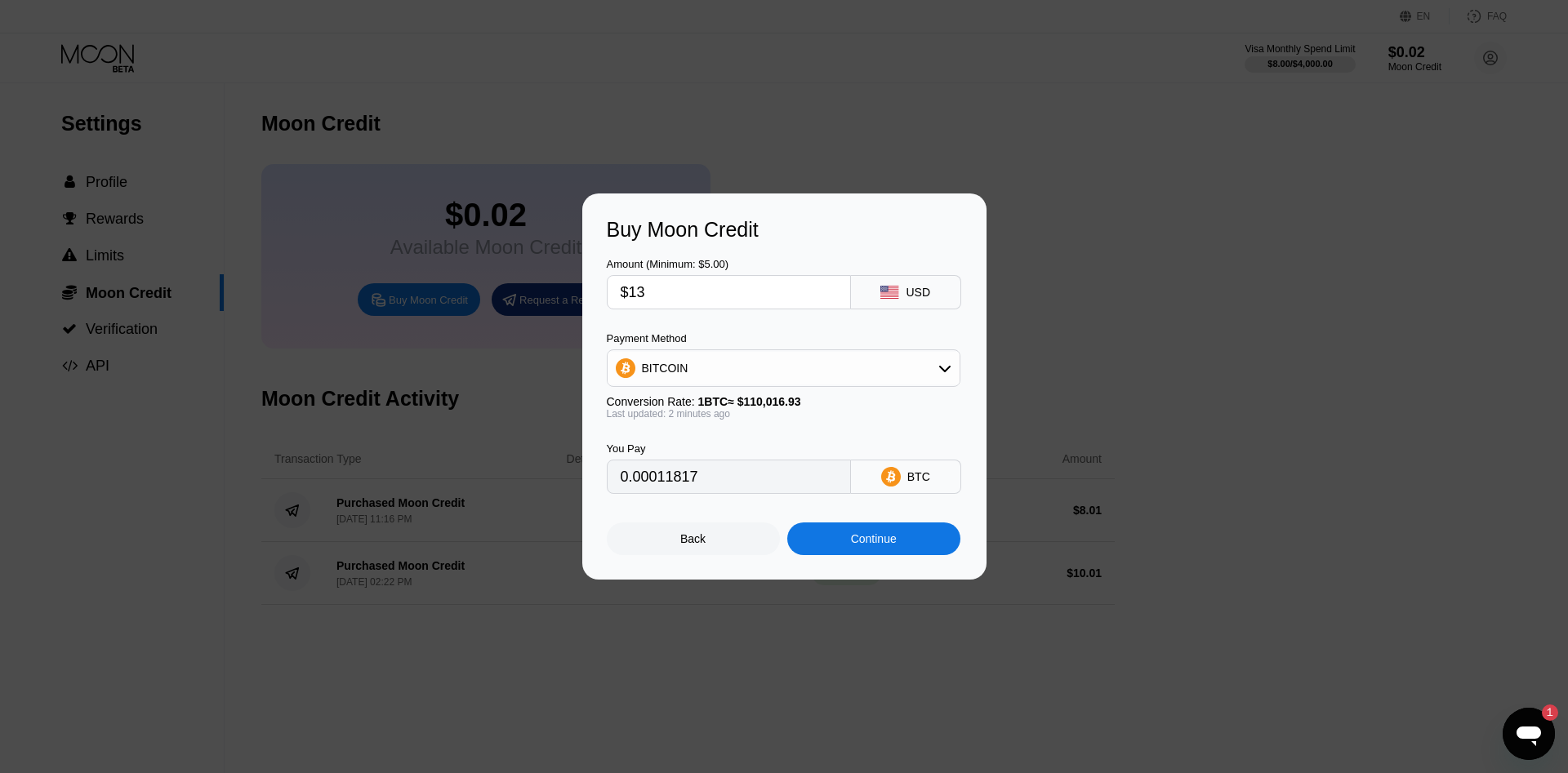 type on "$13" 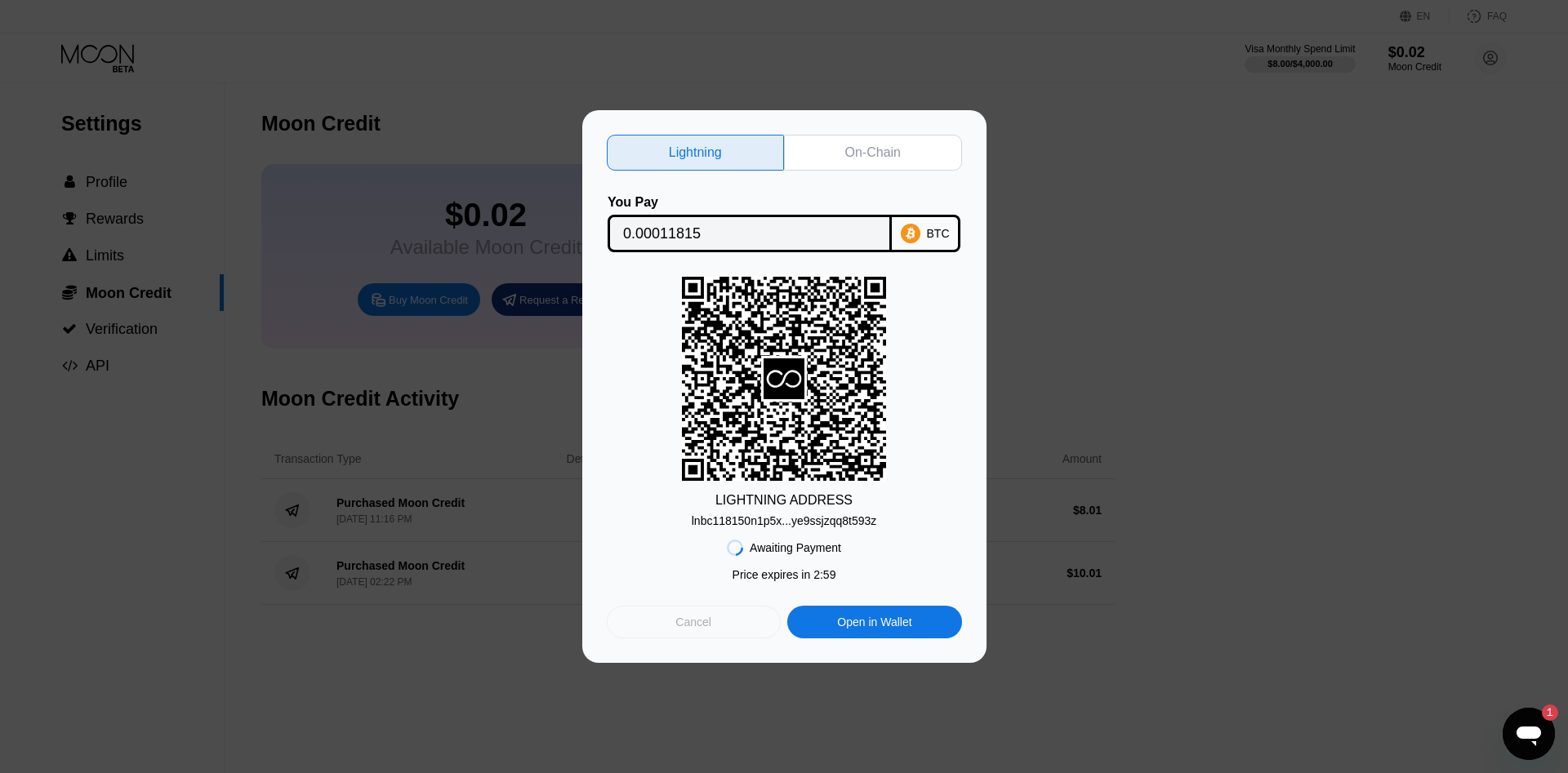 click on "Cancel" at bounding box center (693, 622) 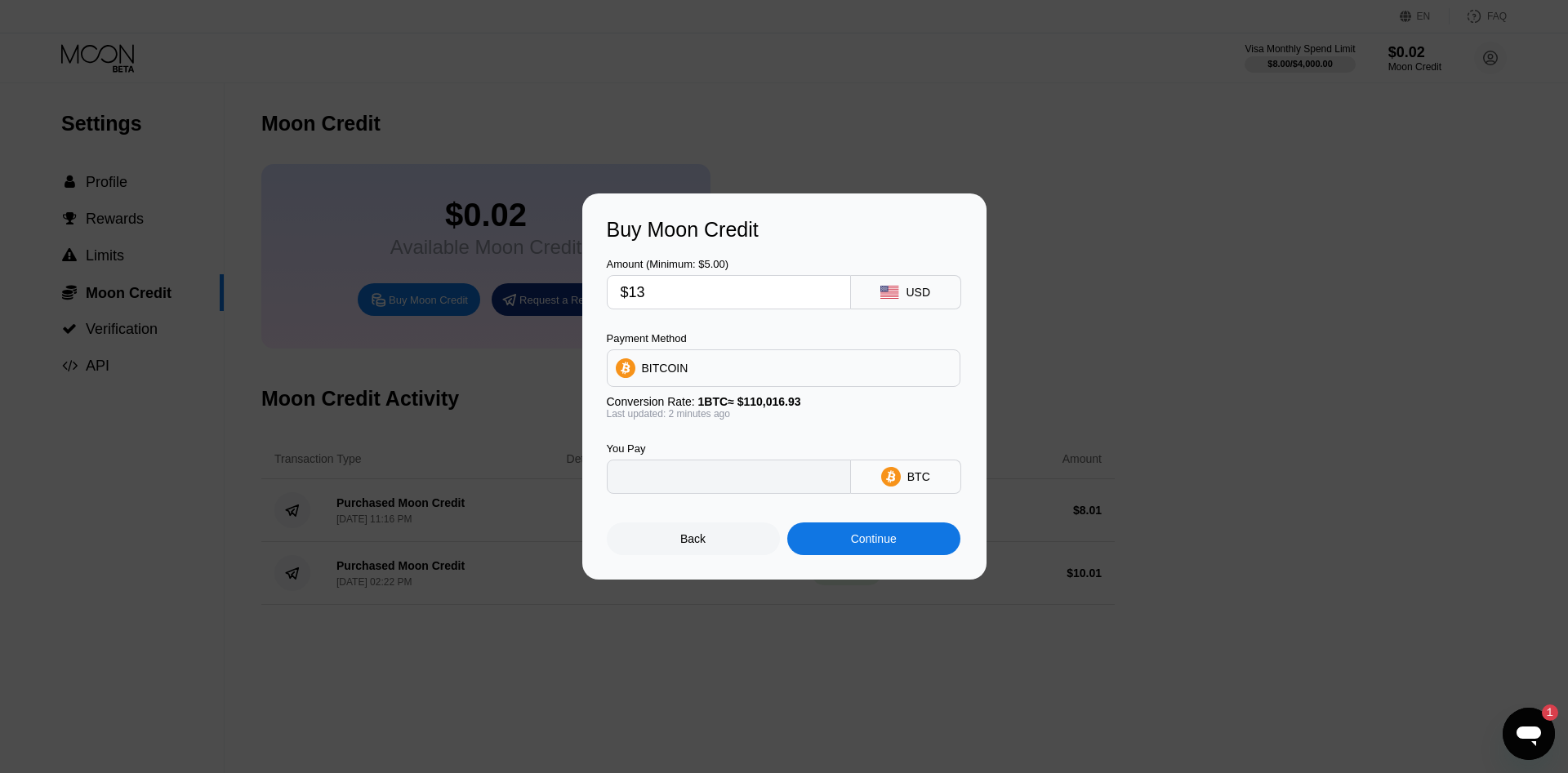 type on "0.00011817" 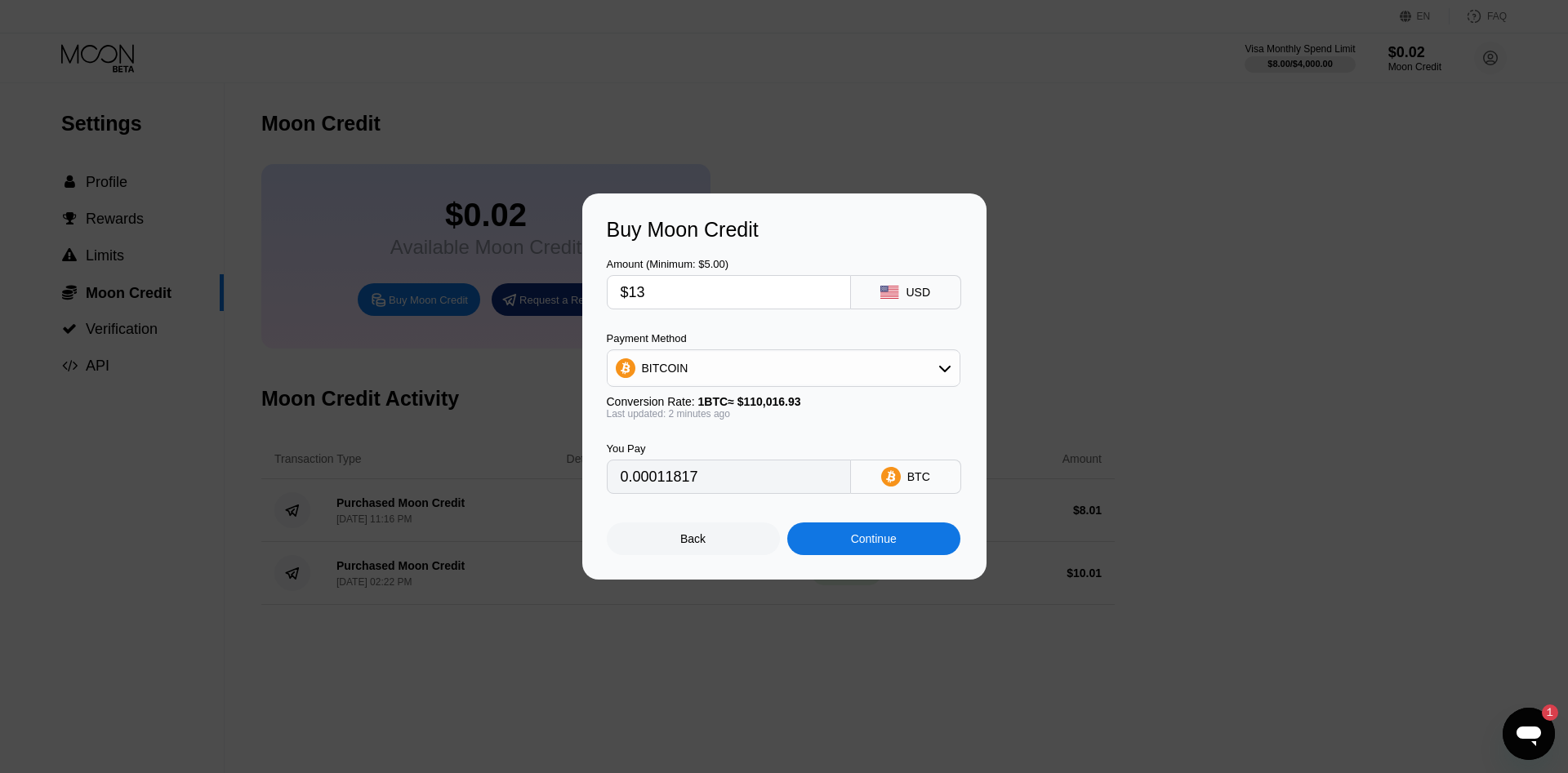 click on "$13" at bounding box center (728, 292) 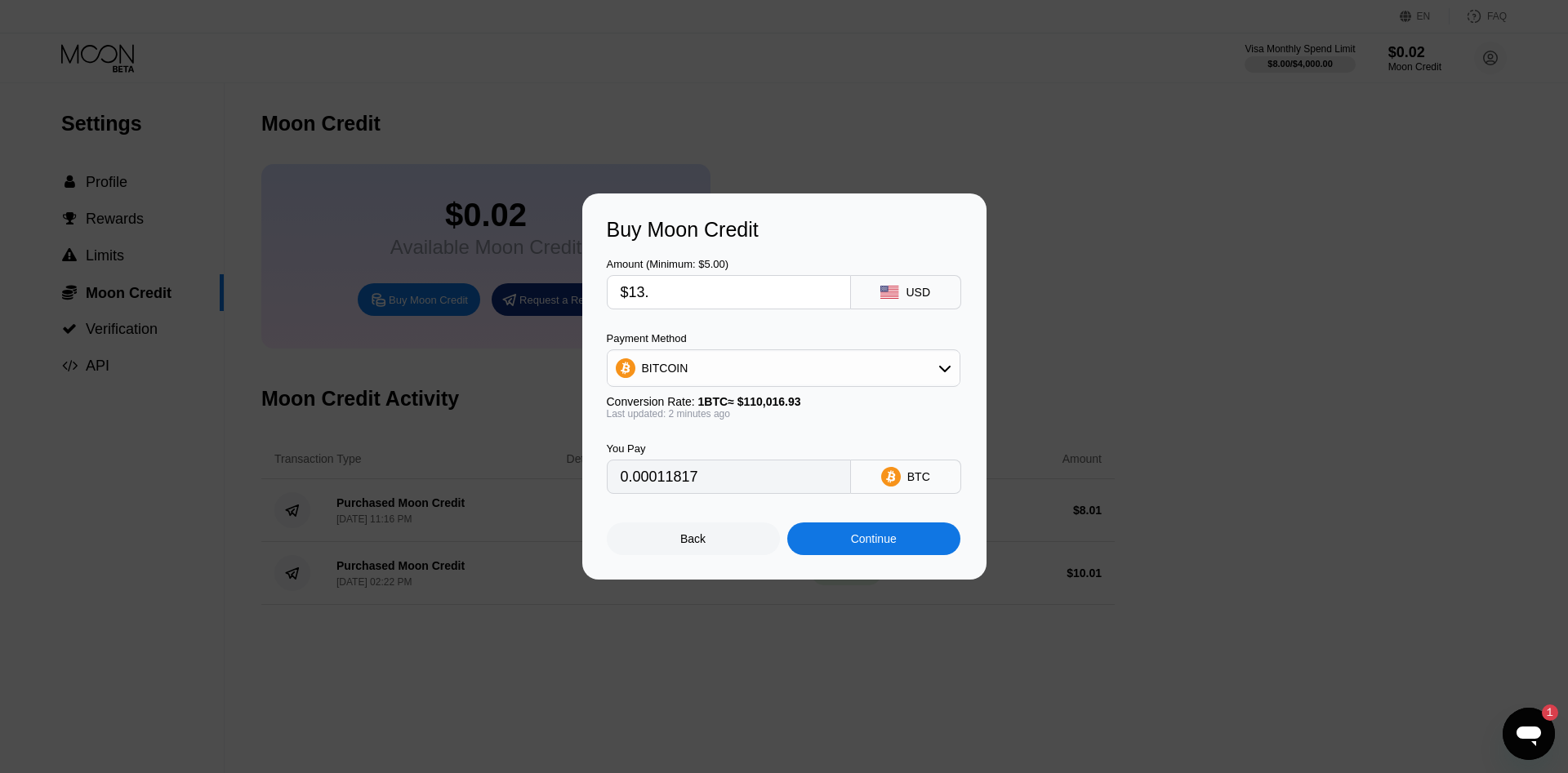 type on "$13.5" 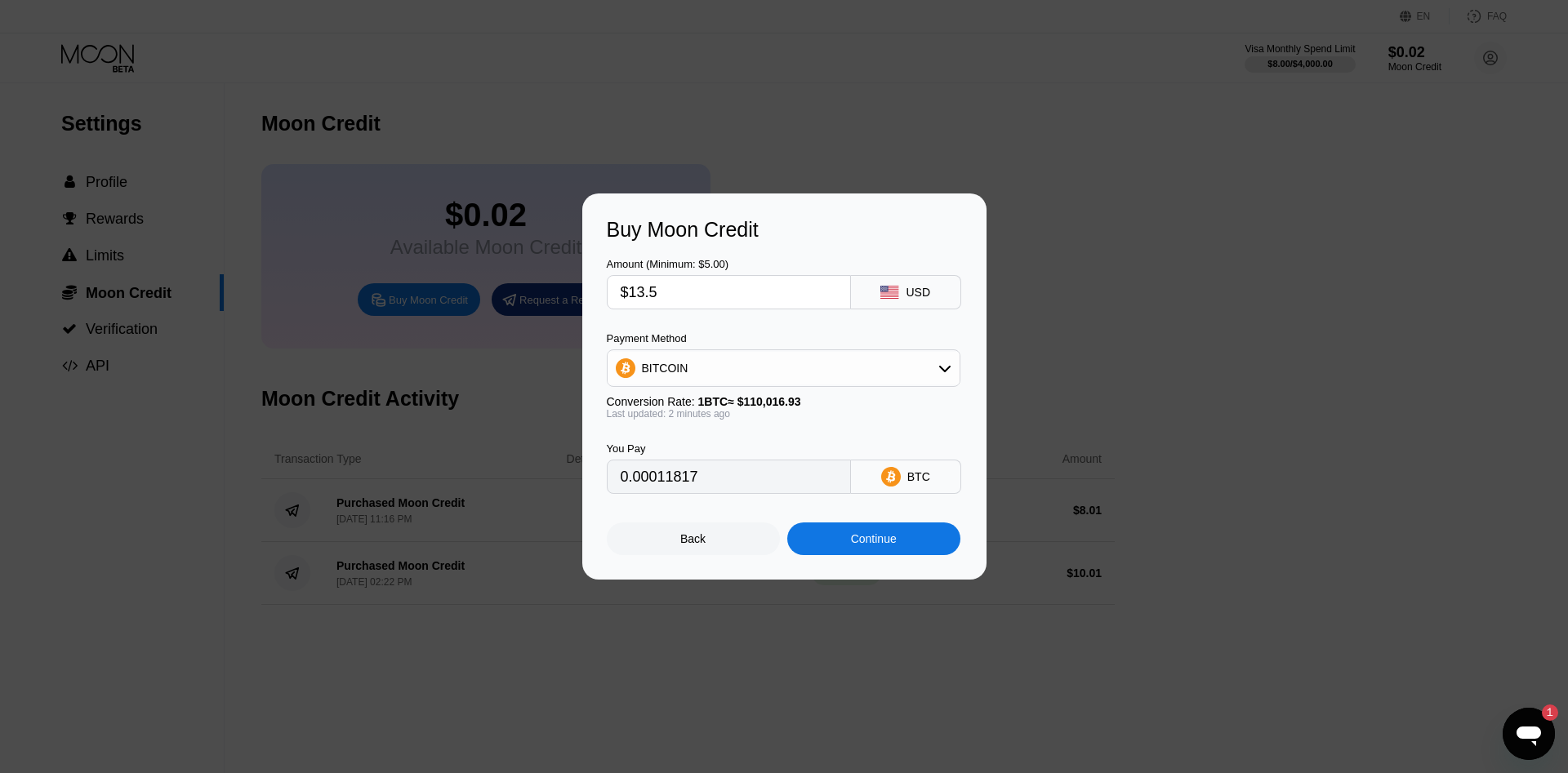 type on "0.00012271" 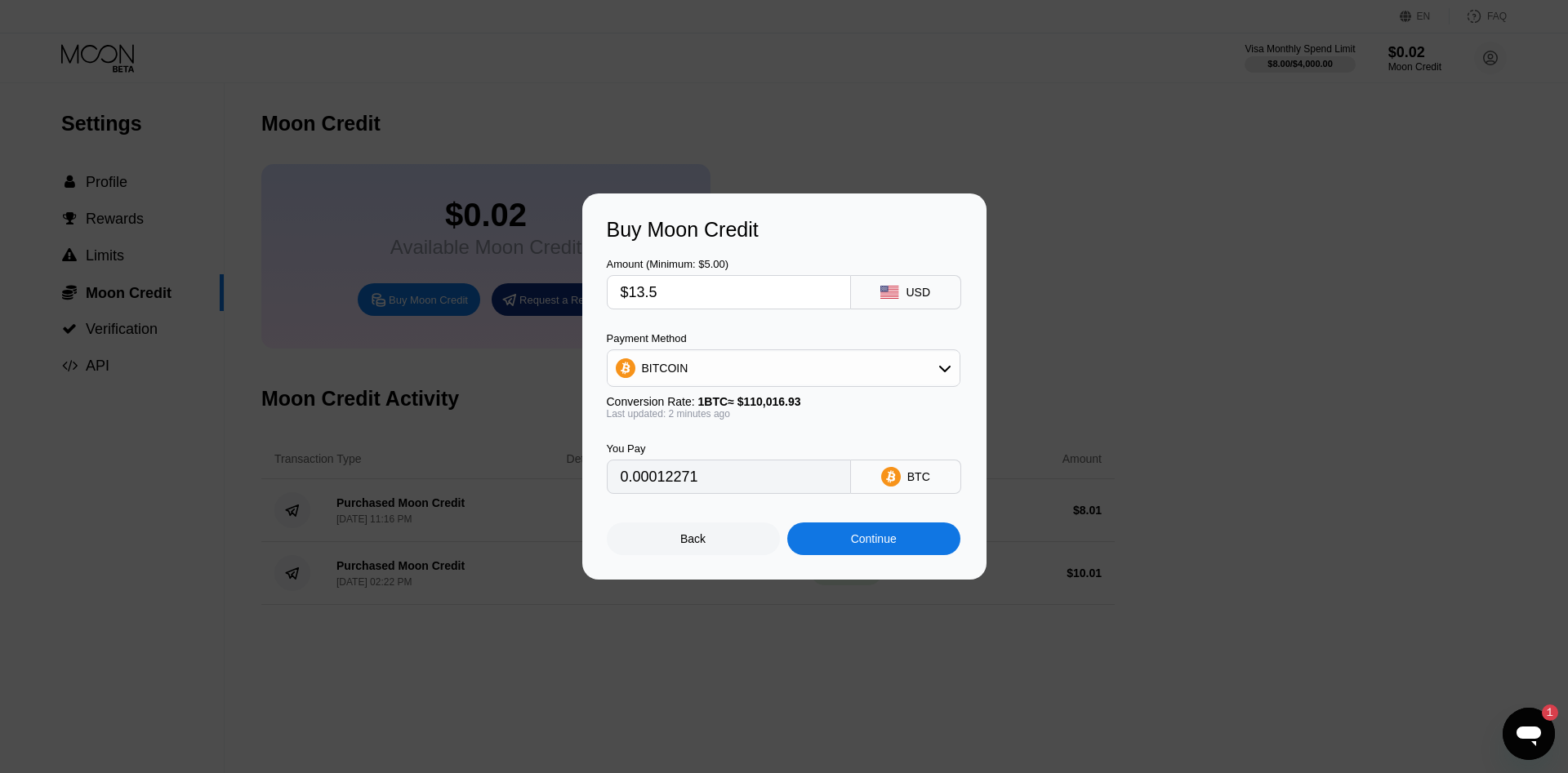 type on "$13.5" 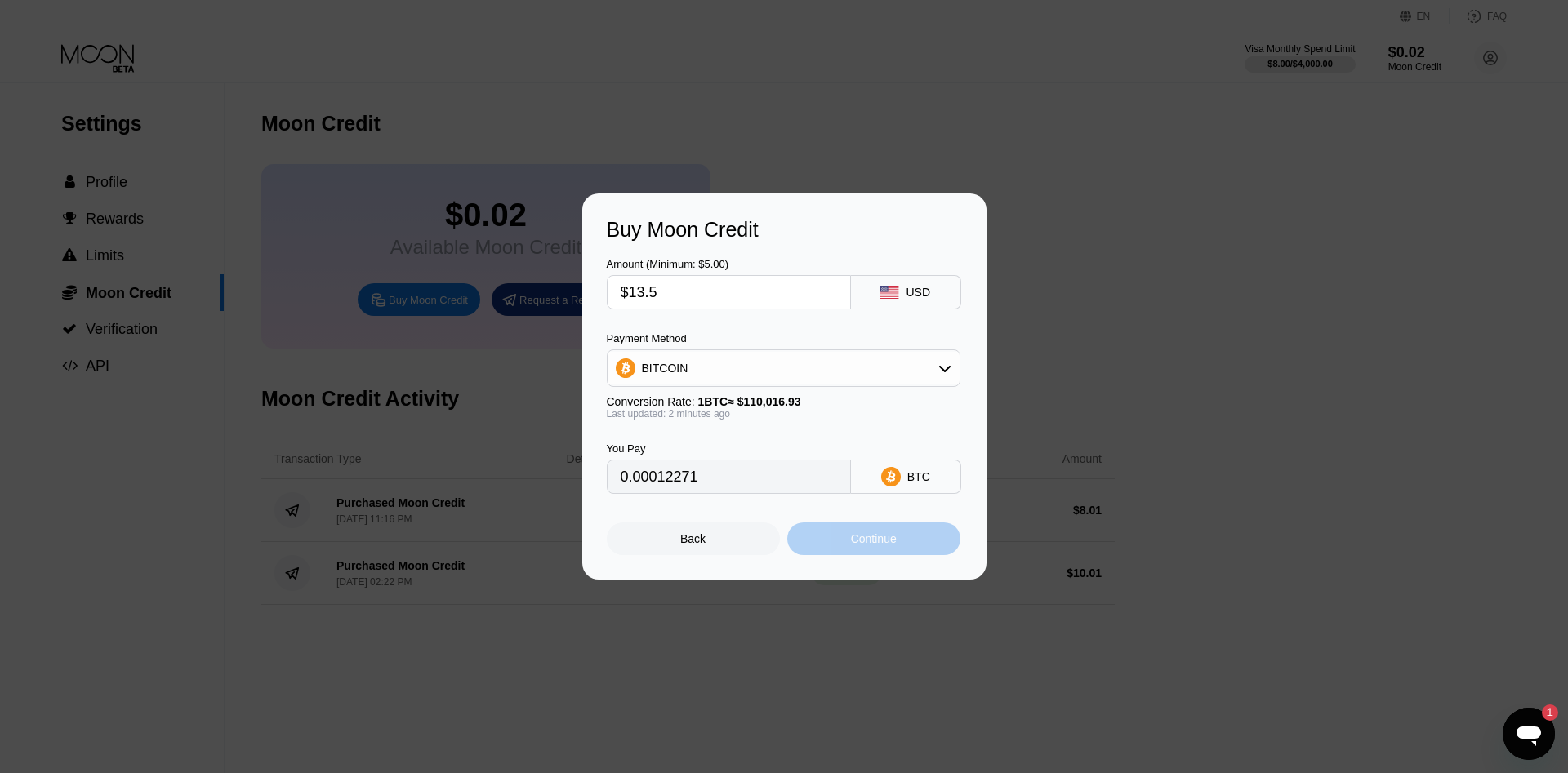 click on "Continue" at bounding box center (874, 539) 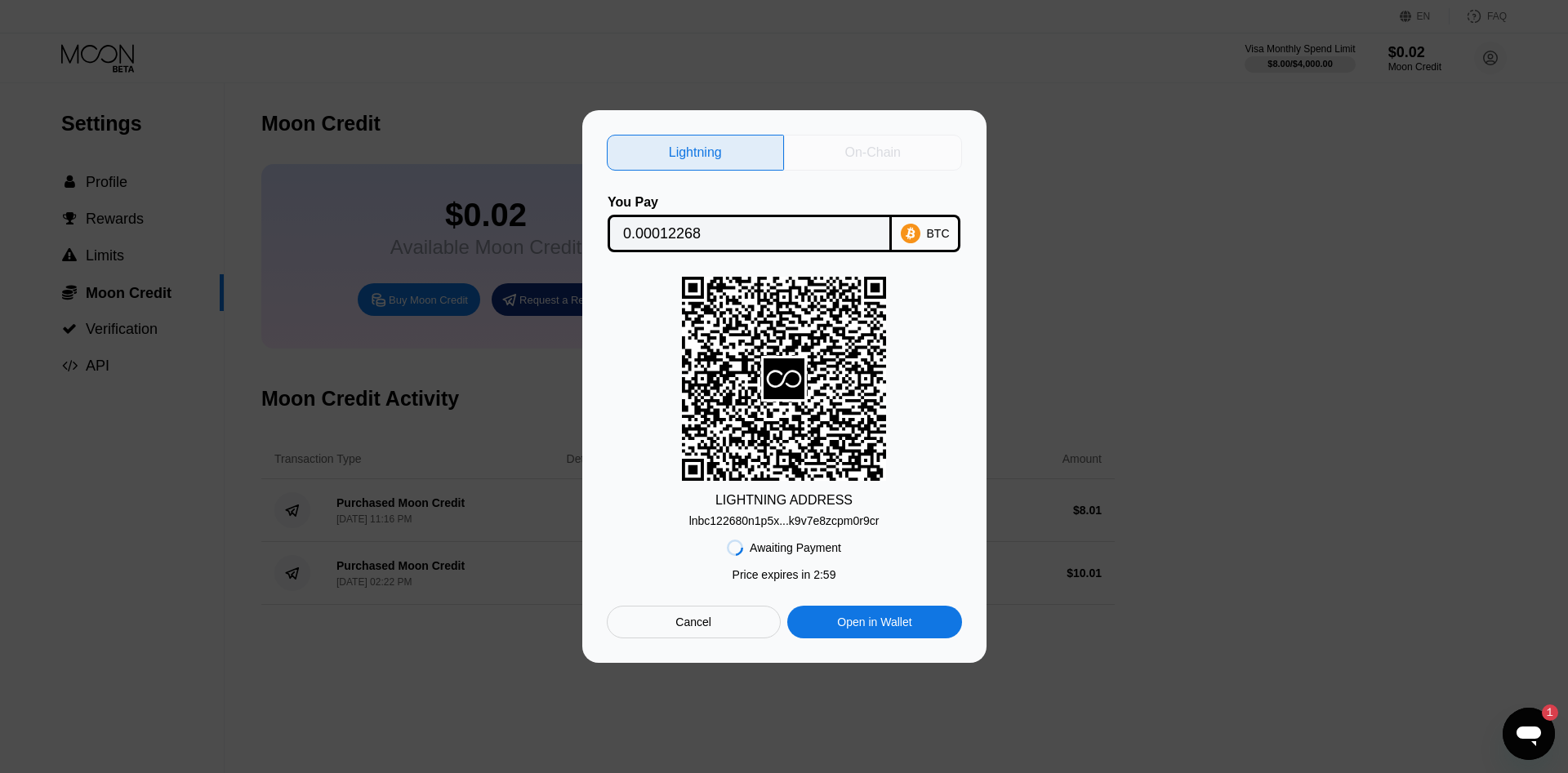 click on "On-Chain" at bounding box center (873, 153) 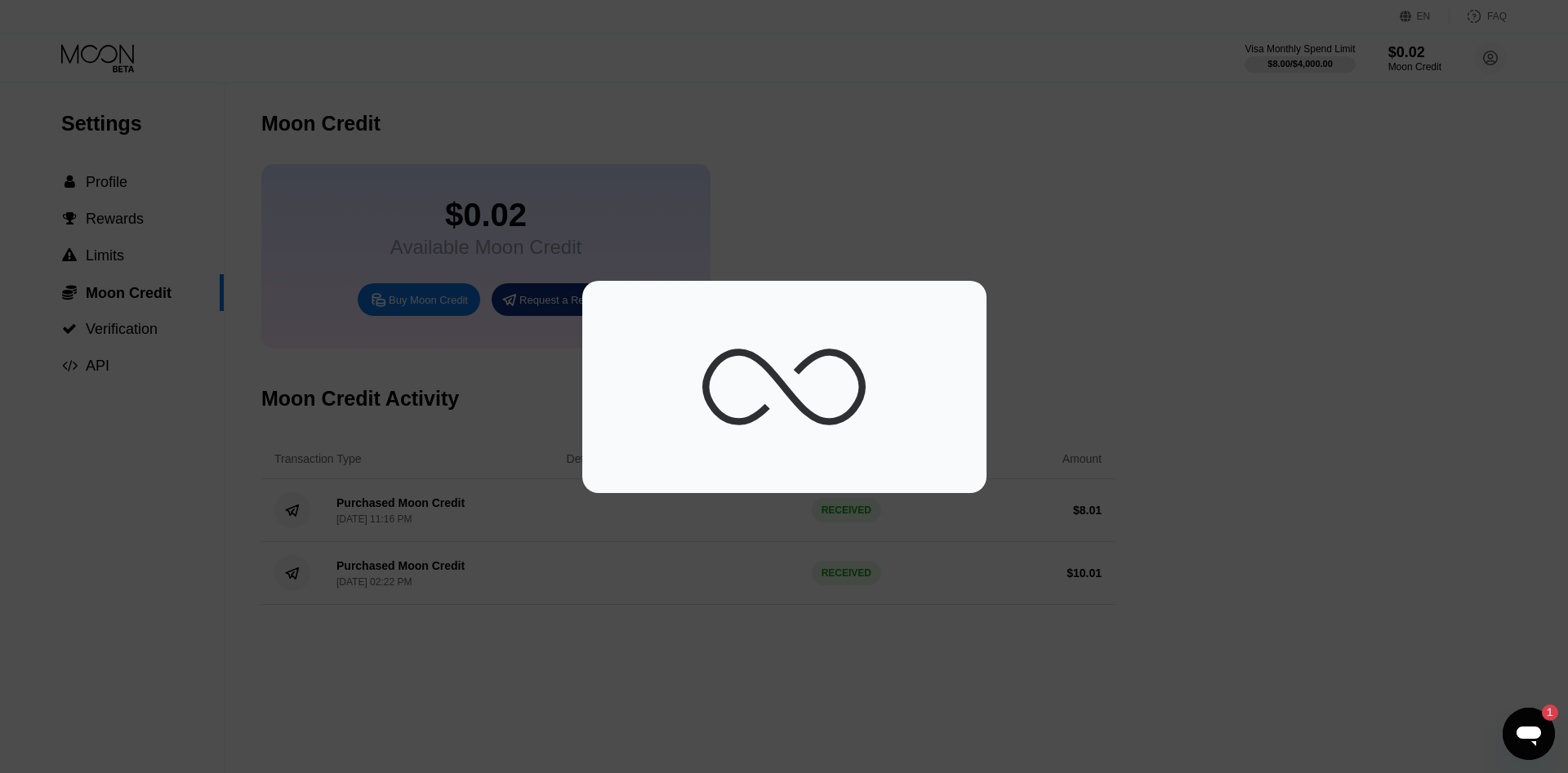 click at bounding box center [784, 386] 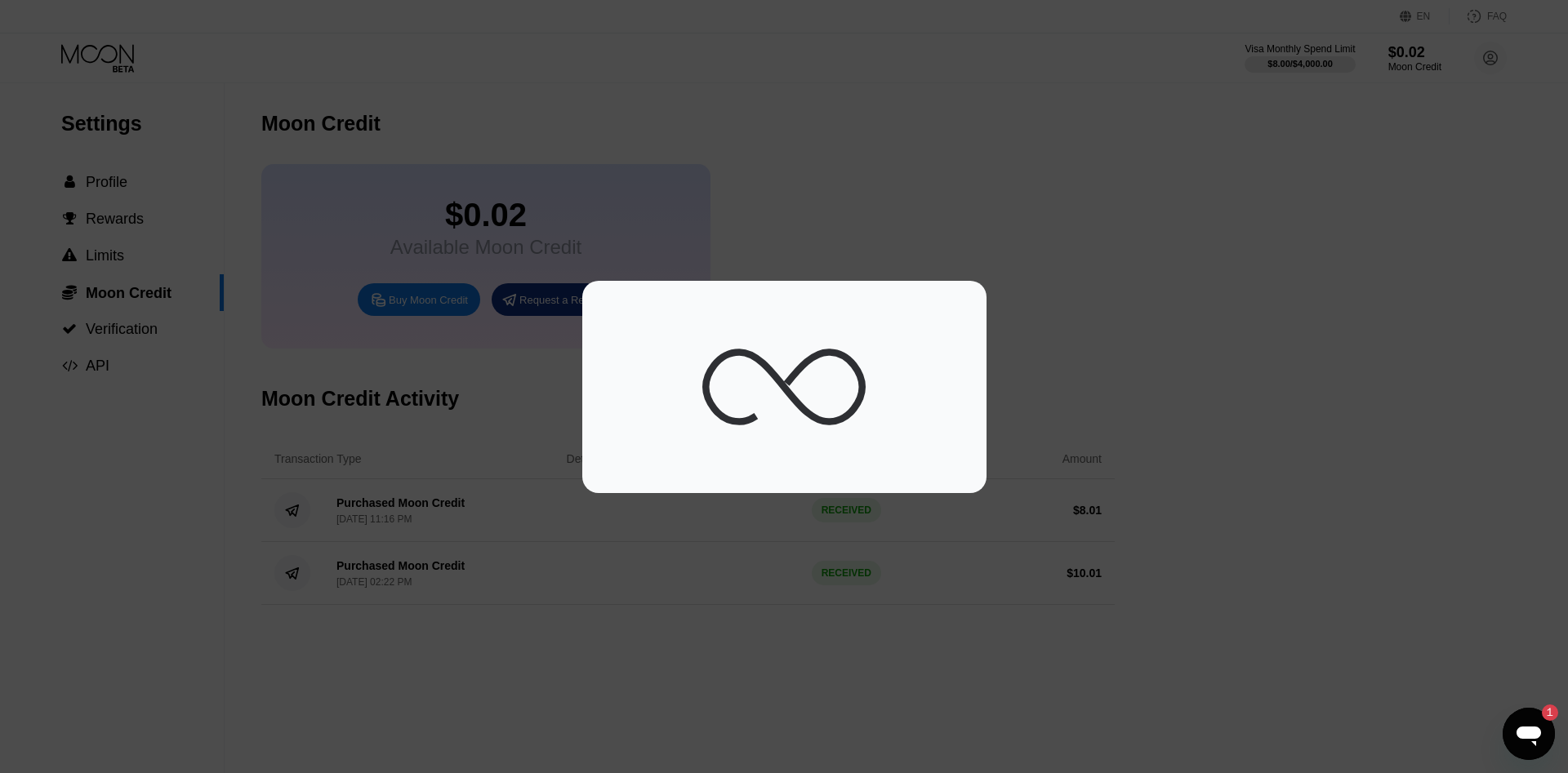 drag, startPoint x: 818, startPoint y: 243, endPoint x: 817, endPoint y: 255, distance: 12.041595 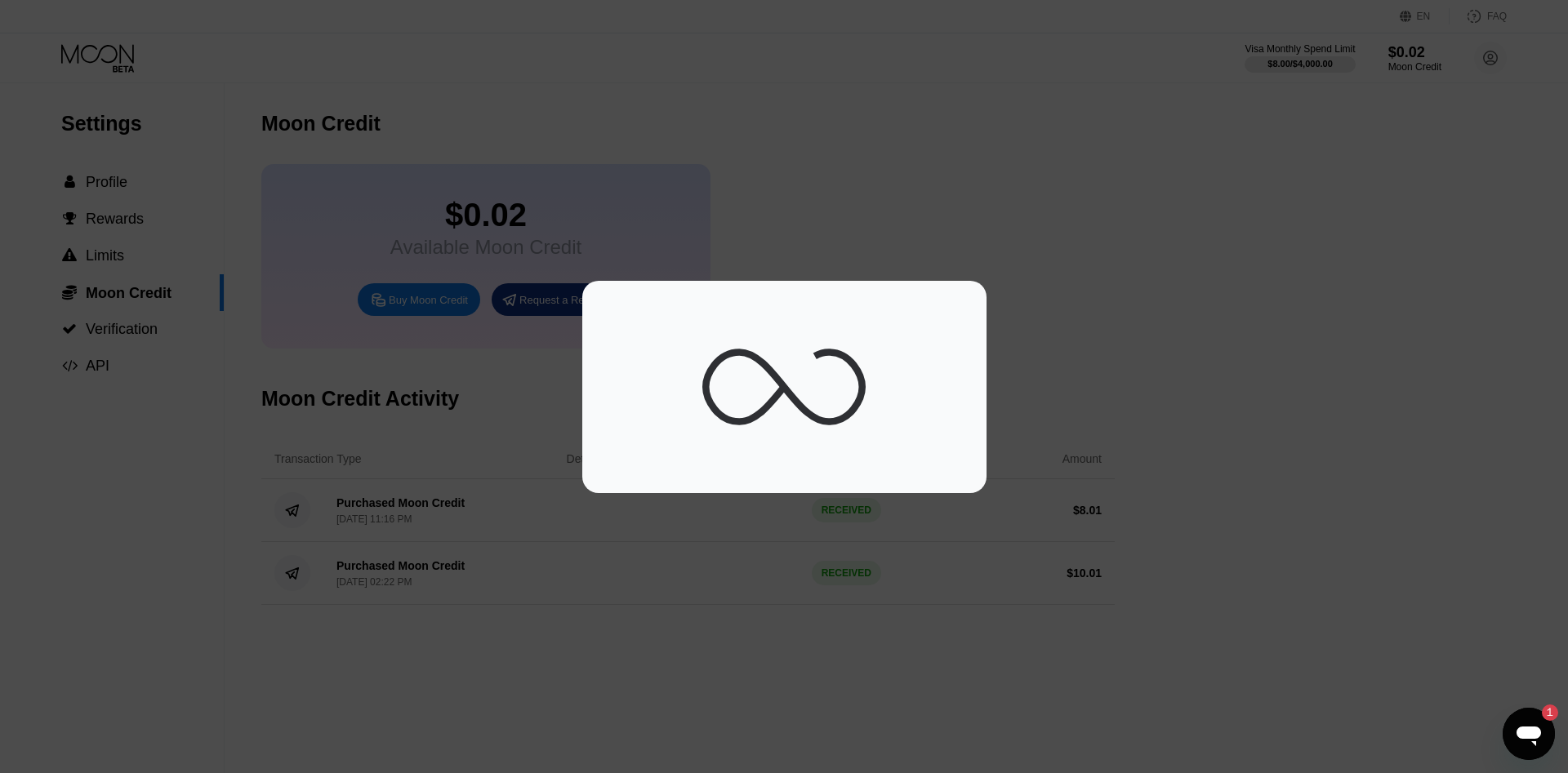 click at bounding box center (784, 386) 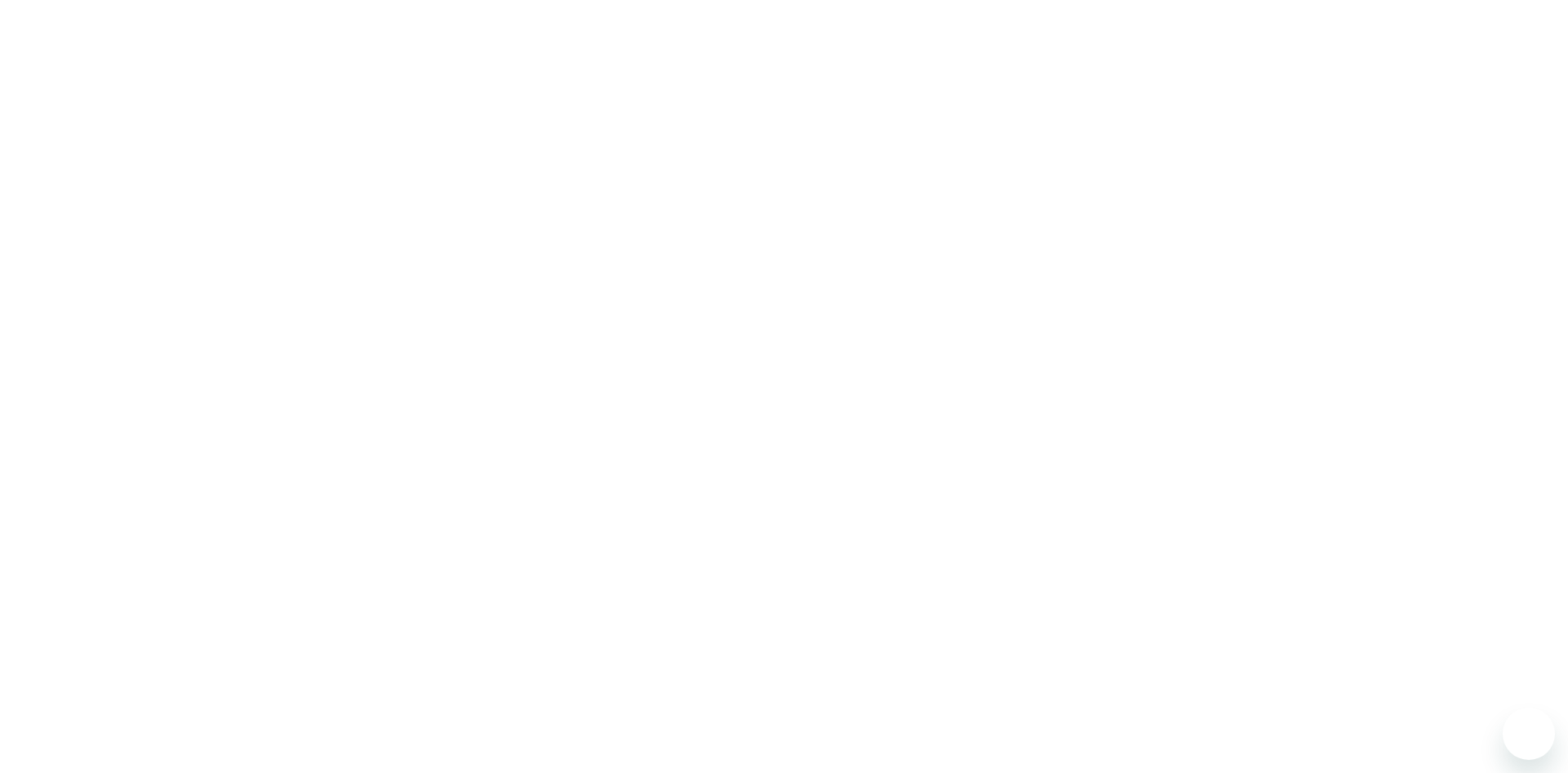 scroll, scrollTop: 0, scrollLeft: 0, axis: both 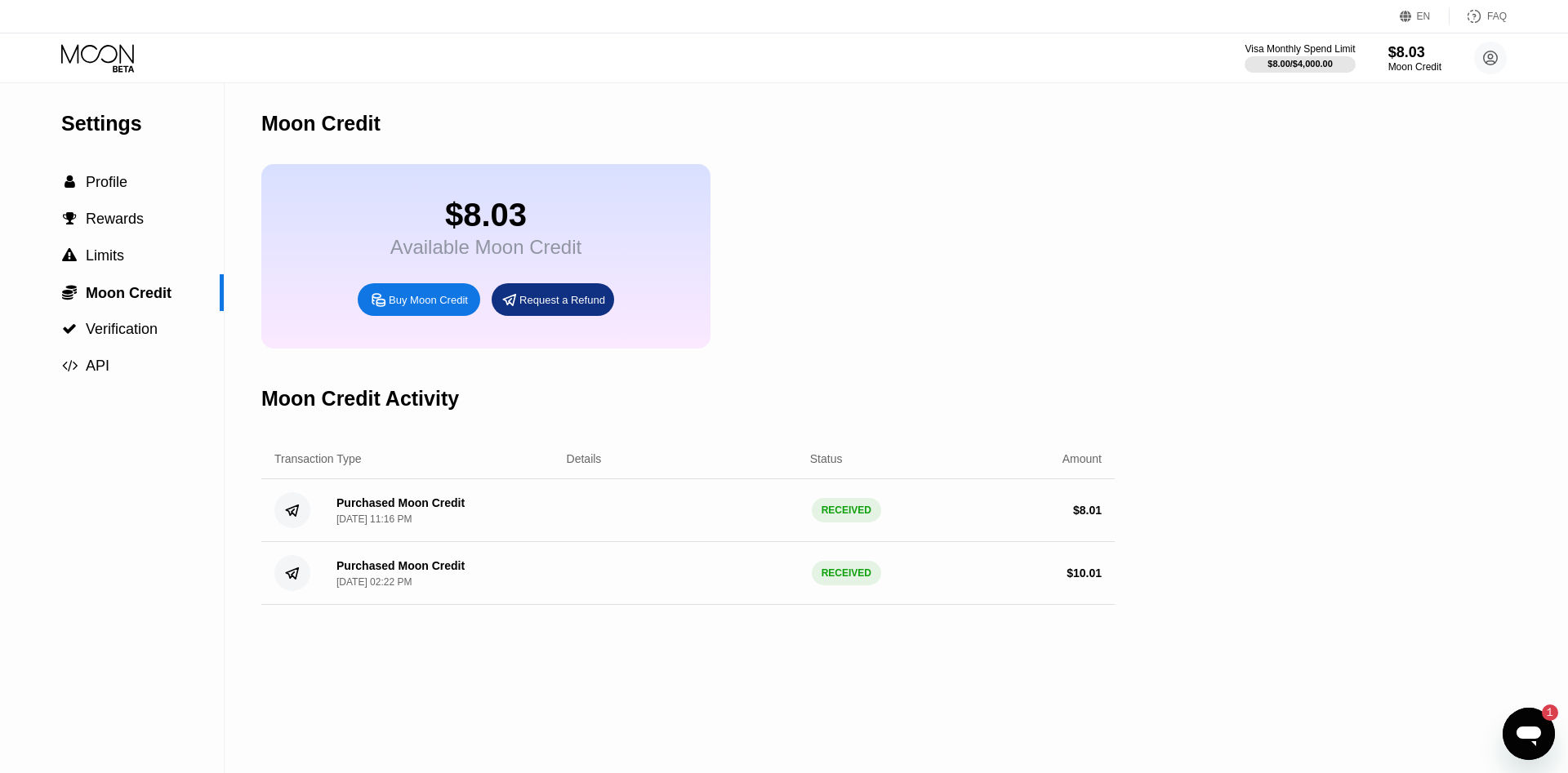 click on "Buy Moon Credit" at bounding box center (428, 300) 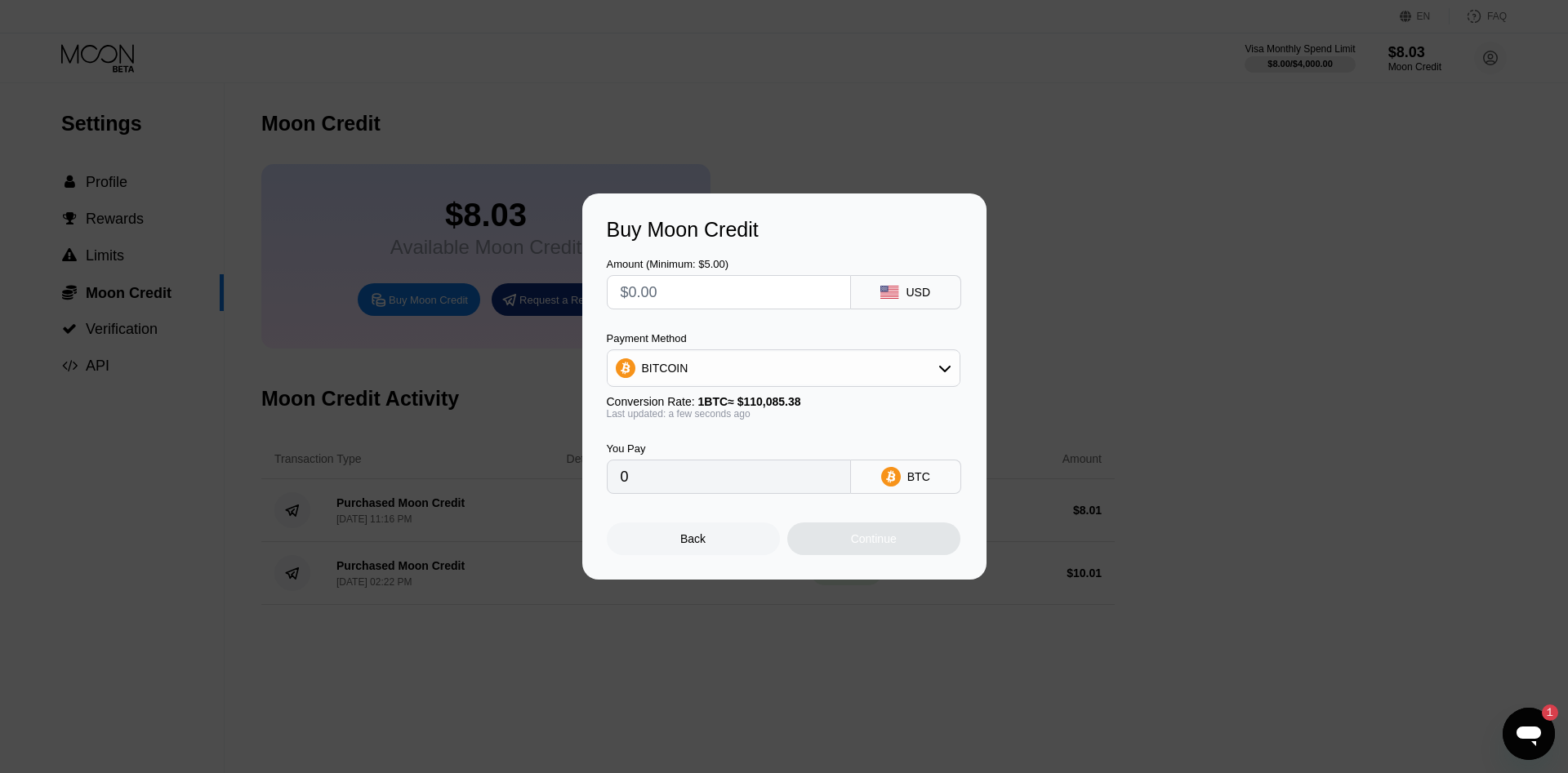 click at bounding box center [728, 292] 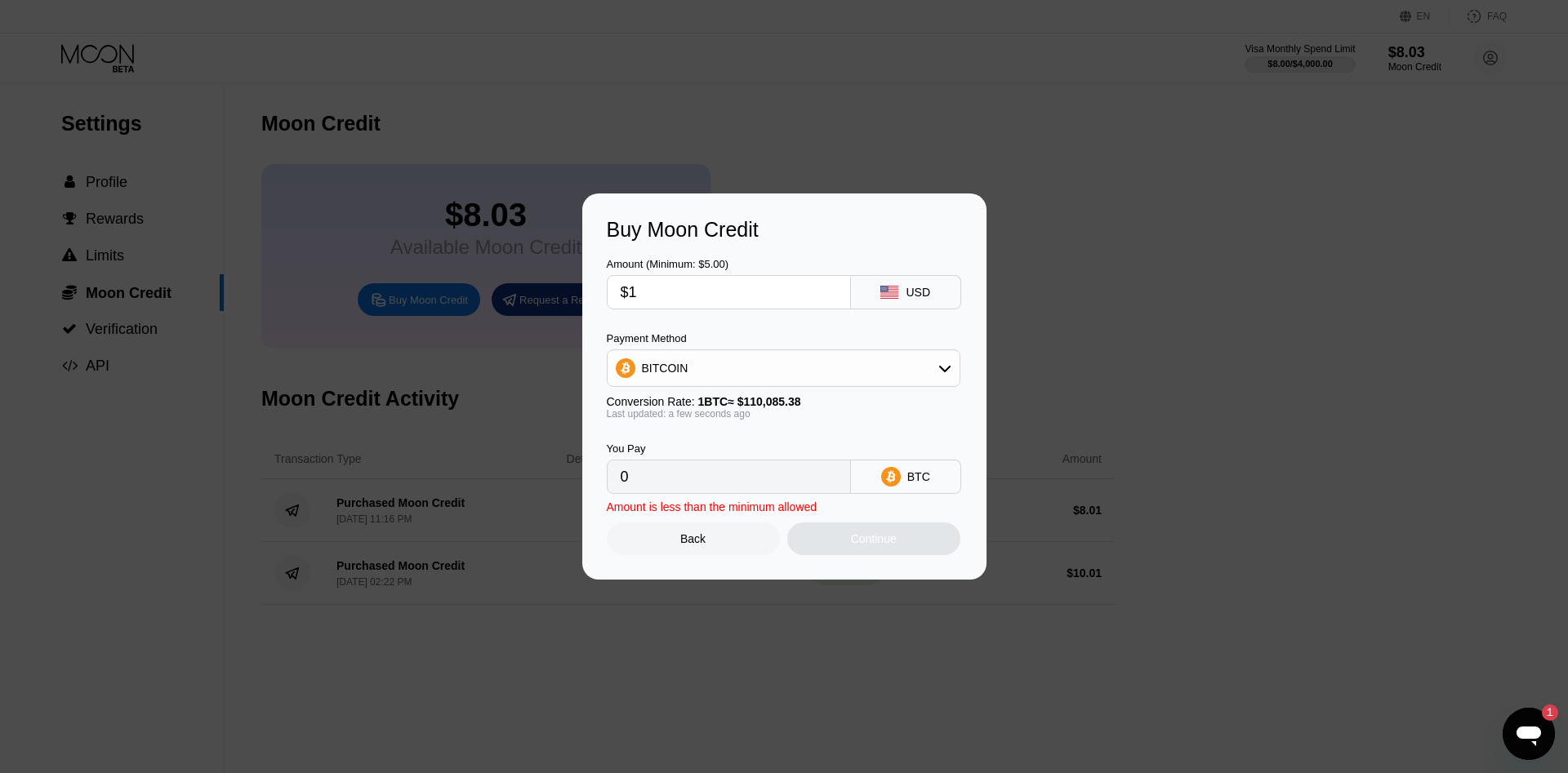 type on "0.00000909" 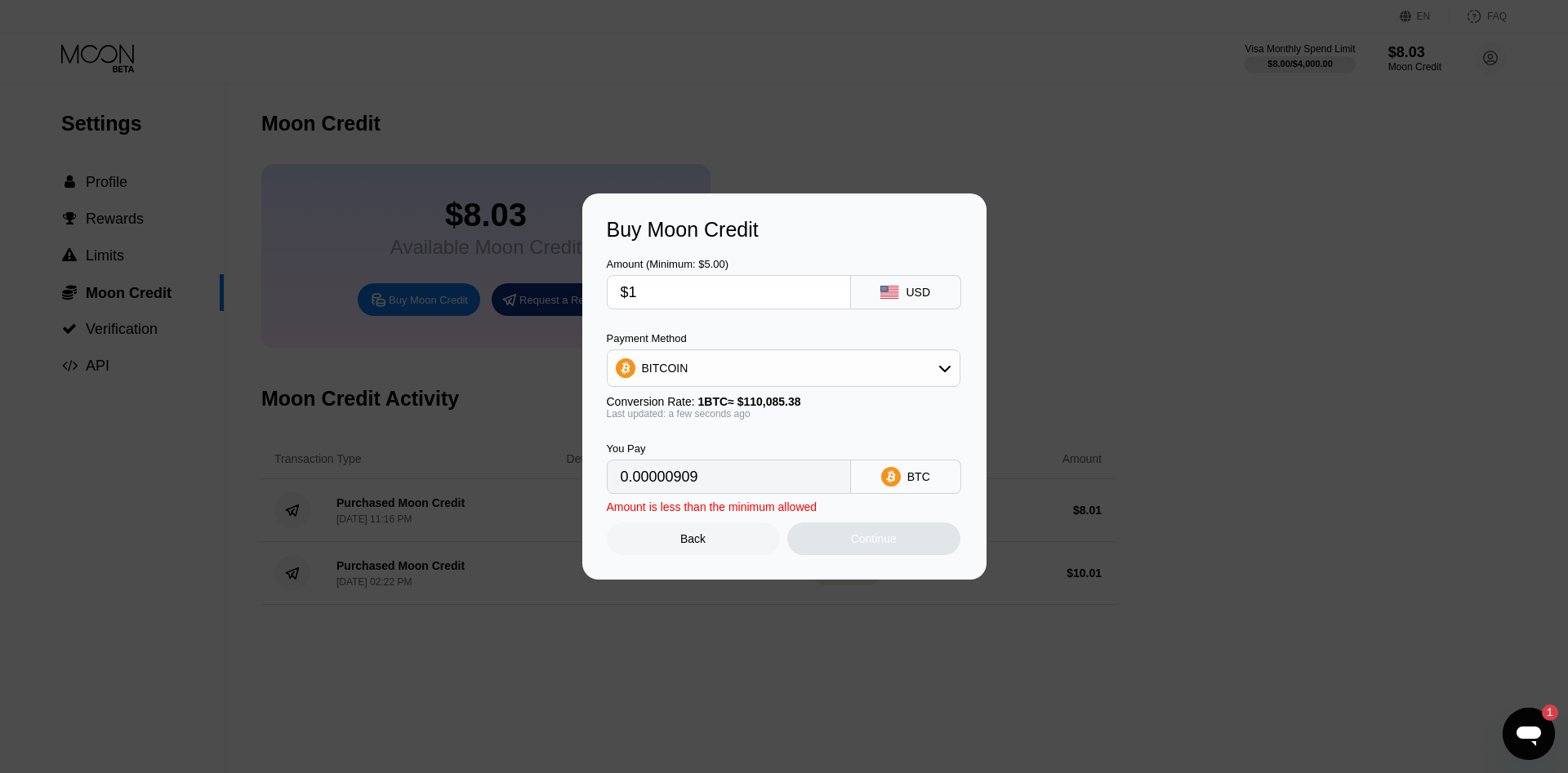 type on "$13" 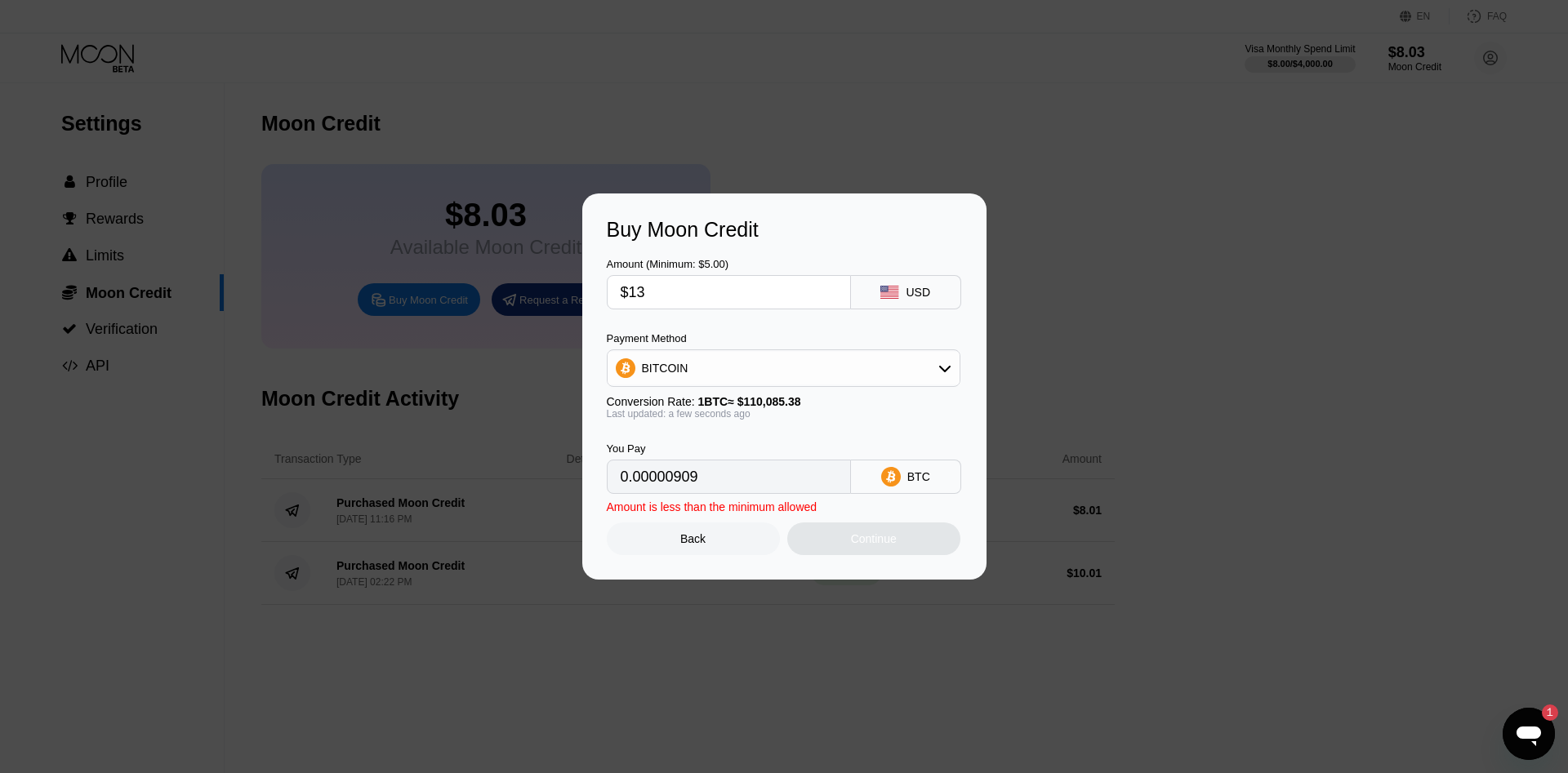 type on "0.00011810" 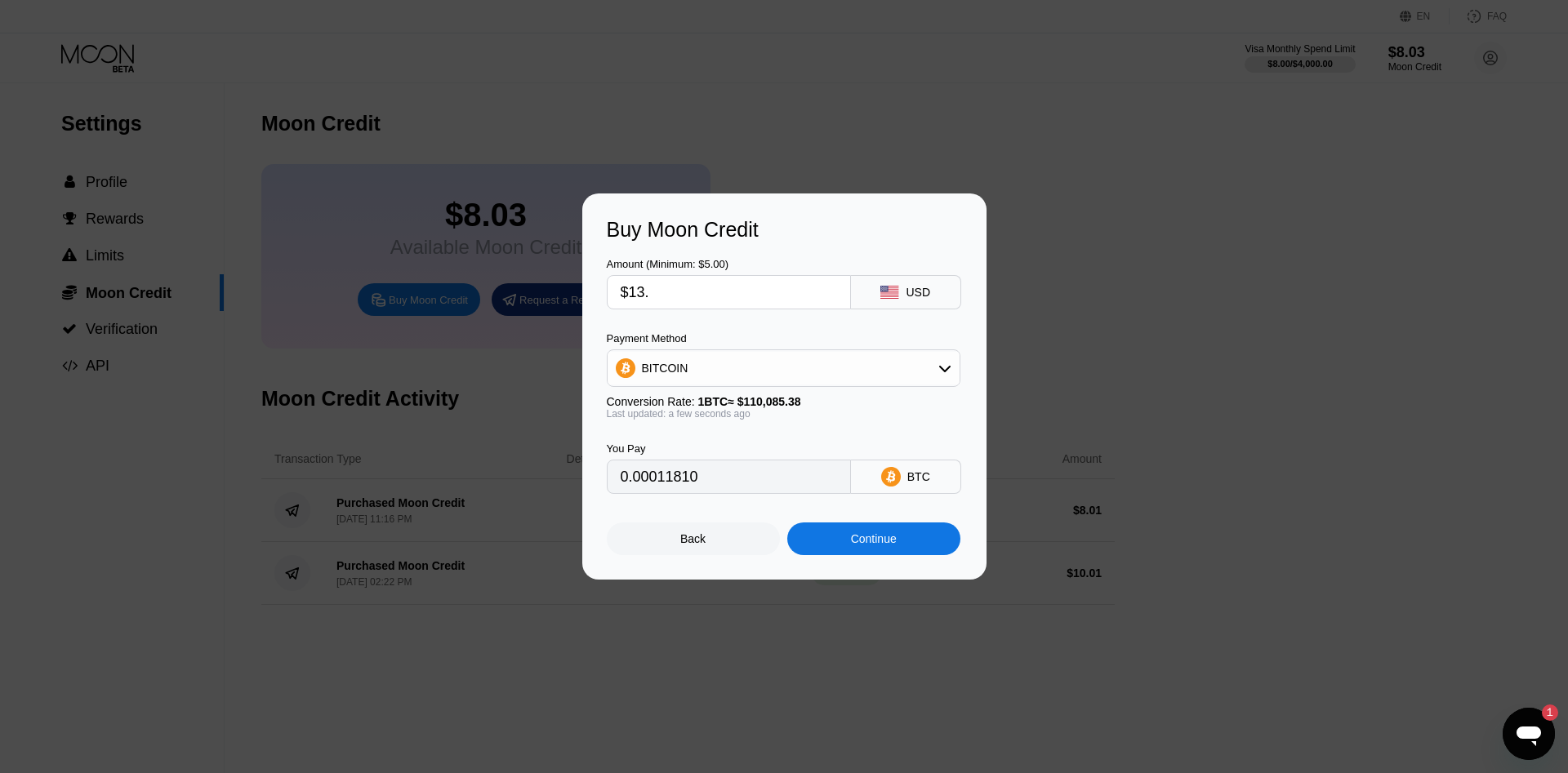 type on "$13.5" 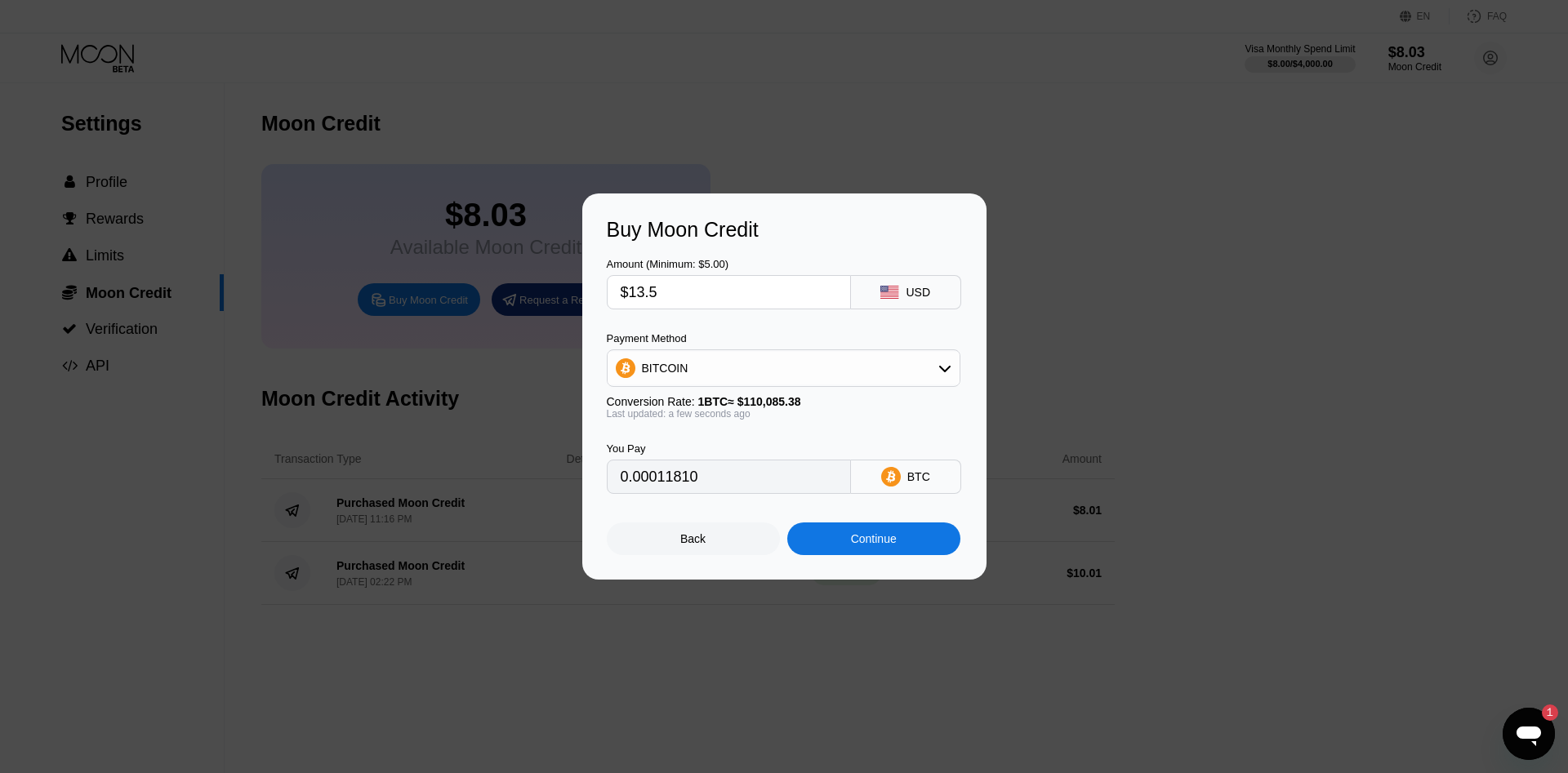 type on "0.00012264" 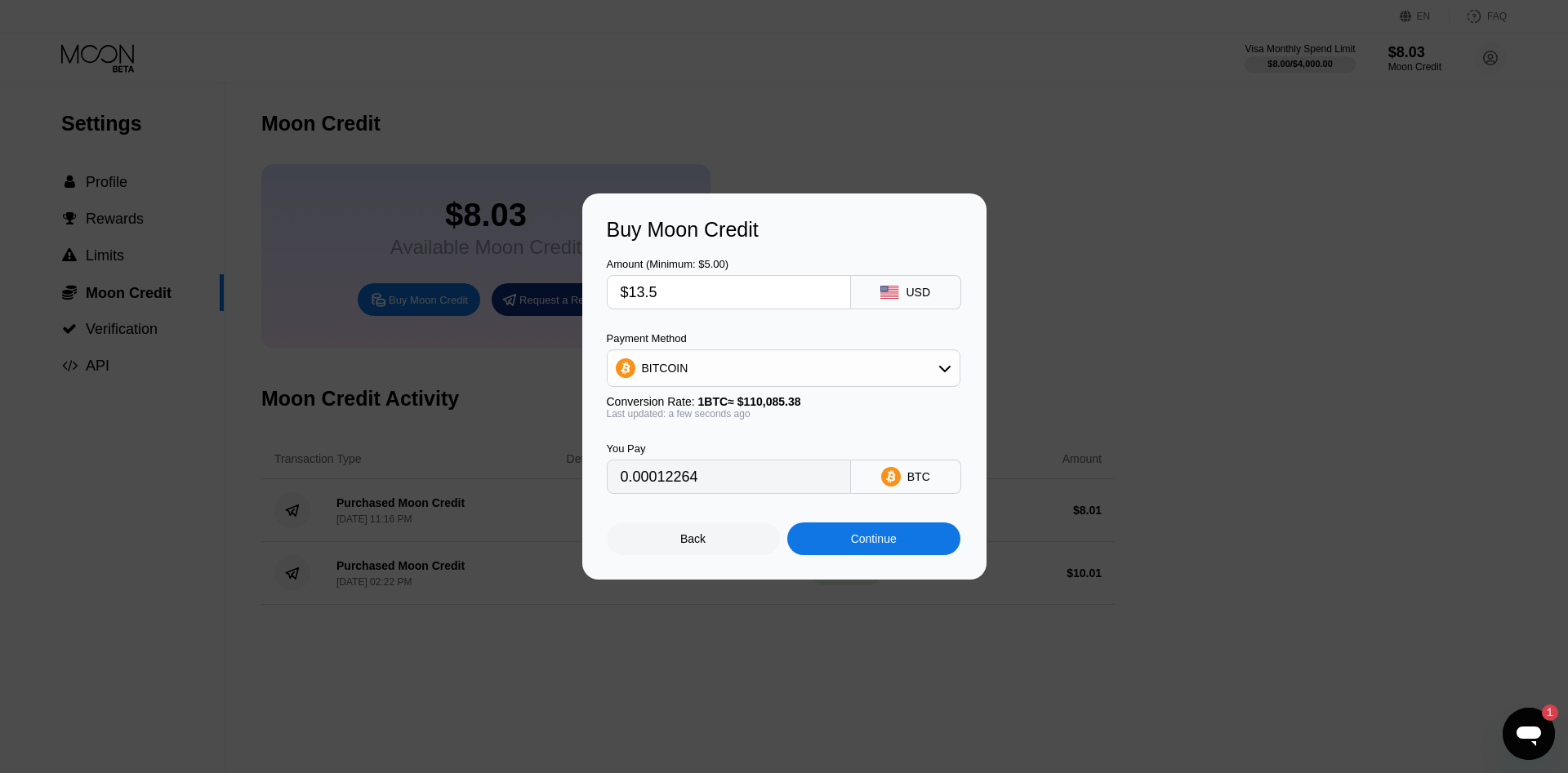 type on "$13.5" 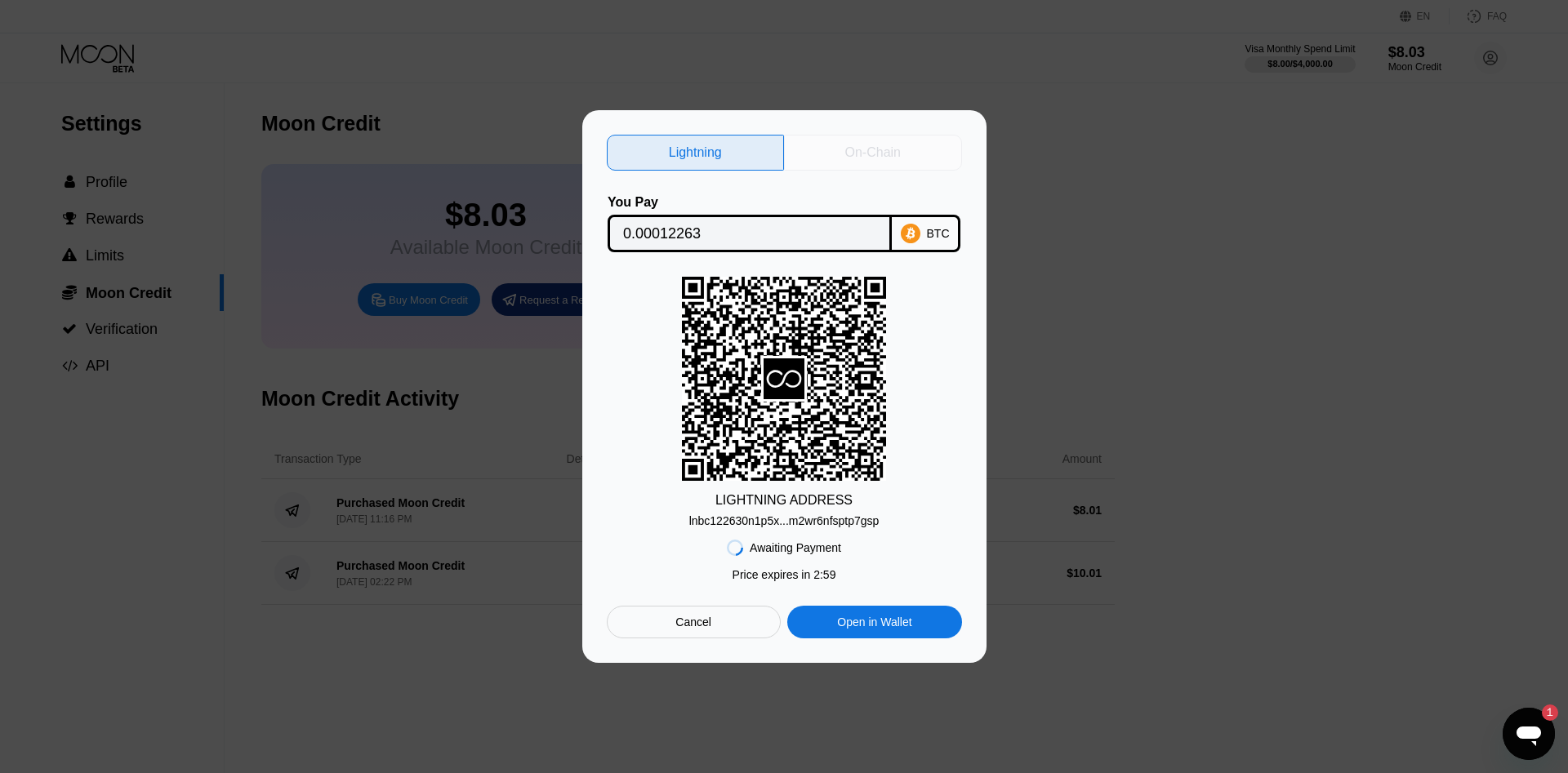 click on "On-Chain" at bounding box center (873, 153) 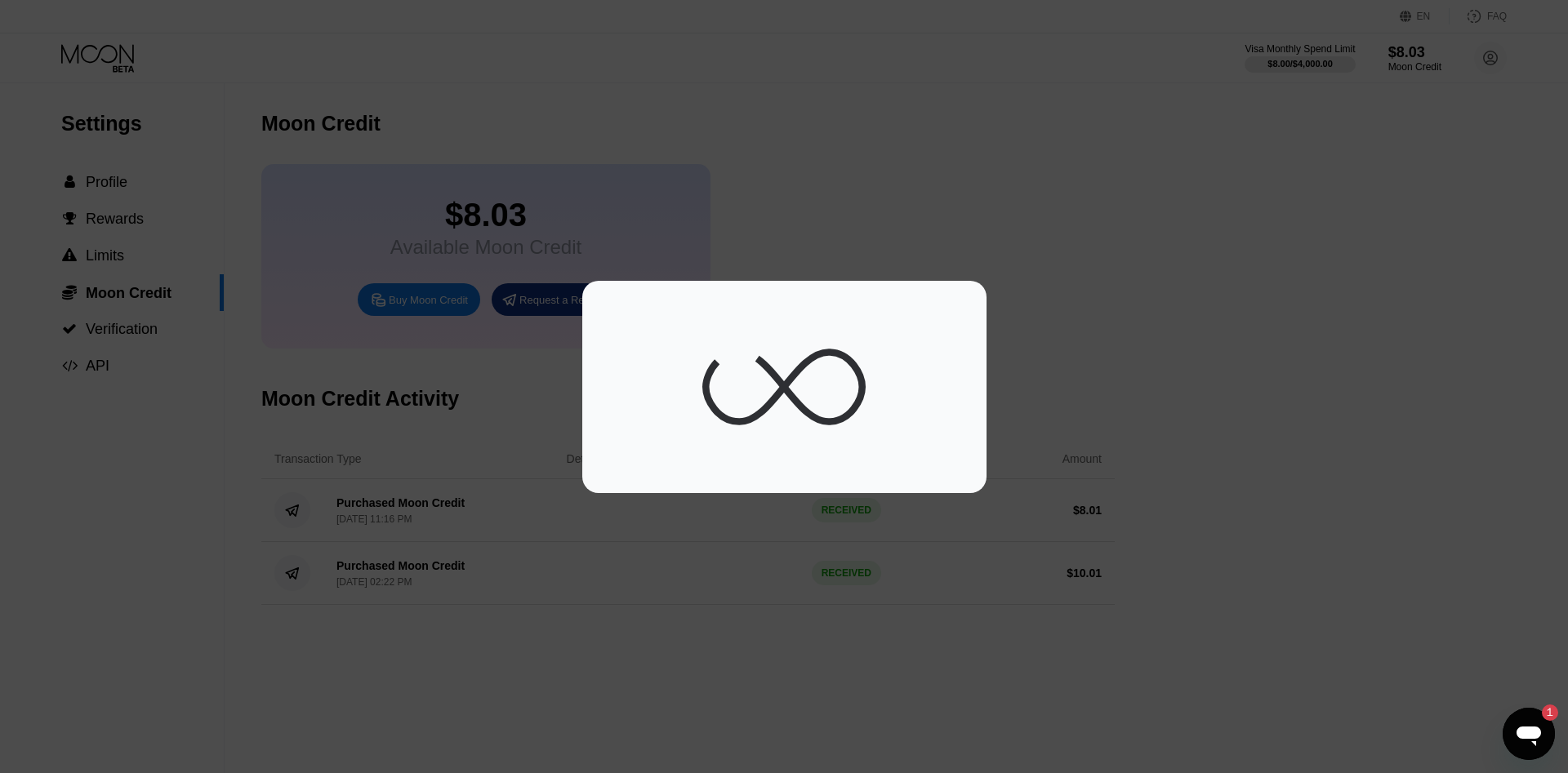 click 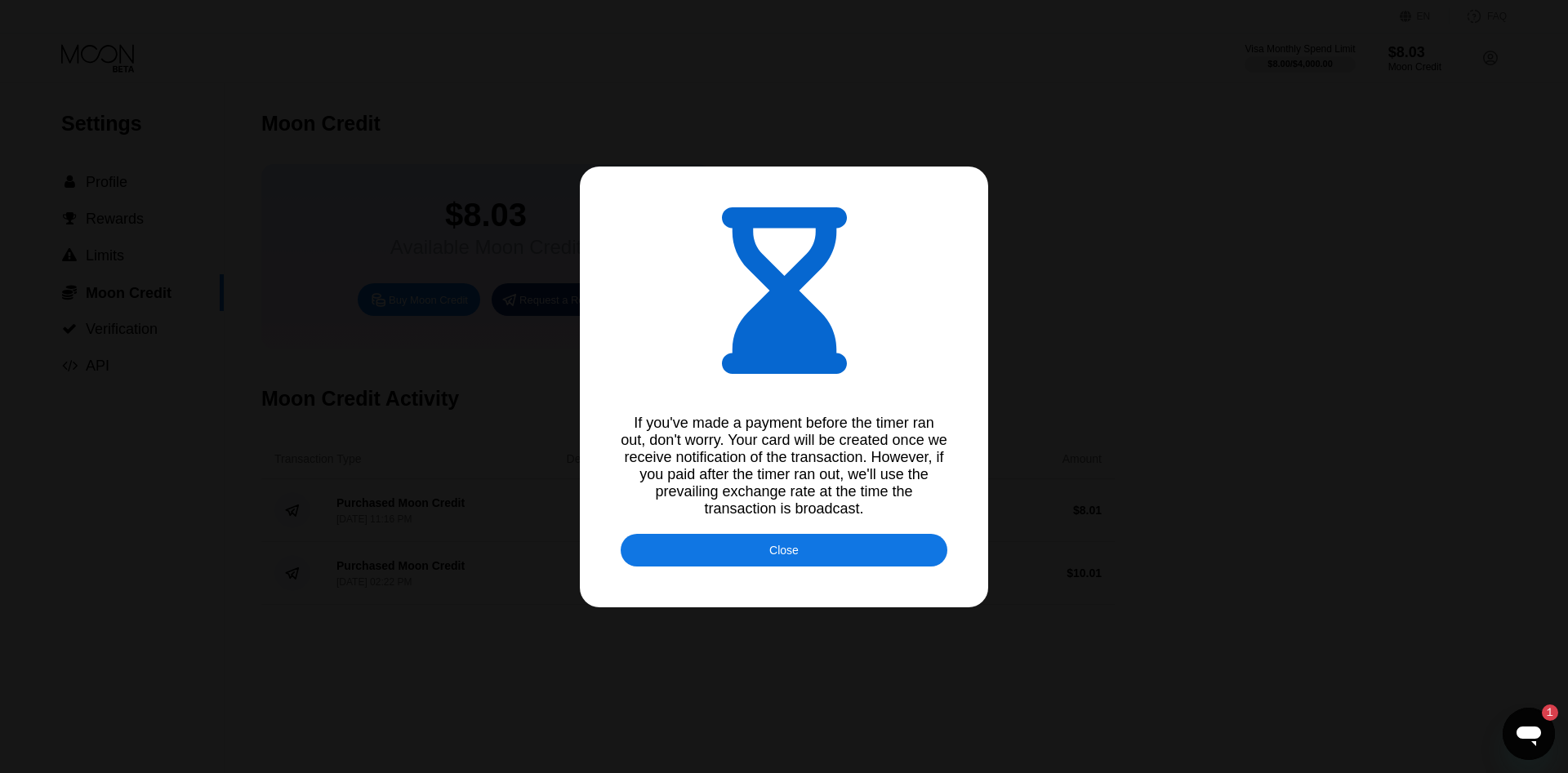 type on "0.00012256" 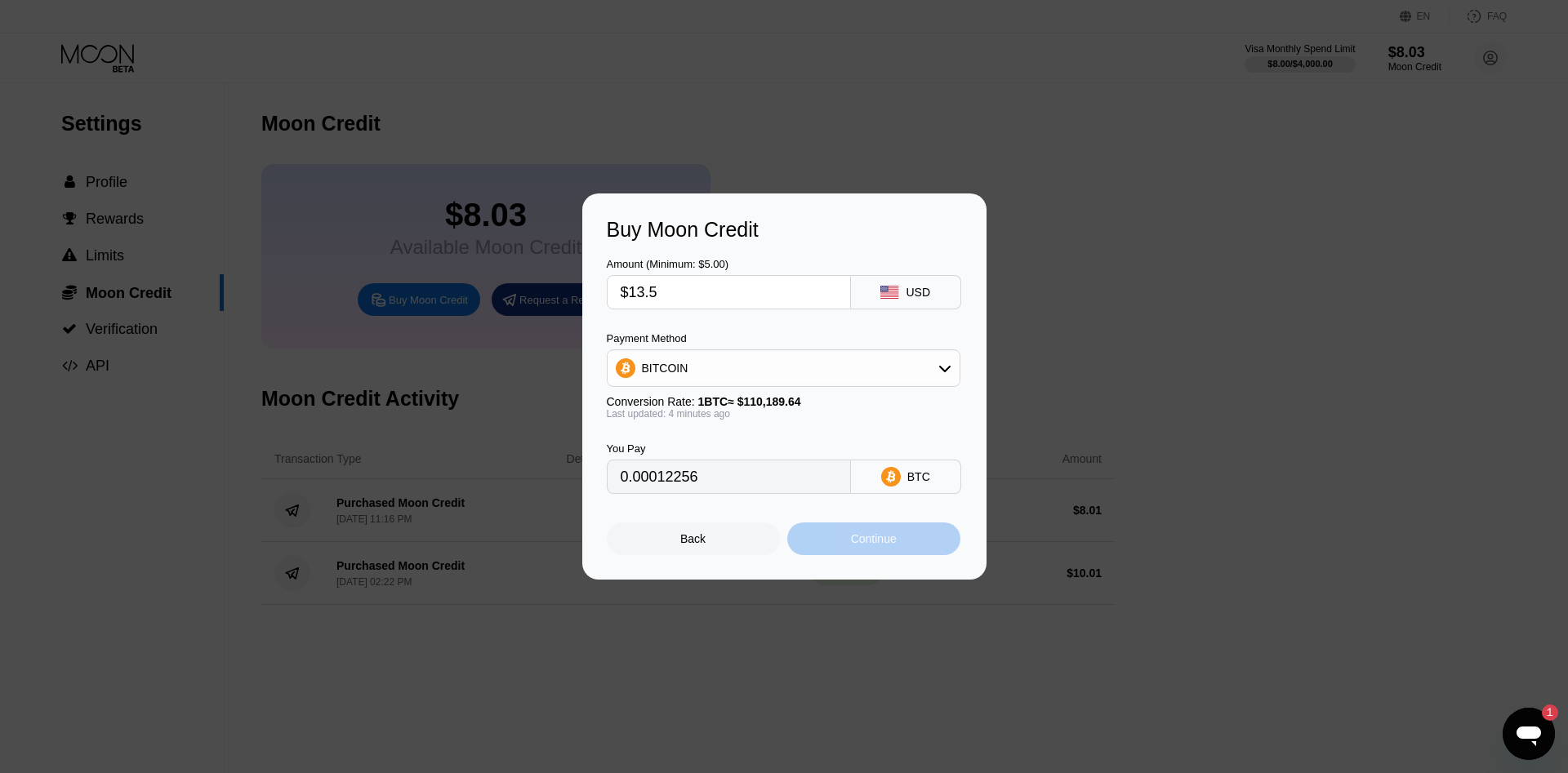 click on "Continue" at bounding box center [874, 539] 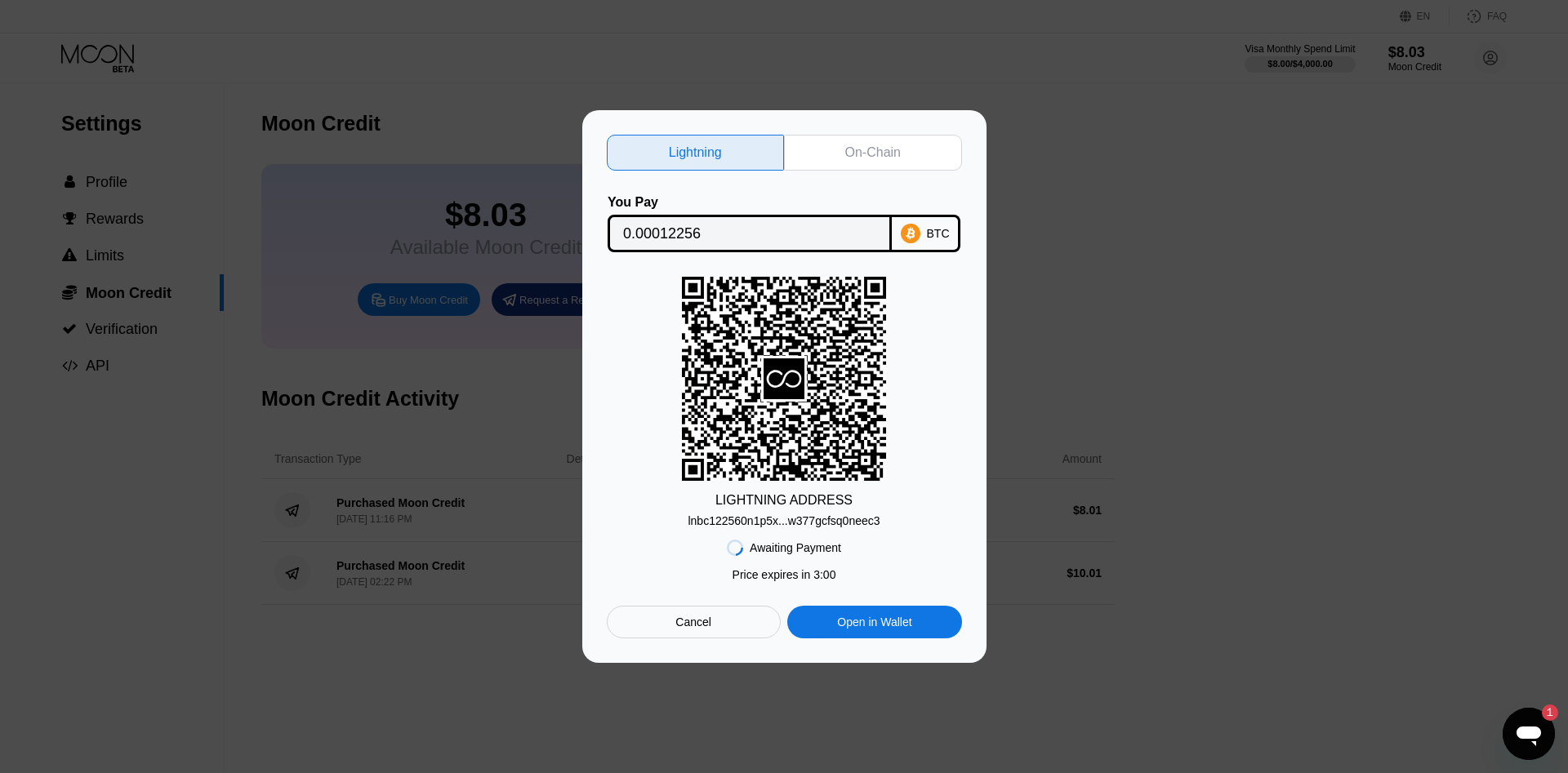 click on "Lightning On-Chain You Pay 0.00012256 BTC LIGHTNING   ADDRESS lnbc122560n1p5x...w377gcfsq0neec3 Awaiting Payment Price expires in   3 : 00 Cancel Open in Wallet" at bounding box center (784, 386) 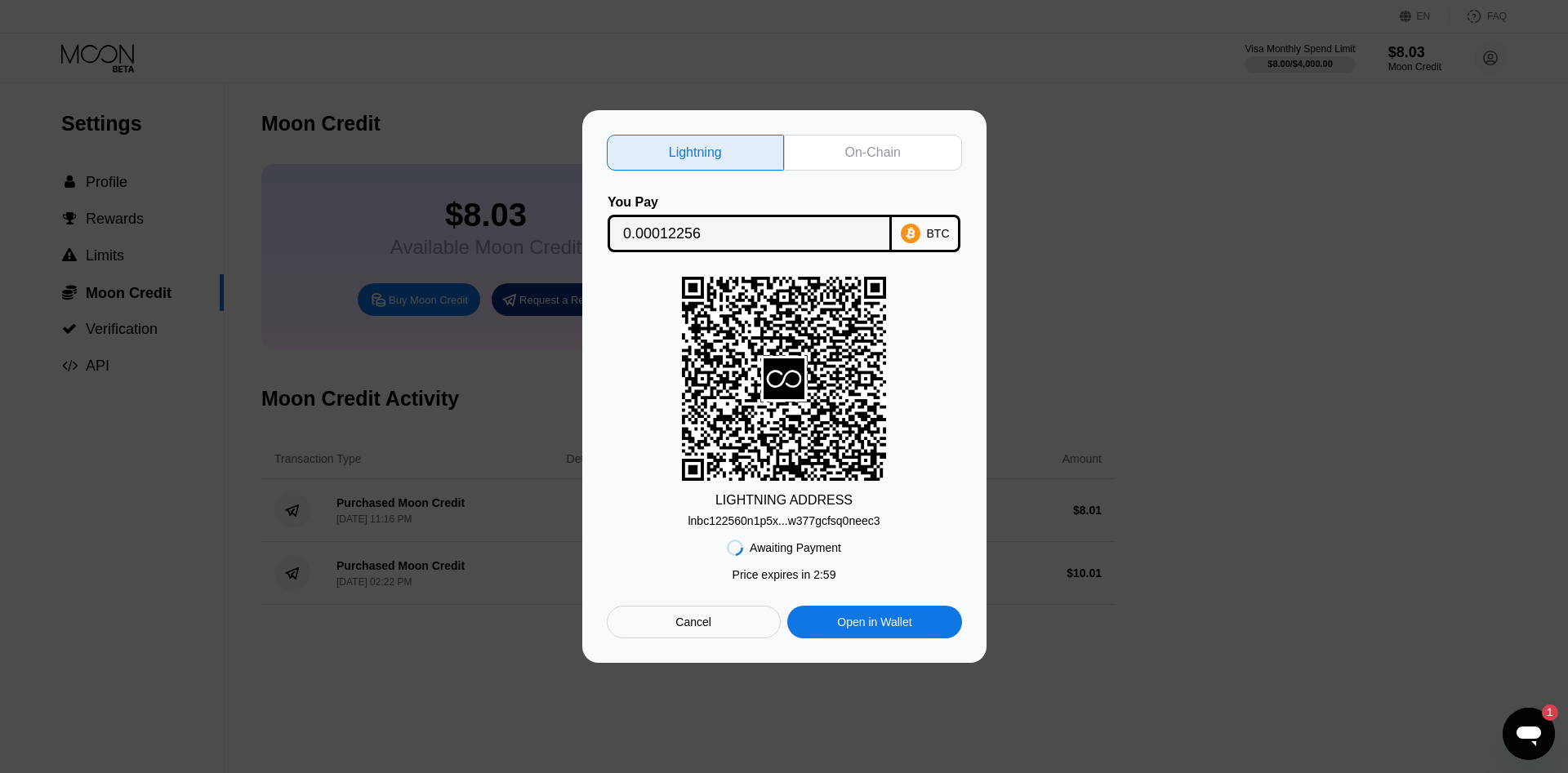 click on "On-Chain" at bounding box center (873, 153) 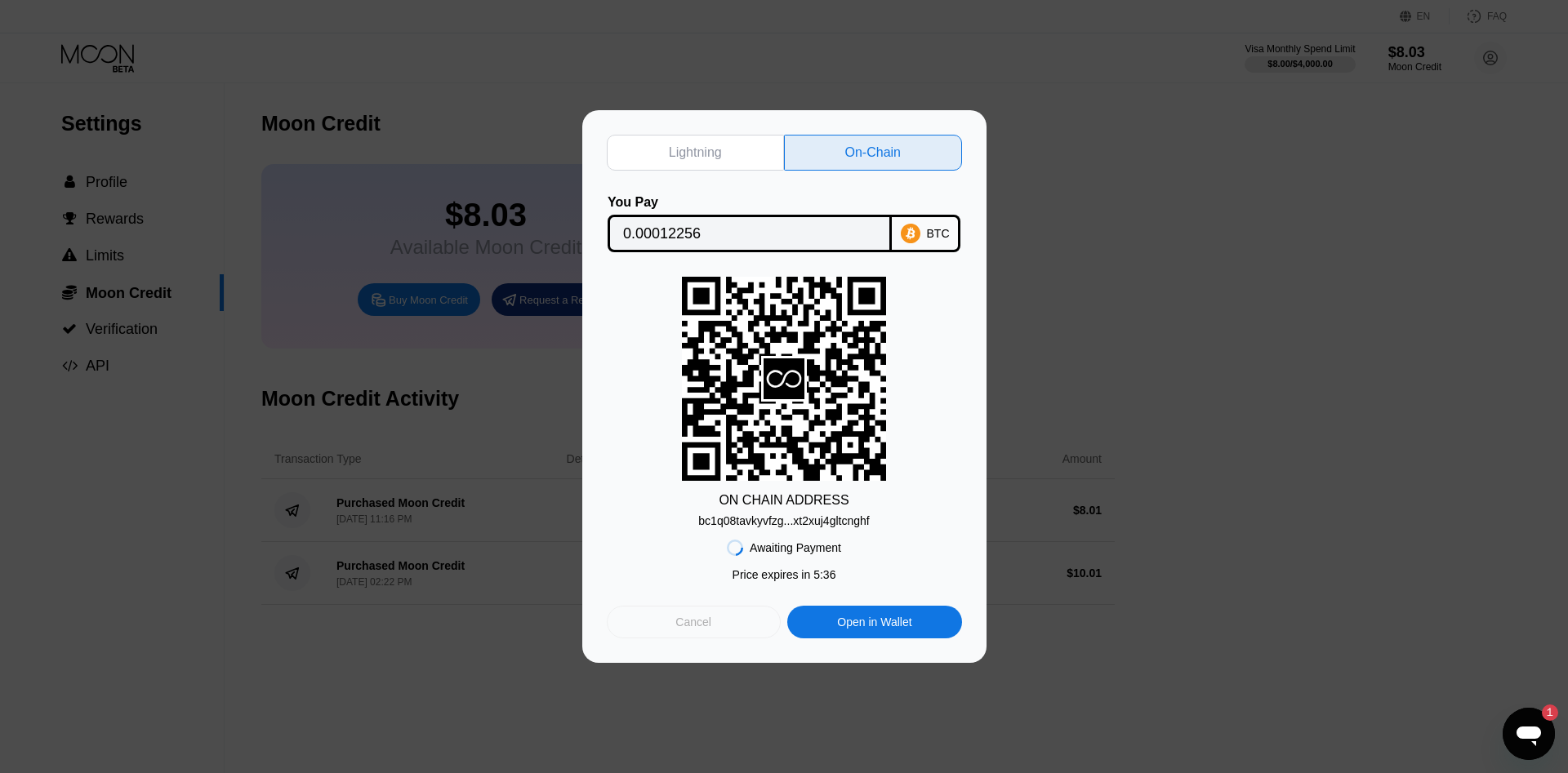 click on "Cancel" at bounding box center [693, 622] 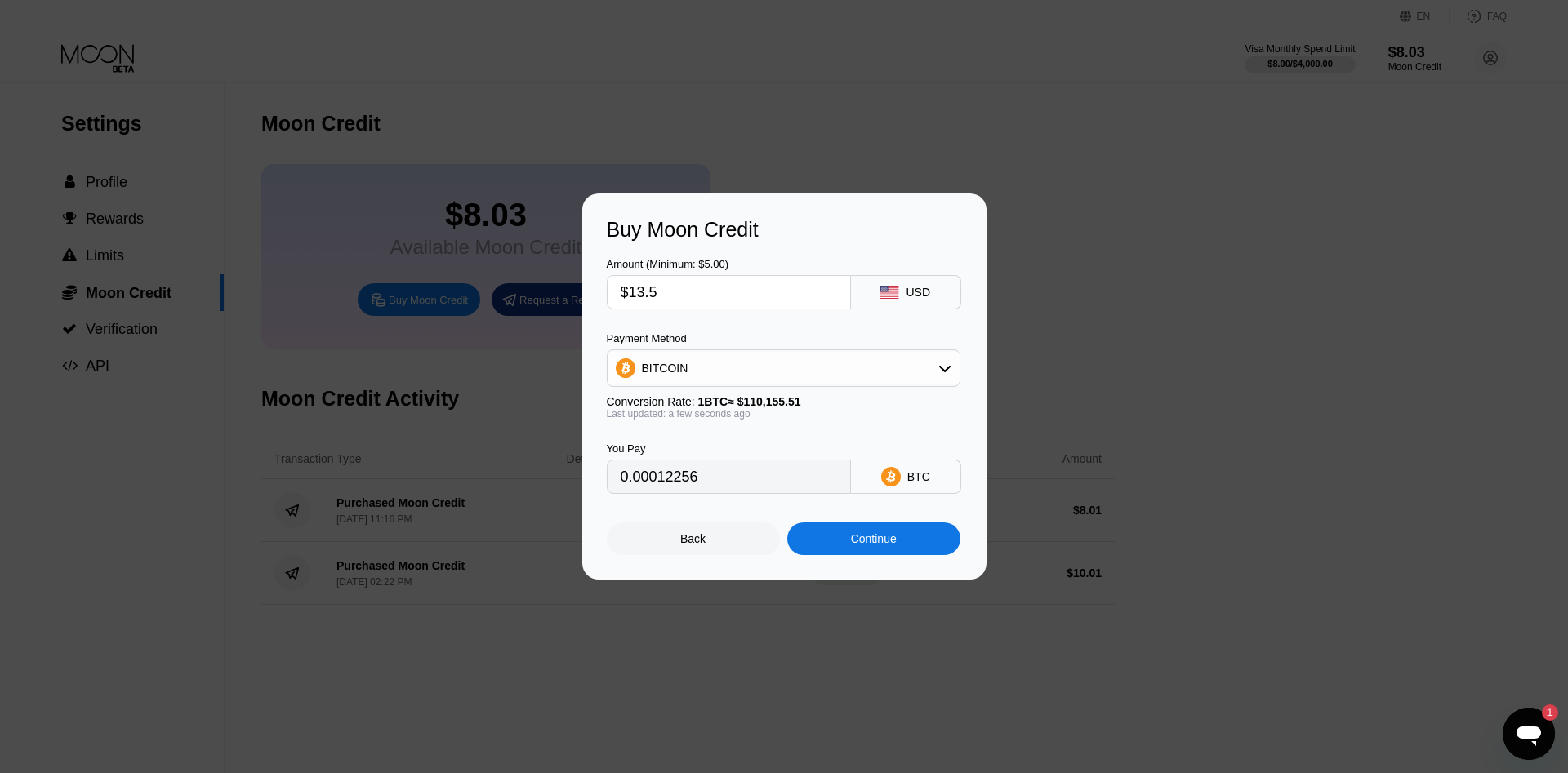 click on "$13.5" at bounding box center [728, 292] 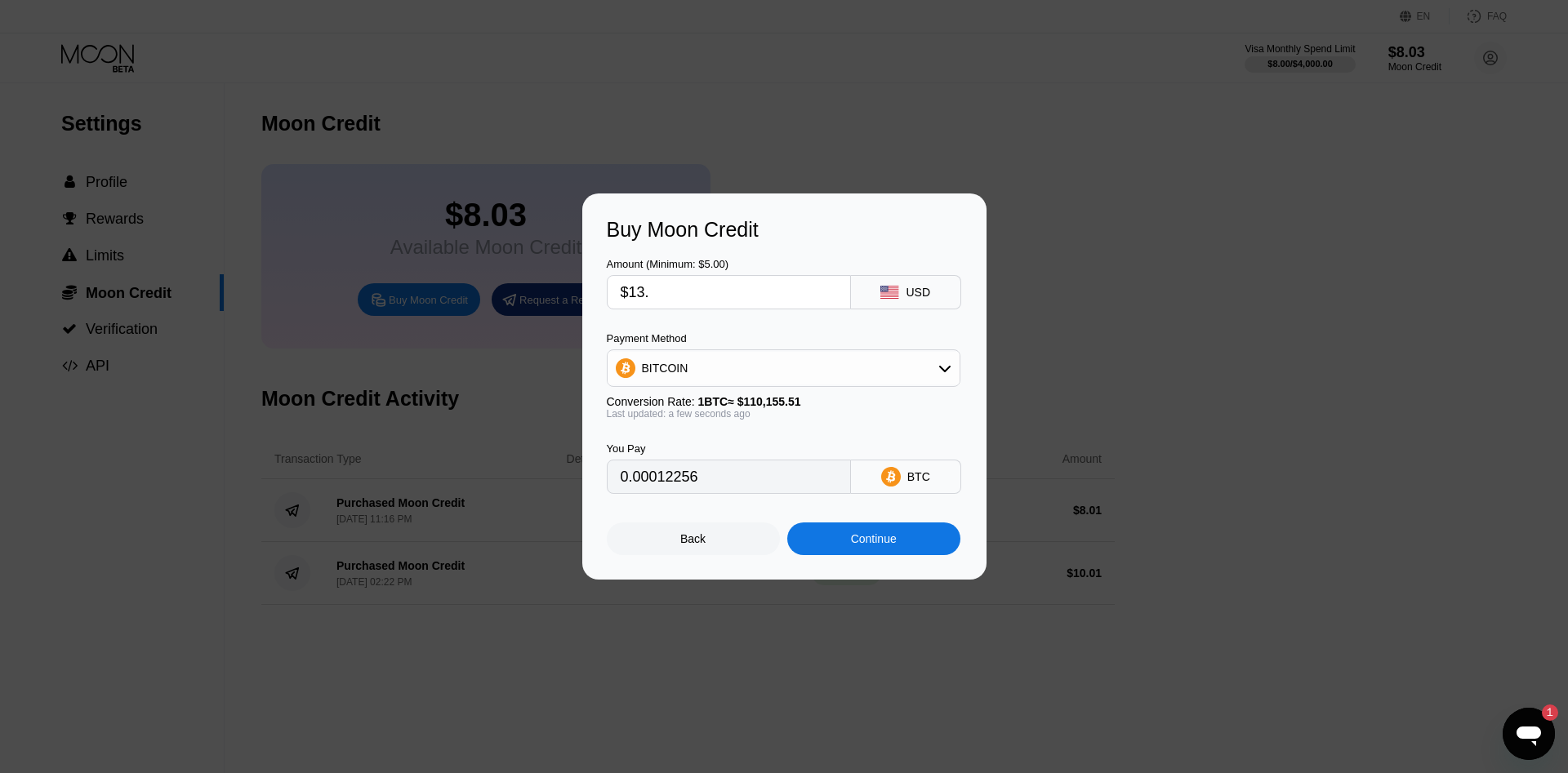 type on "0.00011802" 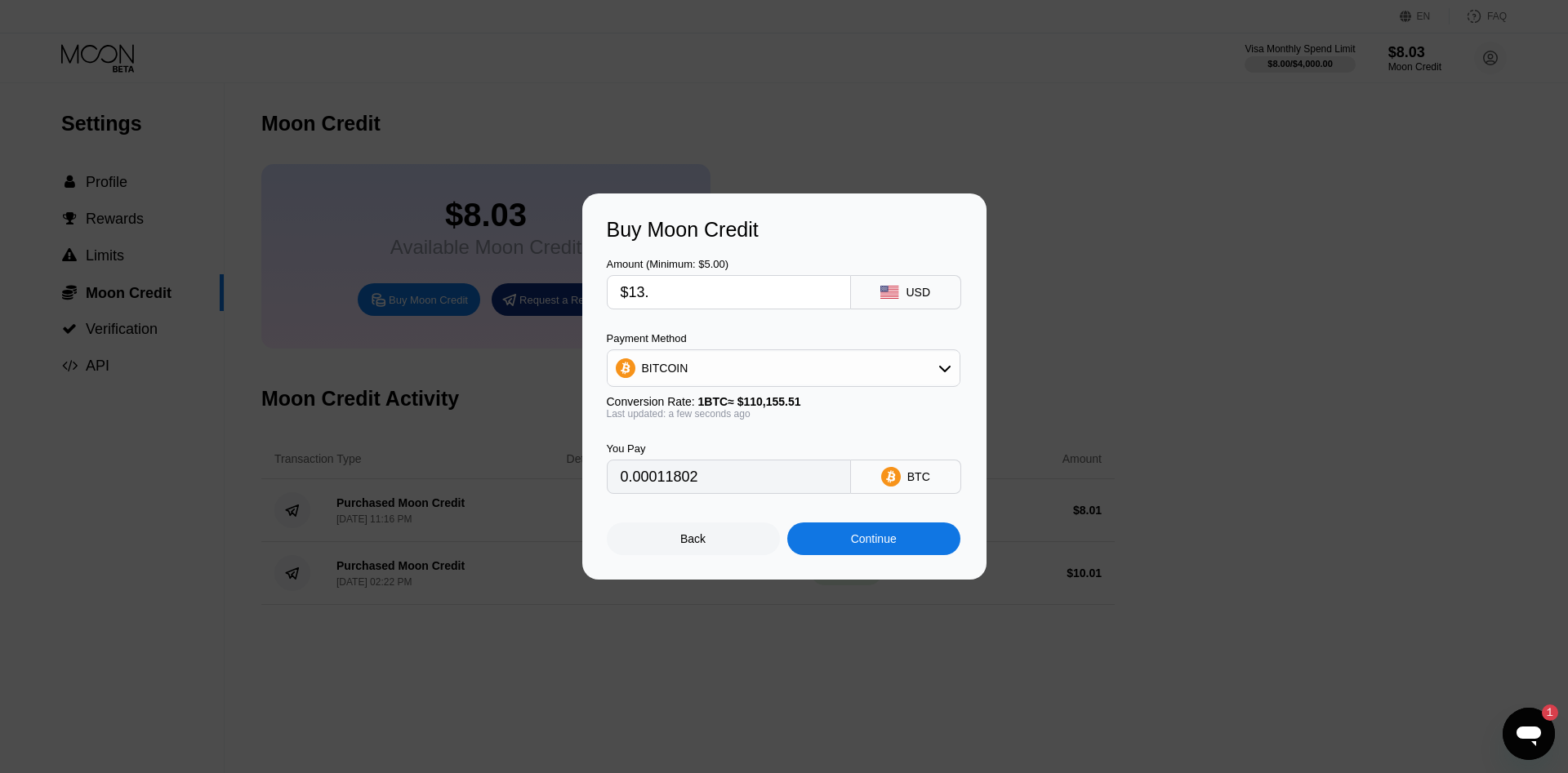 type on "$13.2" 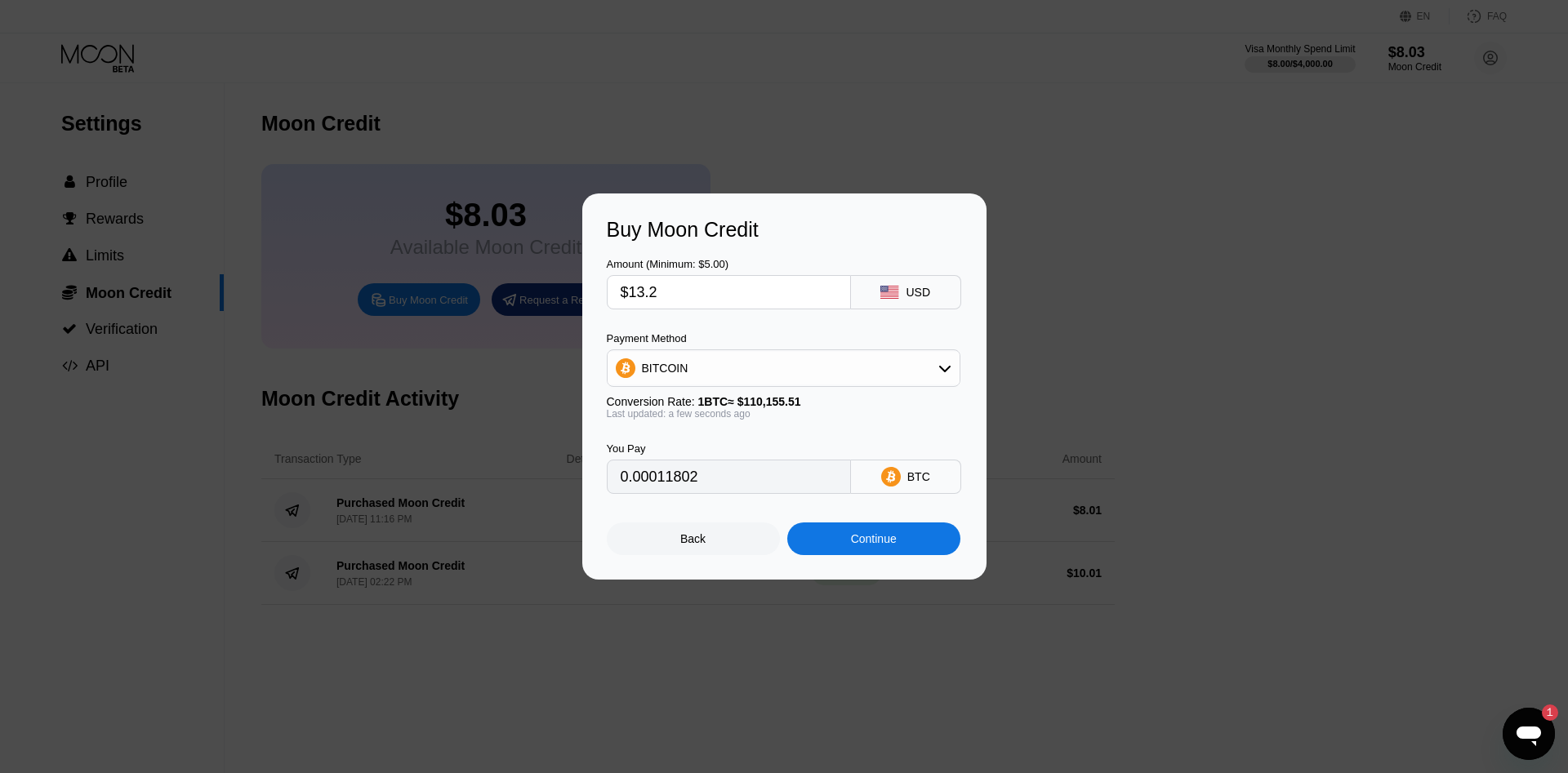 type on "0.00011984" 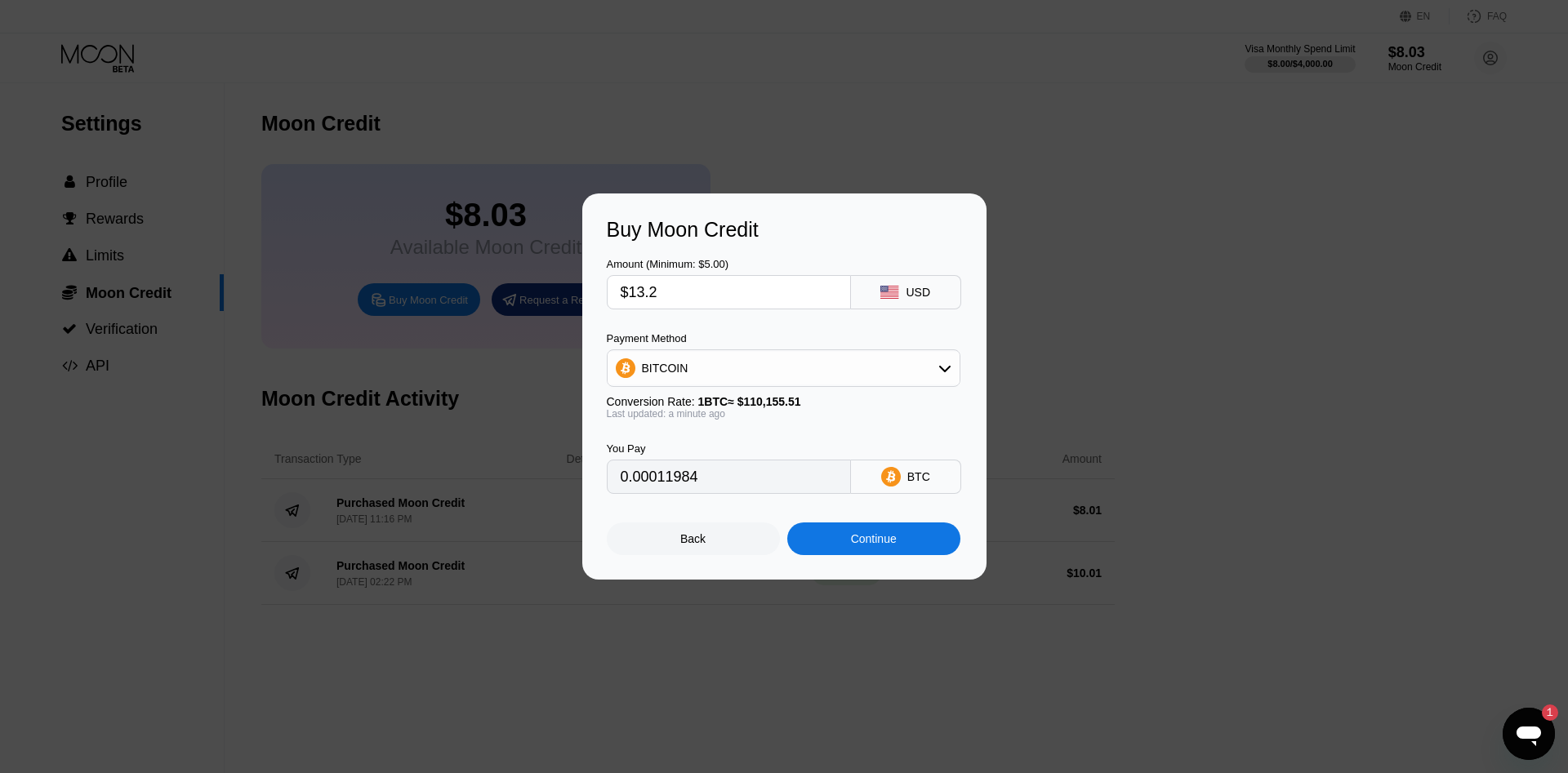 type on "$13.2" 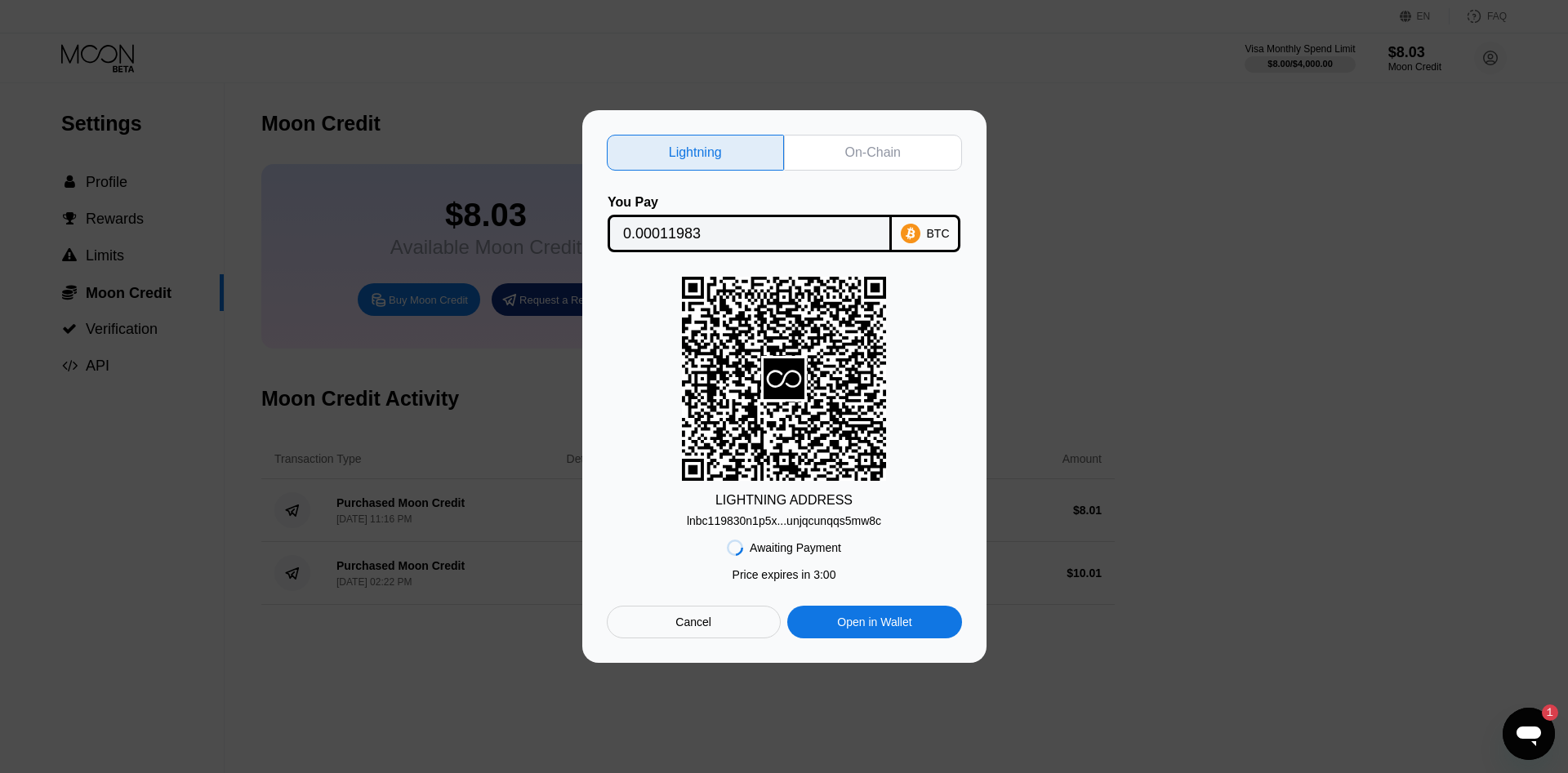 click on "On-Chain" at bounding box center (873, 153) 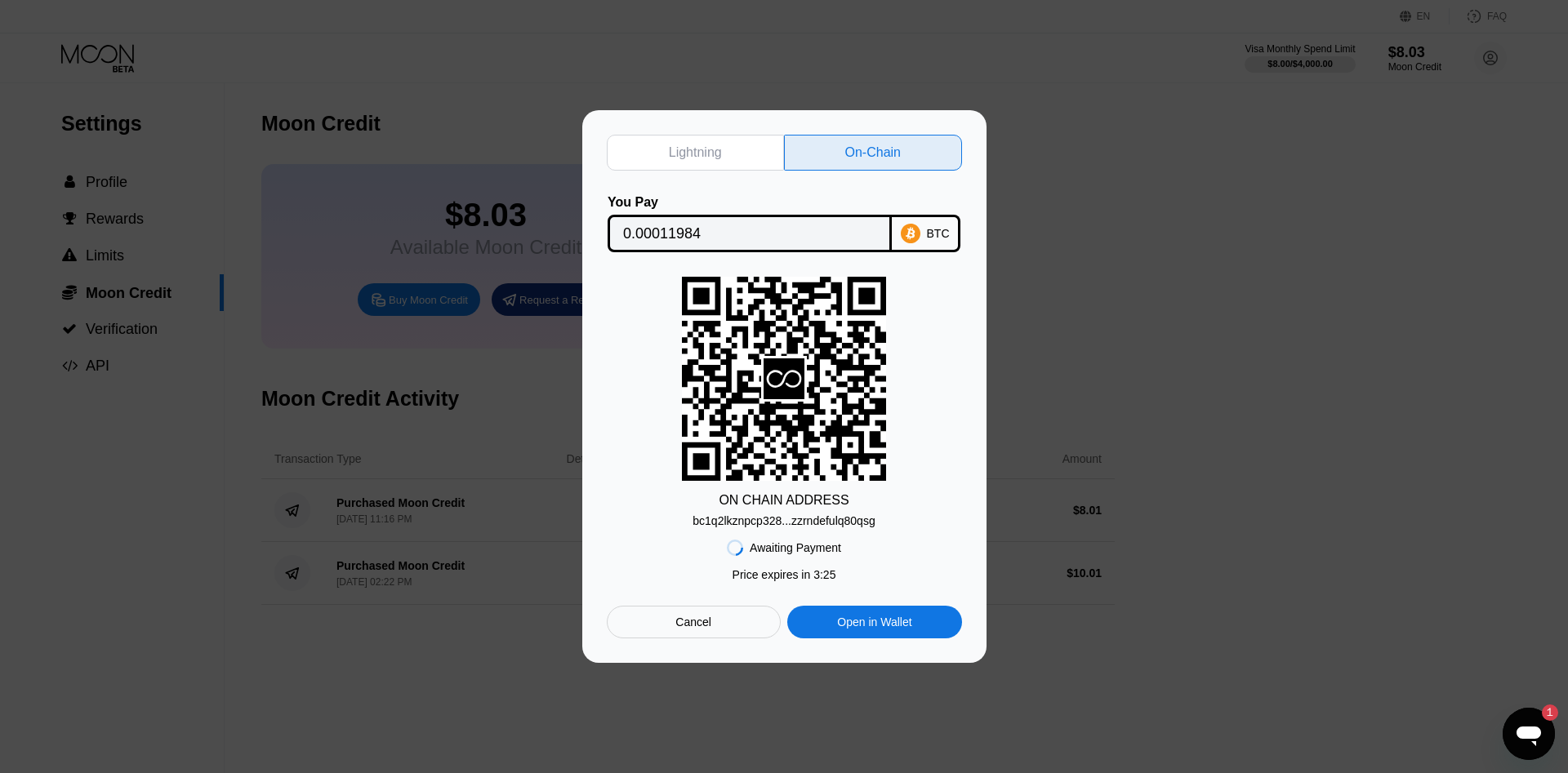 click 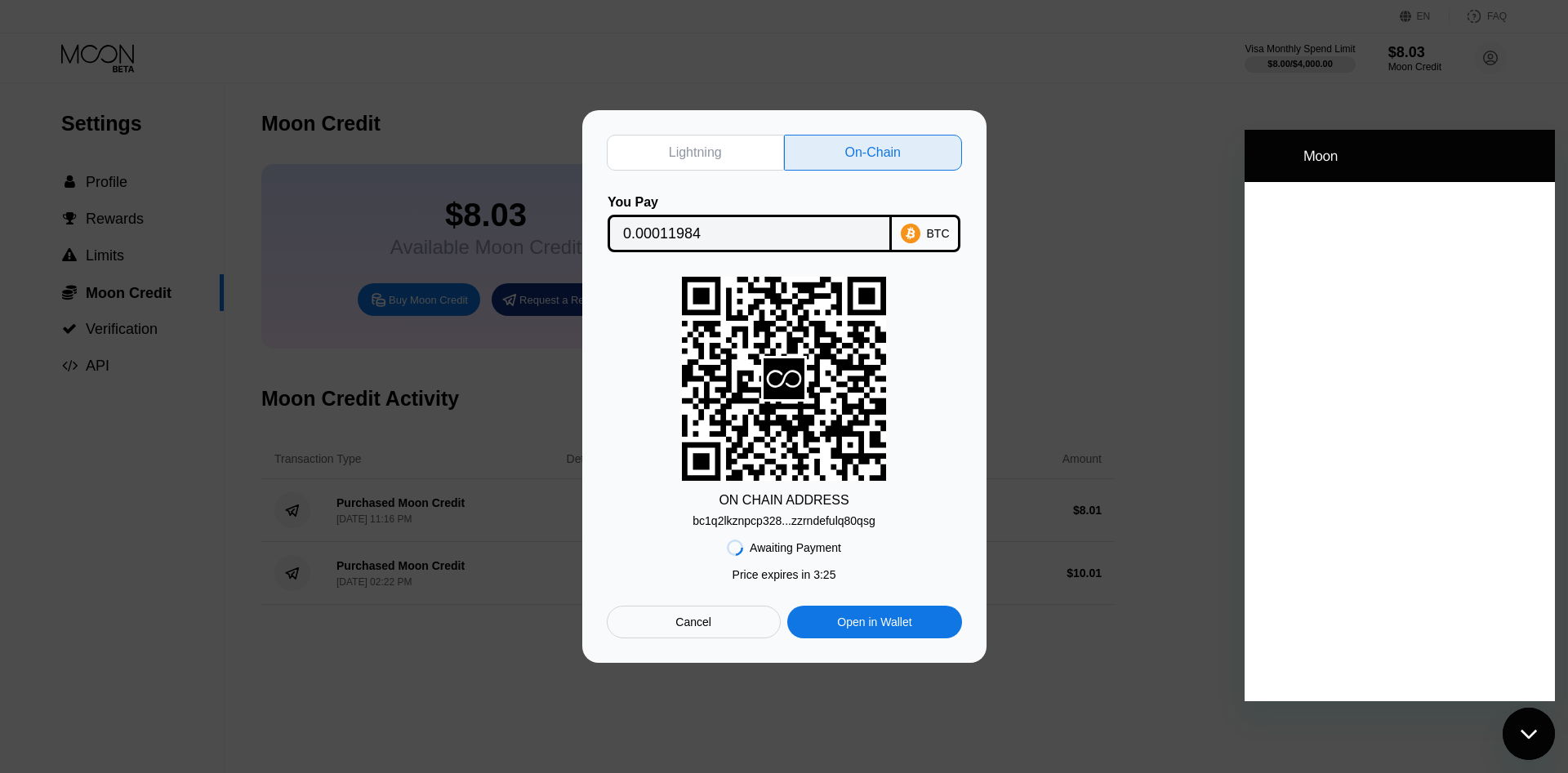 scroll, scrollTop: 0, scrollLeft: 0, axis: both 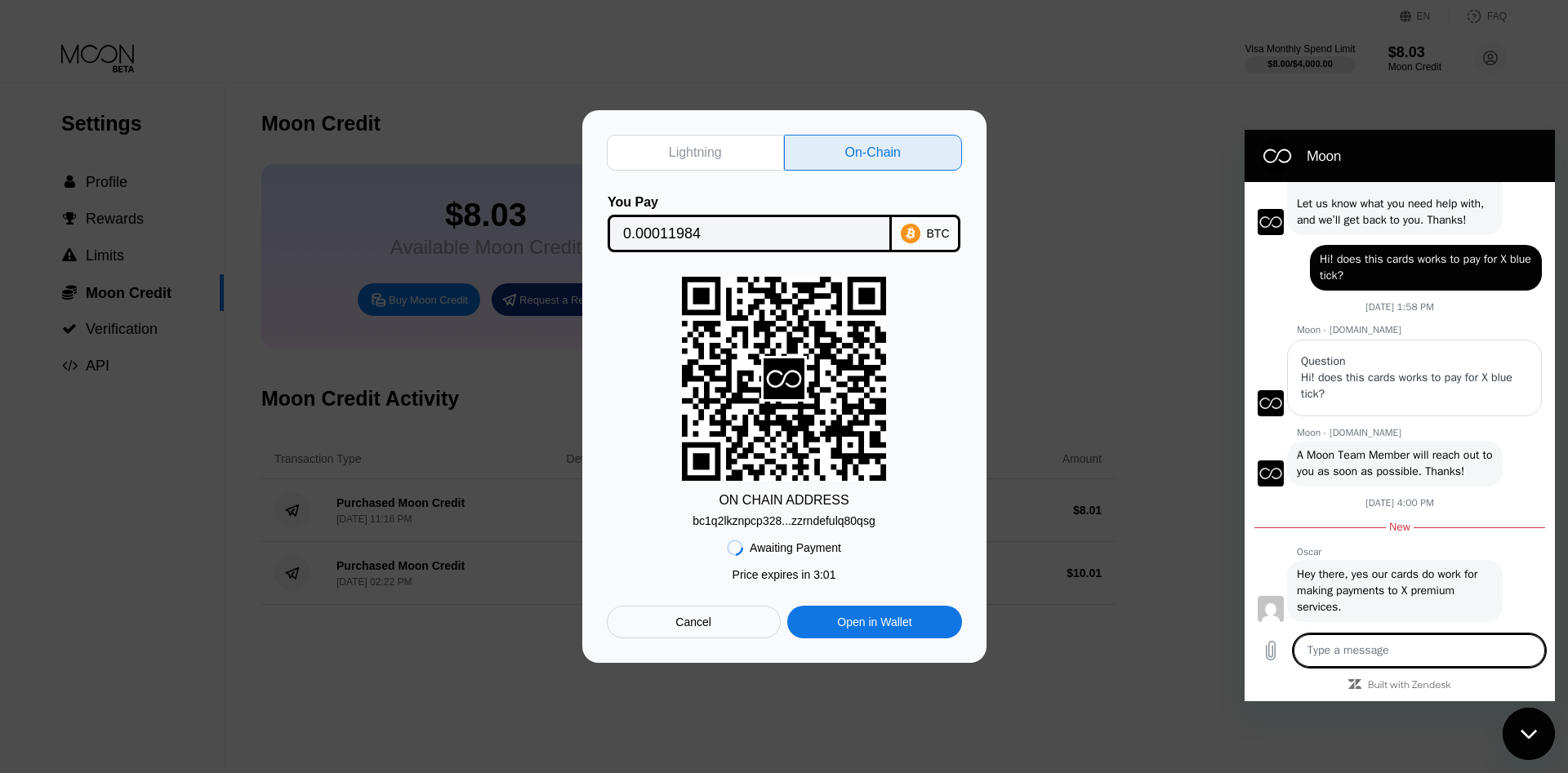 click at bounding box center (1419, 651) 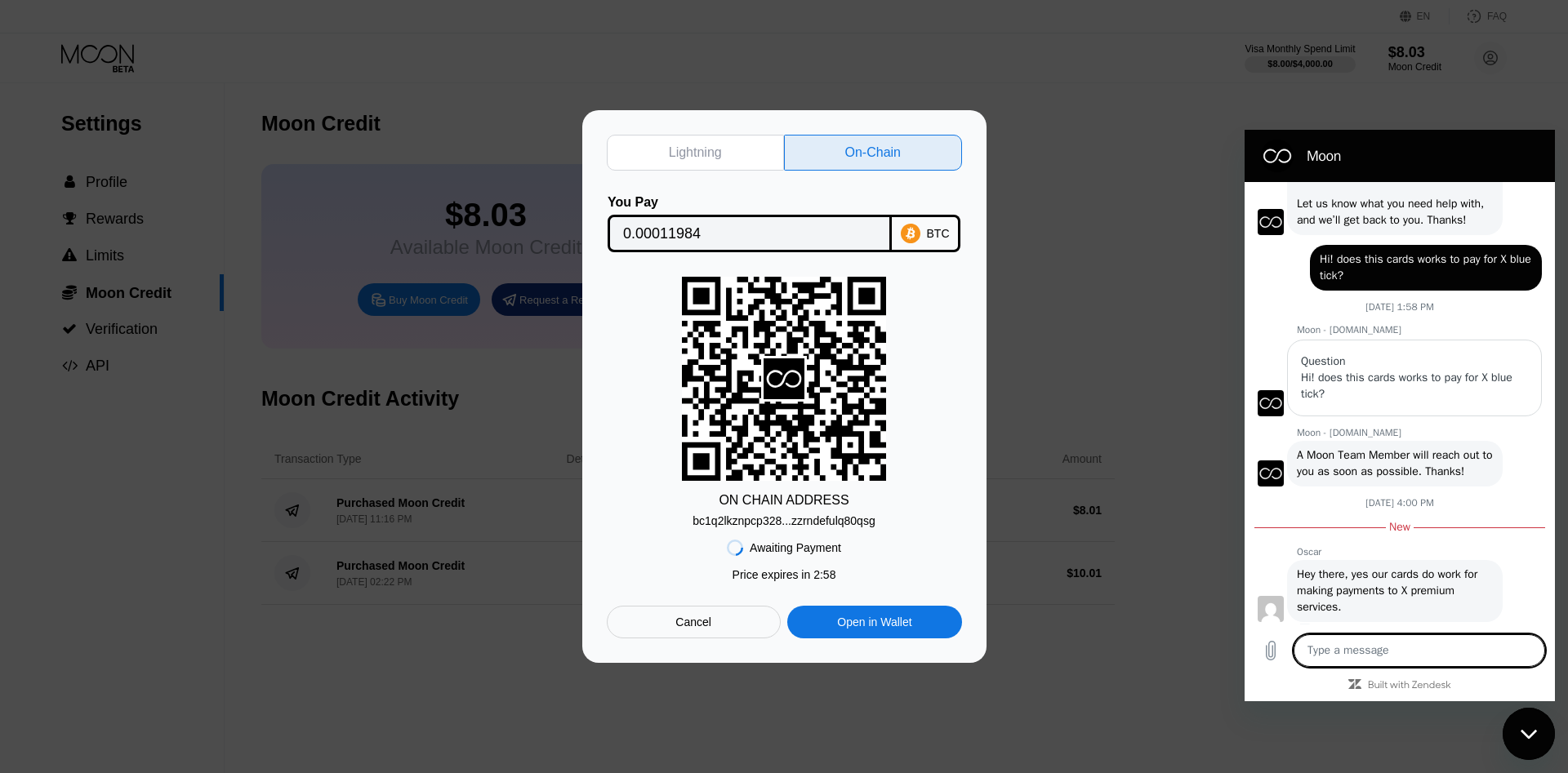type on "H" 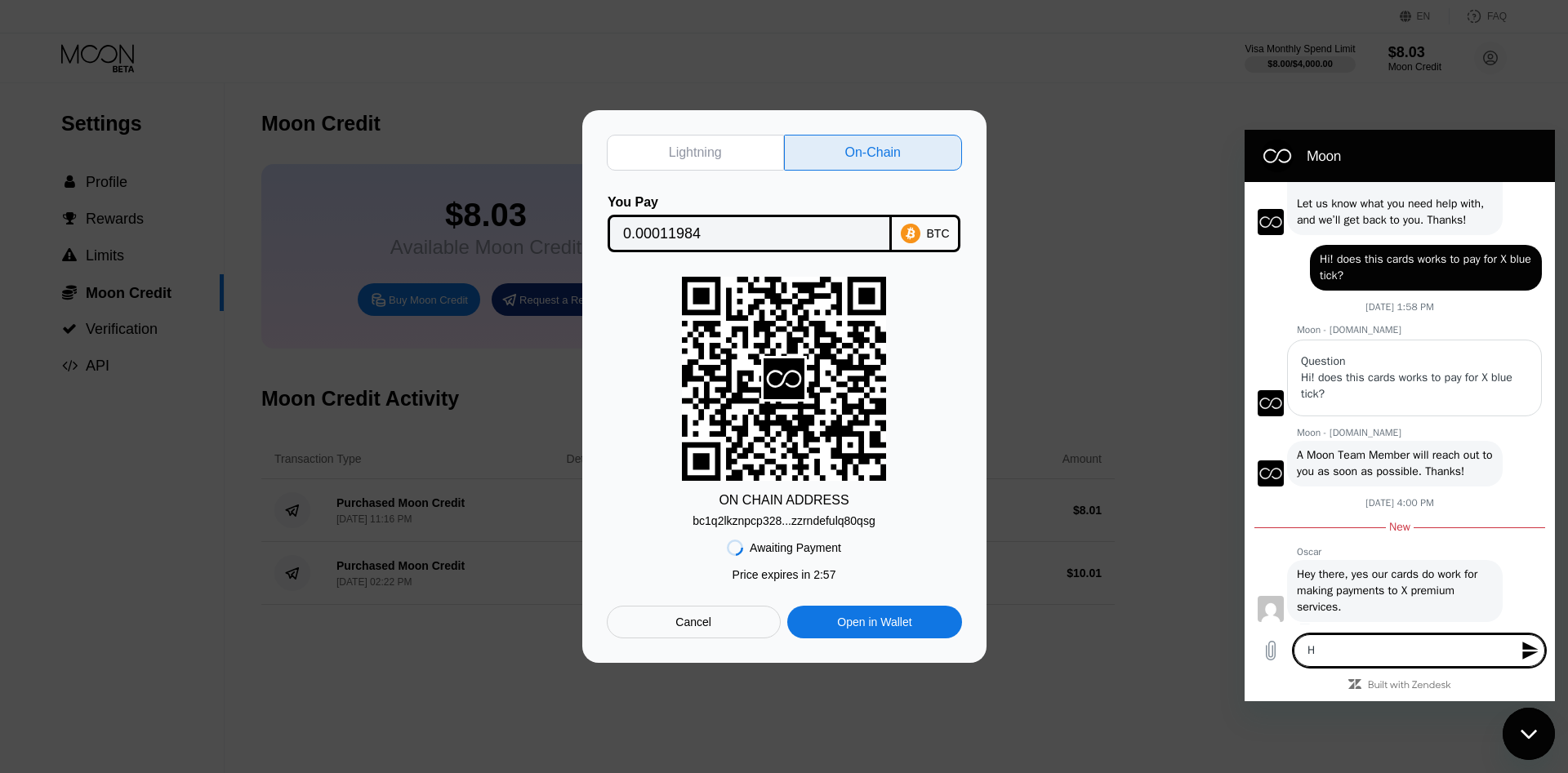 type on "He" 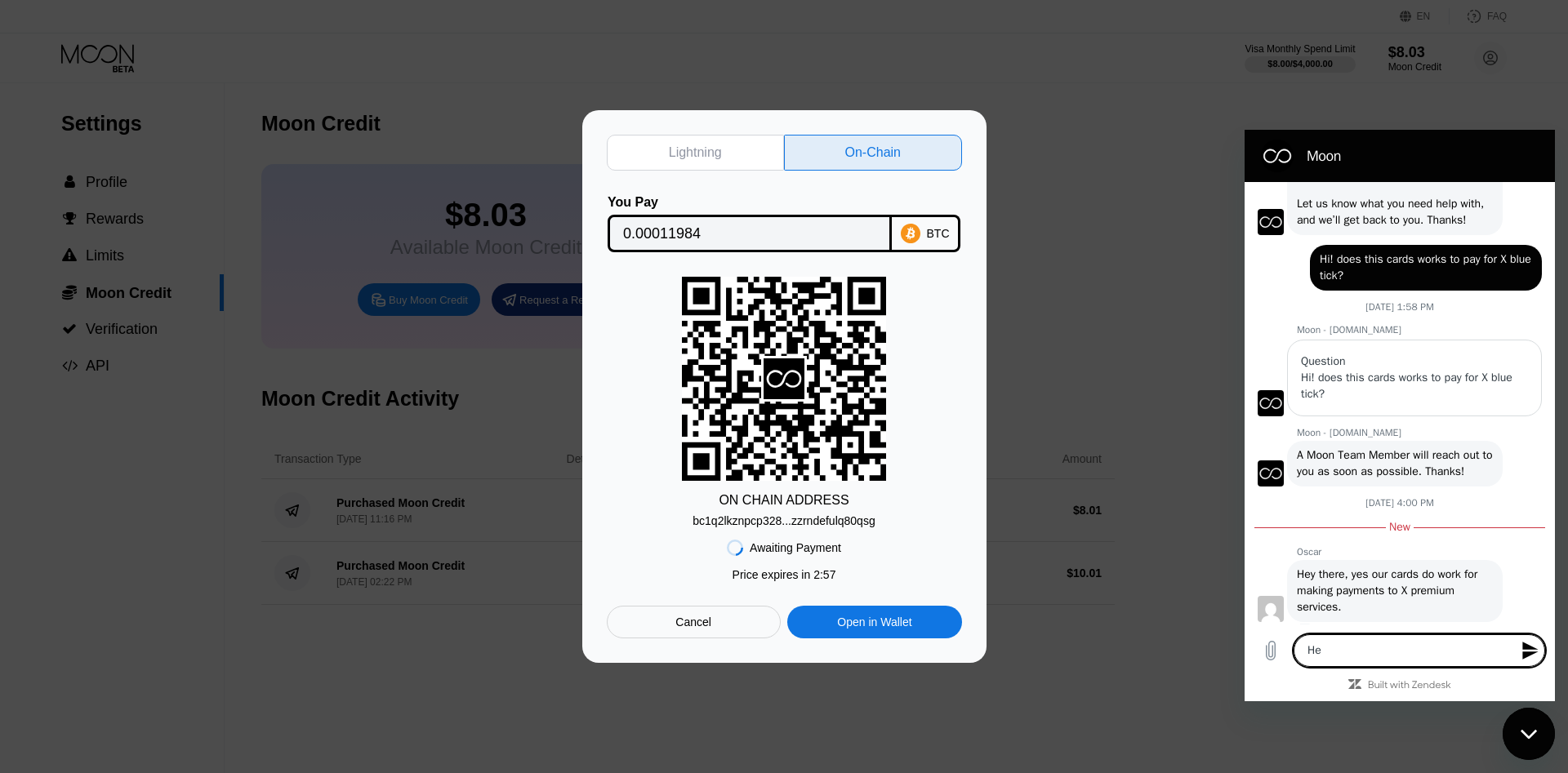 type on "Hey" 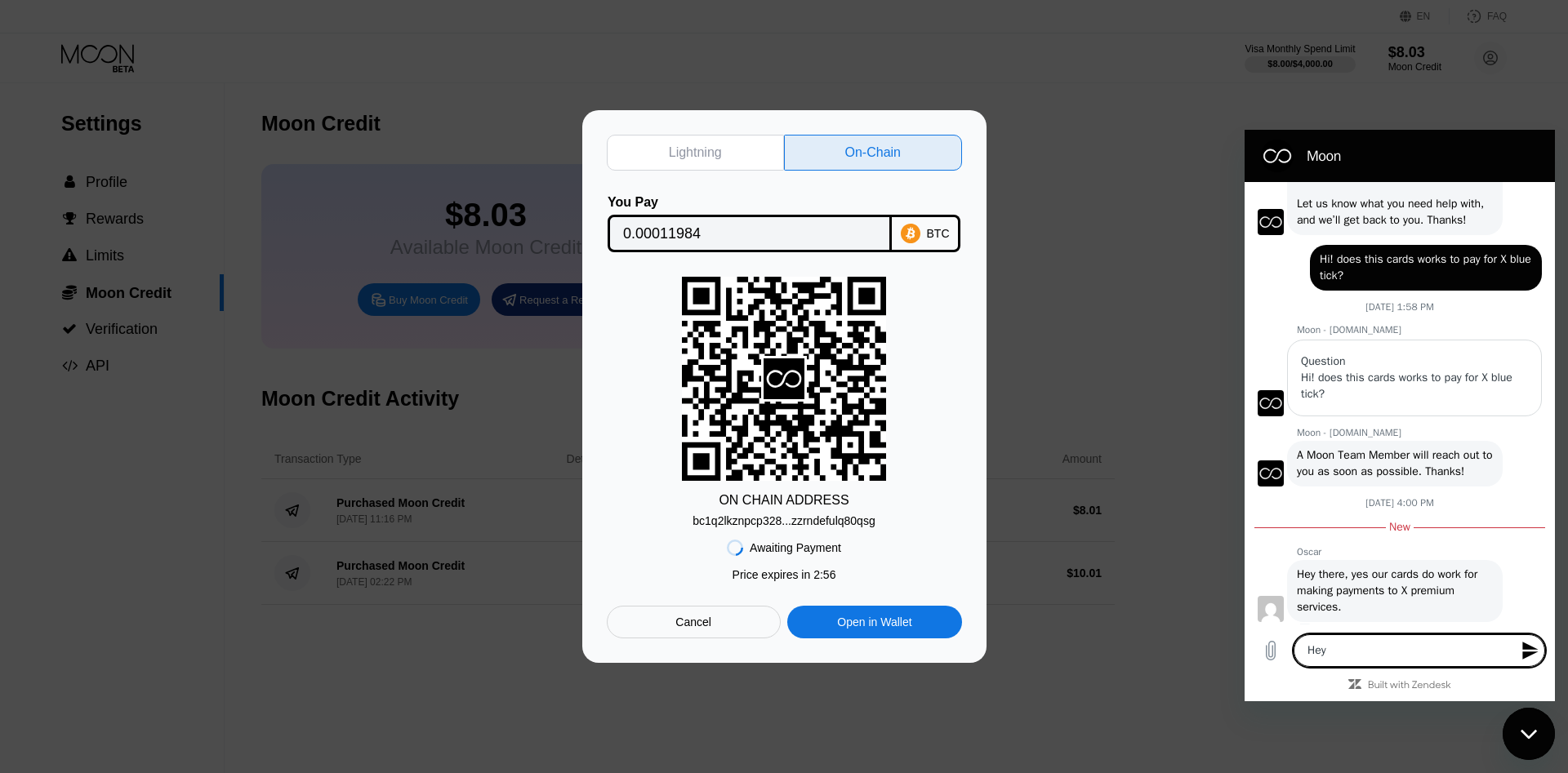 type on "Hey!" 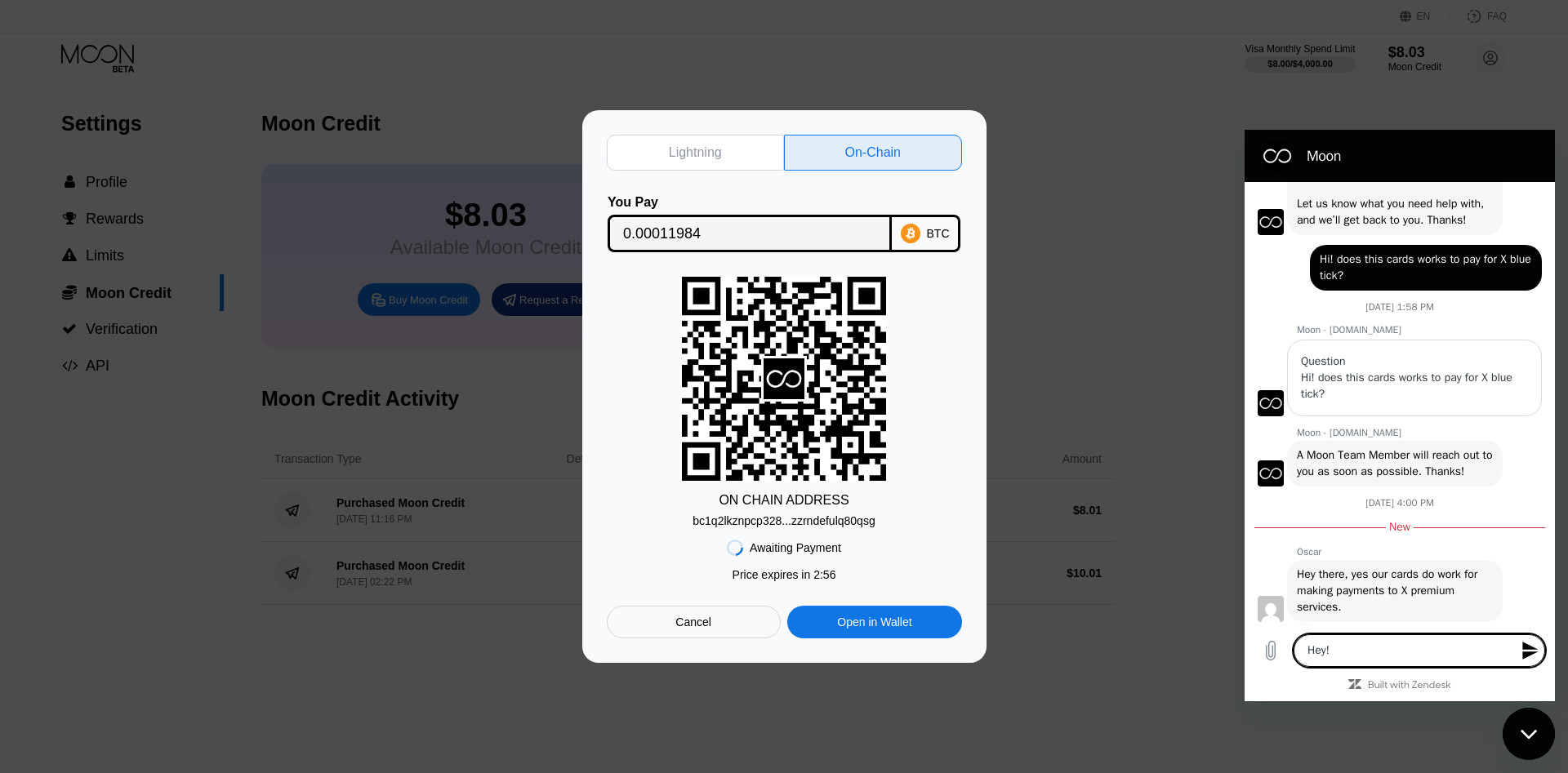type on "Hey!" 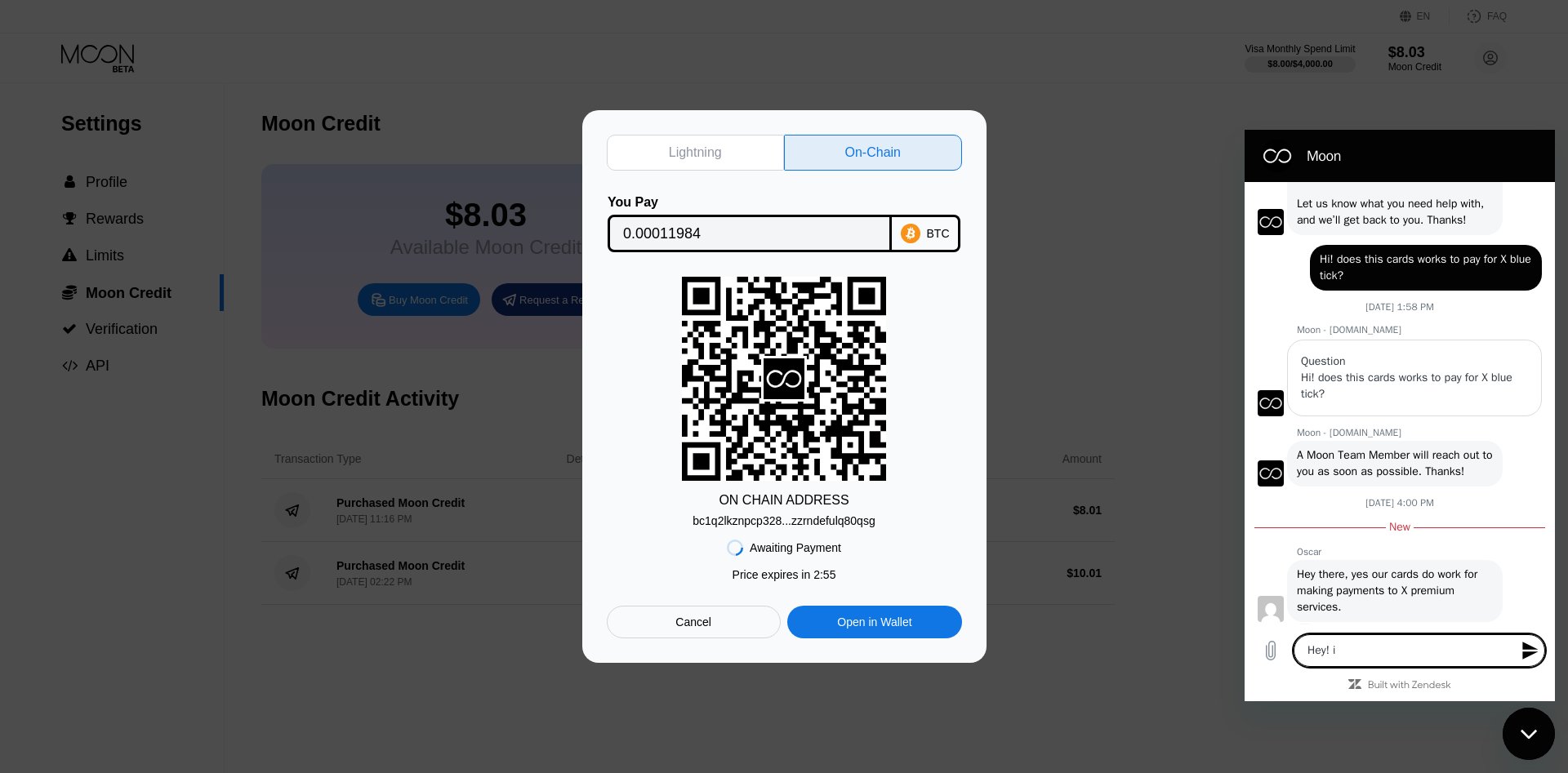 type on "Hey! i" 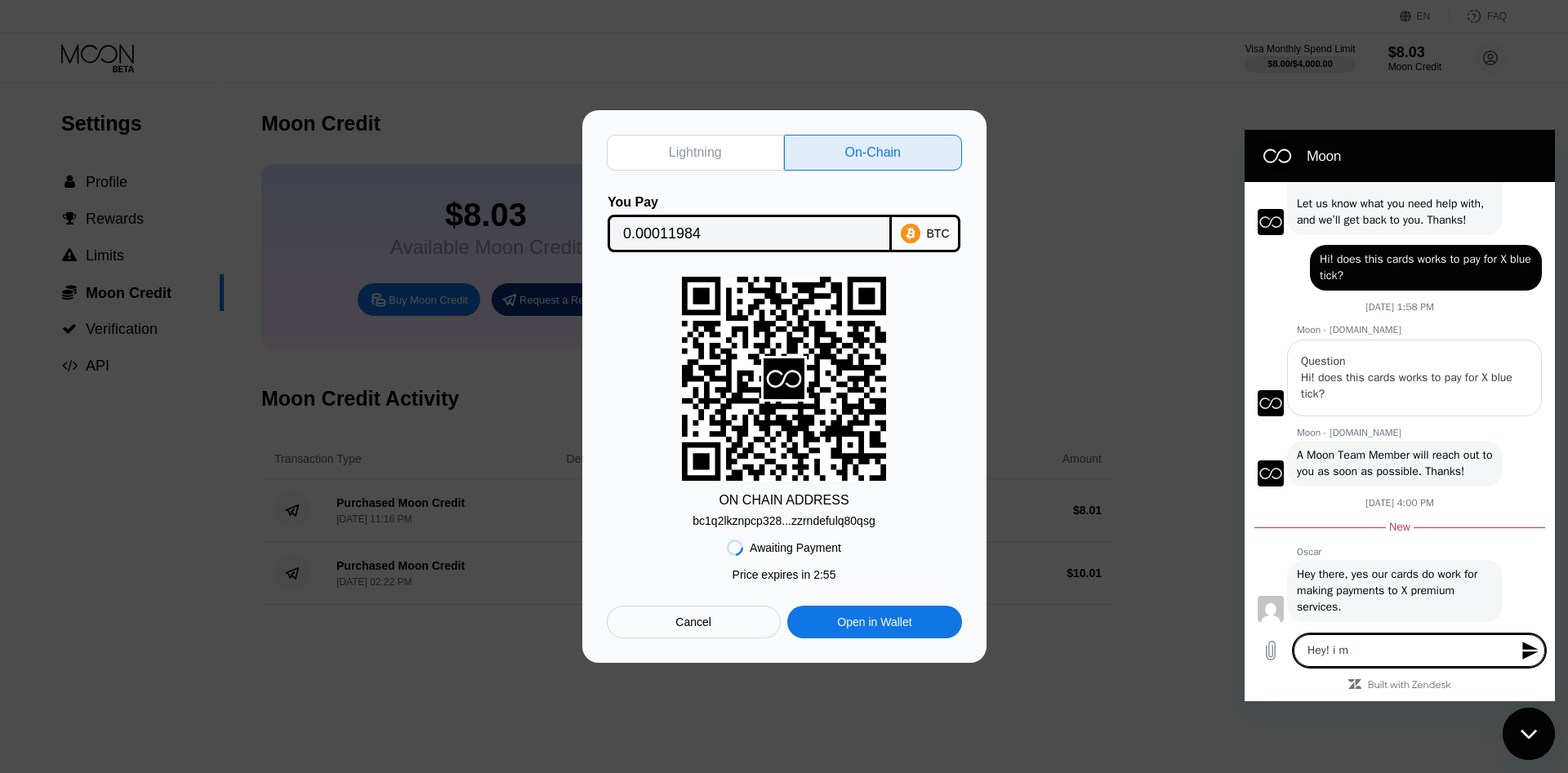 type on "Hey! i ma" 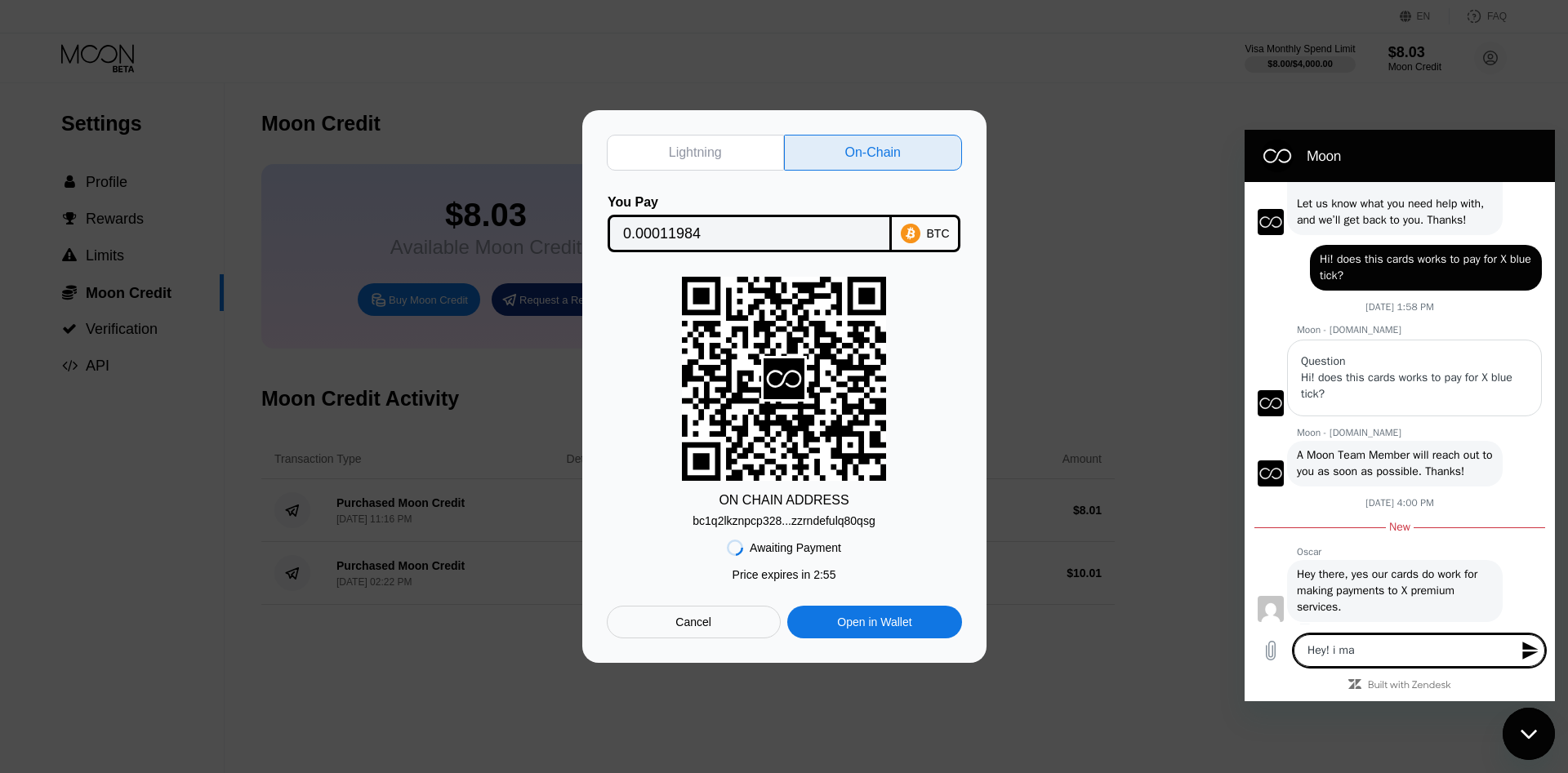 type on "Hey! i mad" 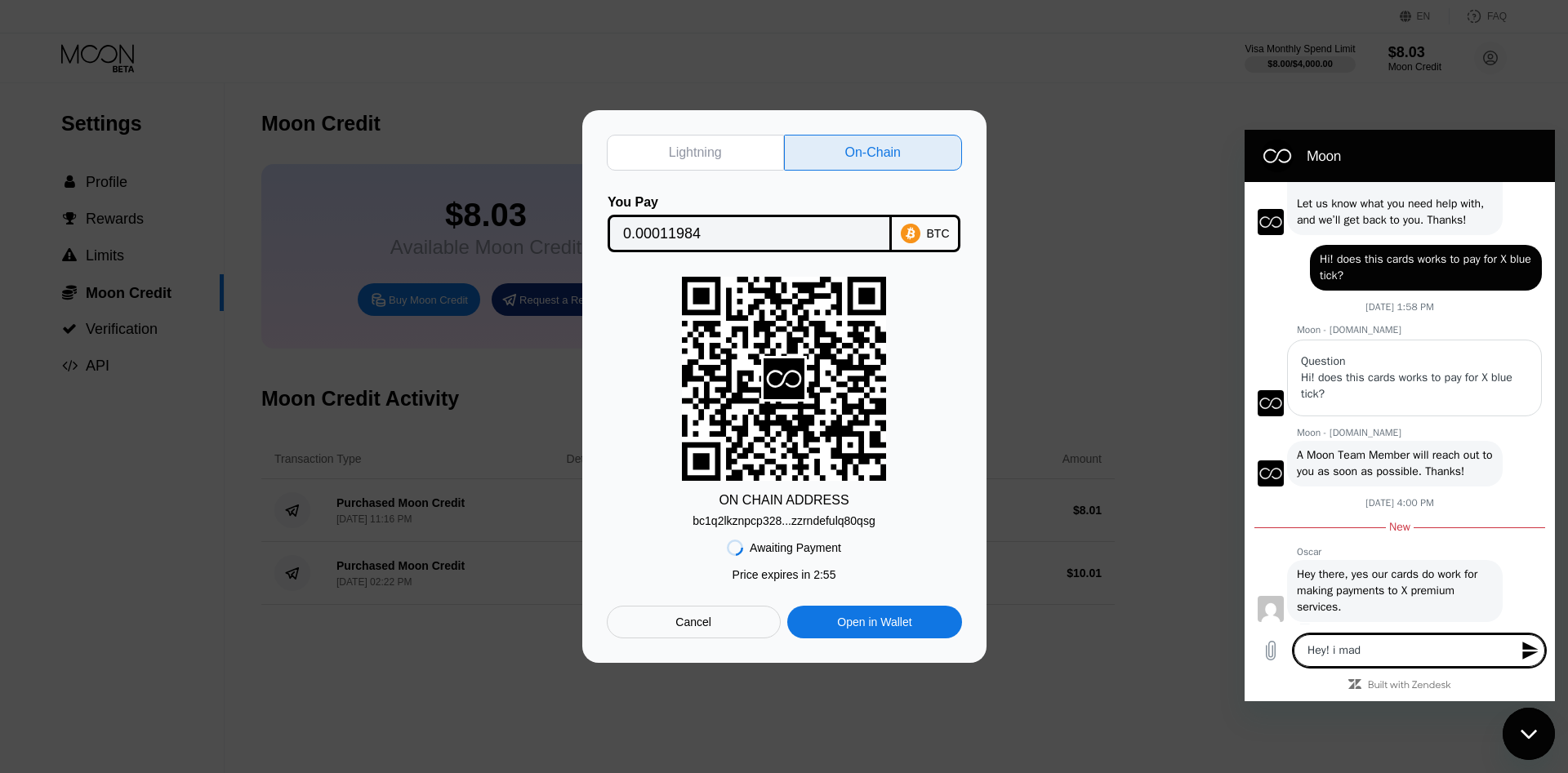 type on "Hey! i made" 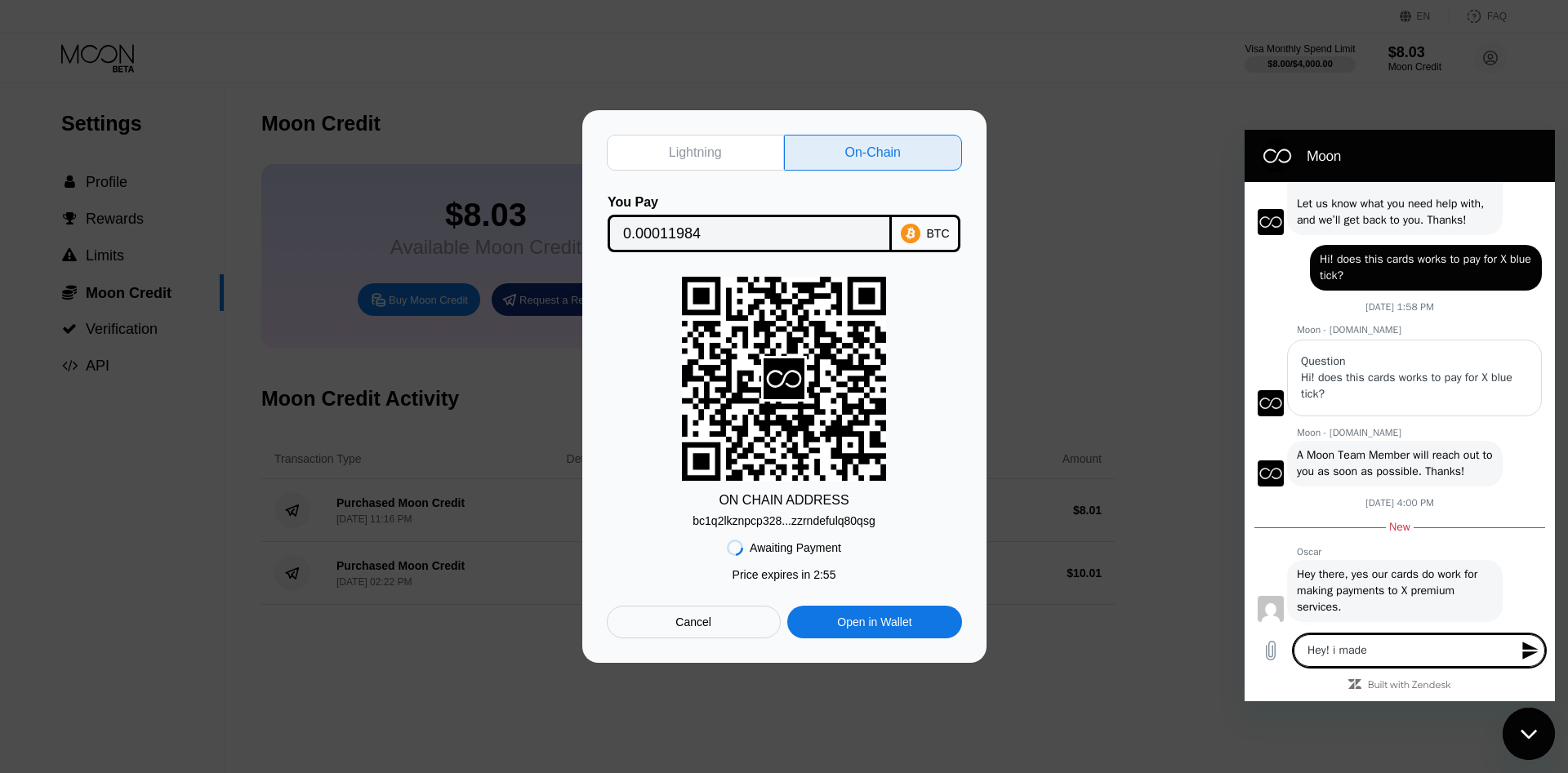 type on "x" 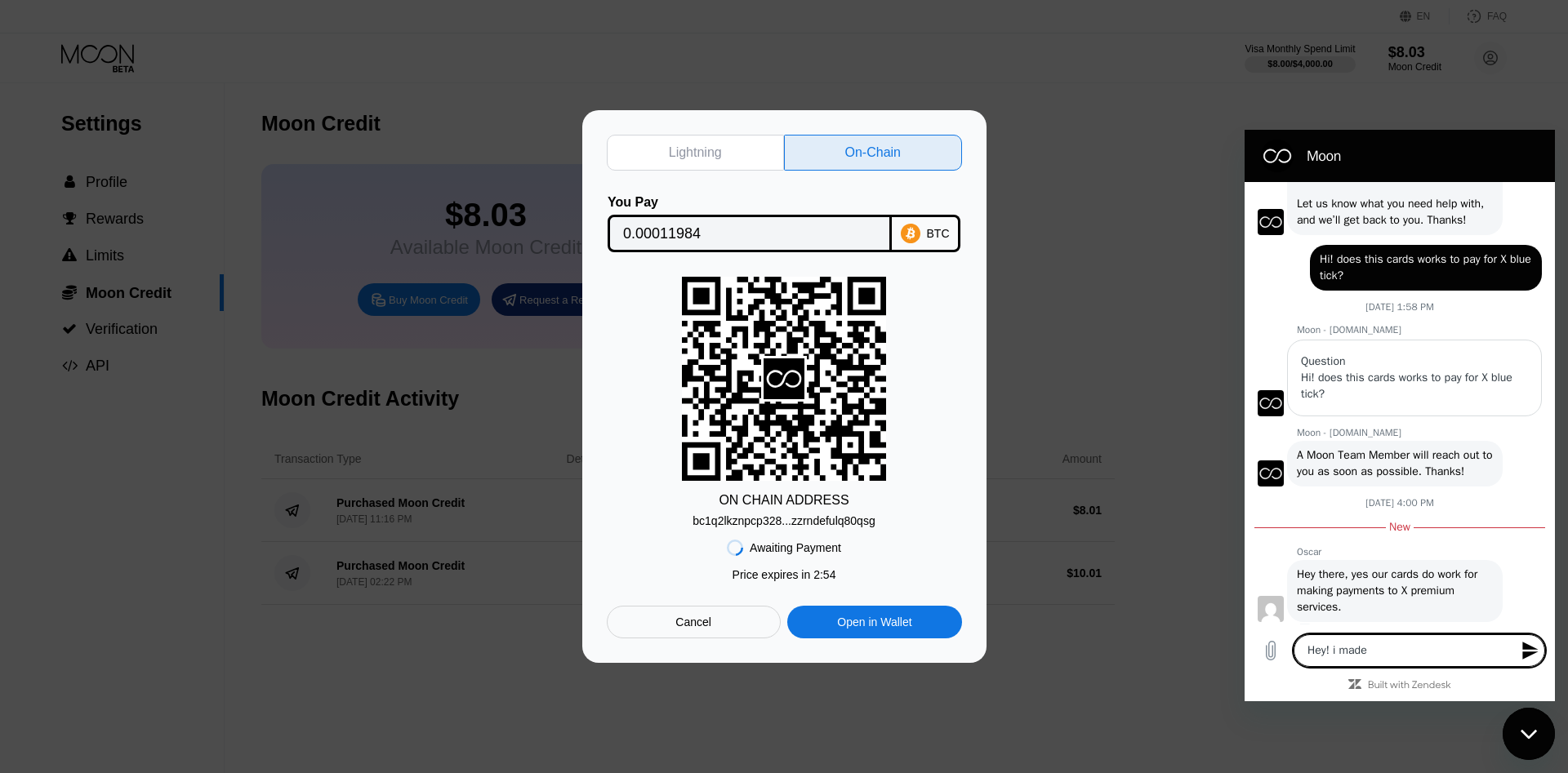 type on "Hey! i made" 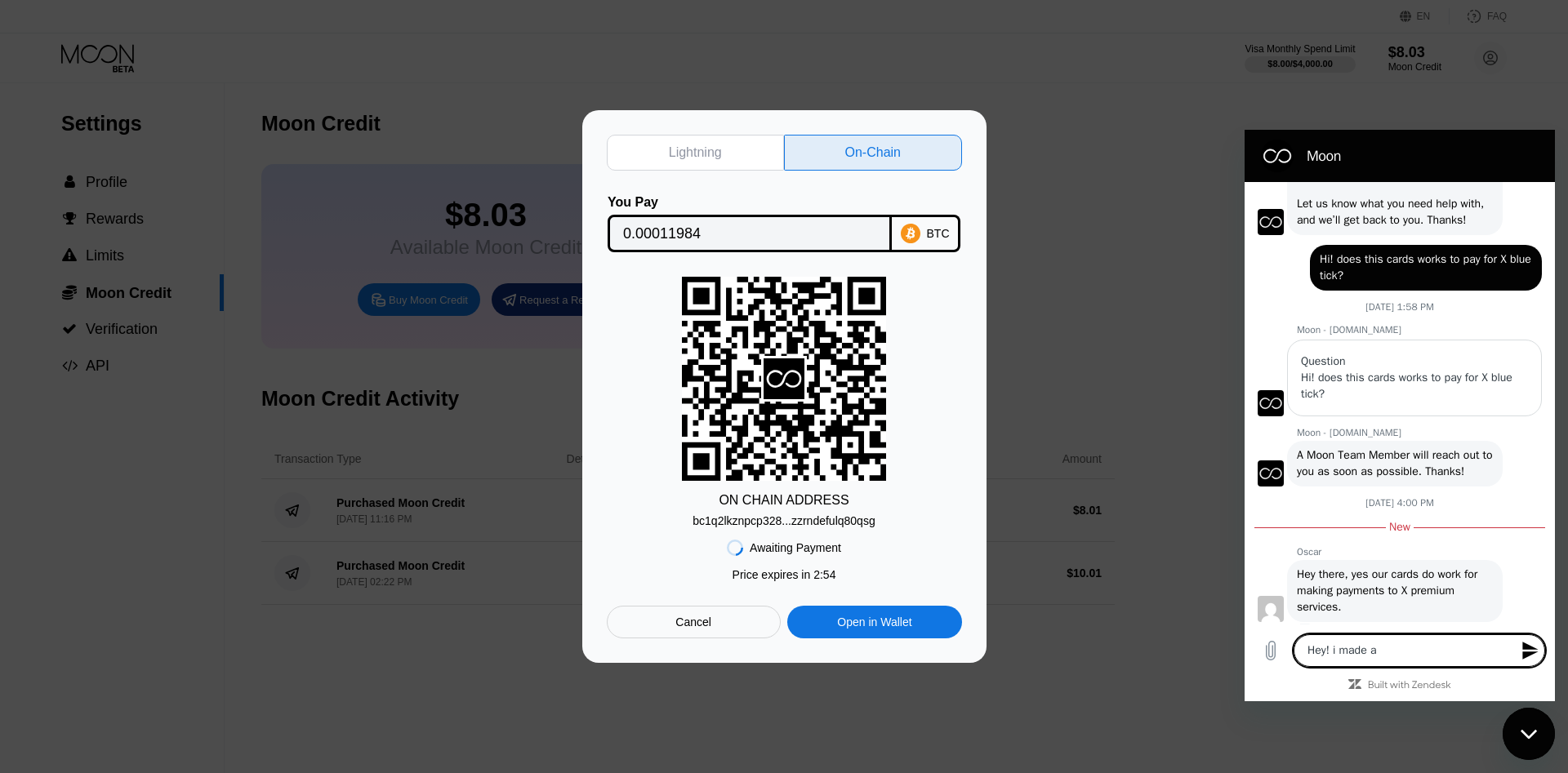 type on "Hey! i made a" 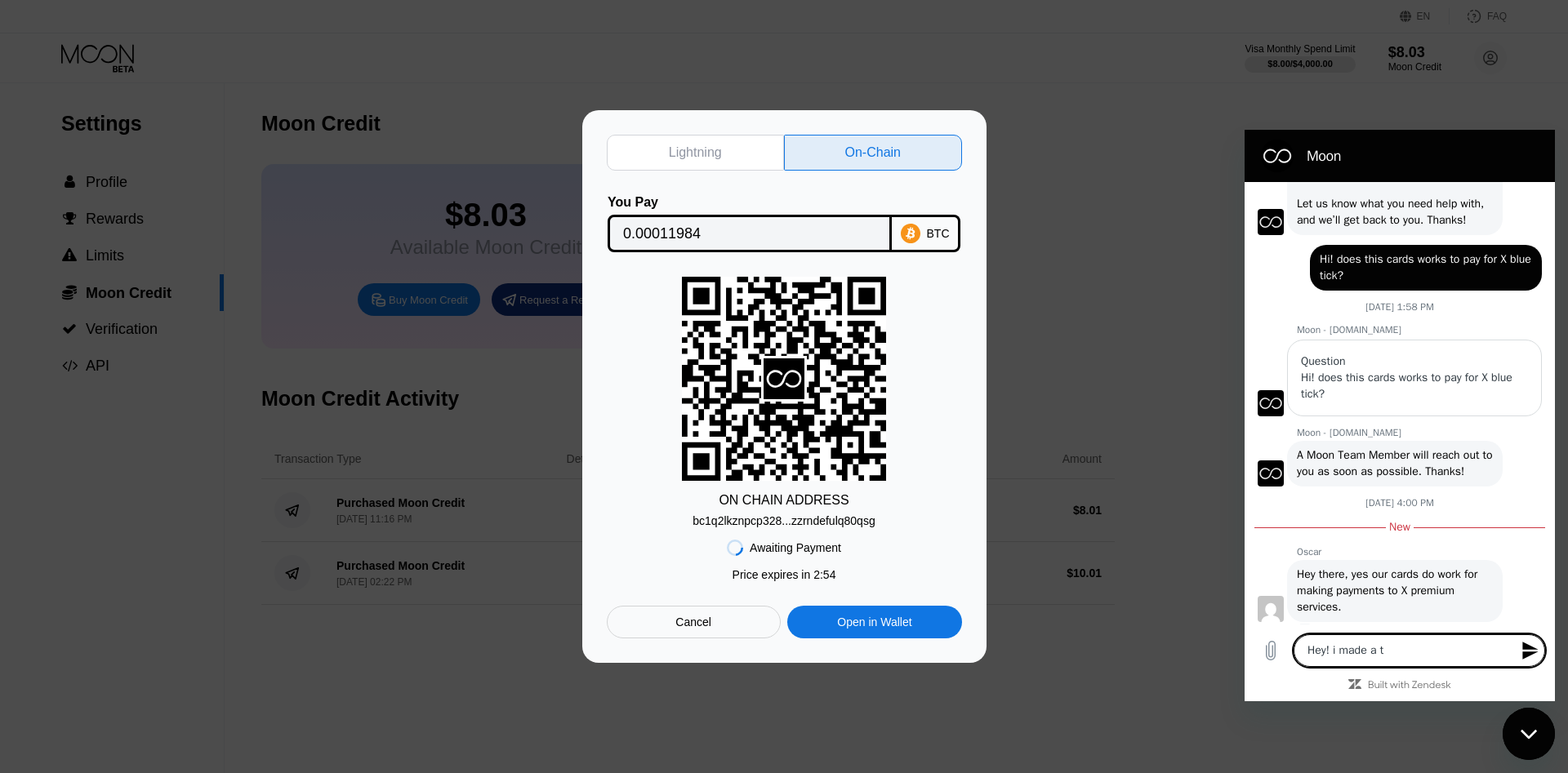 type on "Hey! i made a to" 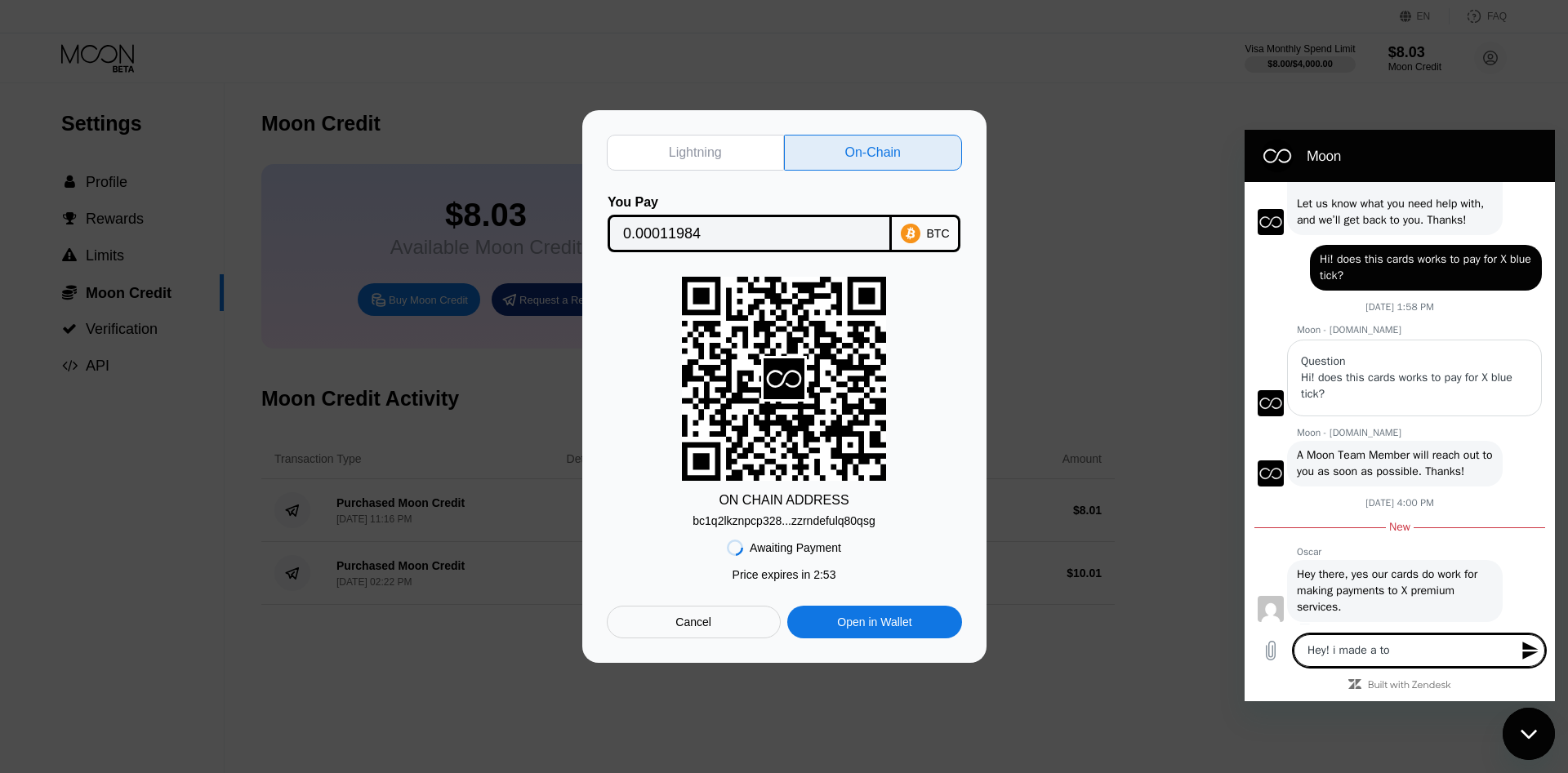 type on "Hey! i made a top" 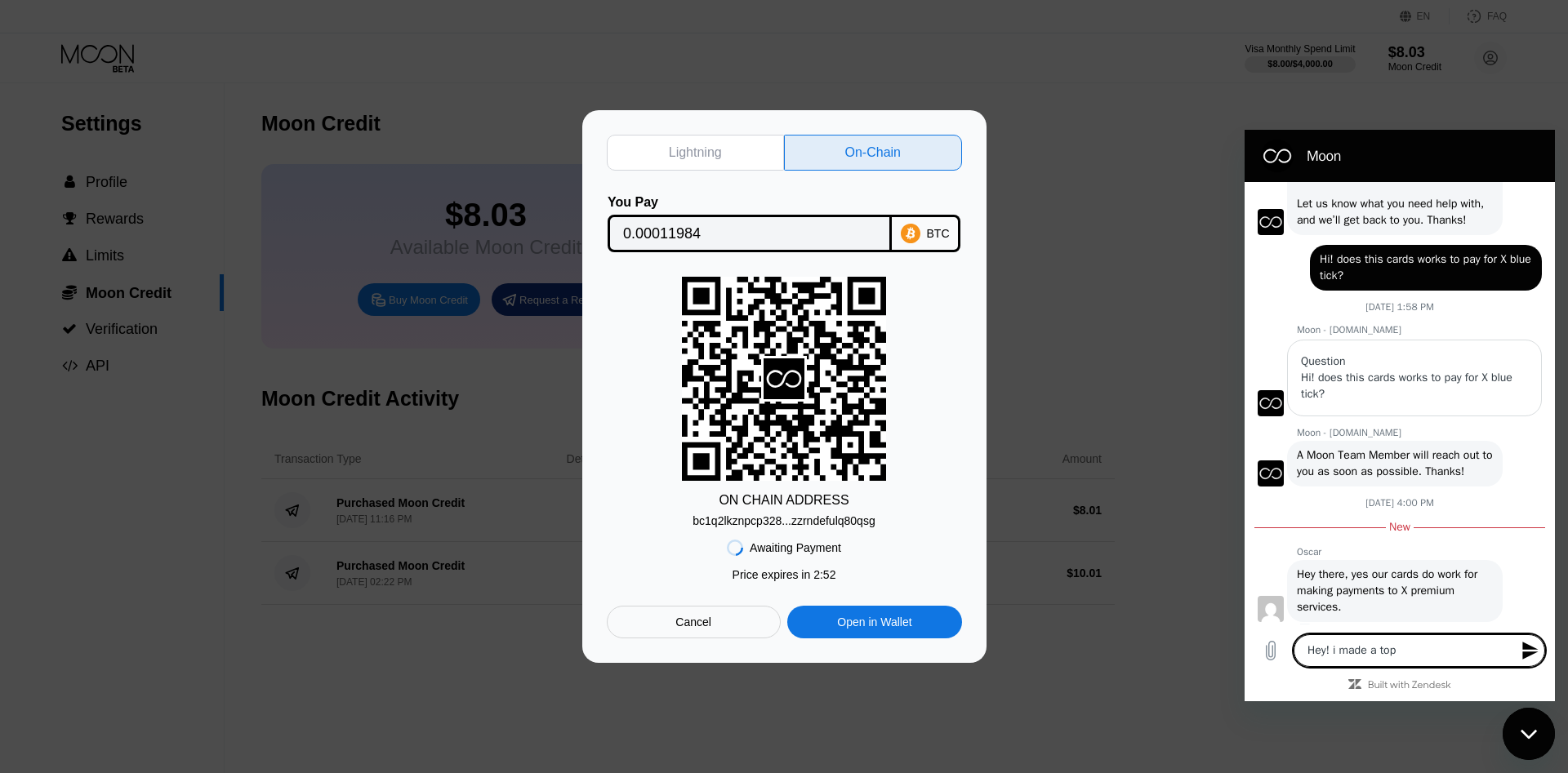 type on "Hey! i made a top" 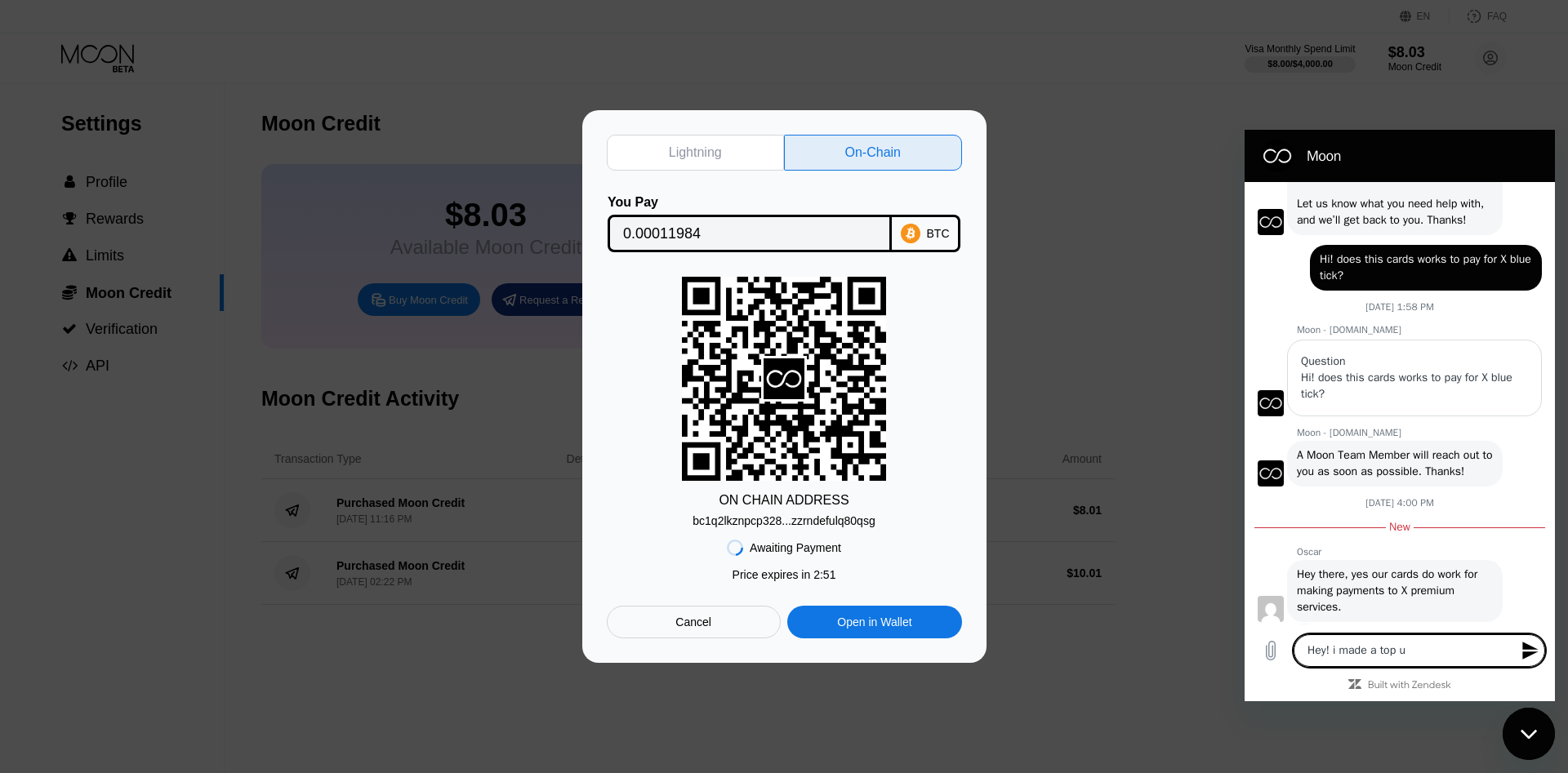 type on "Hey! i made a top up" 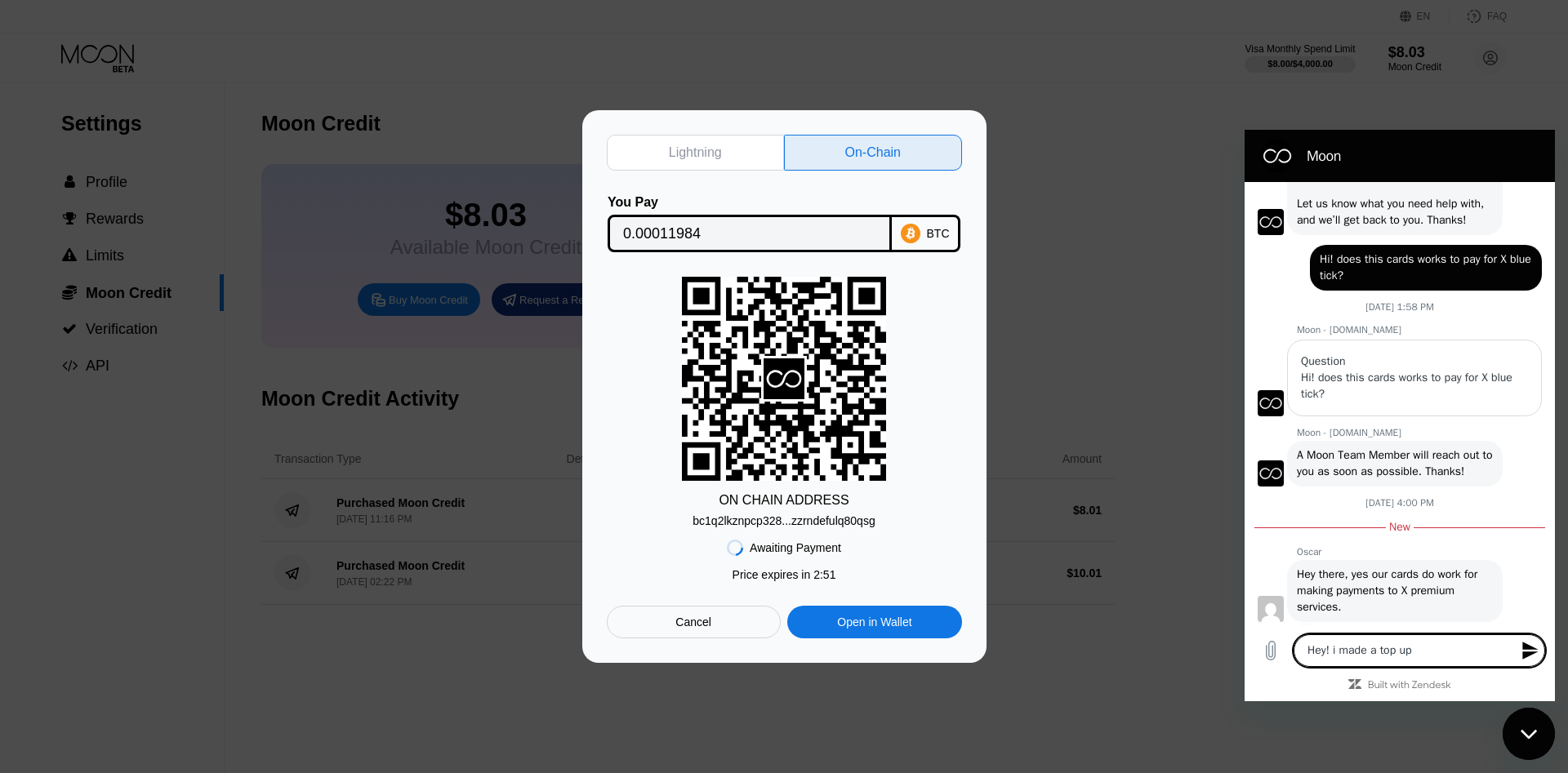 type on "Hey! i made a top up" 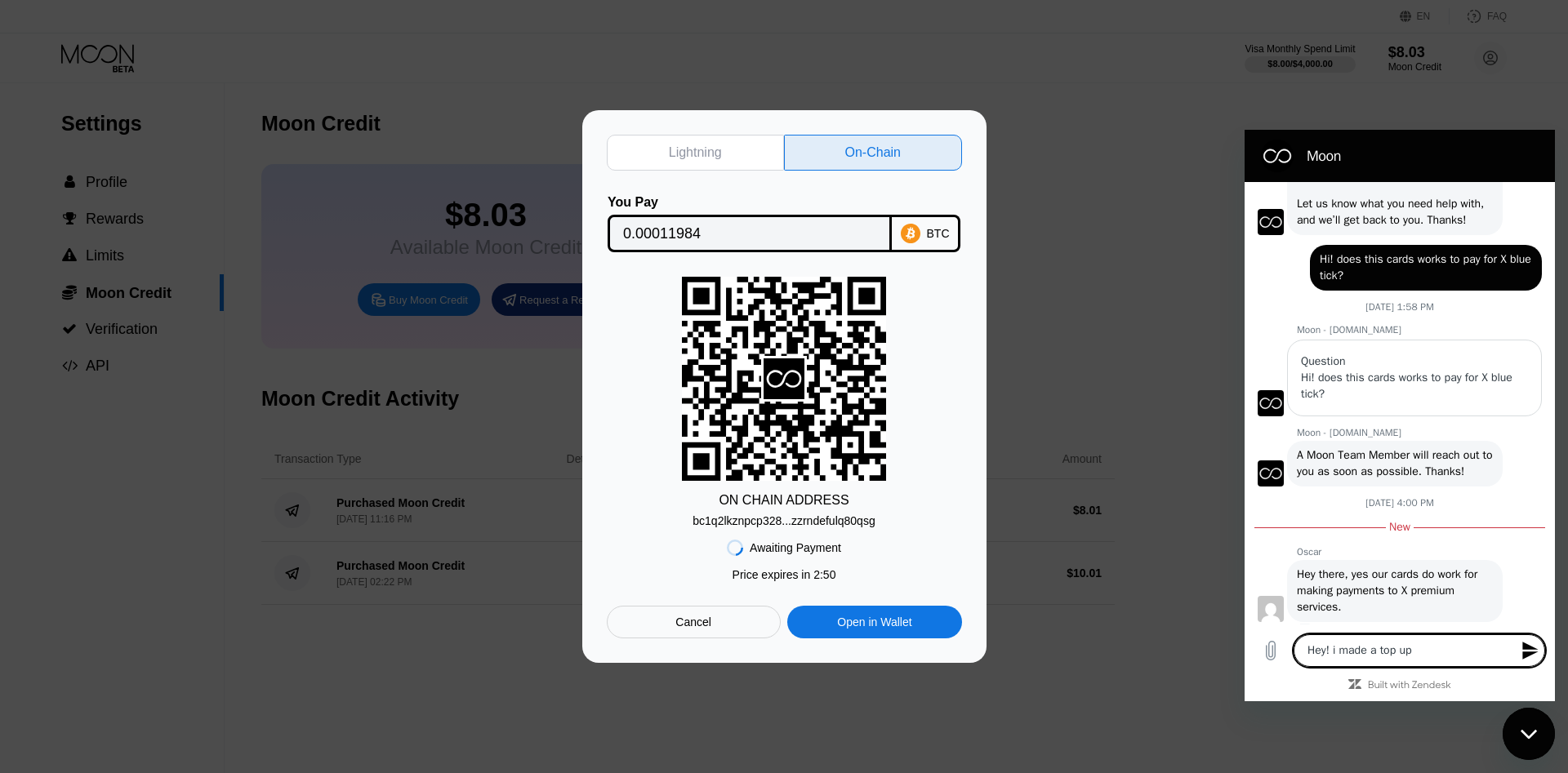 type on "Hey! i made a top up b" 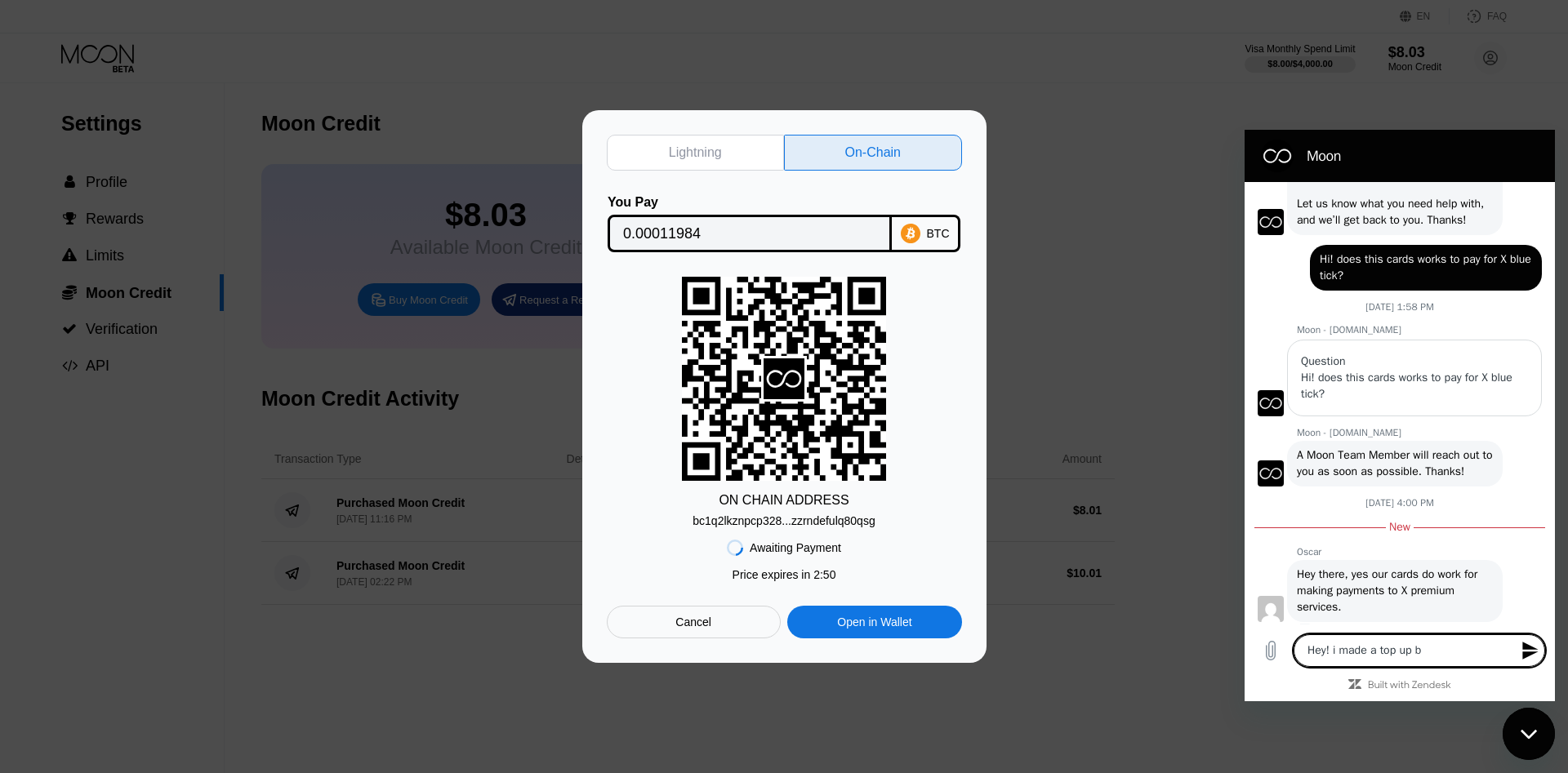 type on "Hey! i made a top up bu" 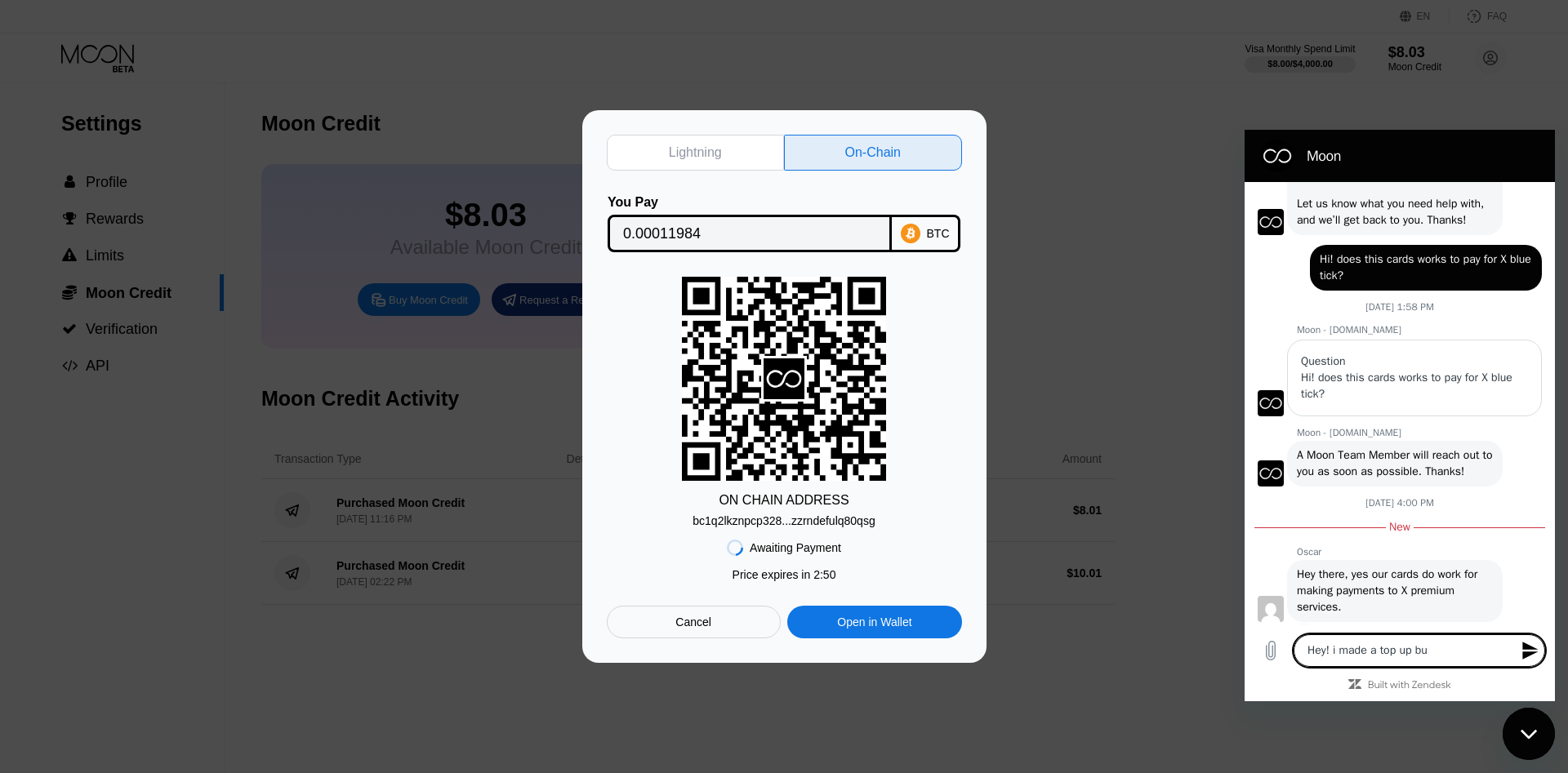 type on "Hey! i made a top up but" 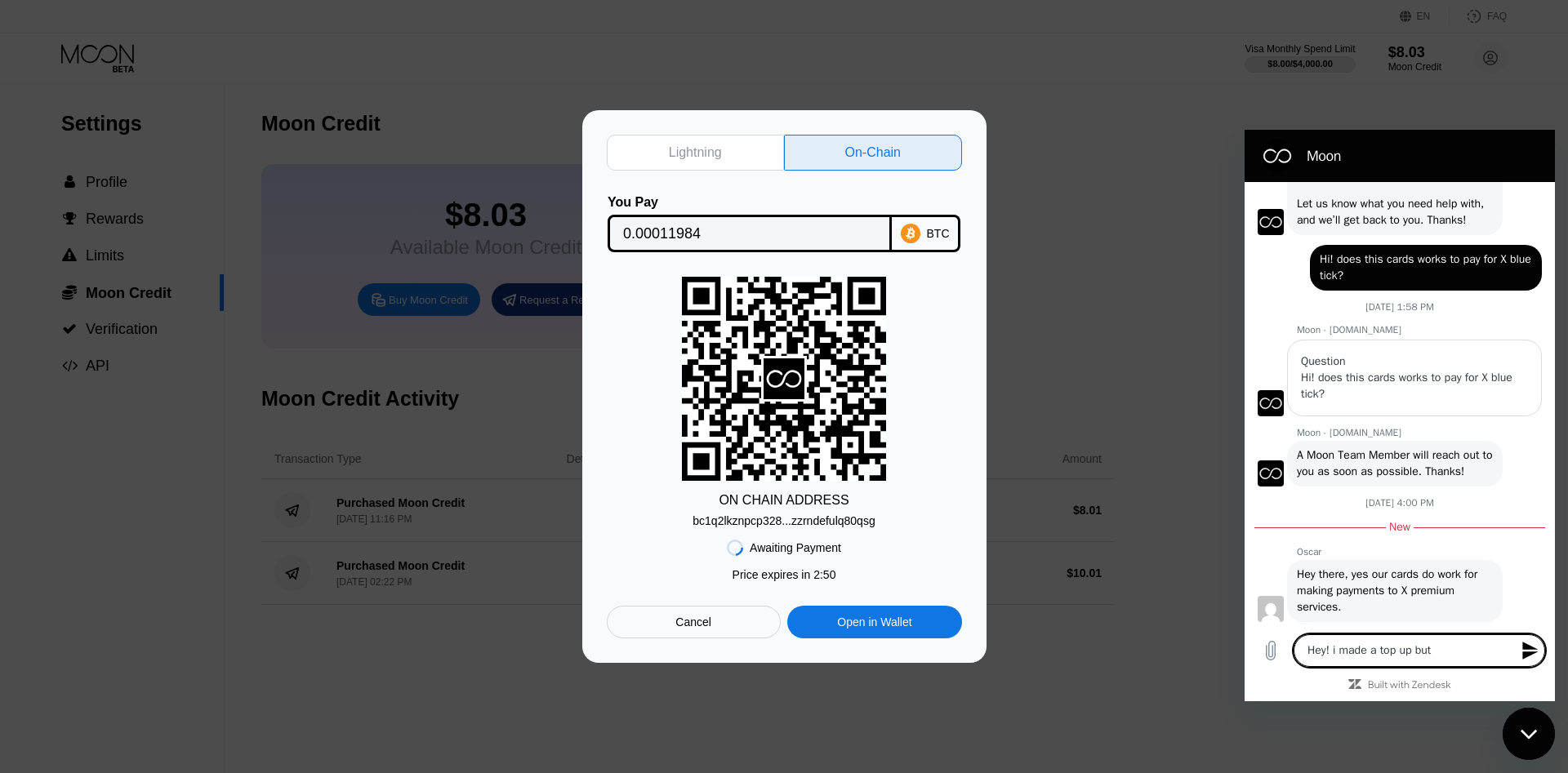 type on "Hey! i made a top up but" 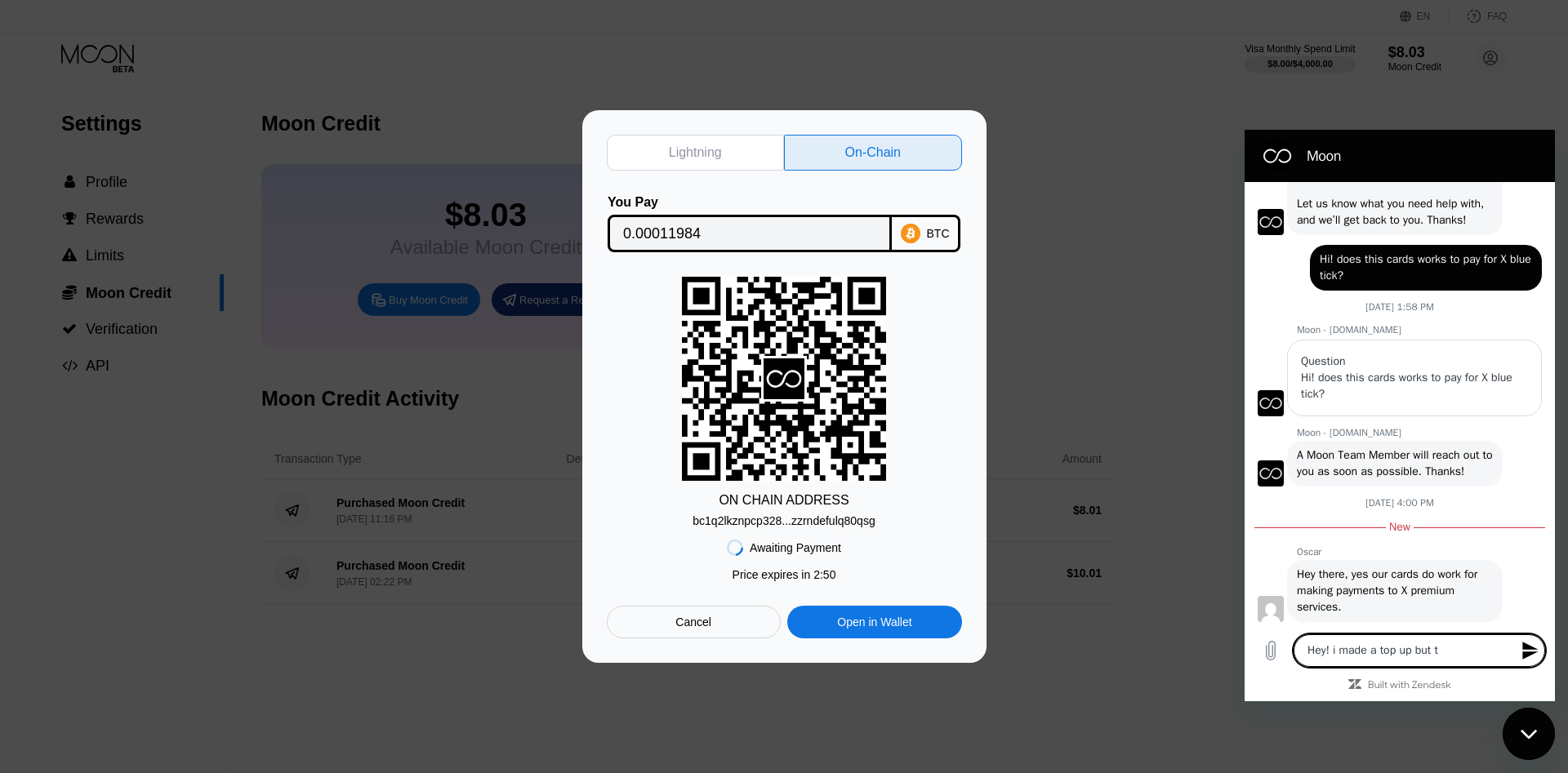 type on "Hey! i made a top up but th" 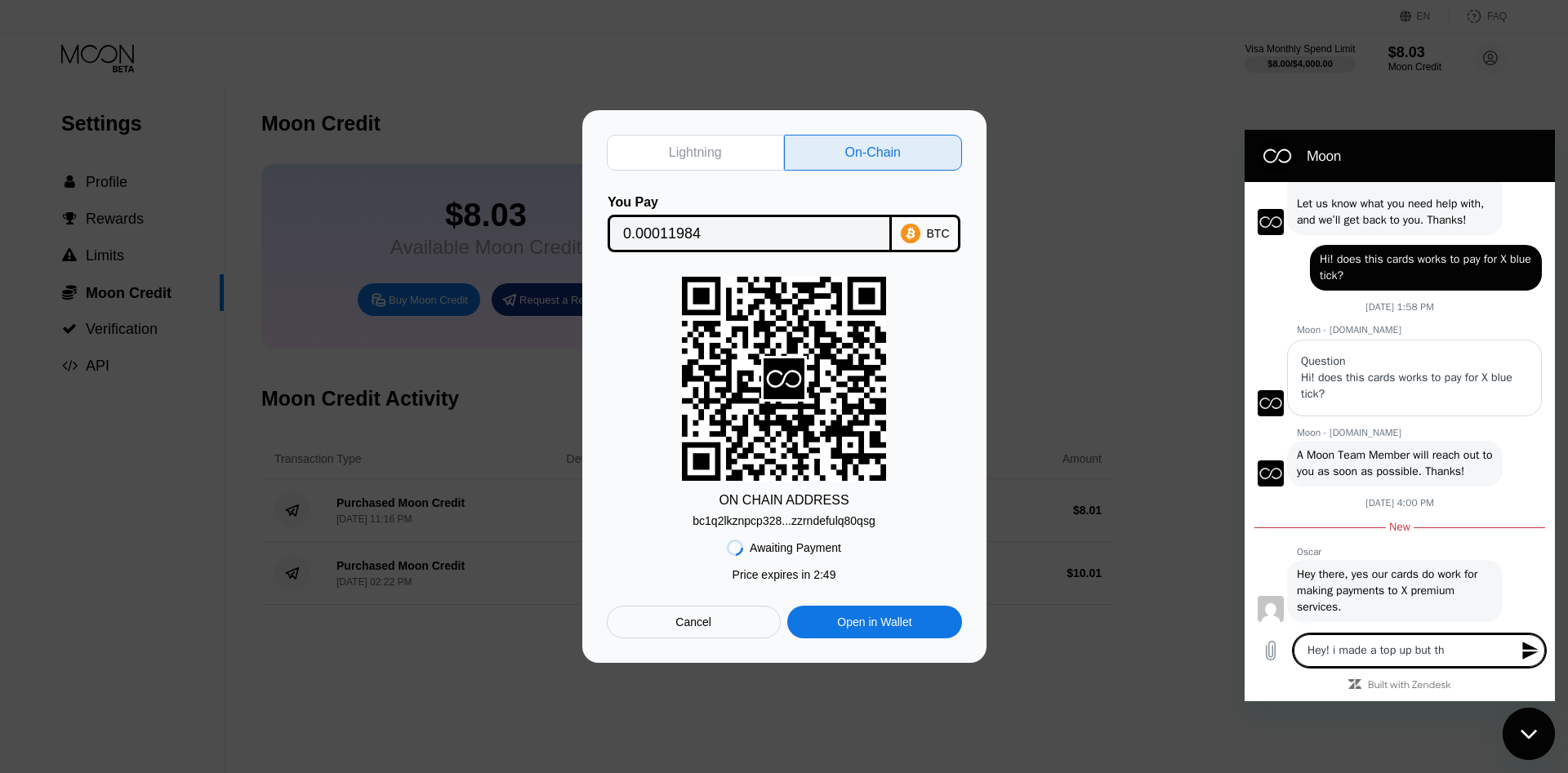 type on "Hey! i made a top up but thr" 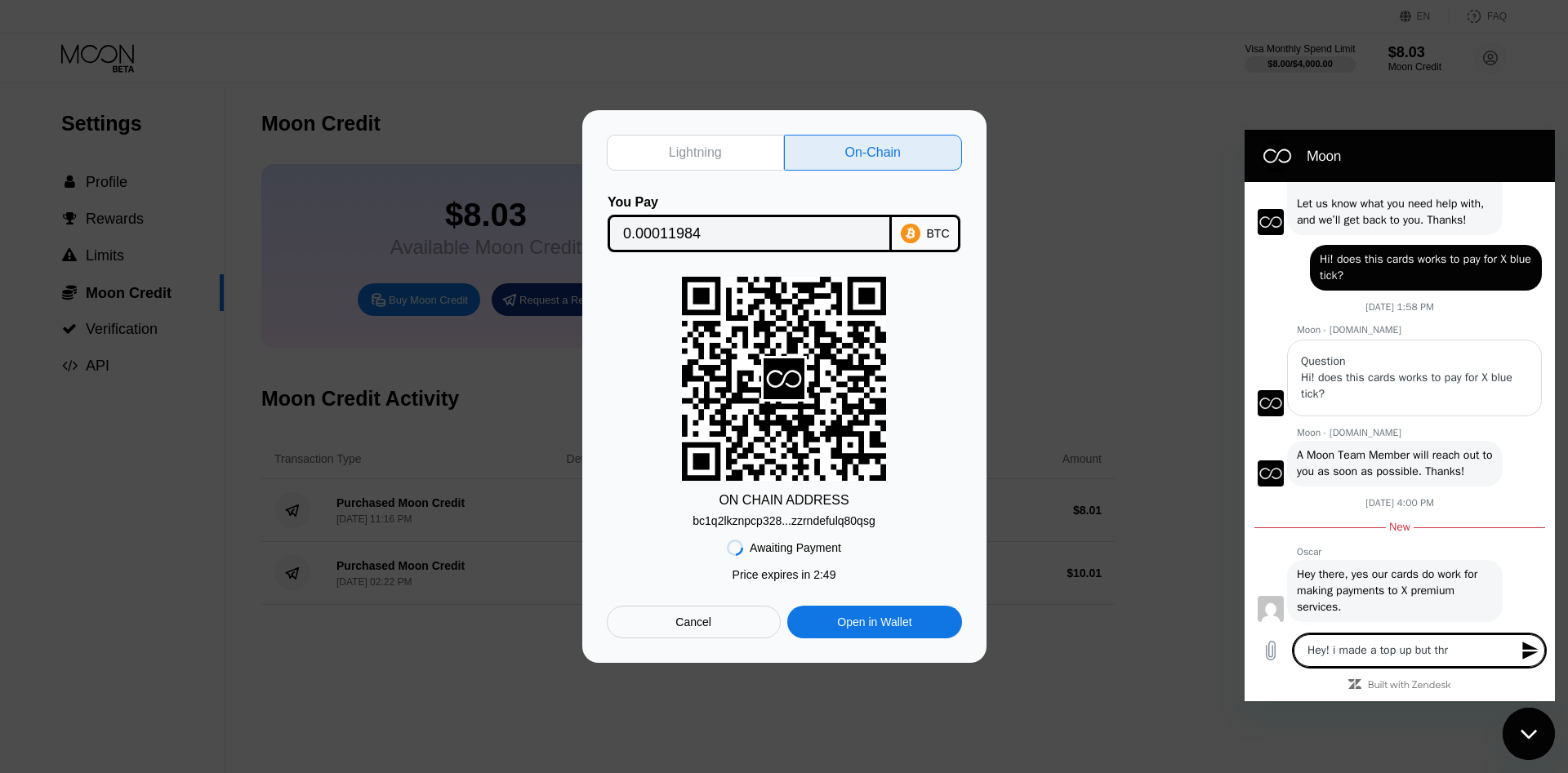 type on "Hey! i made a top up but thr" 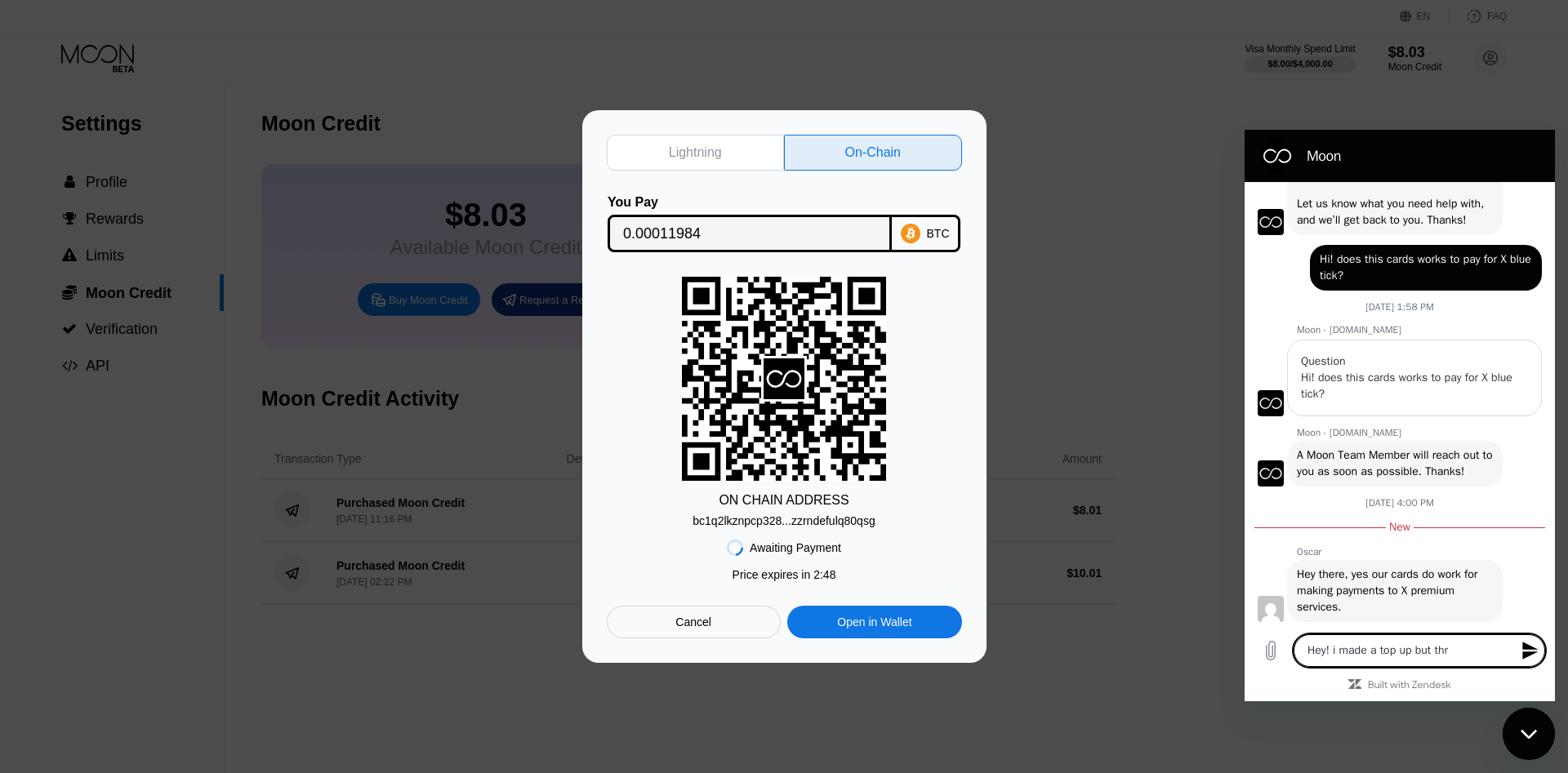 type on "Hey! i made a top up but thr" 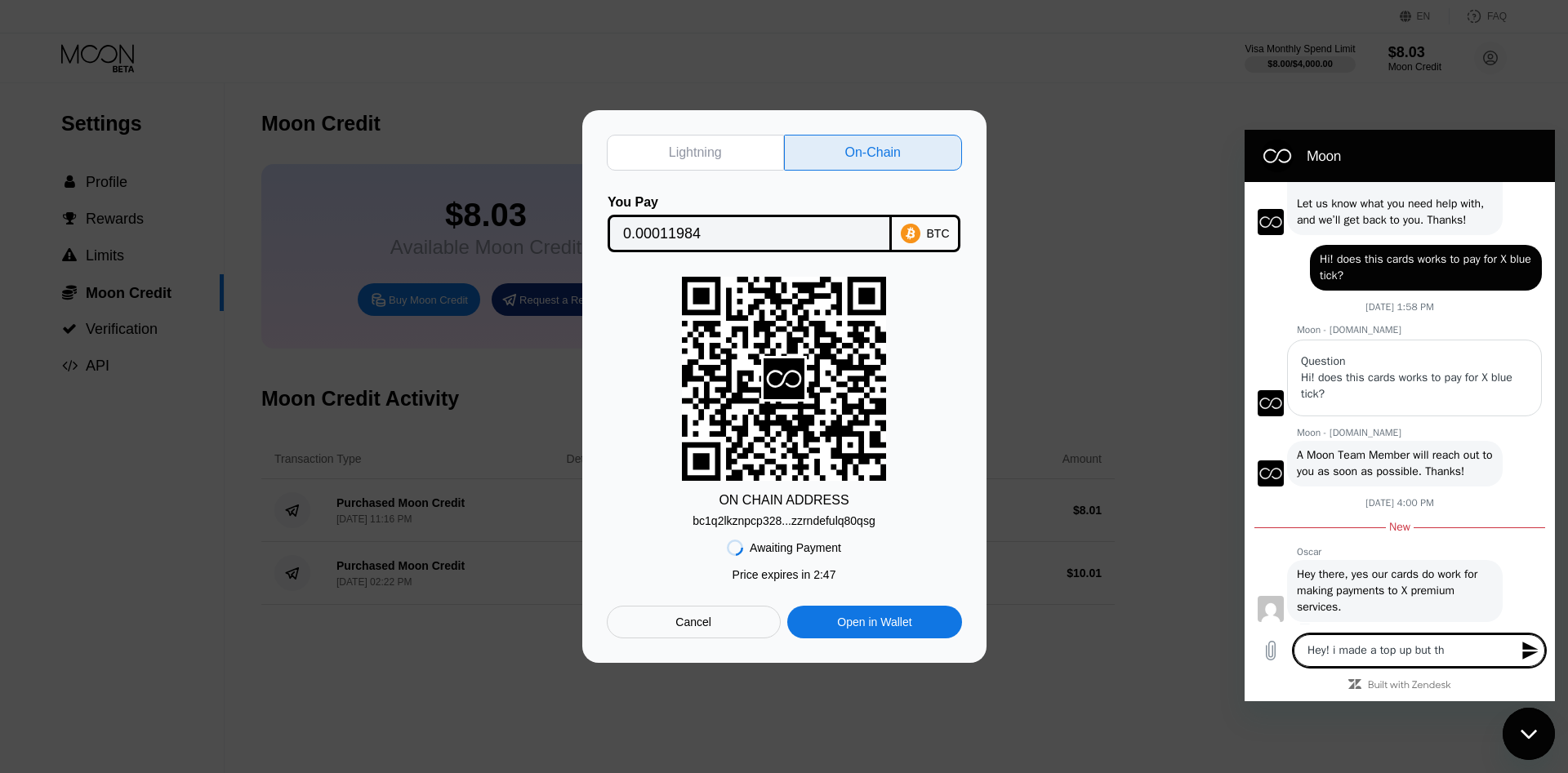 type on "Hey! i made a top up but the" 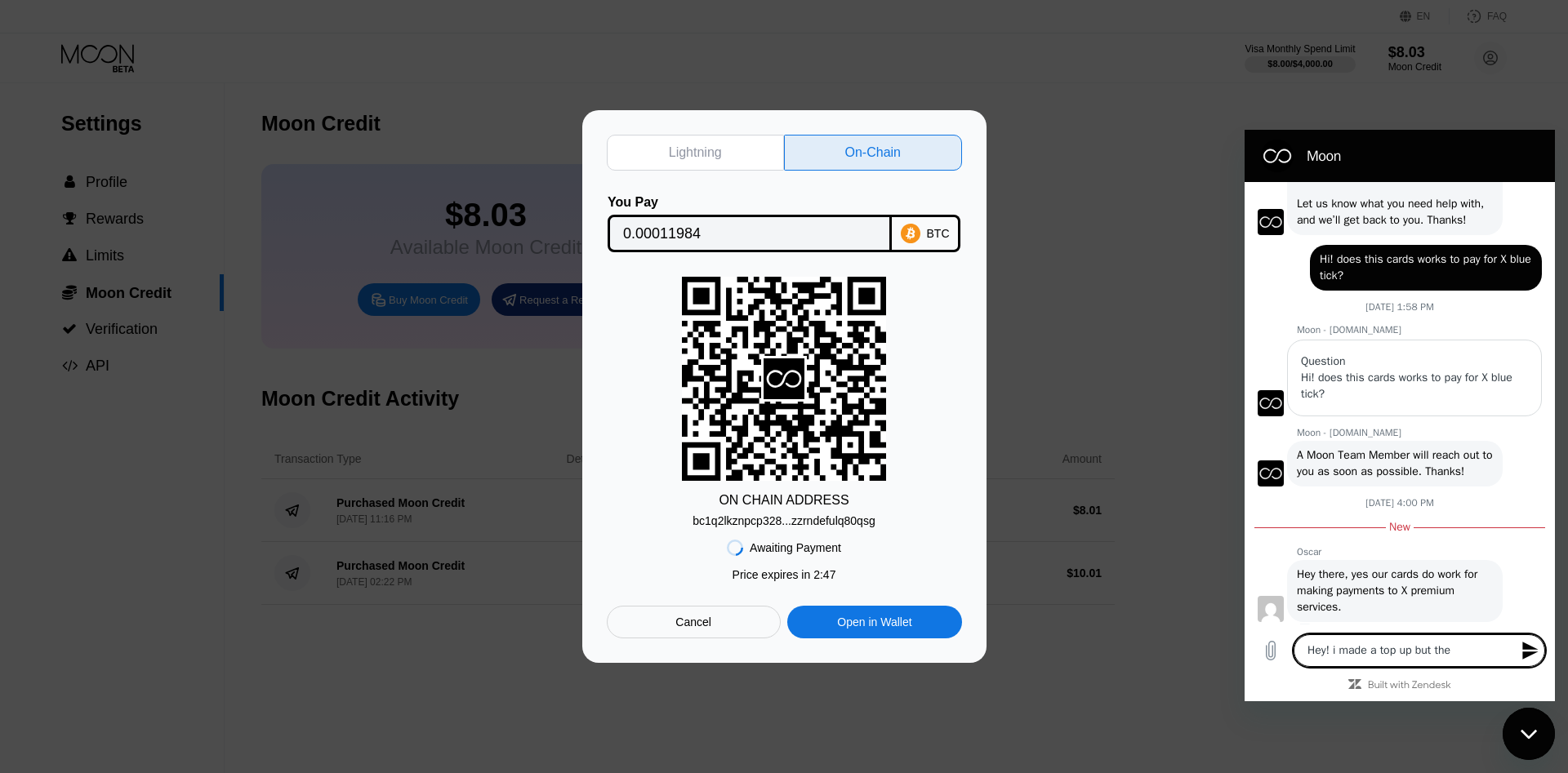 type on "Hey! i made a top up but the" 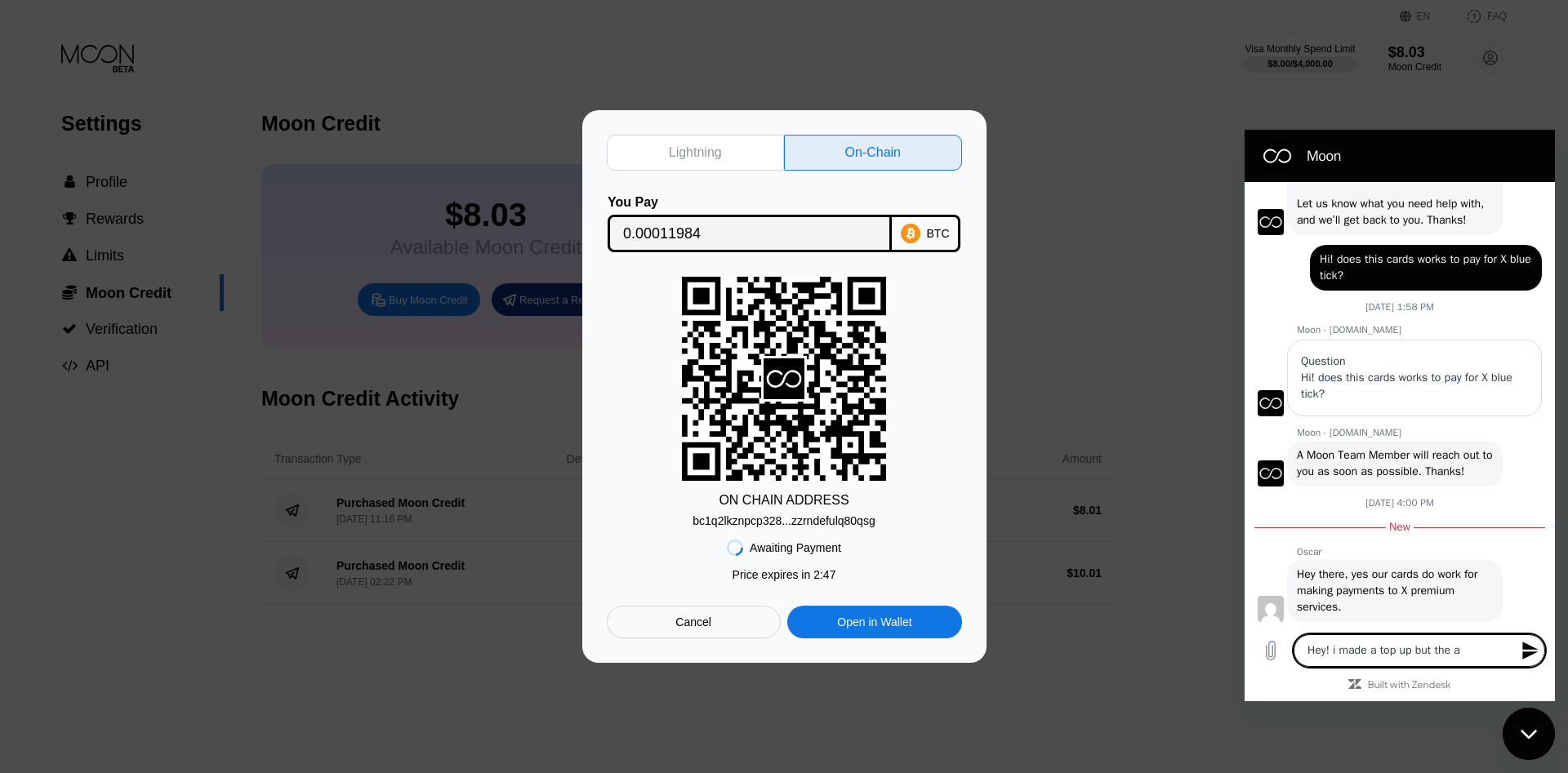 type on "Hey! i made a top up but the am" 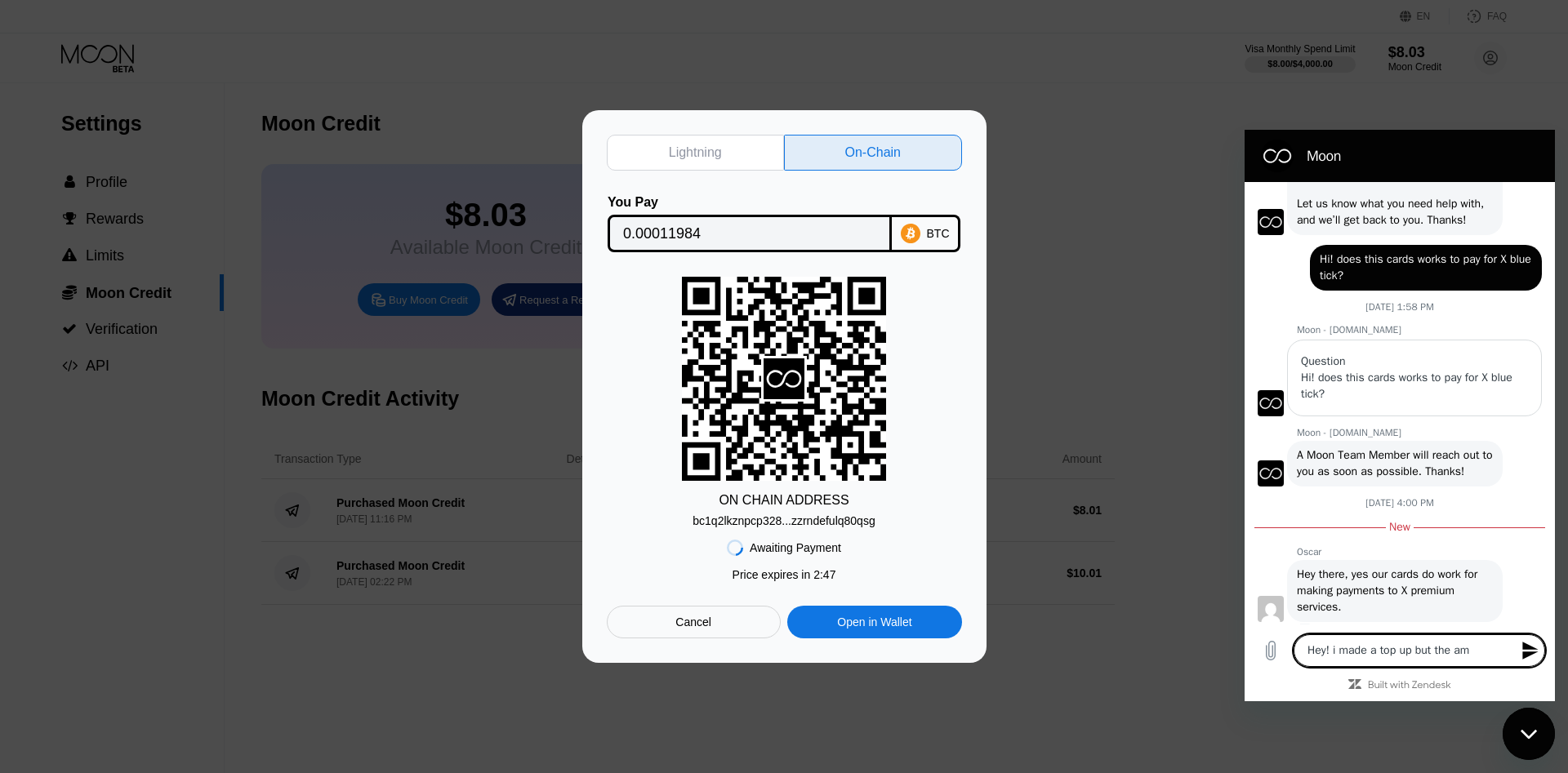 type on "Hey! i made a top up but the amo" 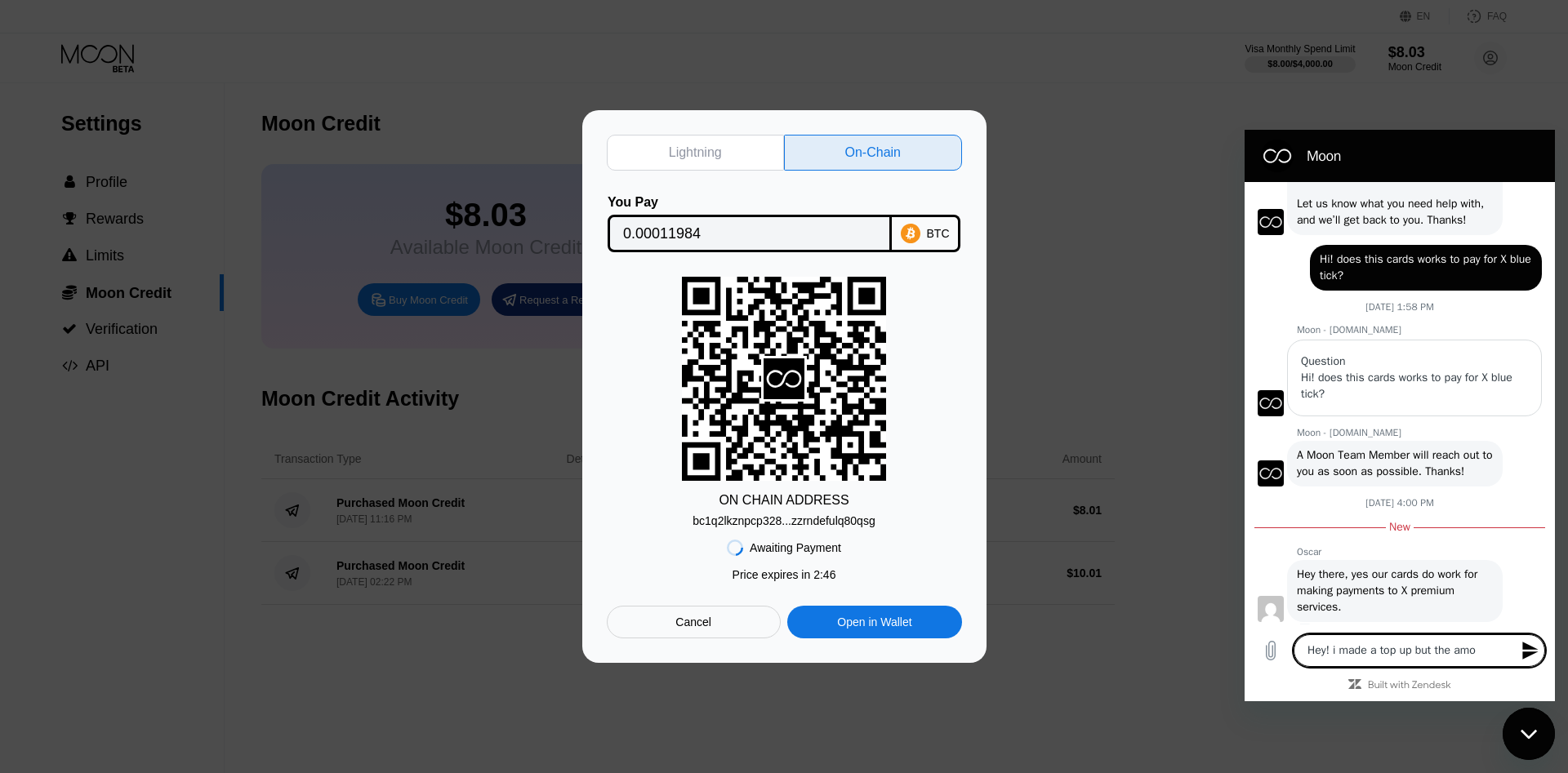 type on "Hey! i made a top up but the amou" 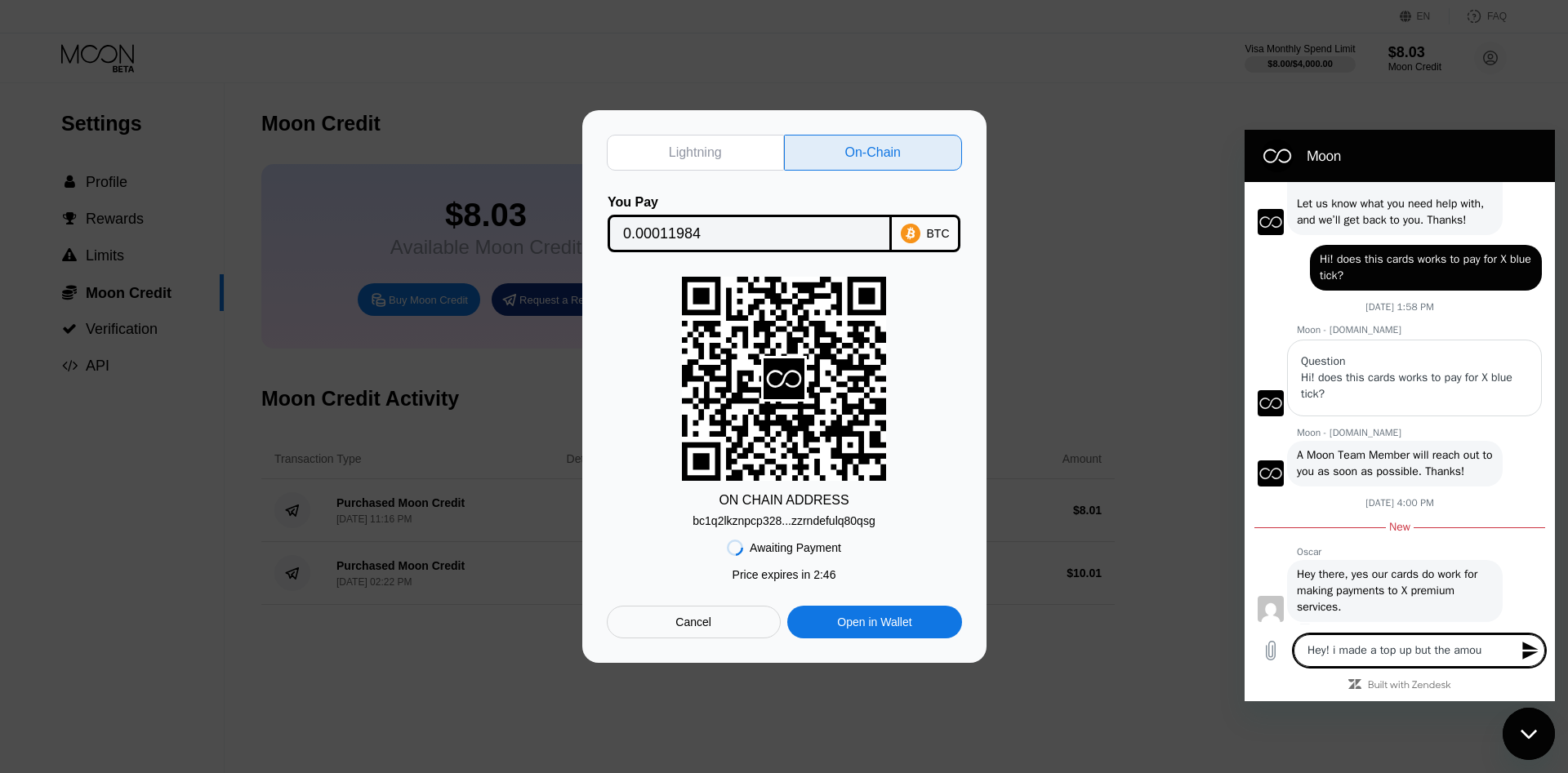 type on "Hey! i made a top up but the amoun" 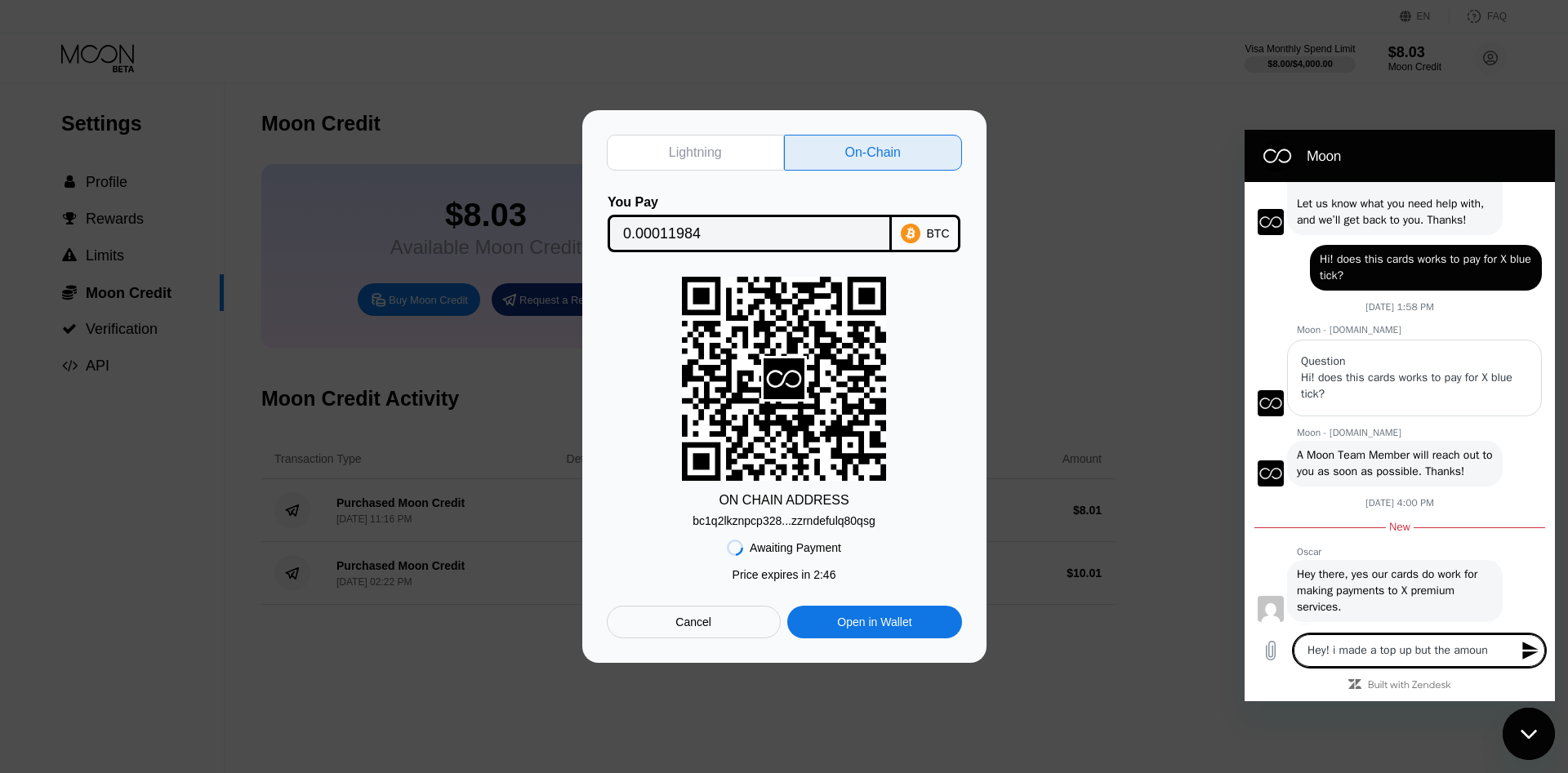 type on "Hey! i made a top up but the amount" 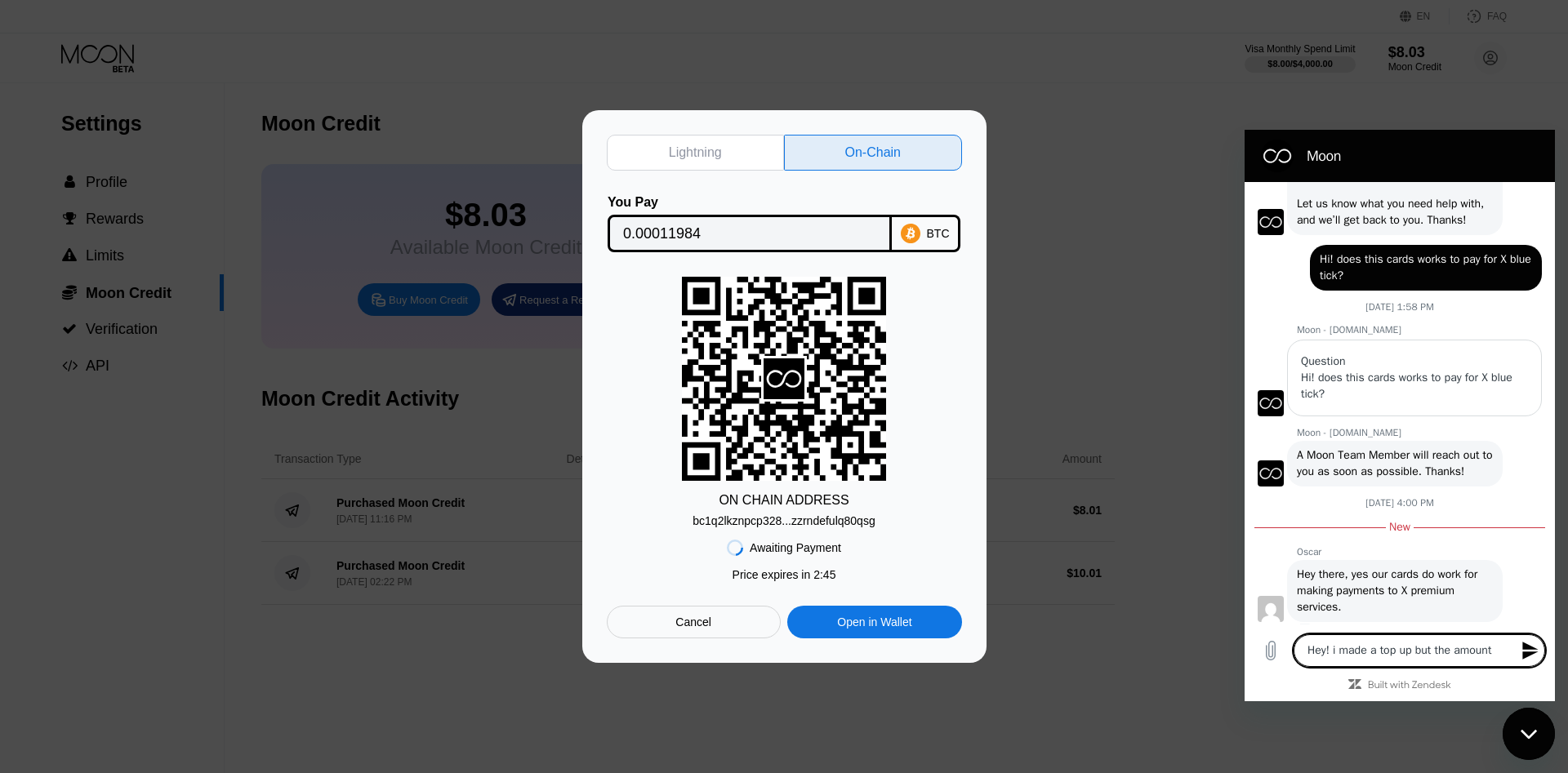 type on "Hey! i made a top up but the amount" 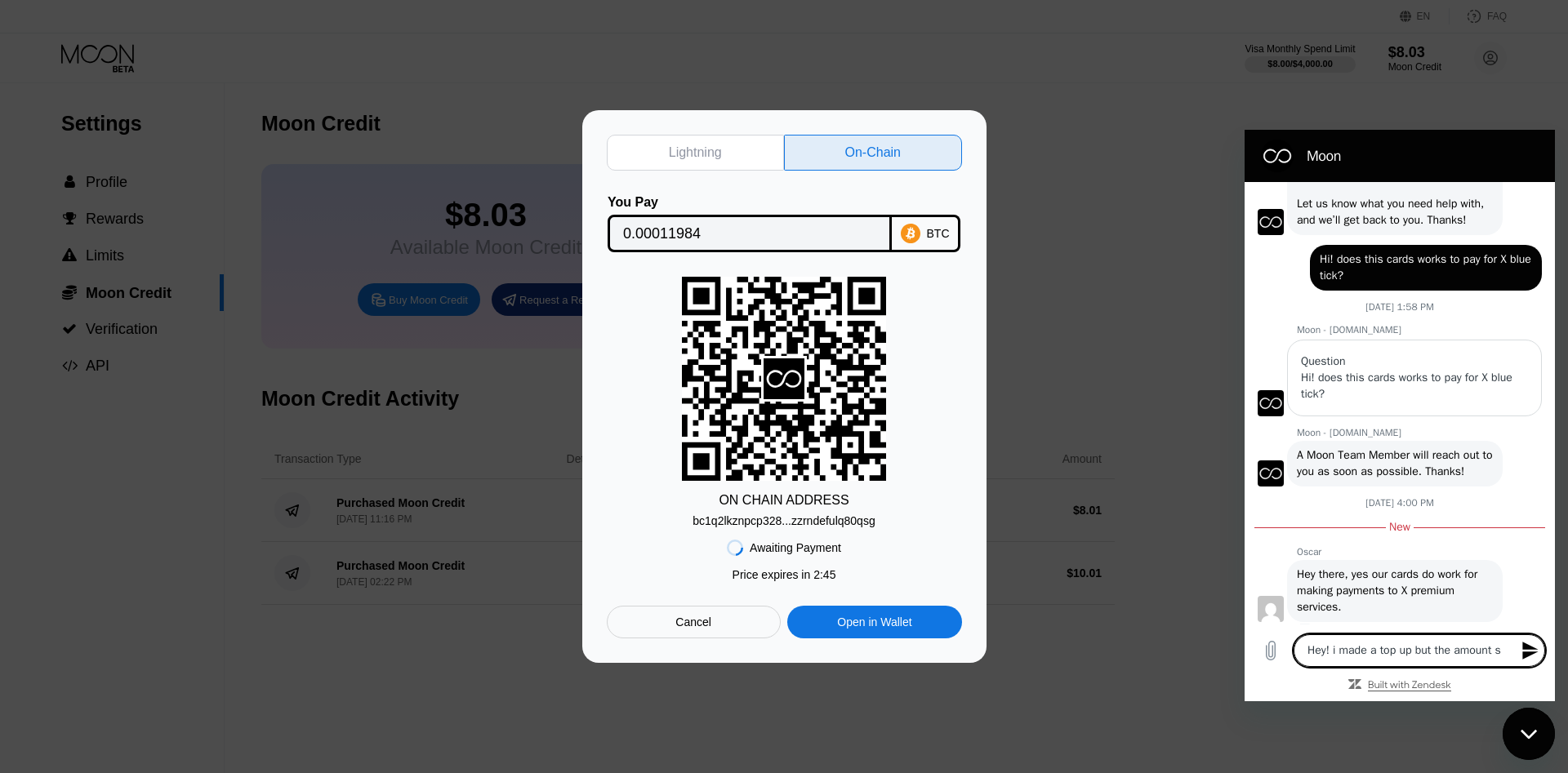 type on "Hey! i made a top up but the amount se" 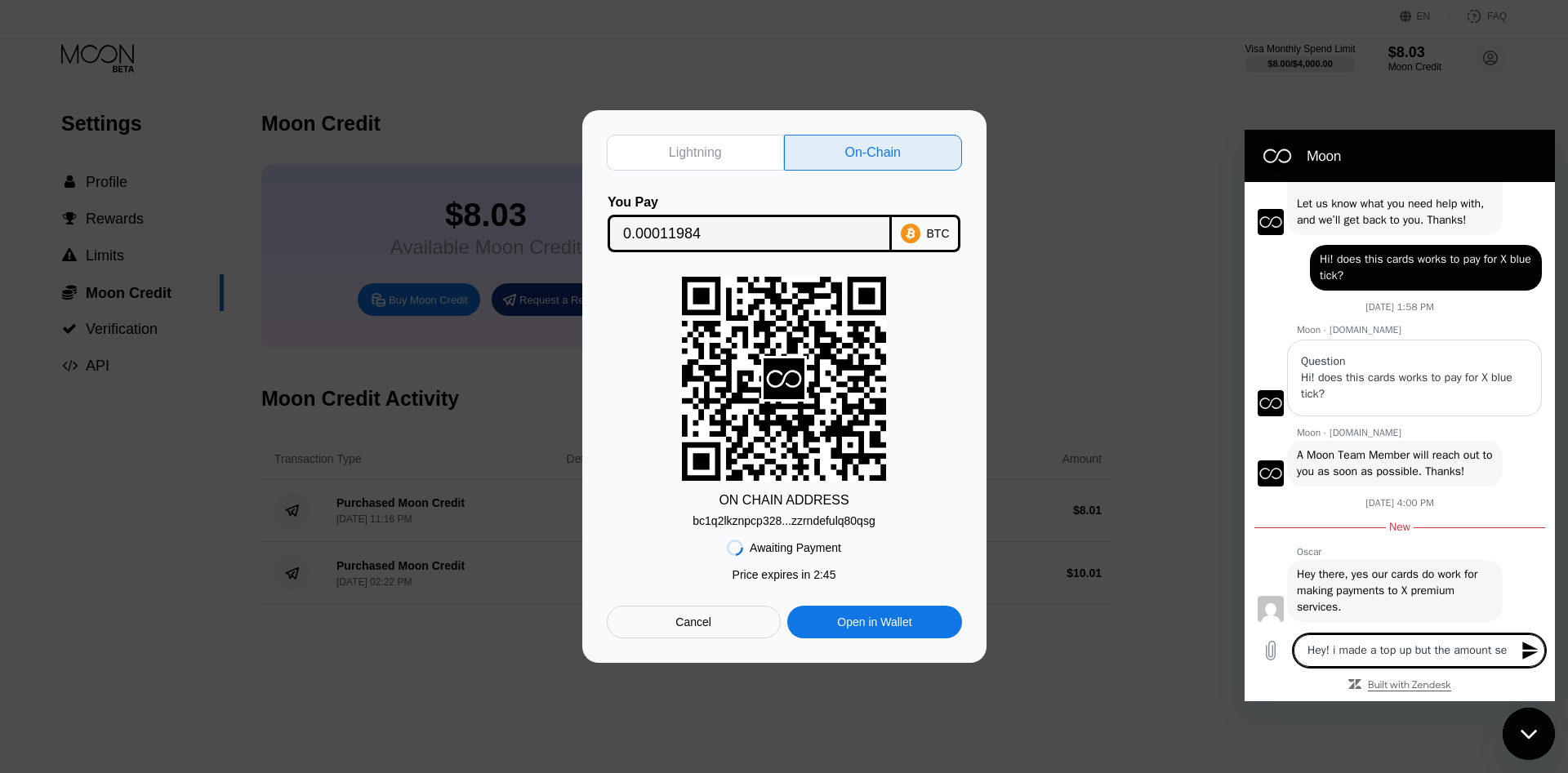 type on "Hey! i made a top up but the amount sen" 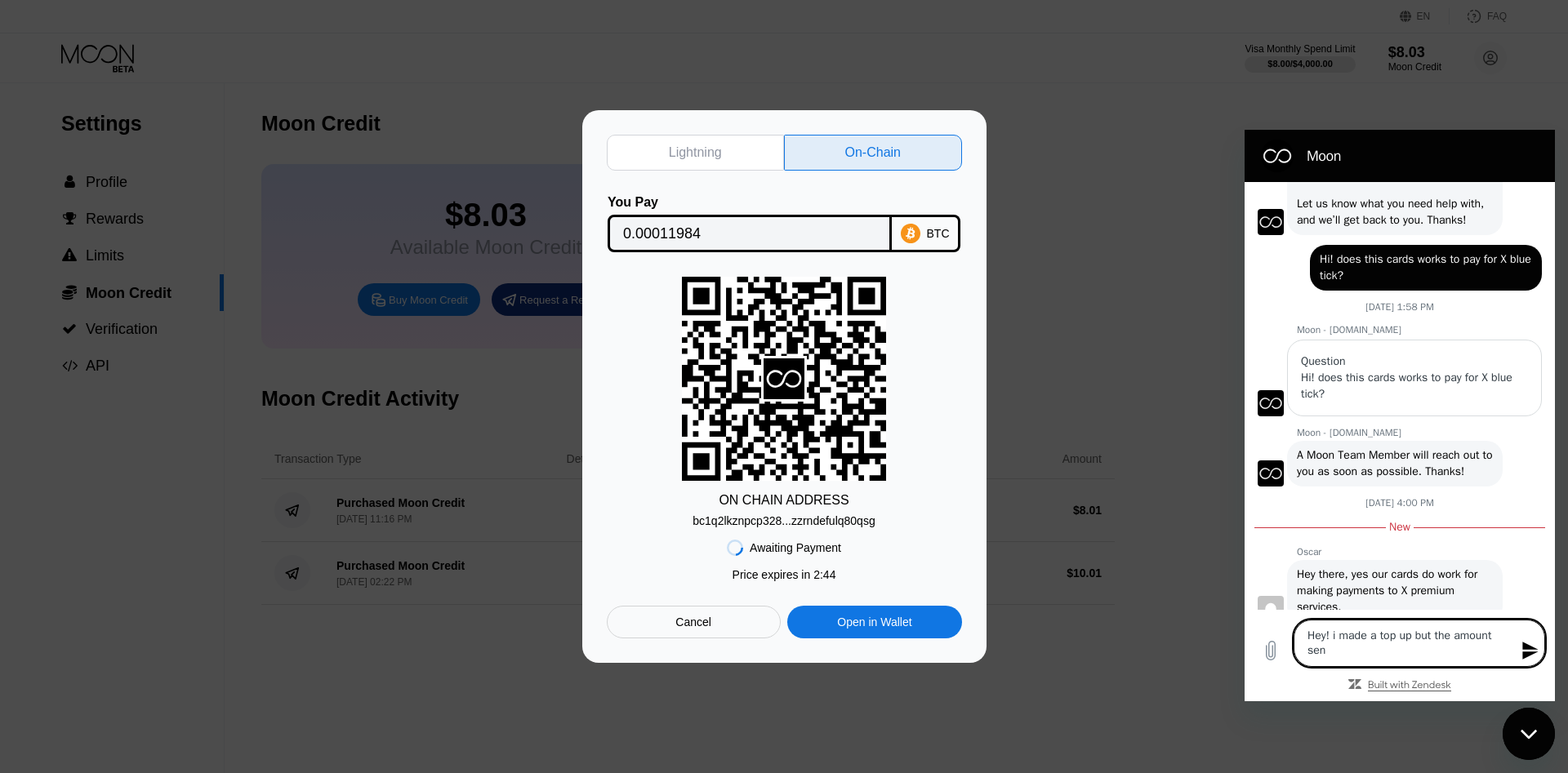 type on "Hey! i made a top up but the amount sent" 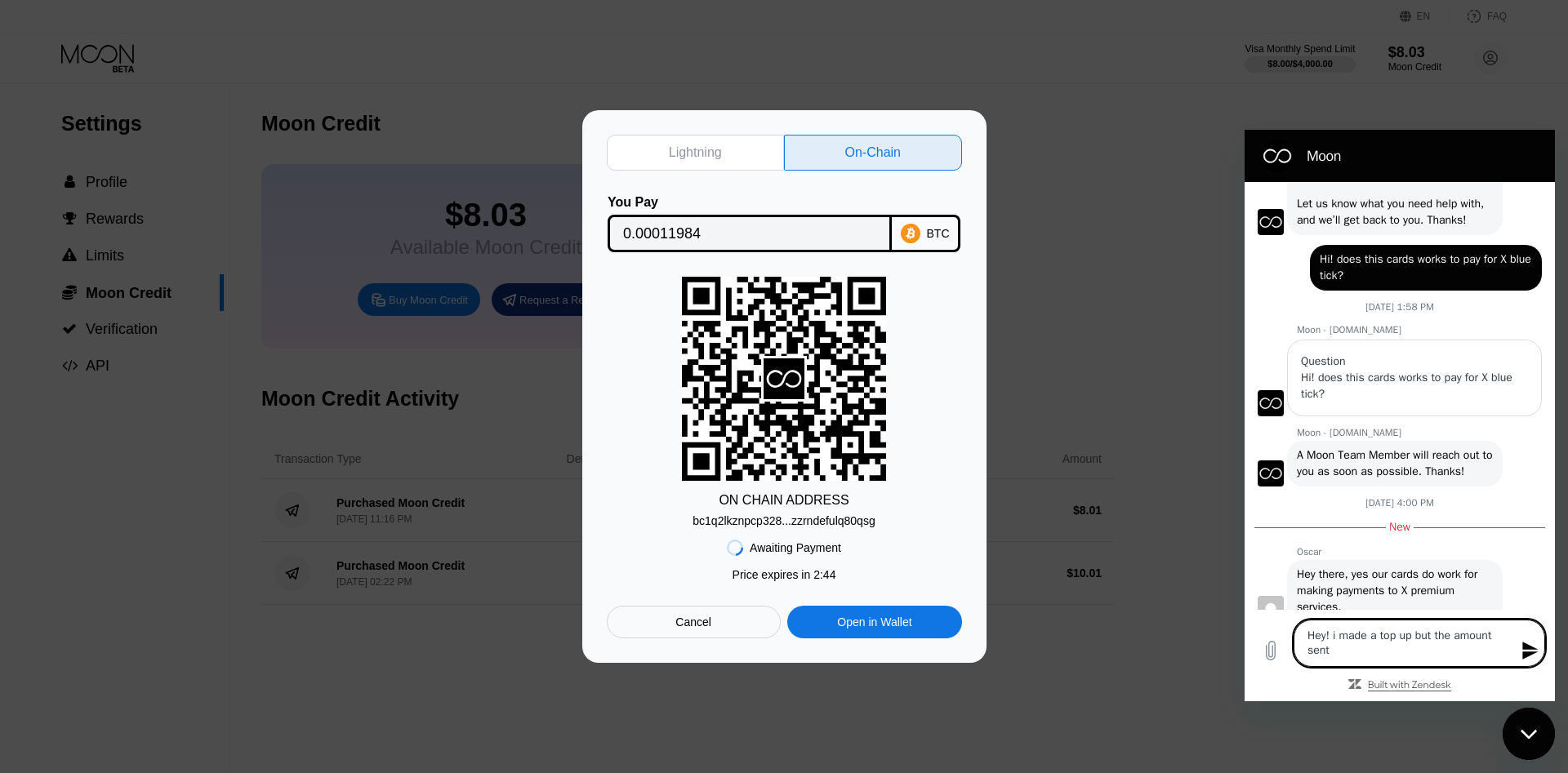 type on "Hey! i made a top up but the amount sente" 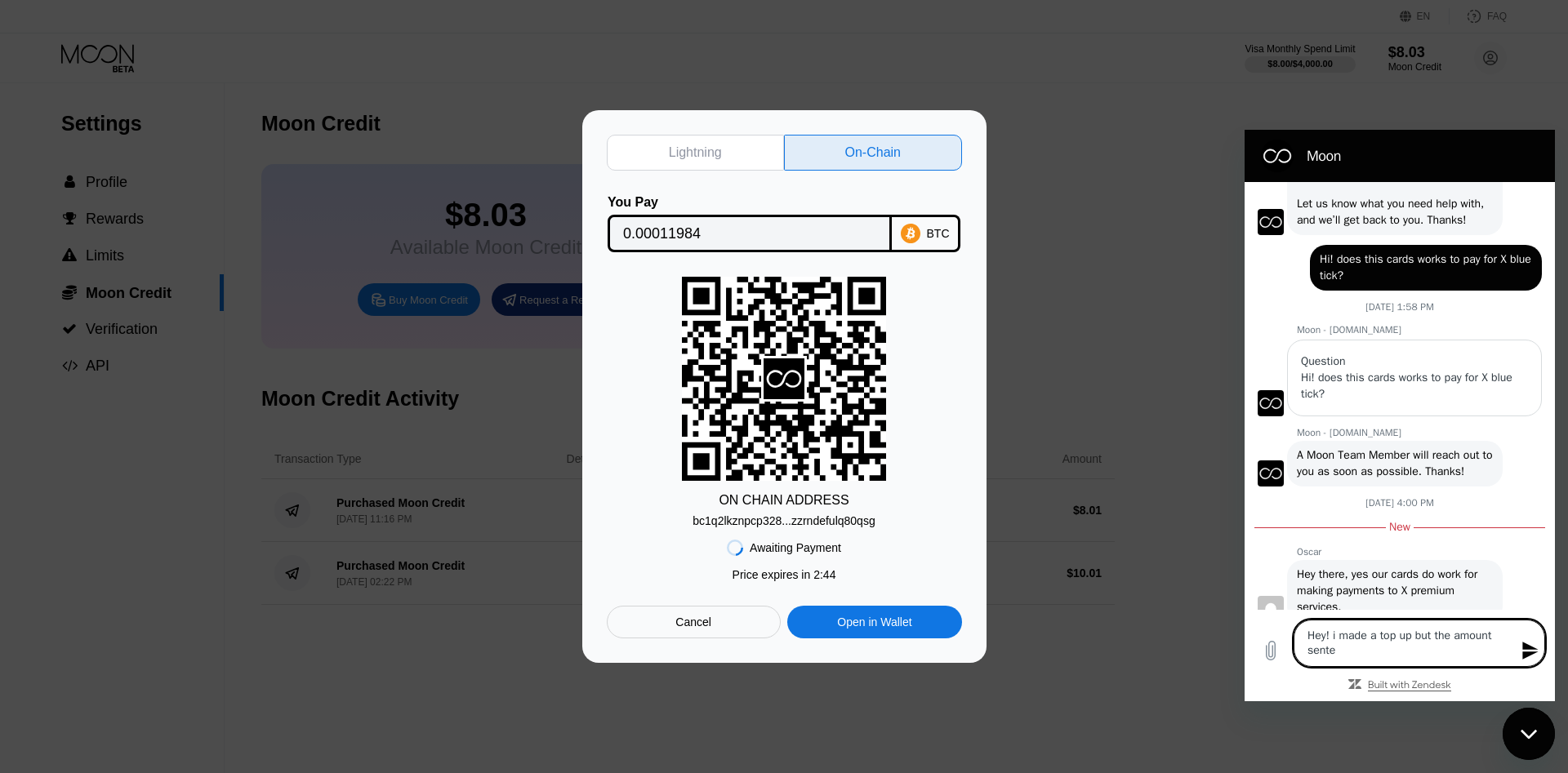 type on "Hey! i made a top up but the amount sented" 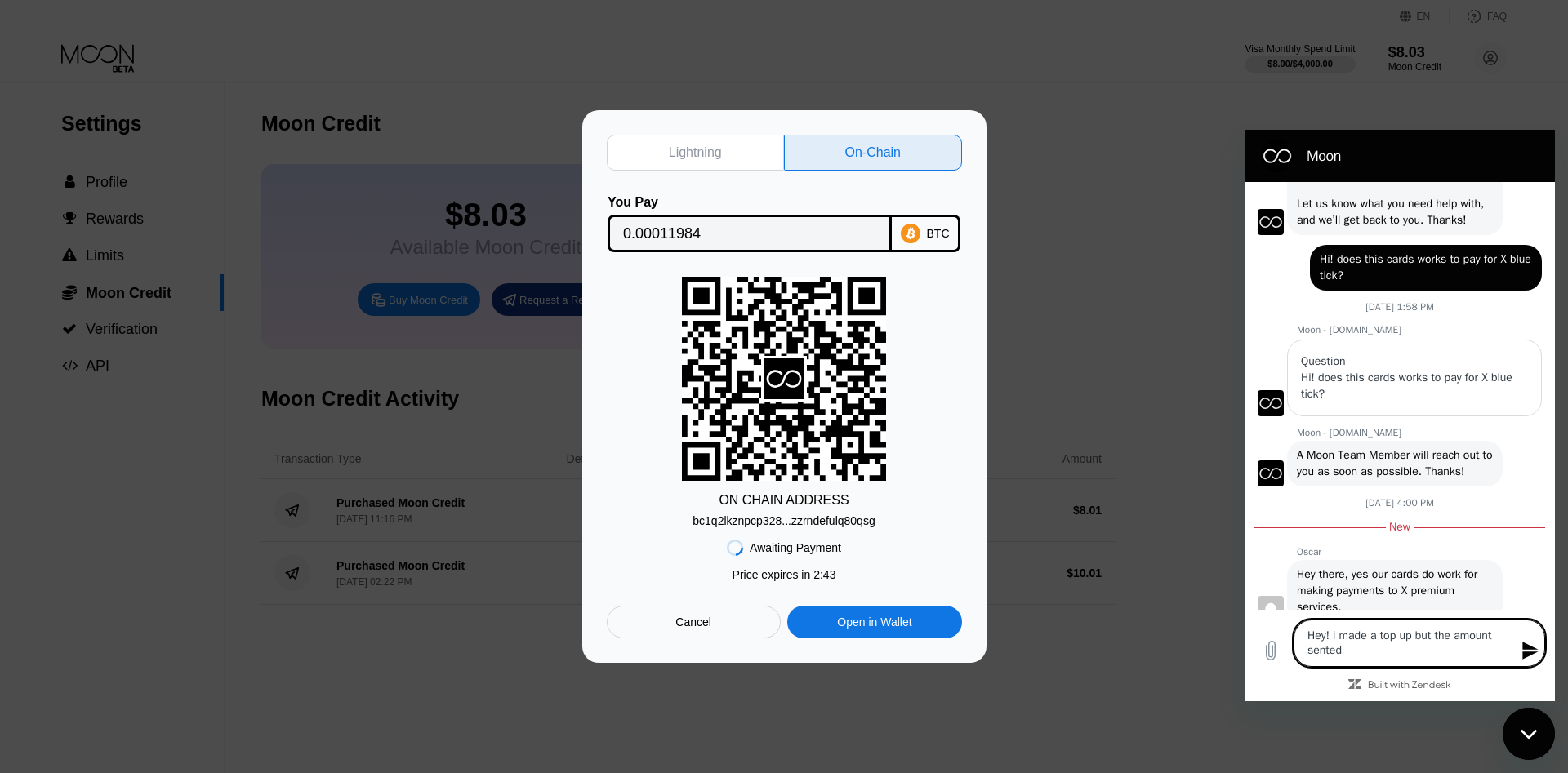 type on "Hey! i made a top up but the amount sented" 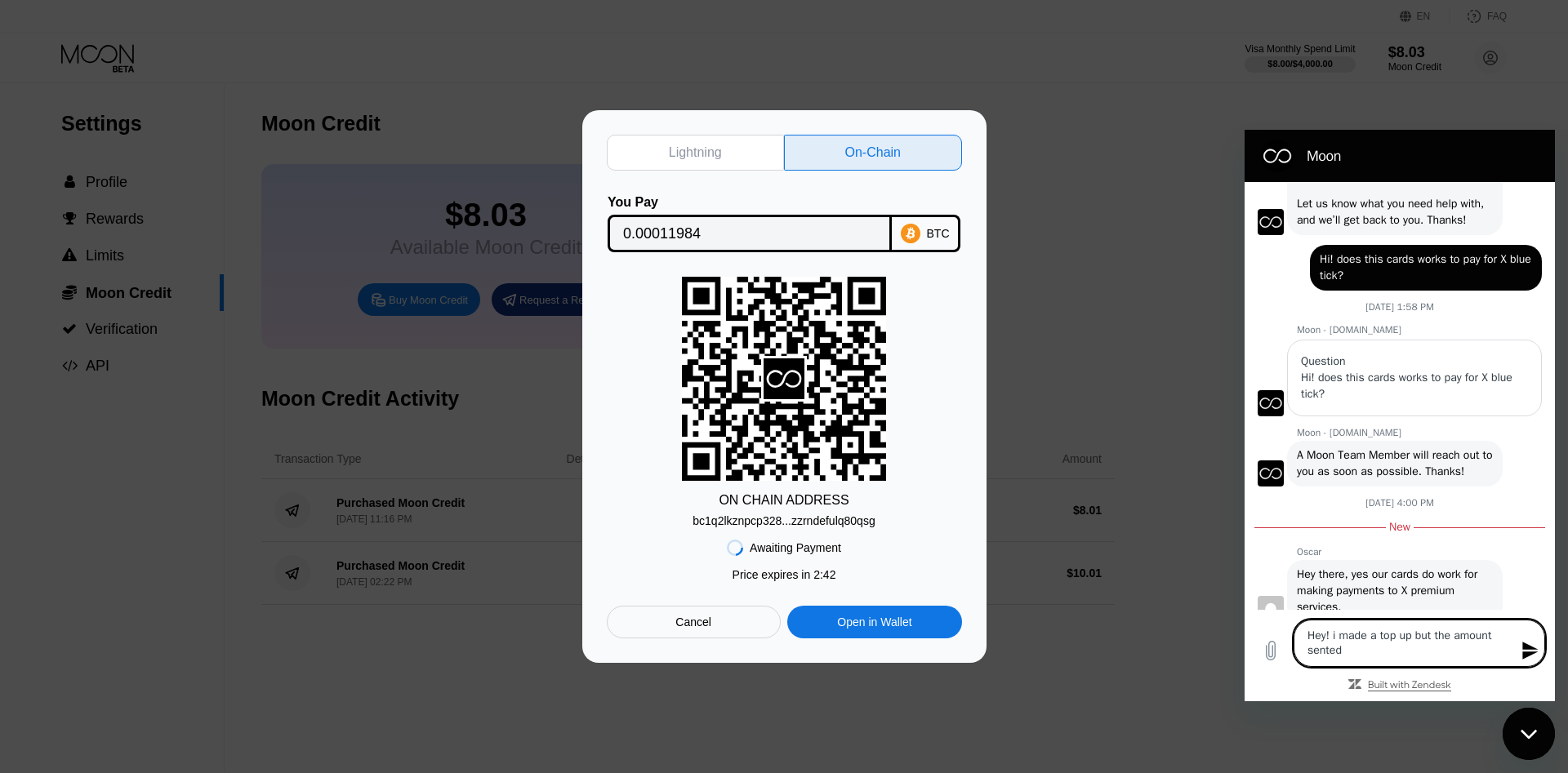 type on "Hey! i made a top up but the amount sented w" 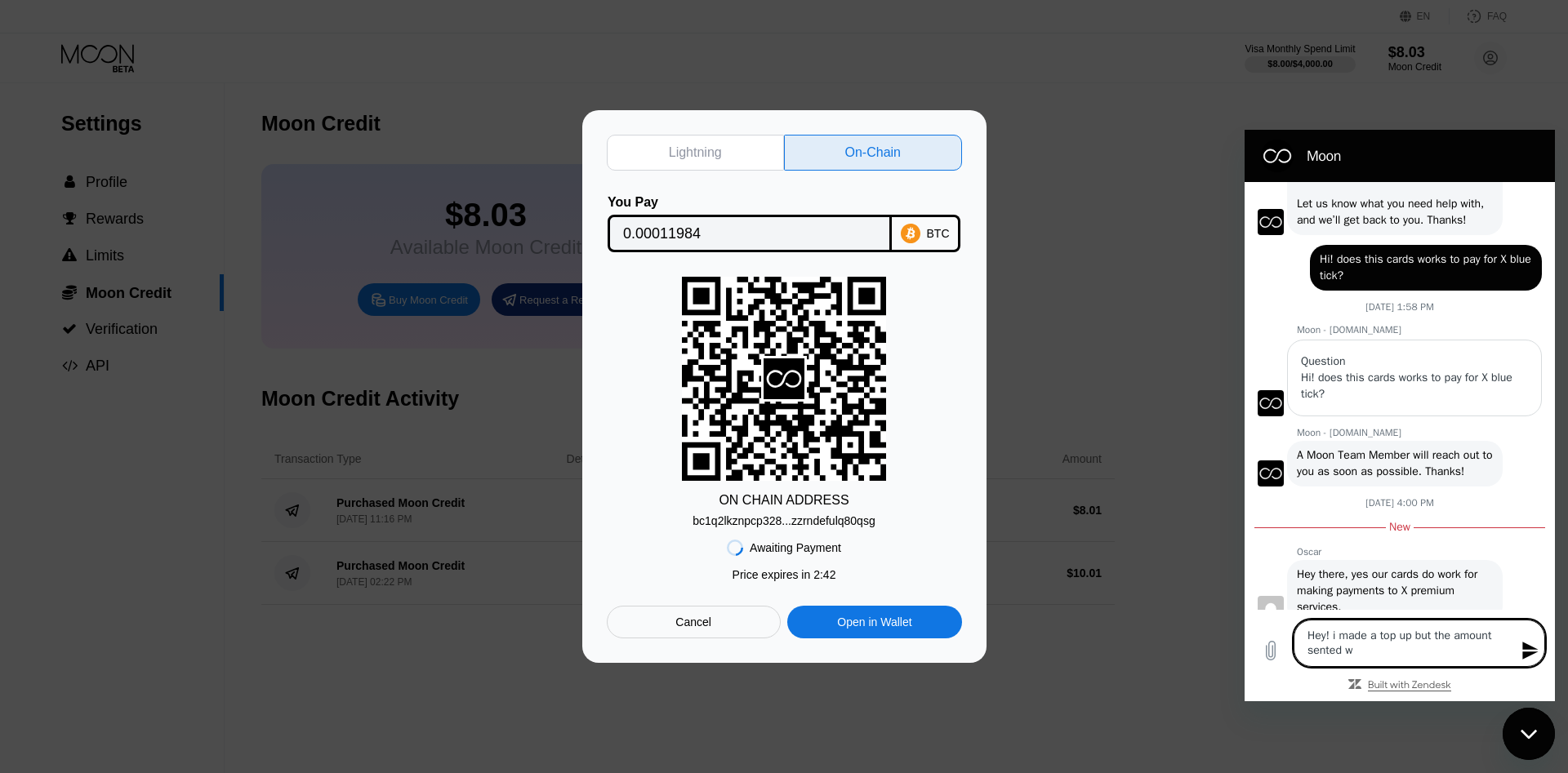 type on "Hey! i made a top up but the amount sented wa" 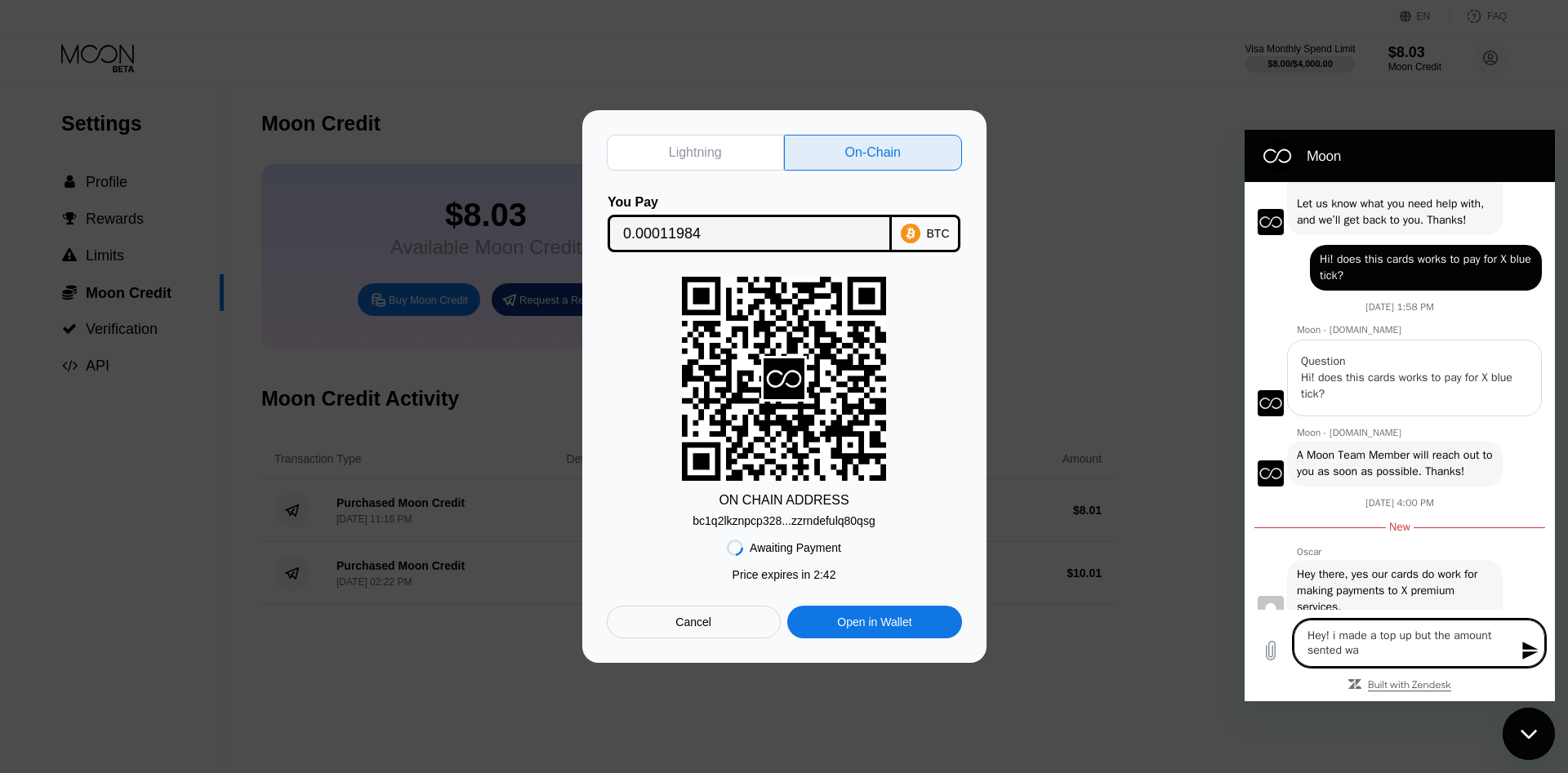 type on "Hey! i made a top up but the amount sented was" 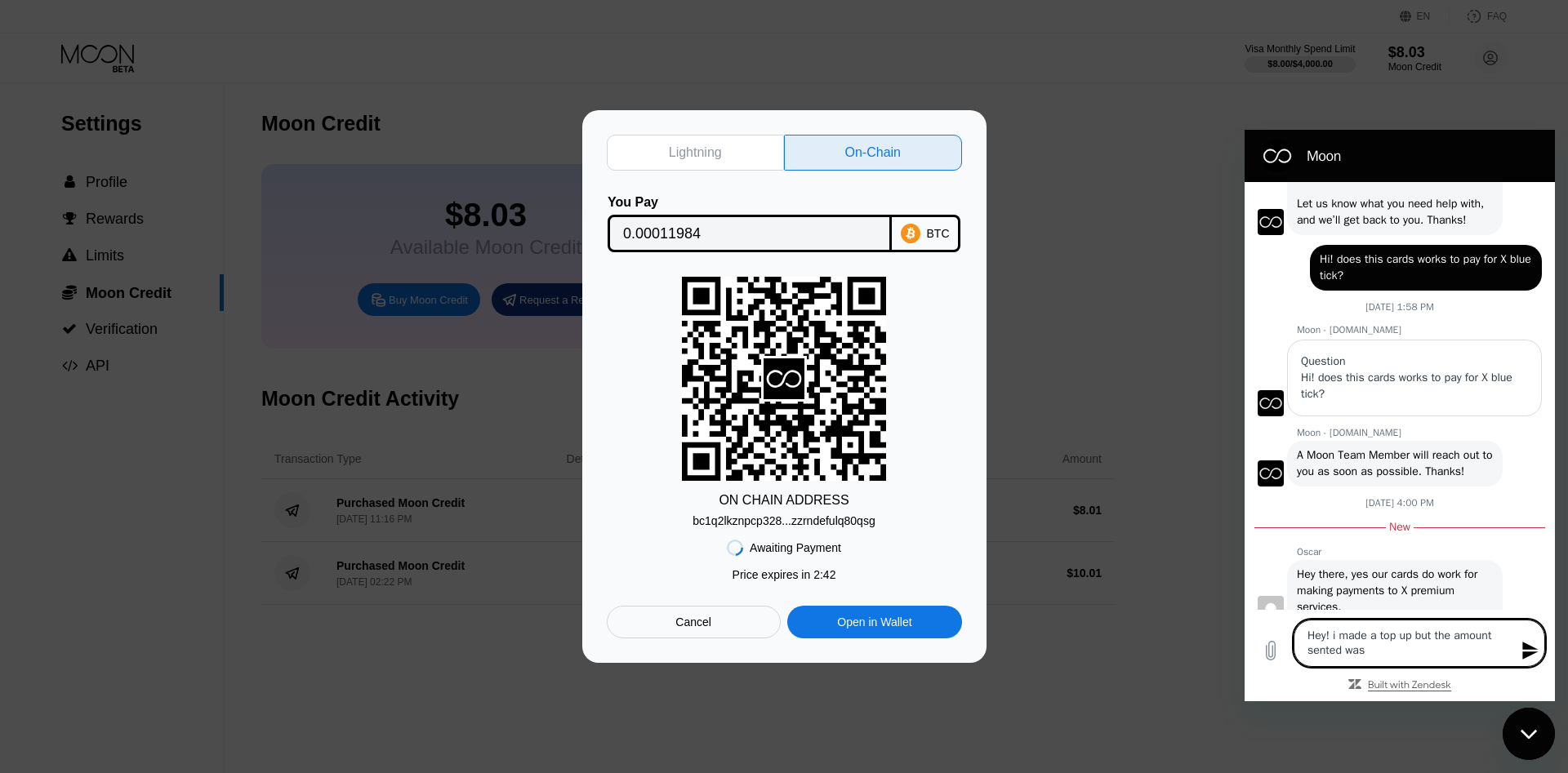 type on "Hey! i made a top up but the amount sented was" 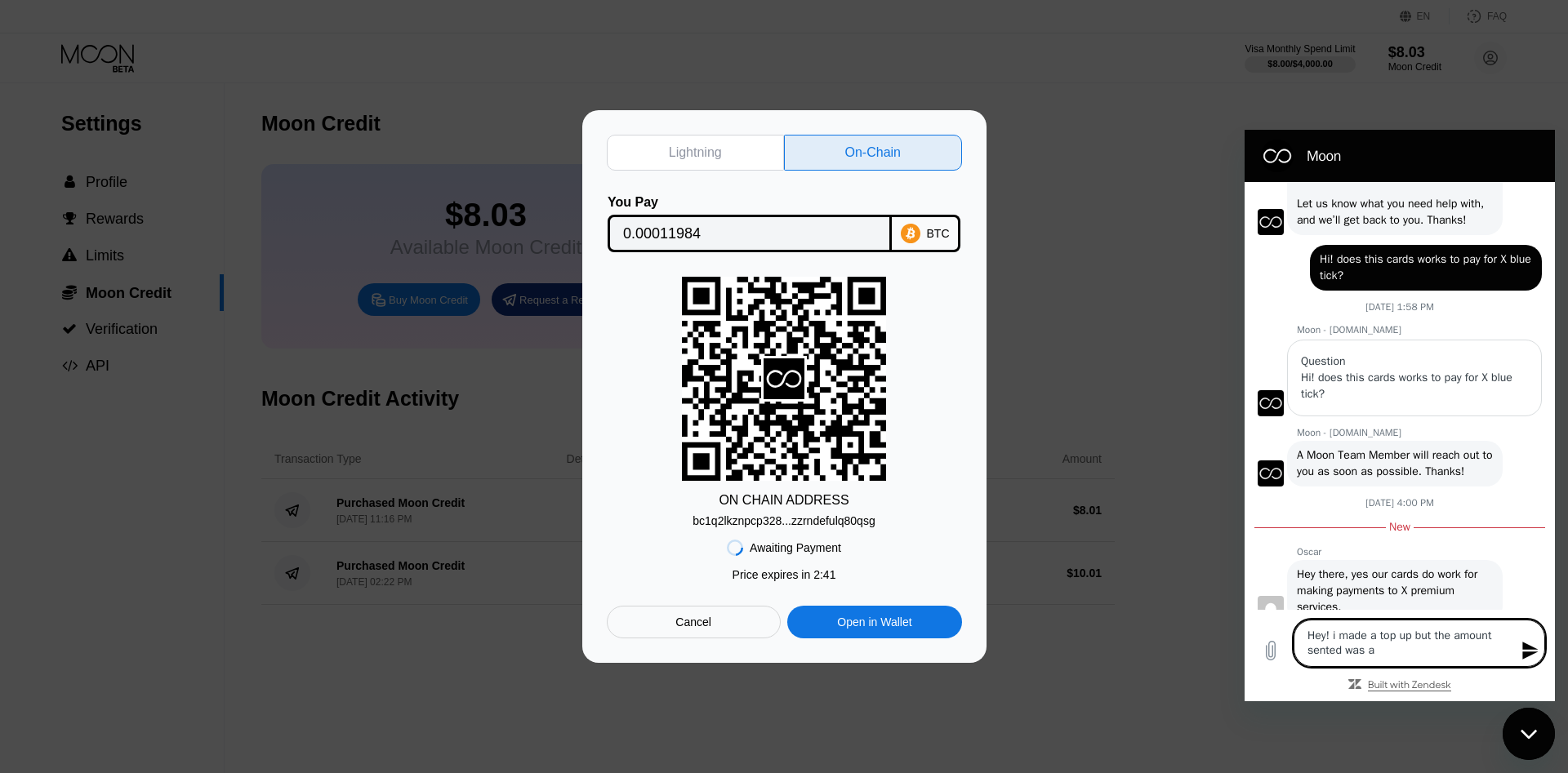 type on "Hey! i made a top up but the amount sented was a" 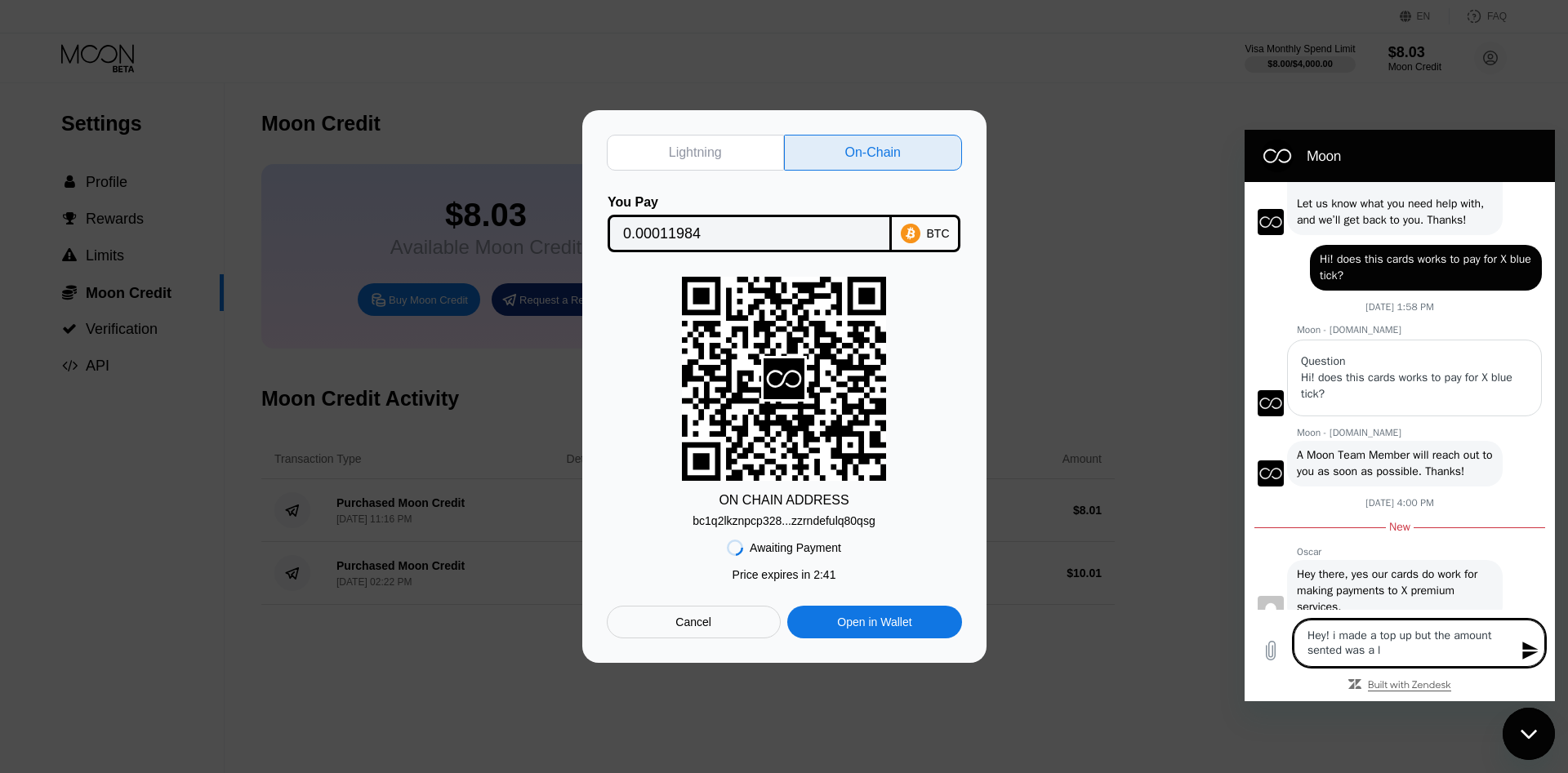 type on "Hey! i made a top up but the amount sented was a li" 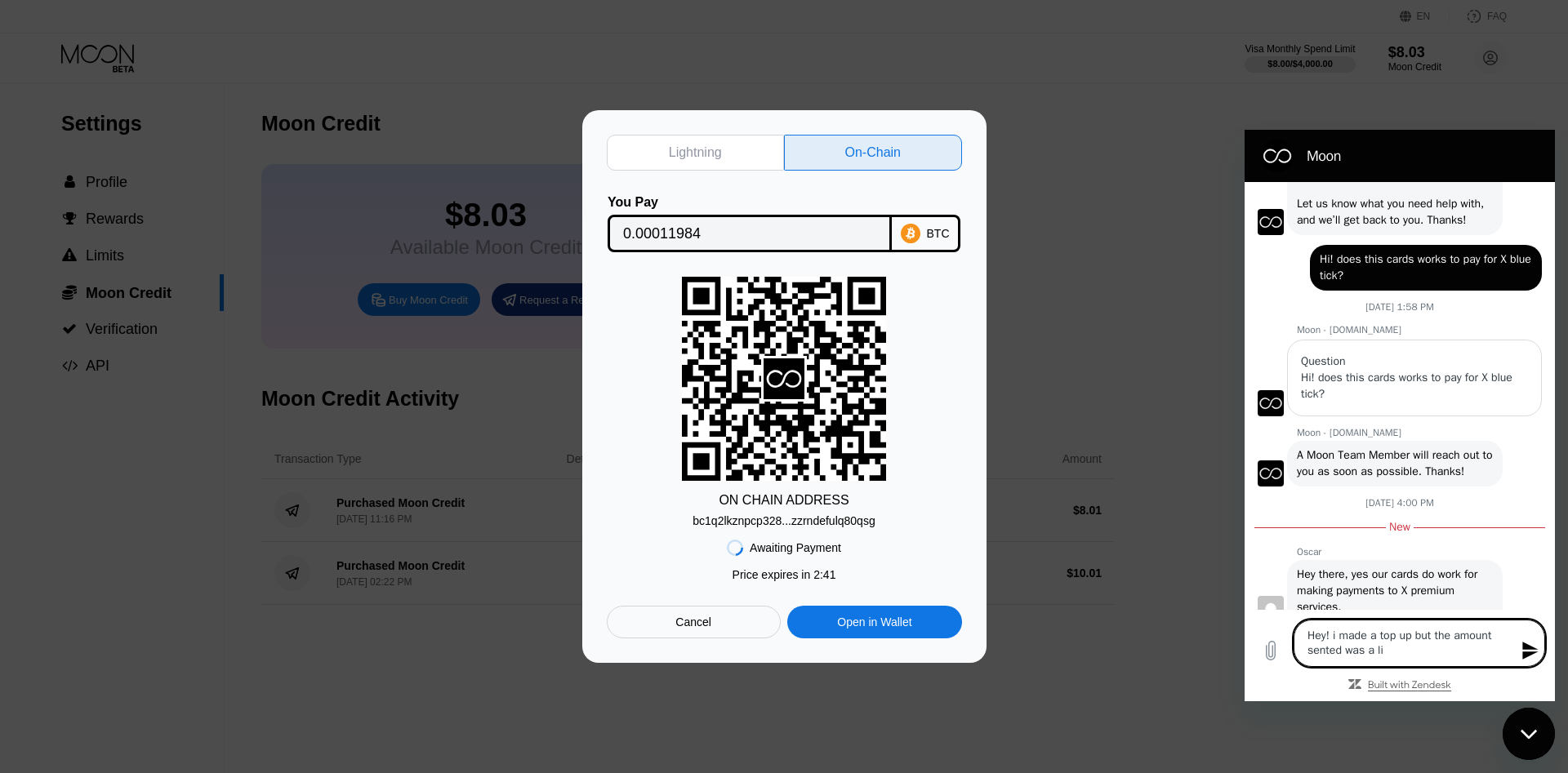 type on "Hey! i made a top up but the amount sented was a lit" 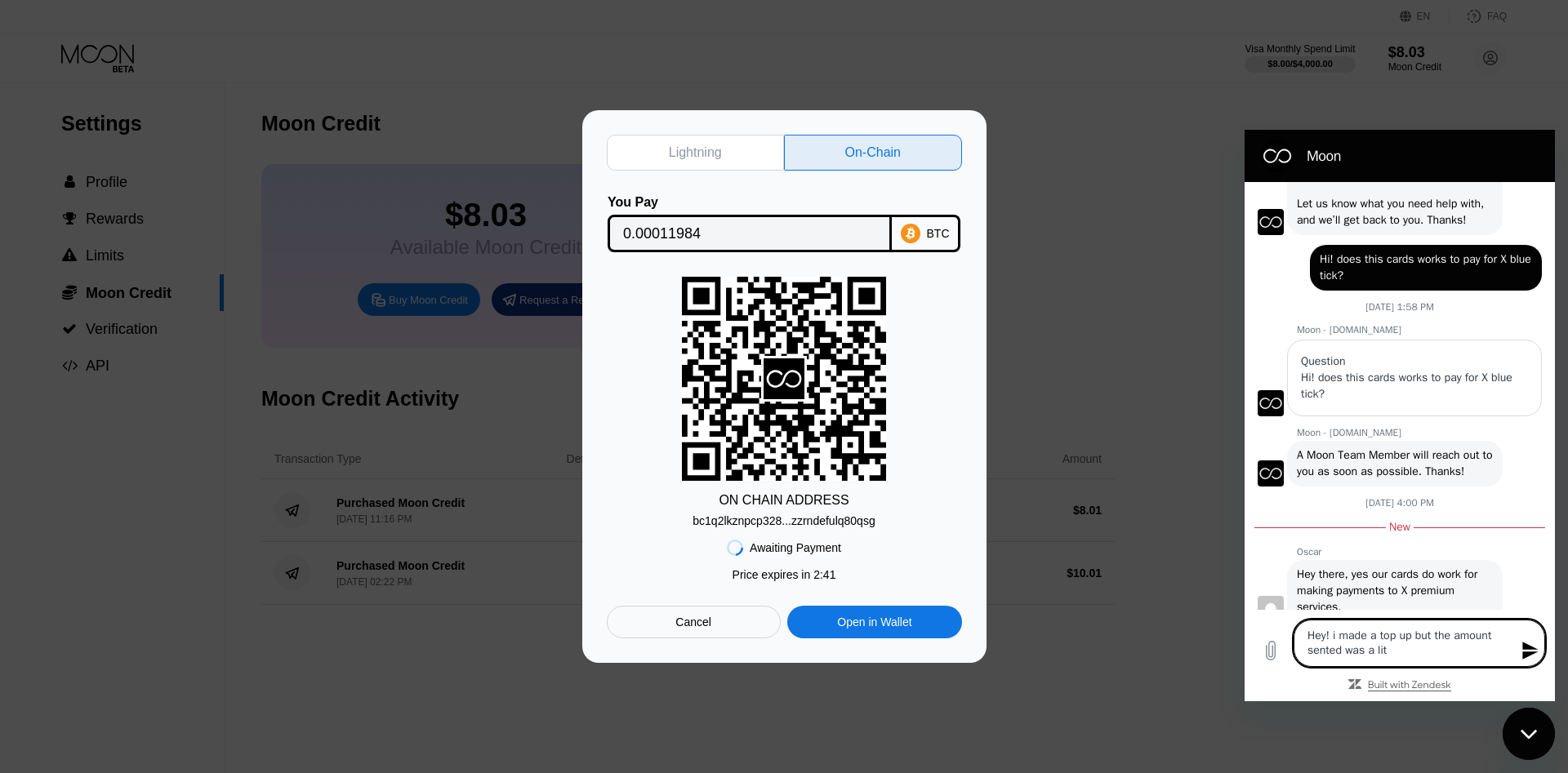 type on "Hey! i made a top up but the amount sented was a litt" 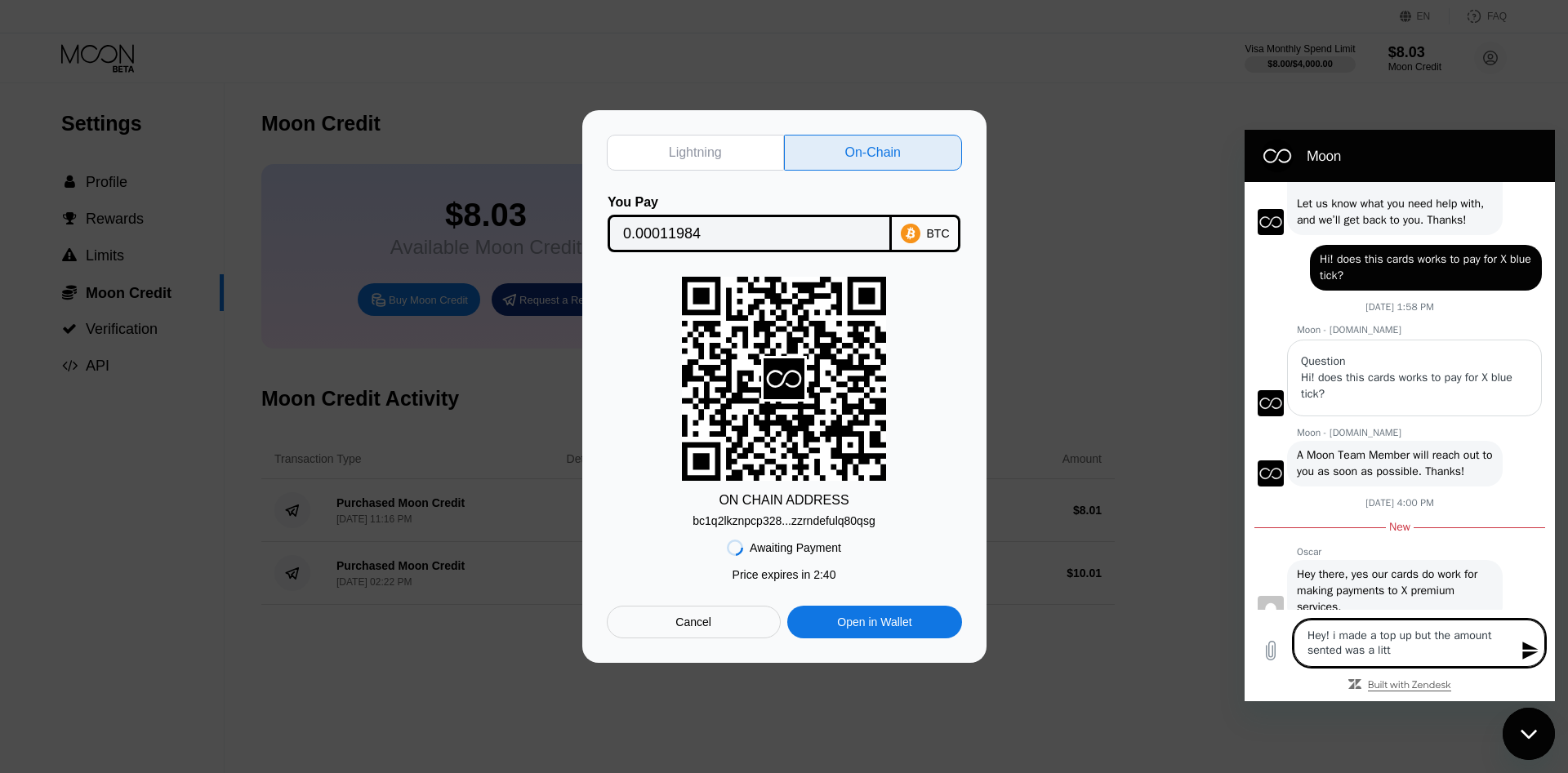 type on "Hey! i made a top up but the amount sented was a littl" 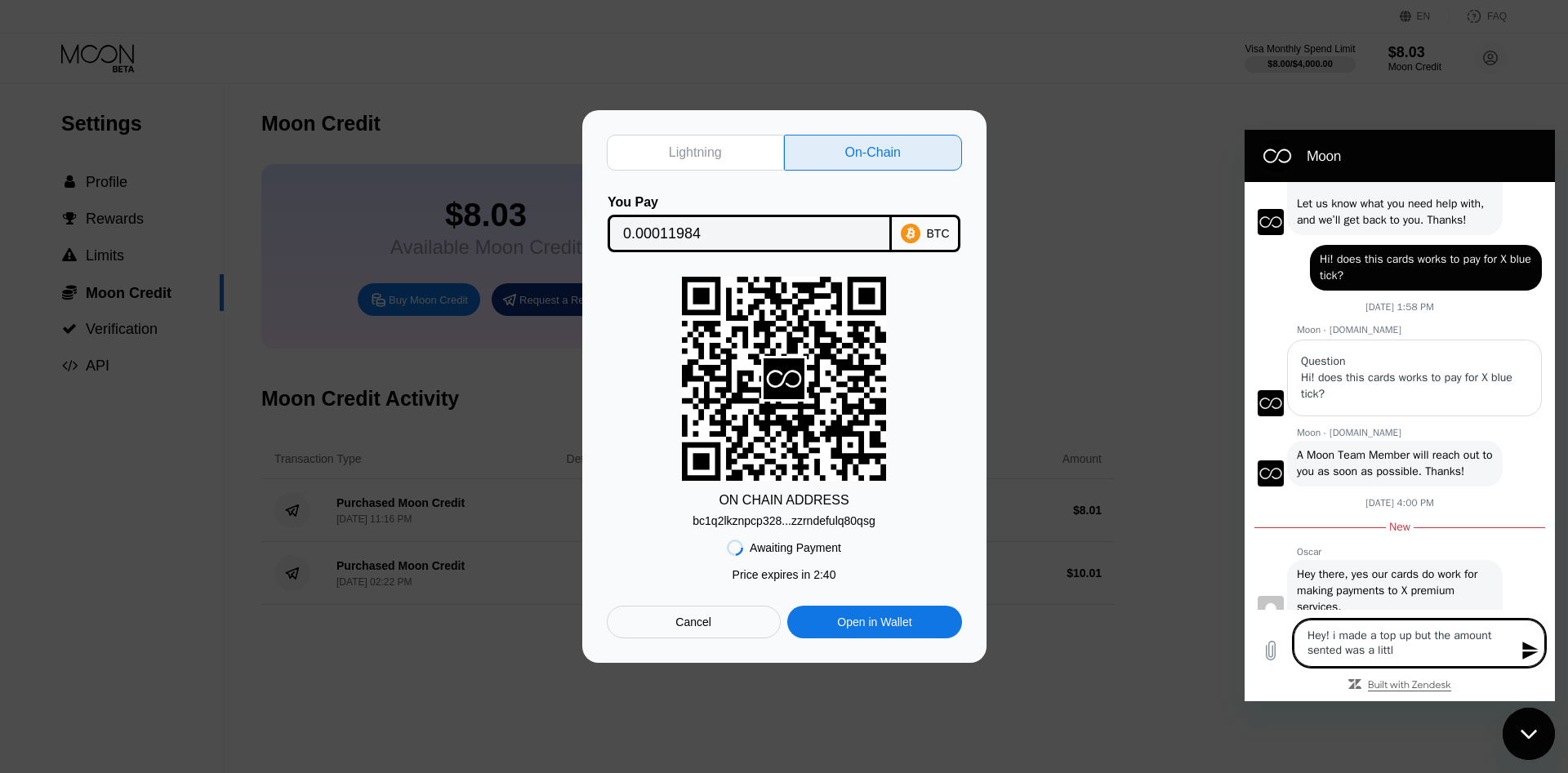 type on "Hey! i made a top up but the amount sented was a little" 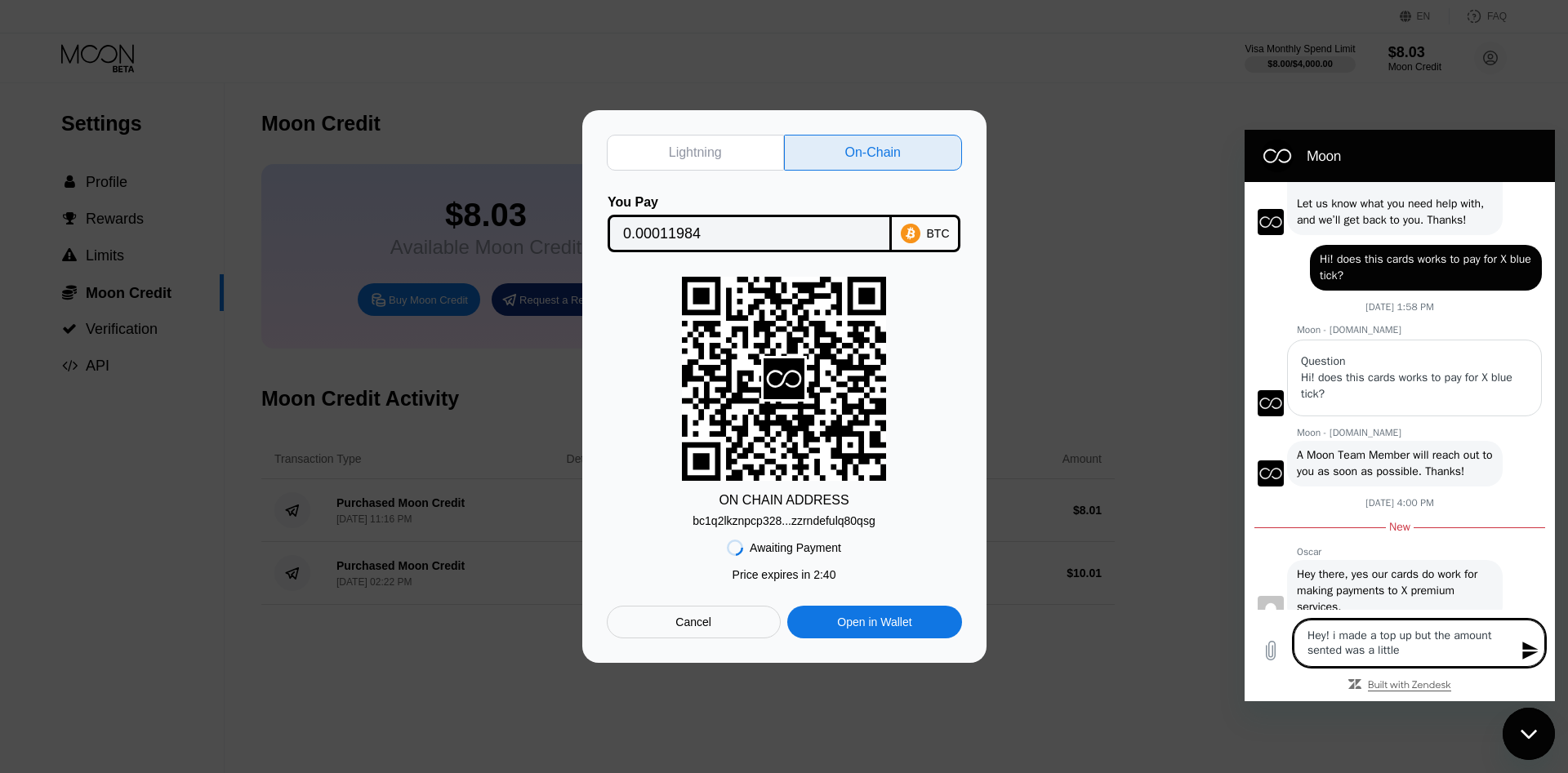 type on "Hey! i made a top up but the amount sented was a little" 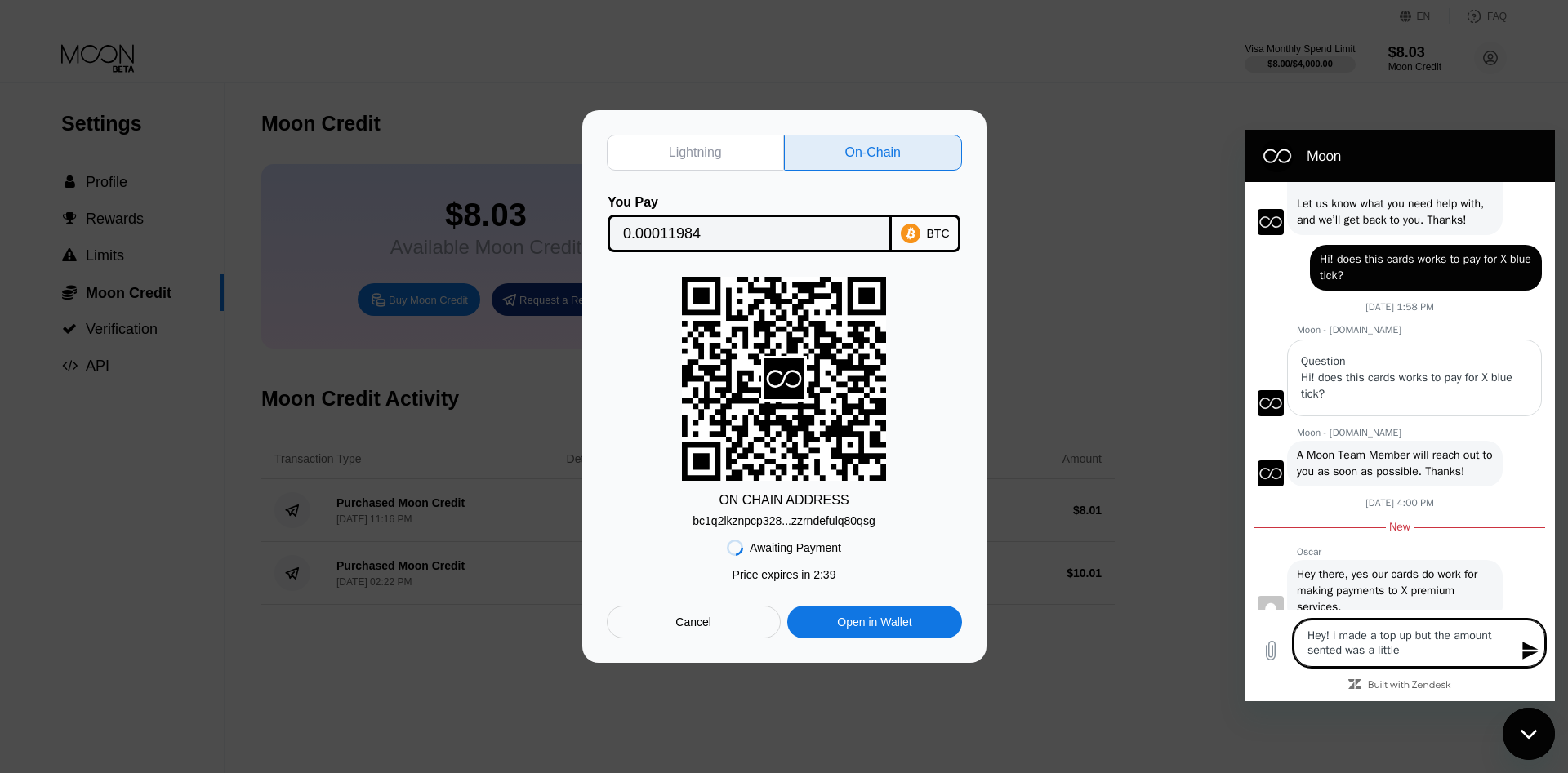 type on "Hey! i made a top up but the amount sented was a little b" 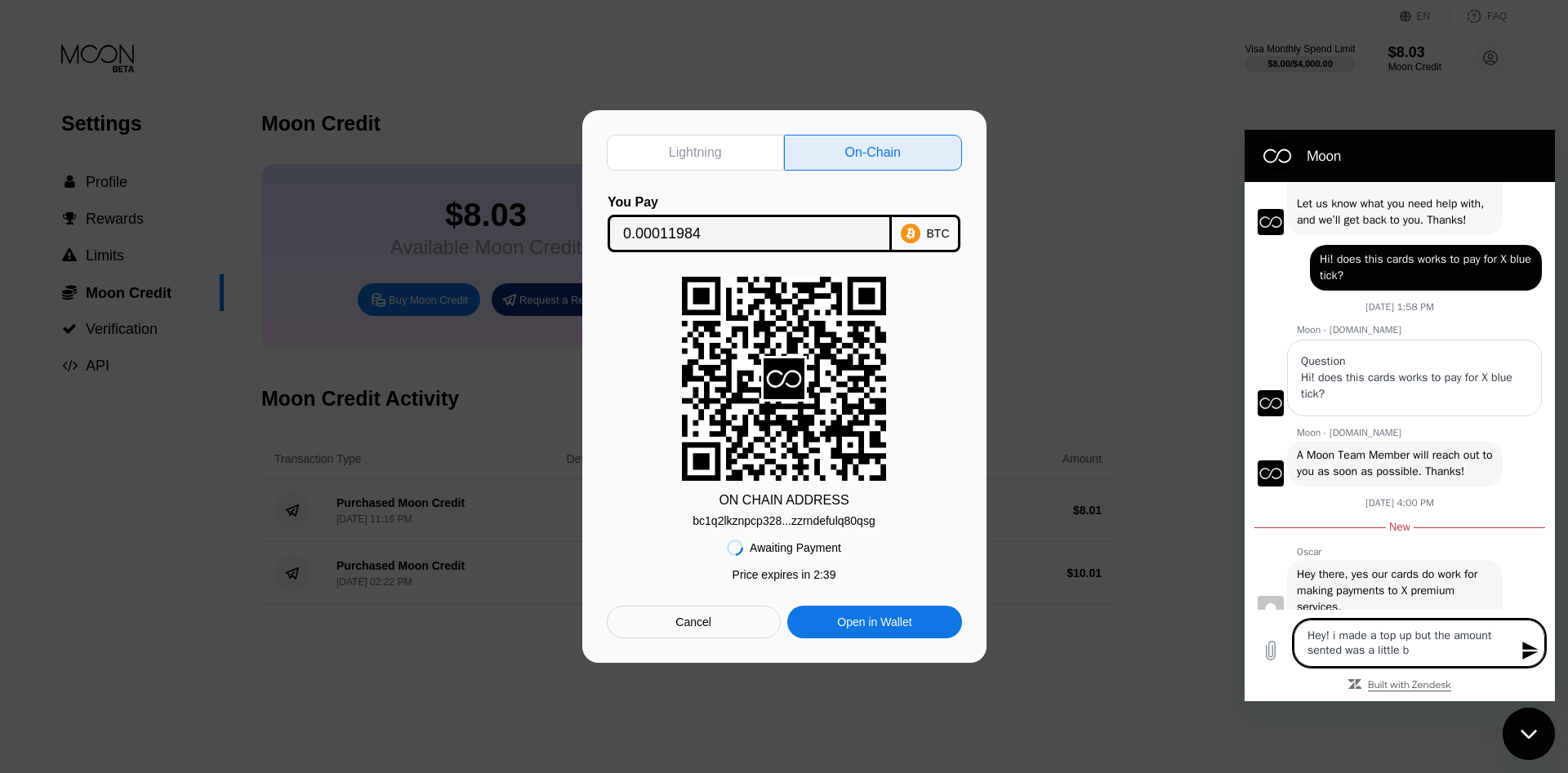 type on "Hey! i made a top up but the amount sented was a little bi" 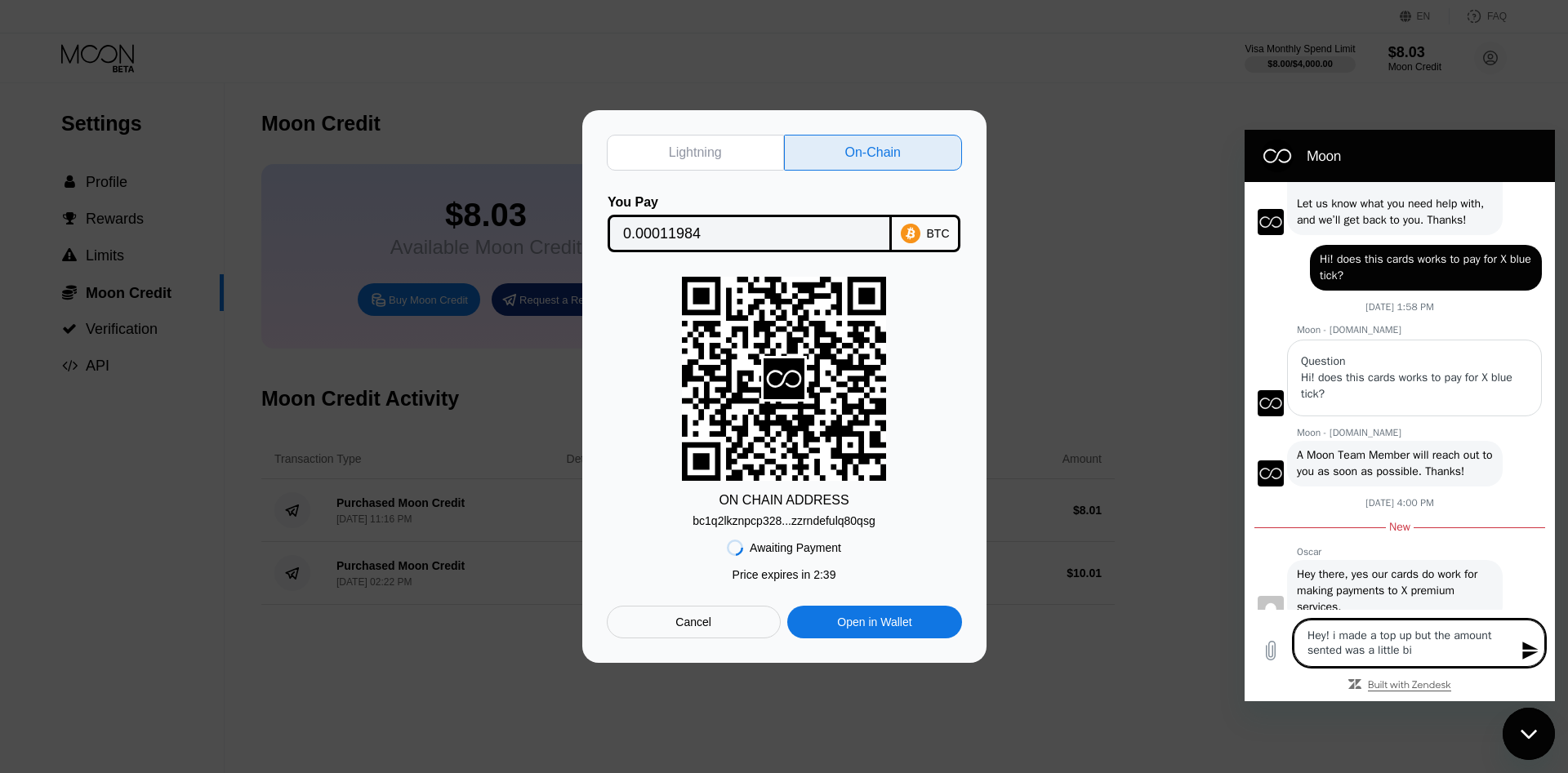 type on "Hey! i made a top up but the amount sented was a little bit" 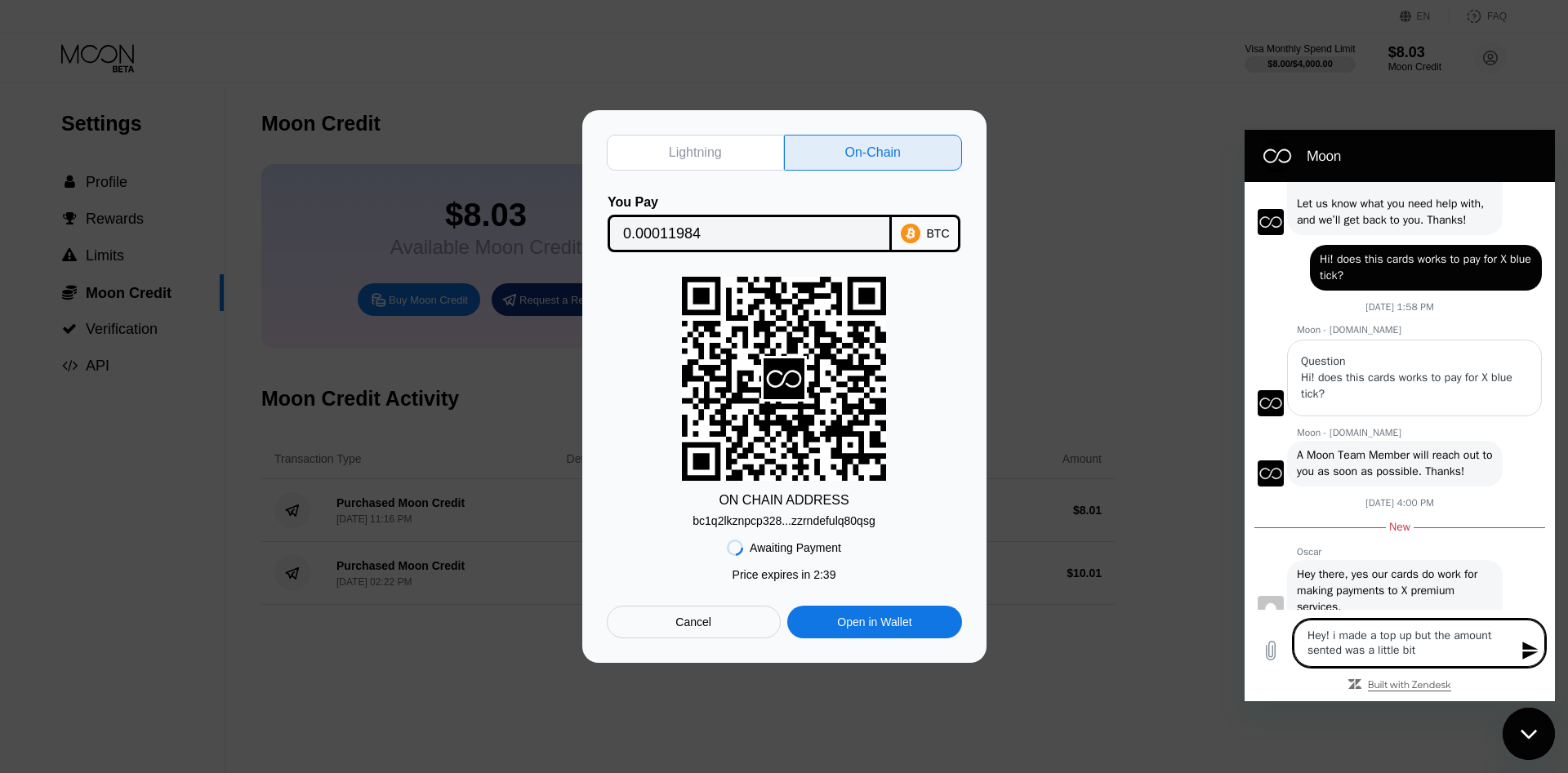 type on "Hey! i made a top up but the amount sented was a little bit" 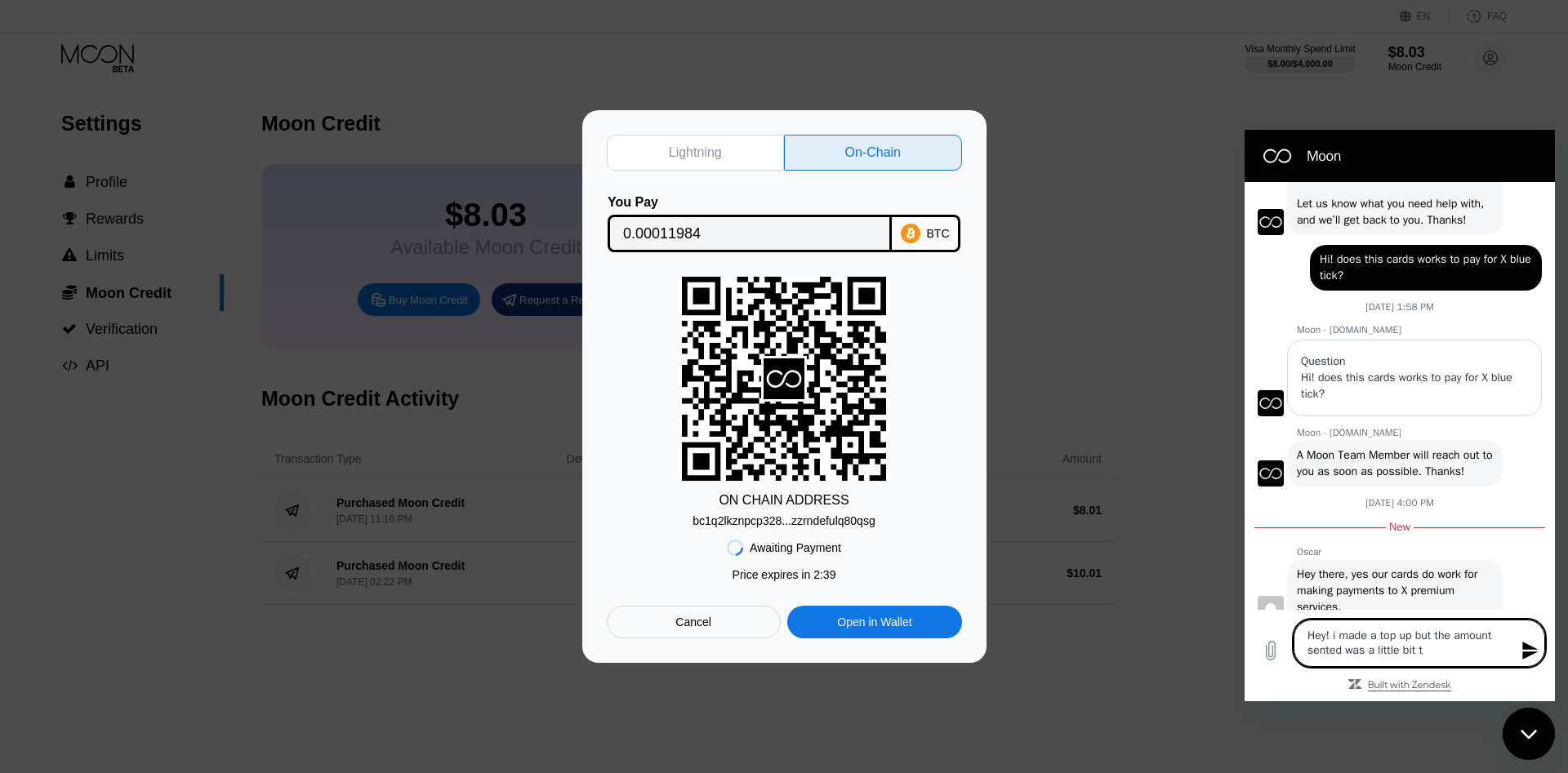 type on "Hey! i made a top up but the amount sented was a little bit th" 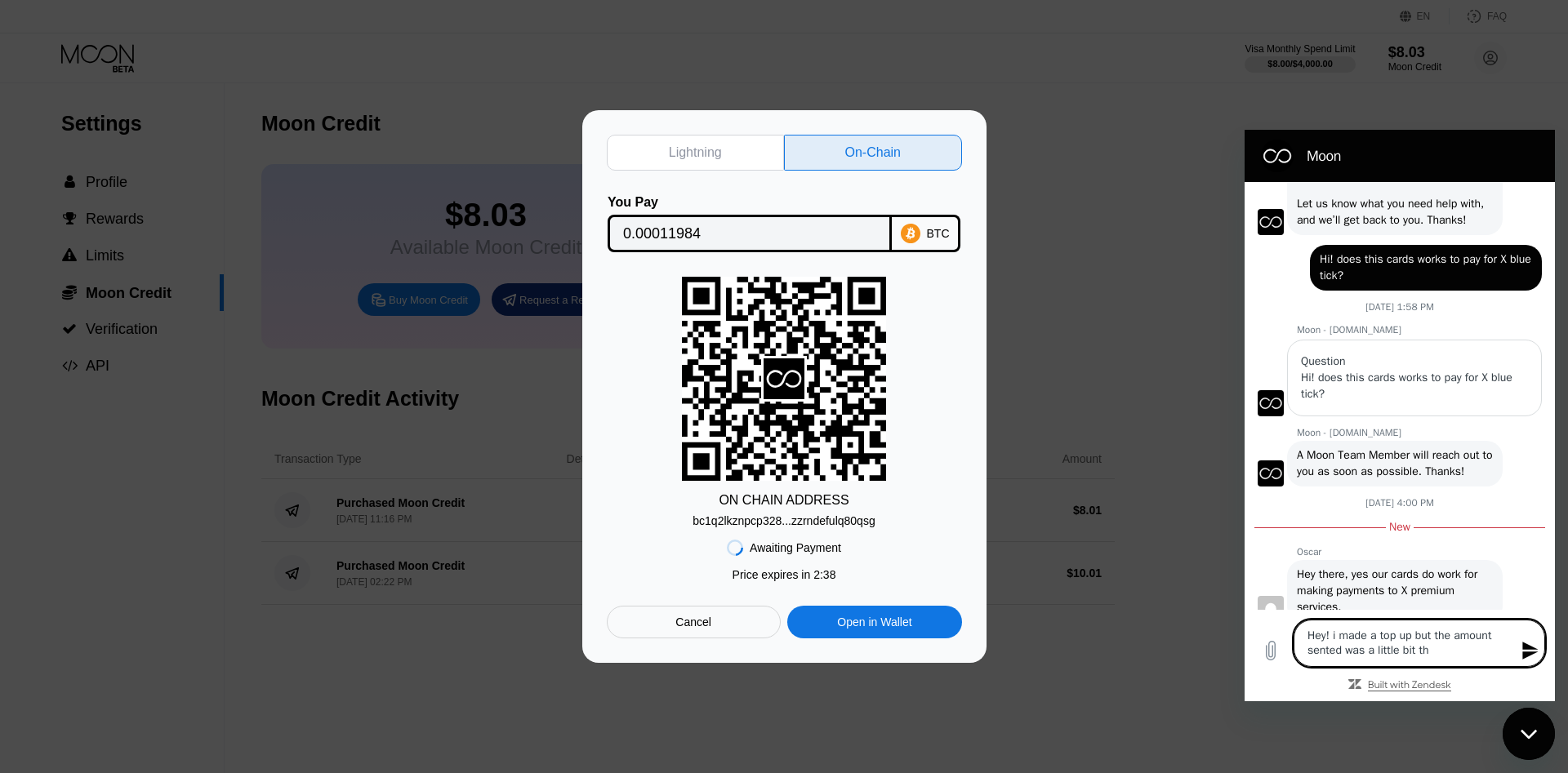 type on "Hey! i made a top up but the amount sented was a little bit tha" 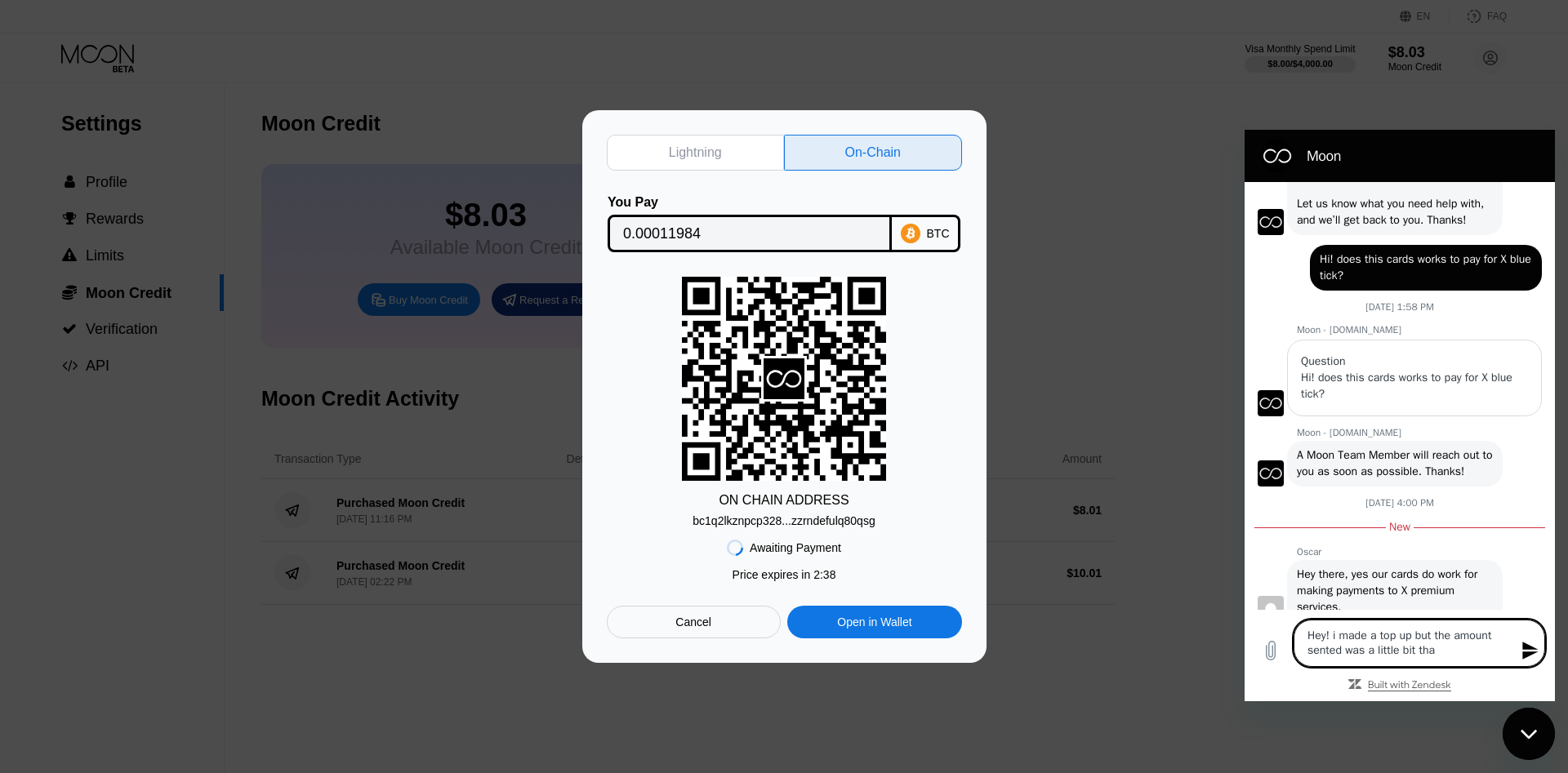 type on "Hey! i made a top up but the amount sented was a little bit than" 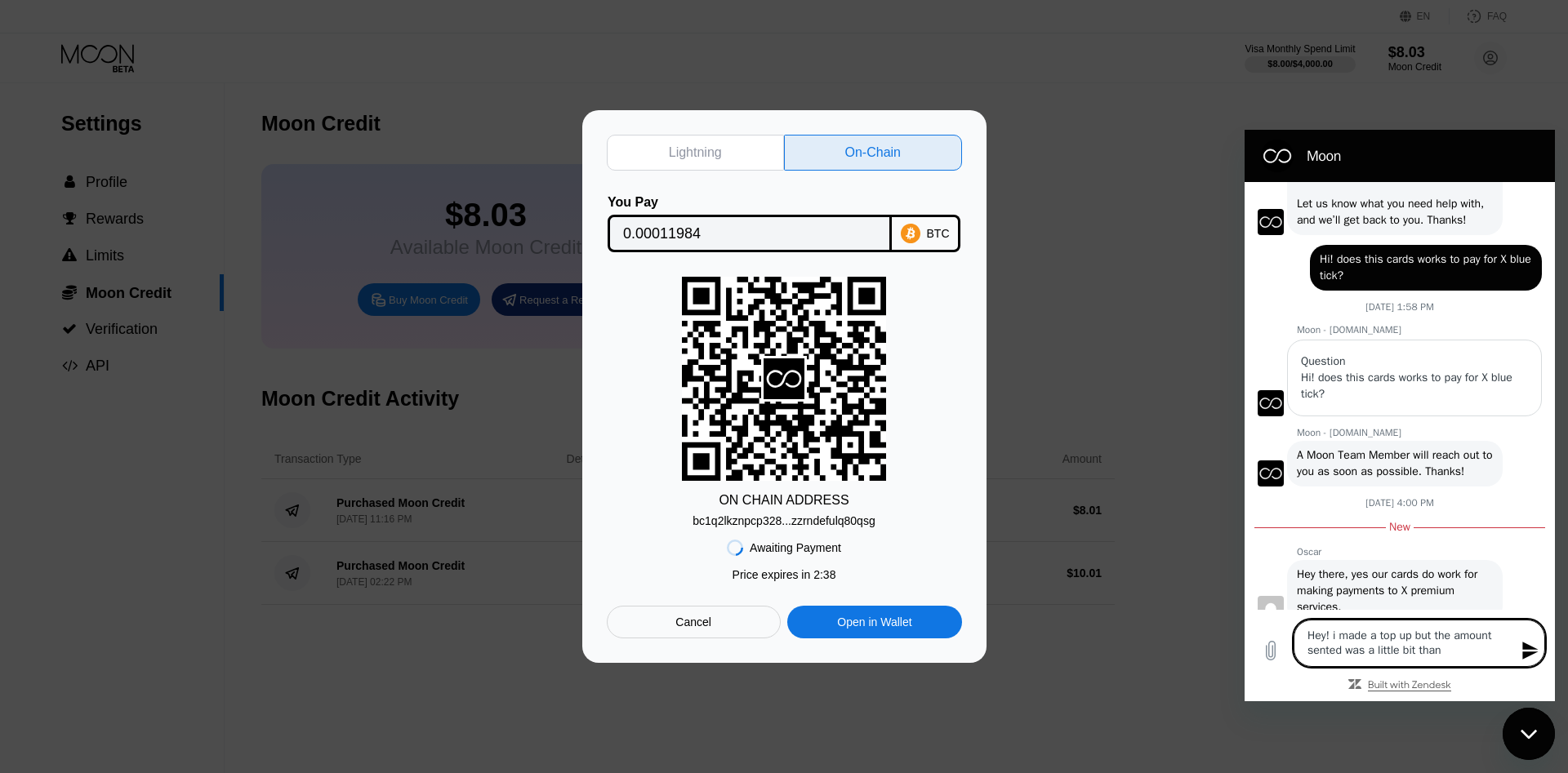 type on "Hey! i made a top up but the amount sented was a little bit than" 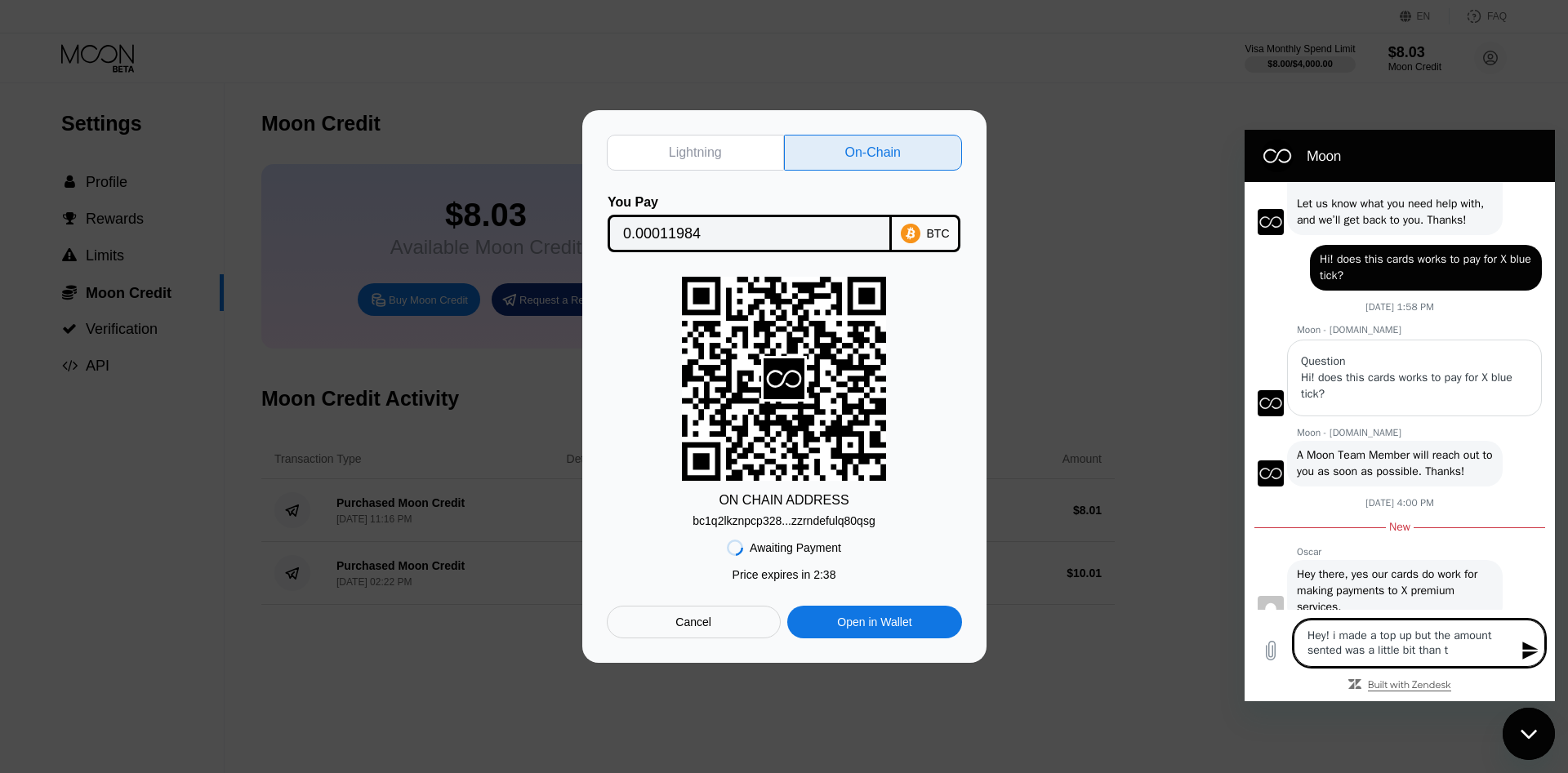 type on "Hey! i made a top up but the amount sented was a little bit than th" 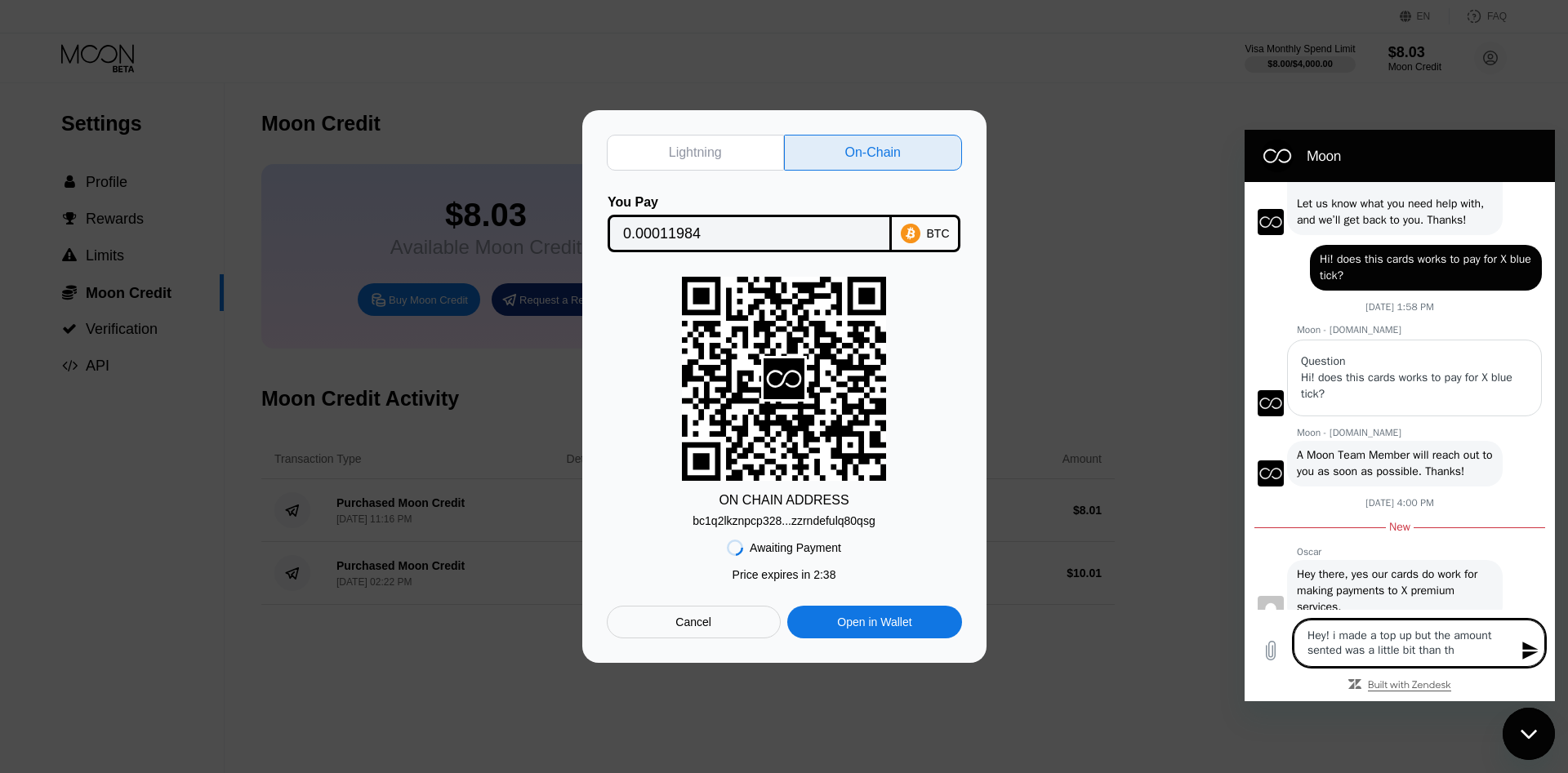 type on "Hey! i made a top up but the amount sented was a little bit than the" 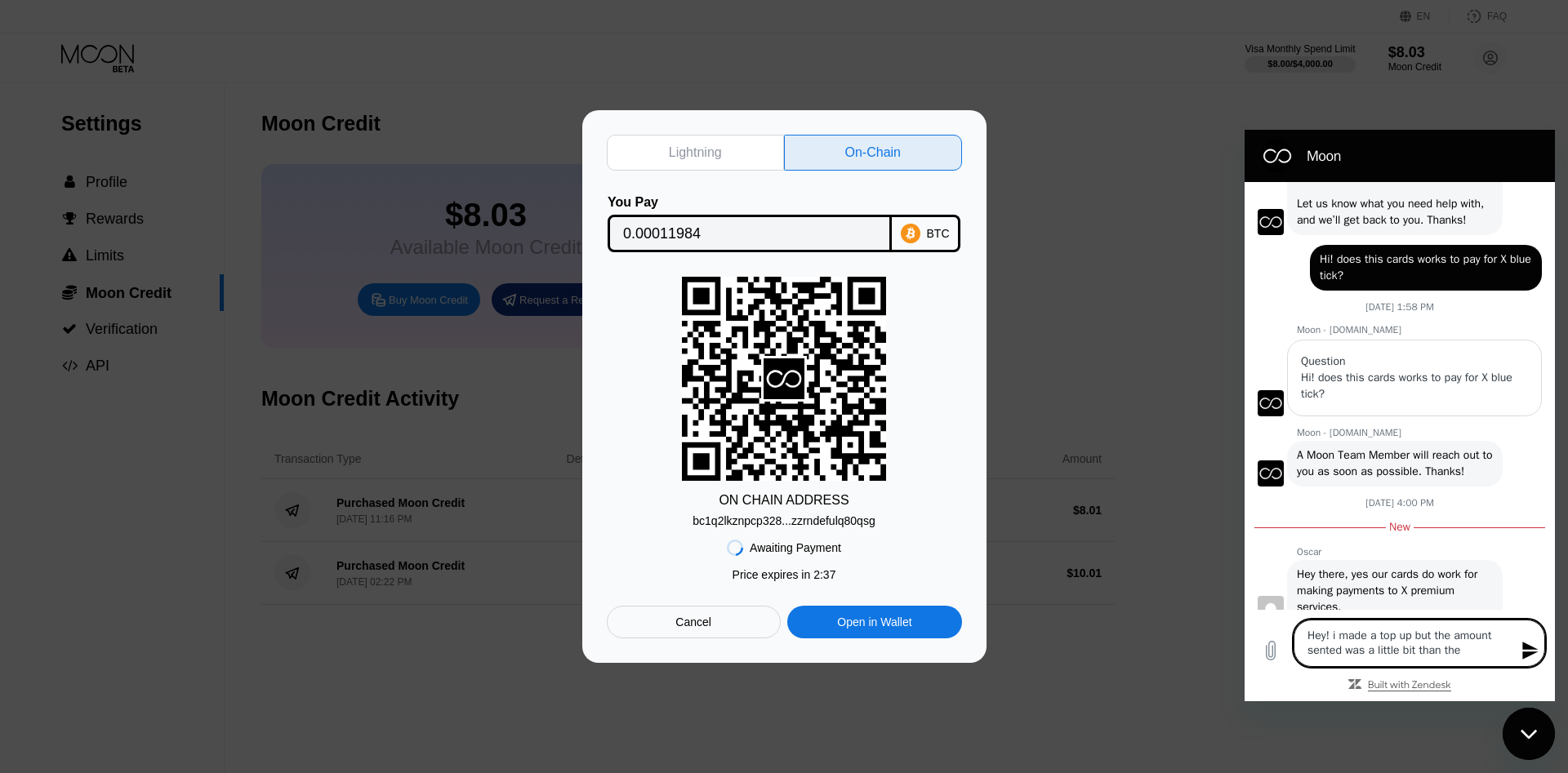 type on "Hey! i made a top up but the amount sented was a little bit than the" 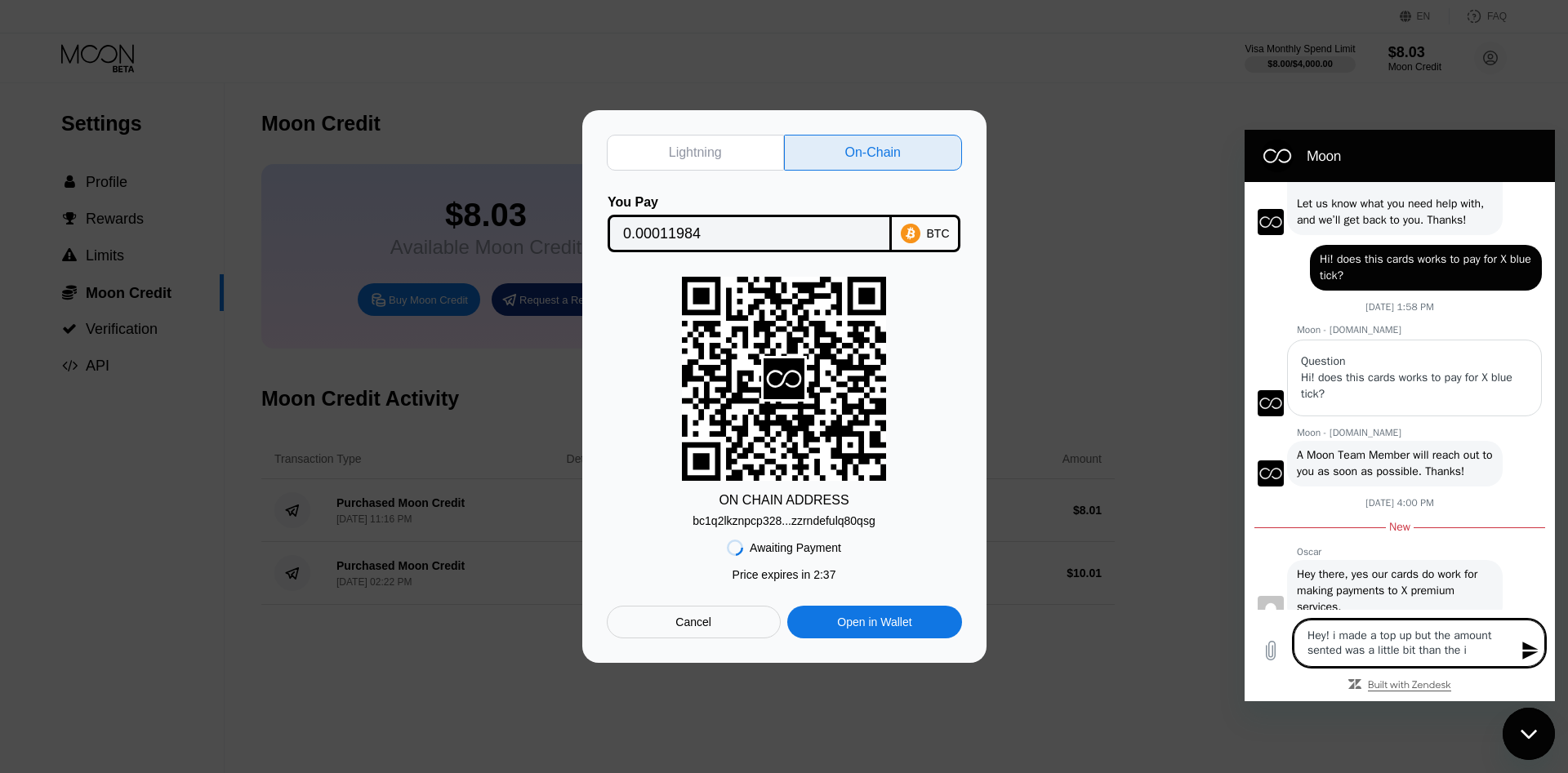type on "Hey! i made a top up but the amount sented was a little bit than the in" 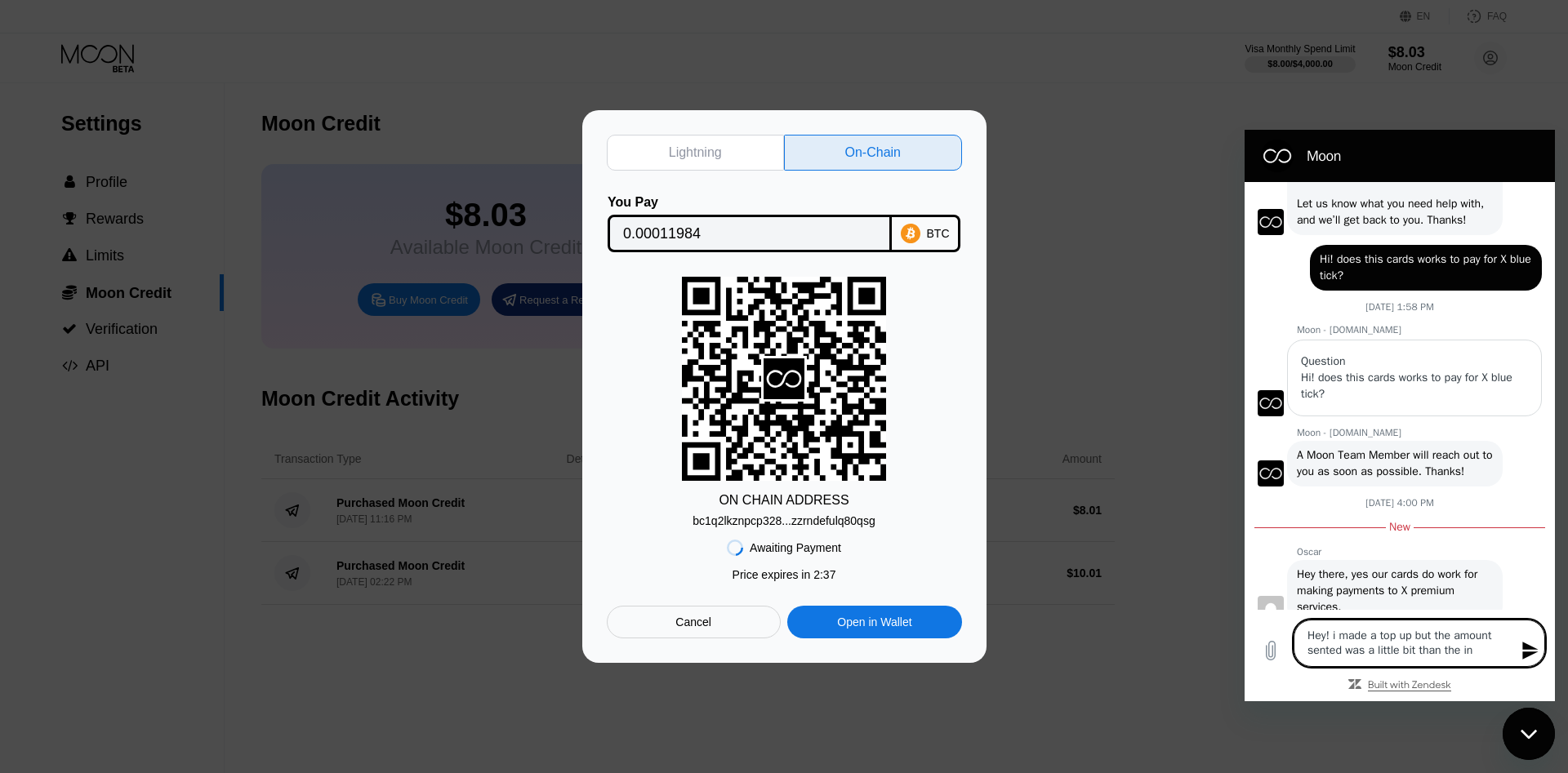 type on "Hey! i made a top up but the amount sented was a little bit than the inv" 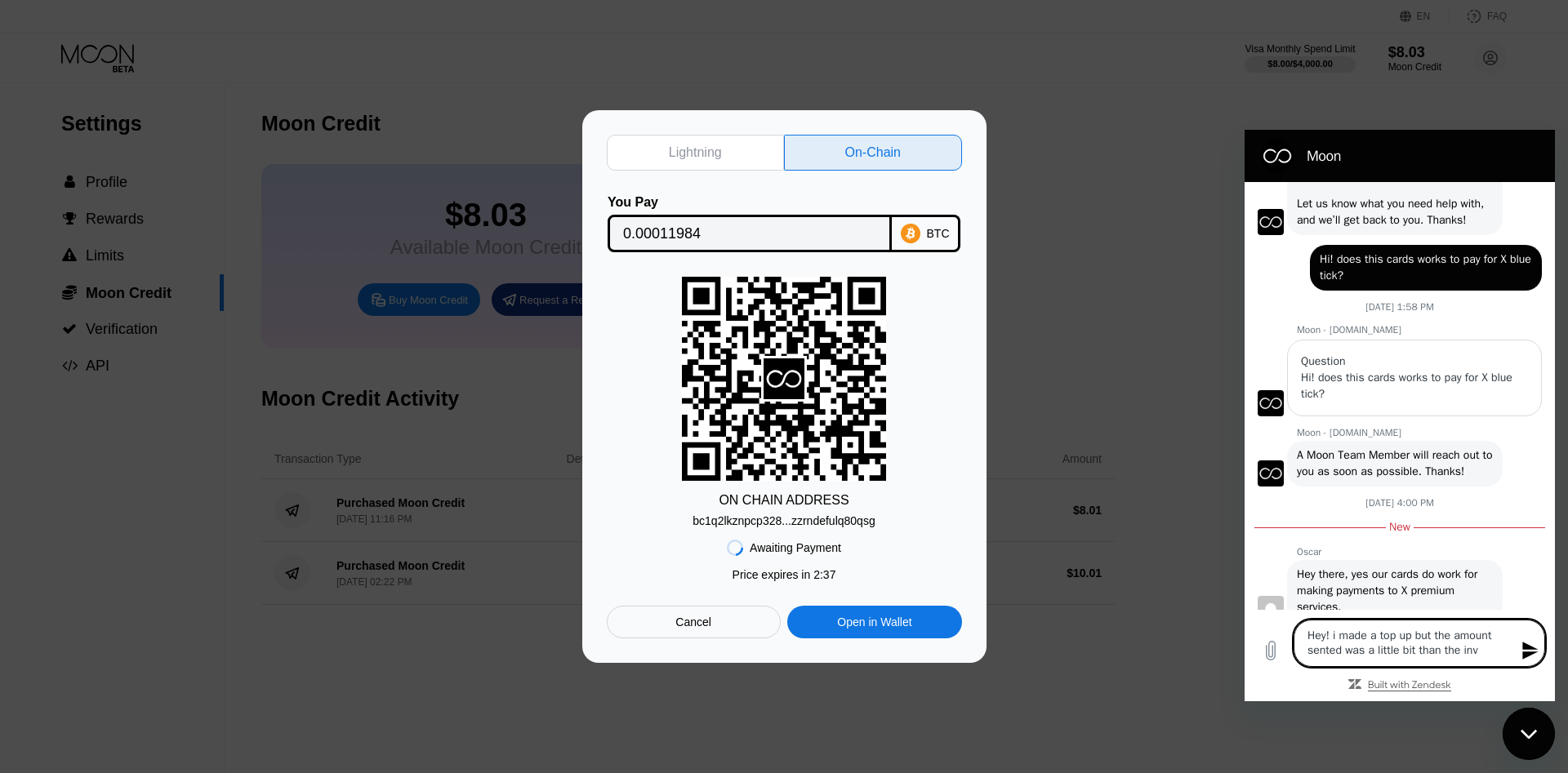 type on "Hey! i made a top up but the amount sented was a little bit than the invo" 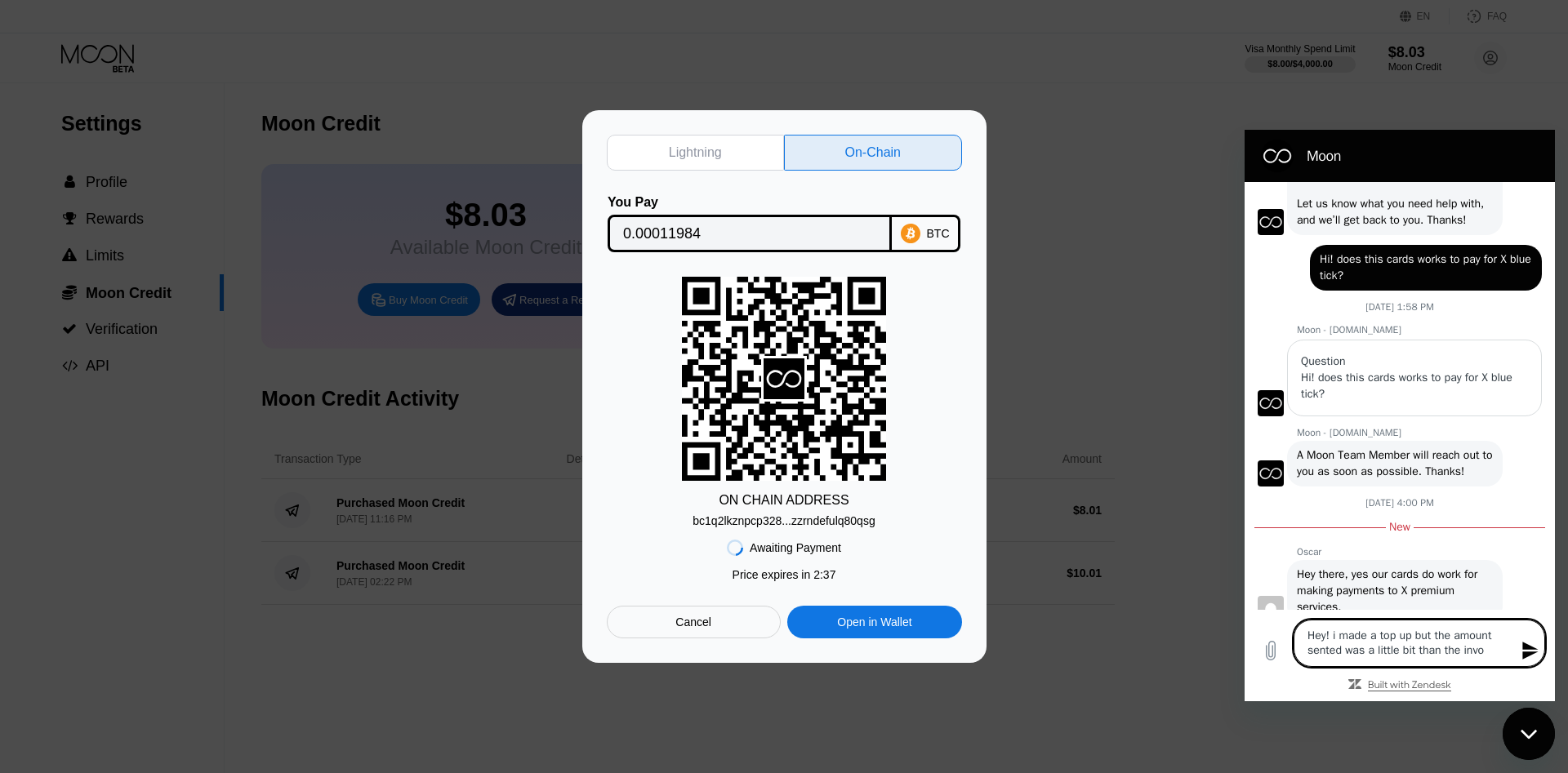 type on "Hey! i made a top up but the amount sented was a little bit than the invoi" 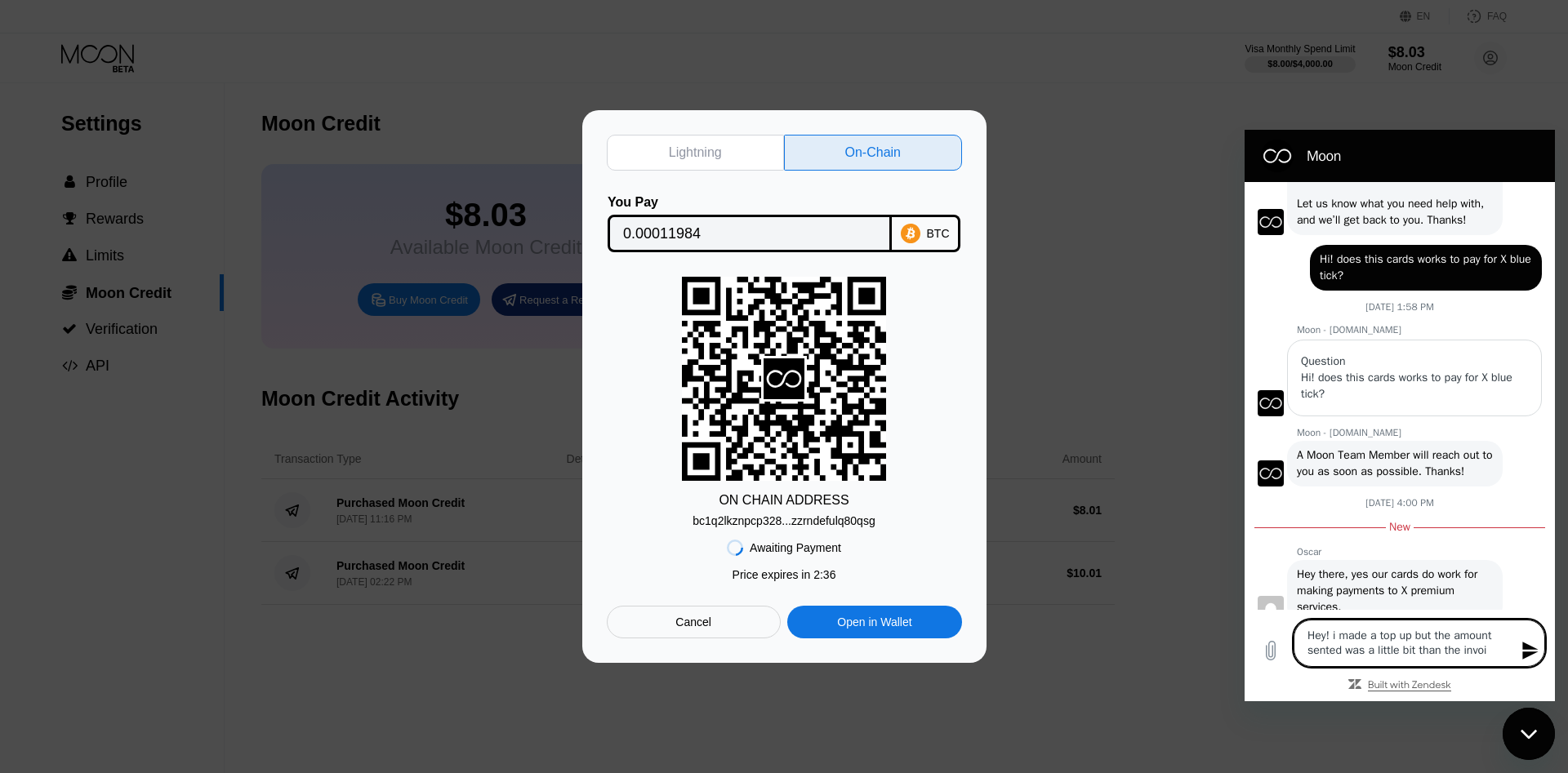 type on "Hey! i made a top up but the amount sented was a little bit than the invoic" 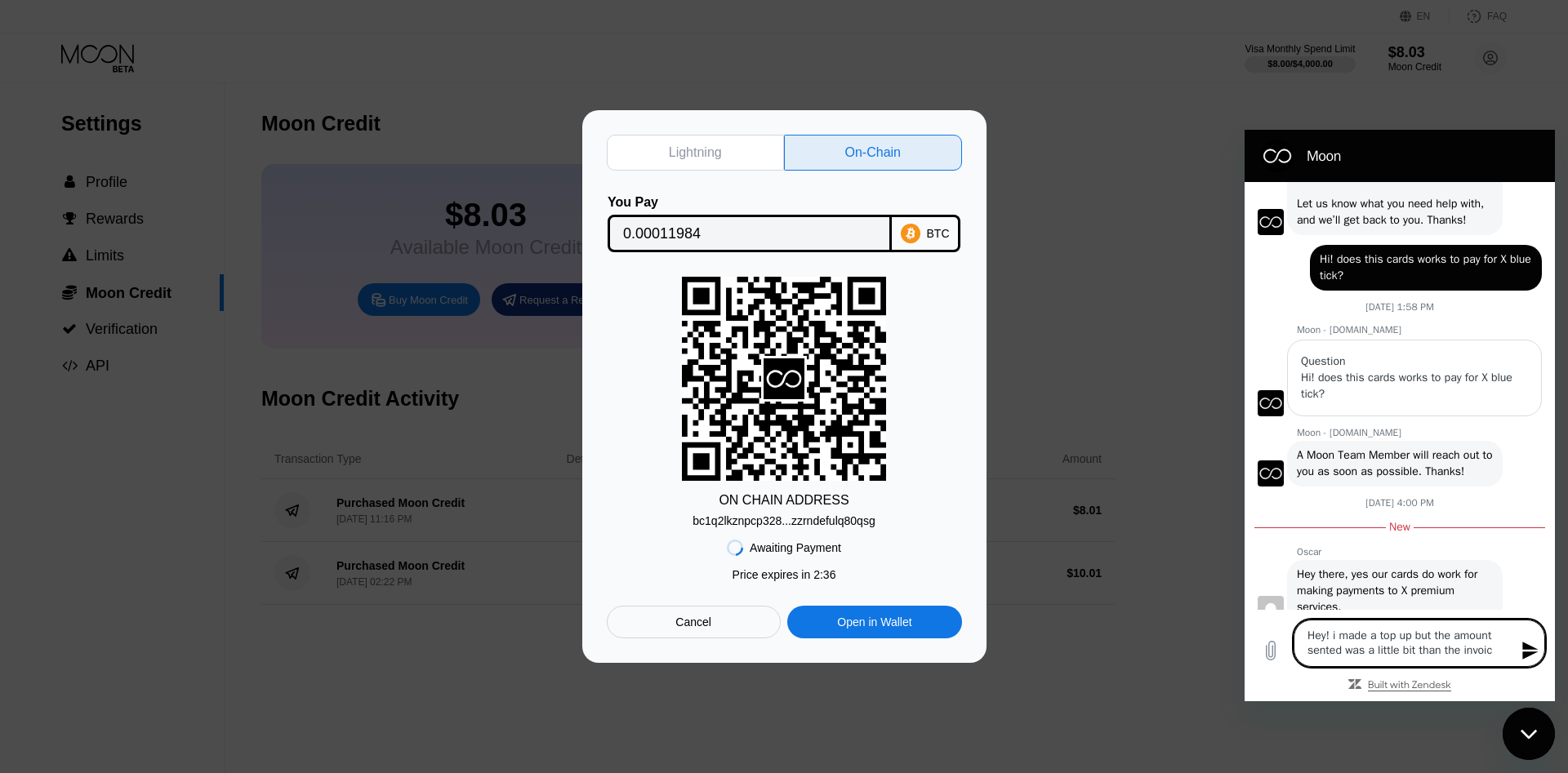 type on "Hey! i made a top up but the amount sented was a little bit than the invoice" 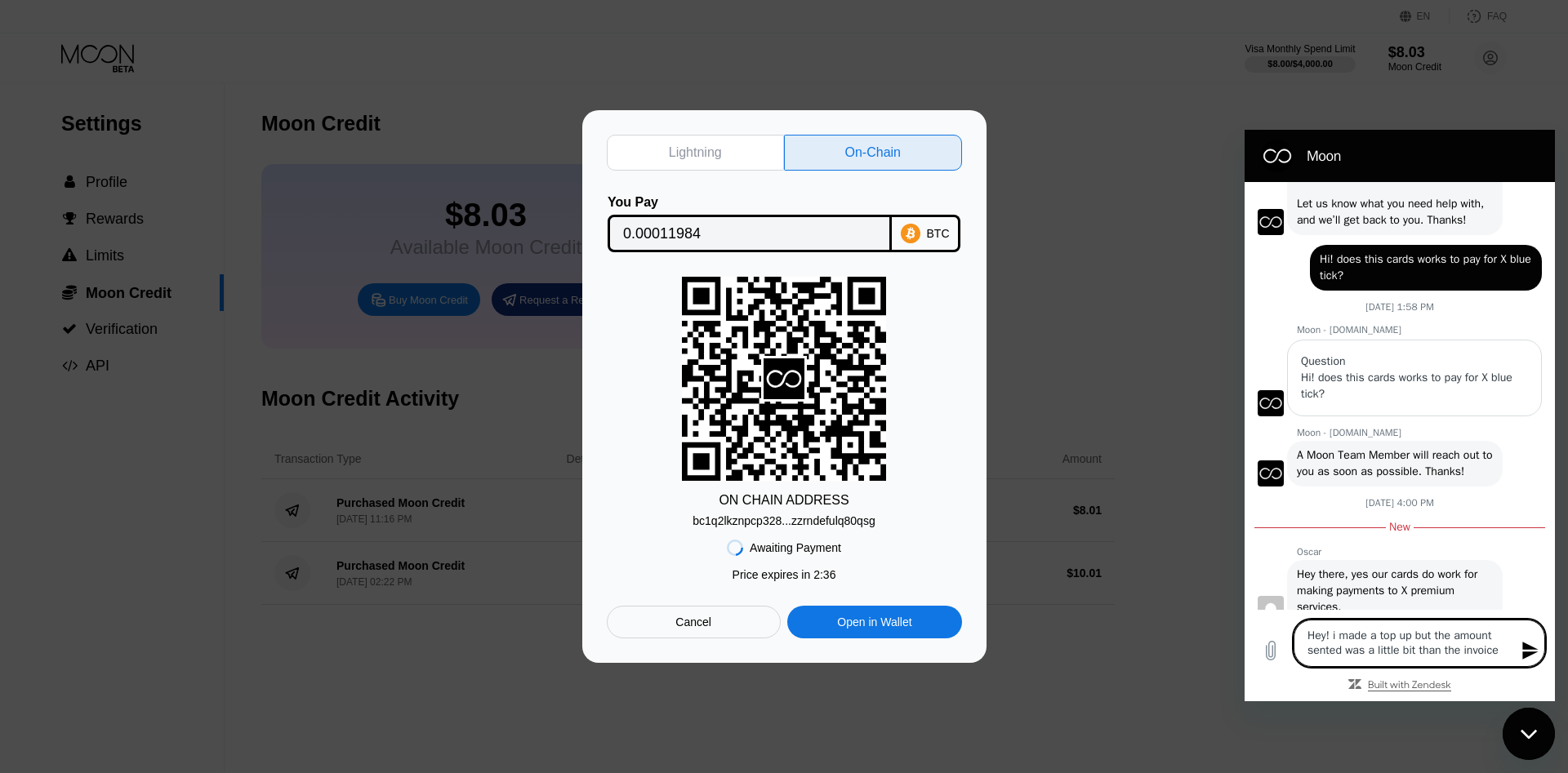 type on "Hey! i made a top up but the amount sented was a little bit than the invoice" 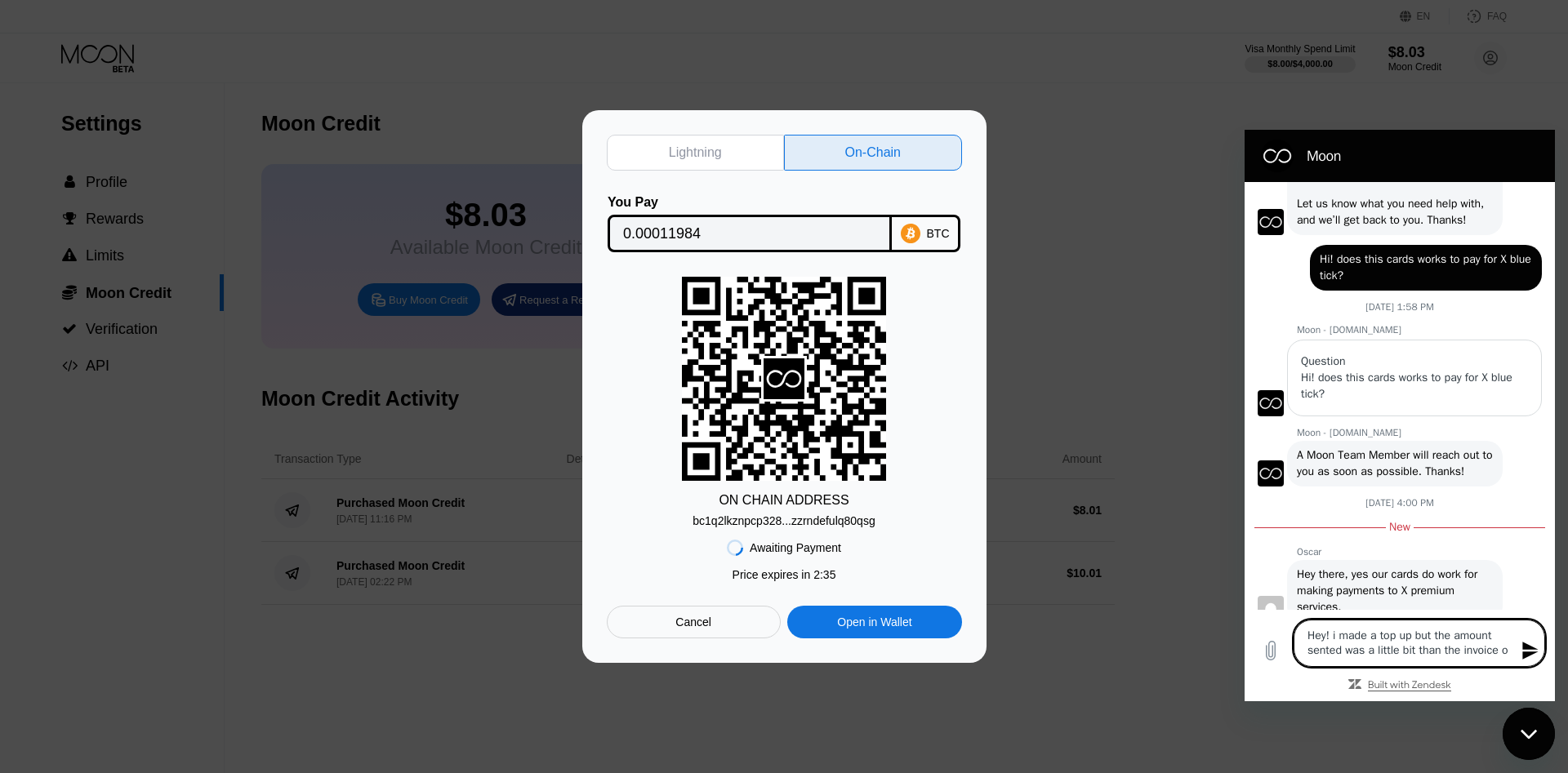 type on "Hey! i made a top up but the amount sented was a little bit than the invoice on" 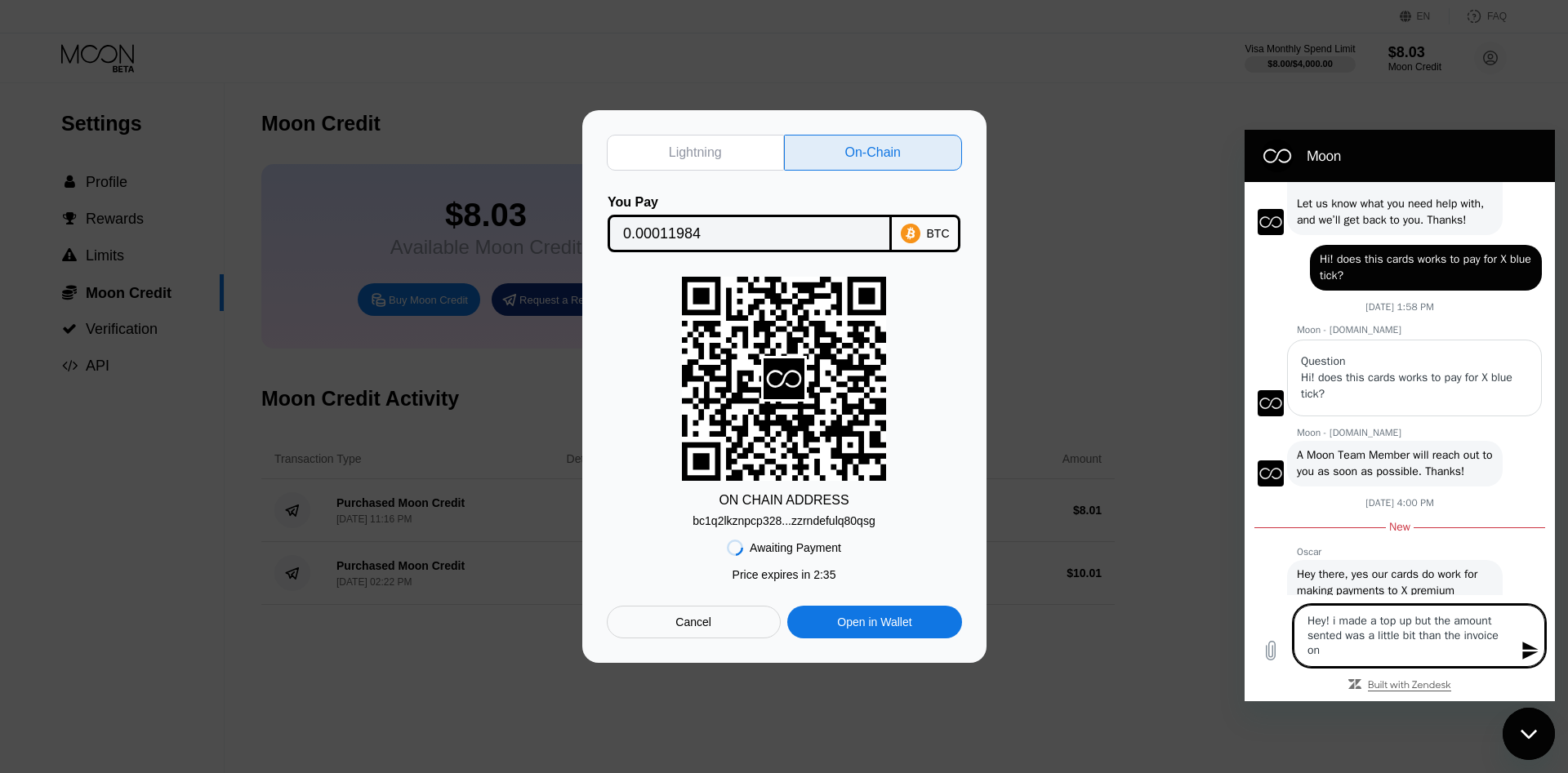 type on "Hey! i made a top up but the amount sented was a little bit than the invoice one" 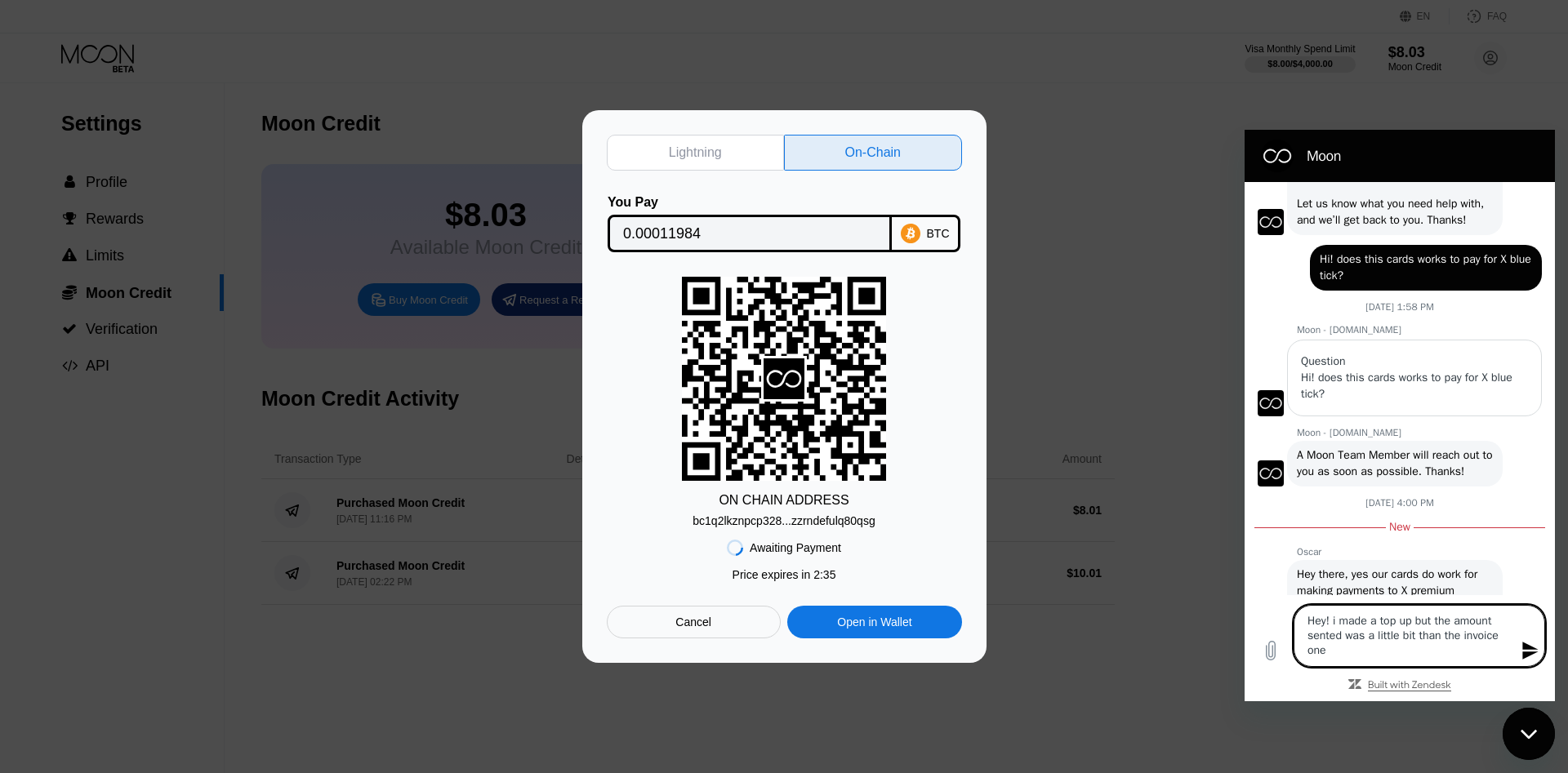 type on "Hey! i made a top up but the amount sented was a little bit than the invoice one," 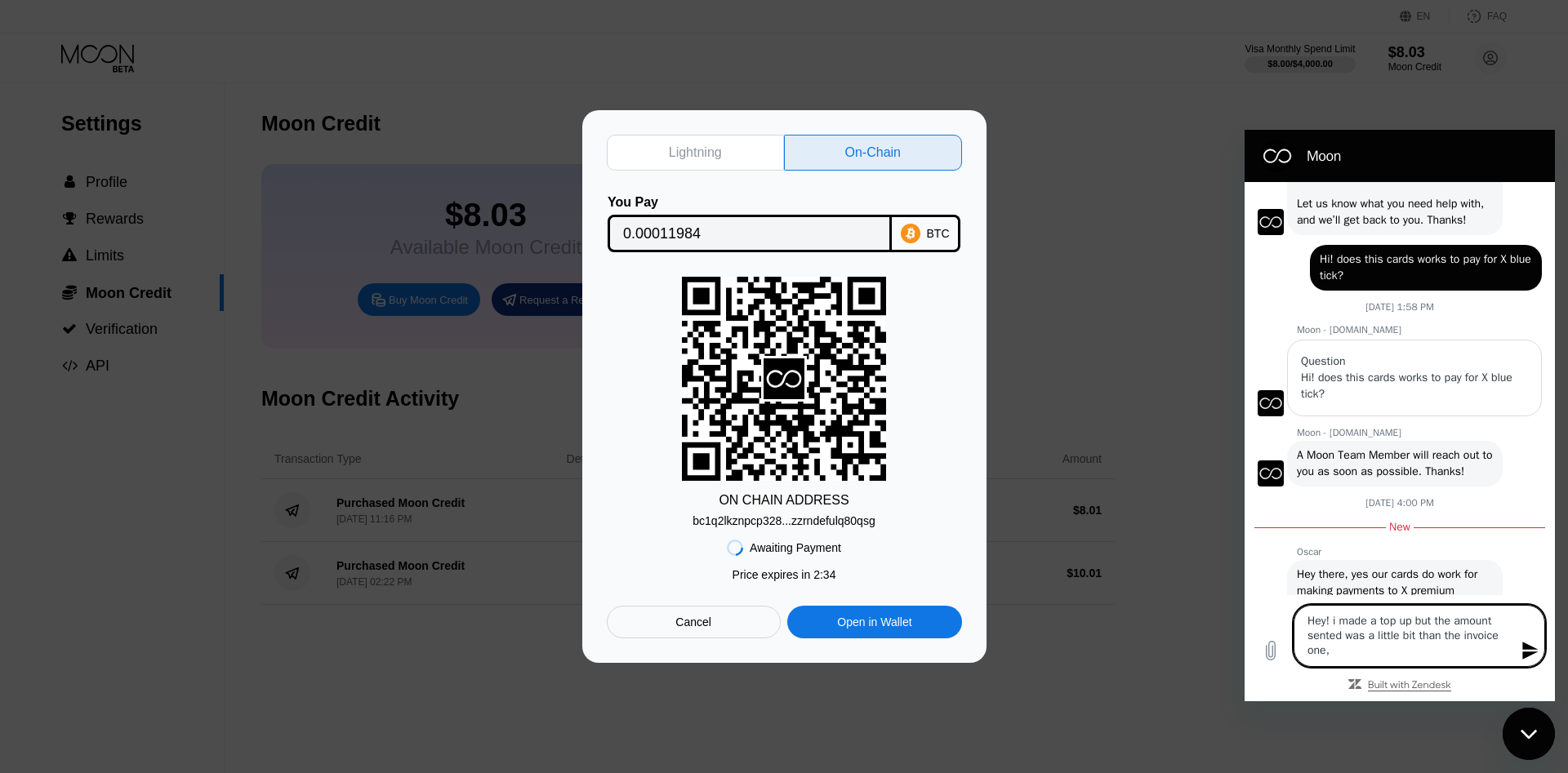 type on "Hey! i made a top up but the amount sented was a little bit than the invoice one," 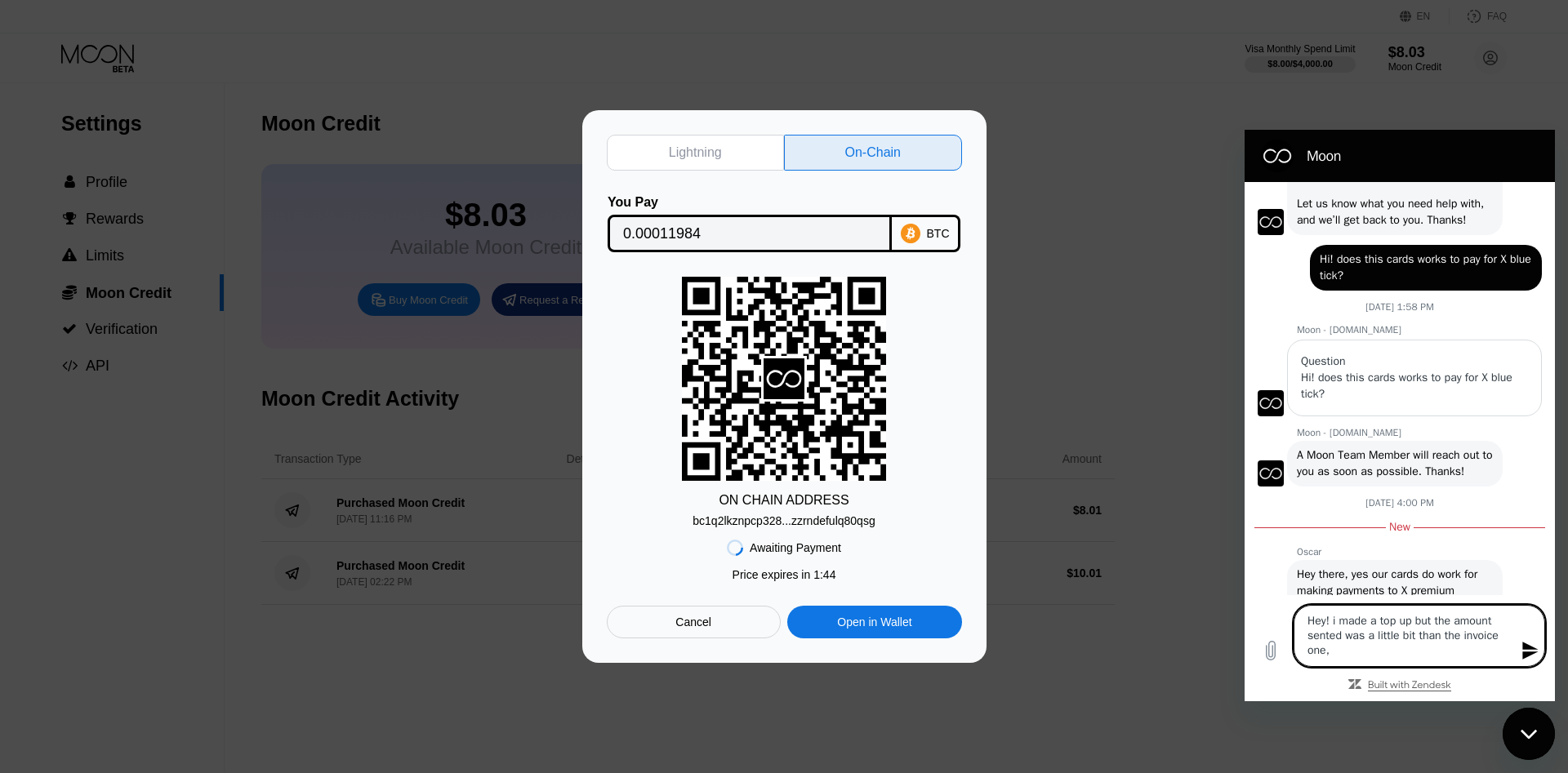 type on "Hey! i made a top up but the amount sented was a little bit than the invoice one, t" 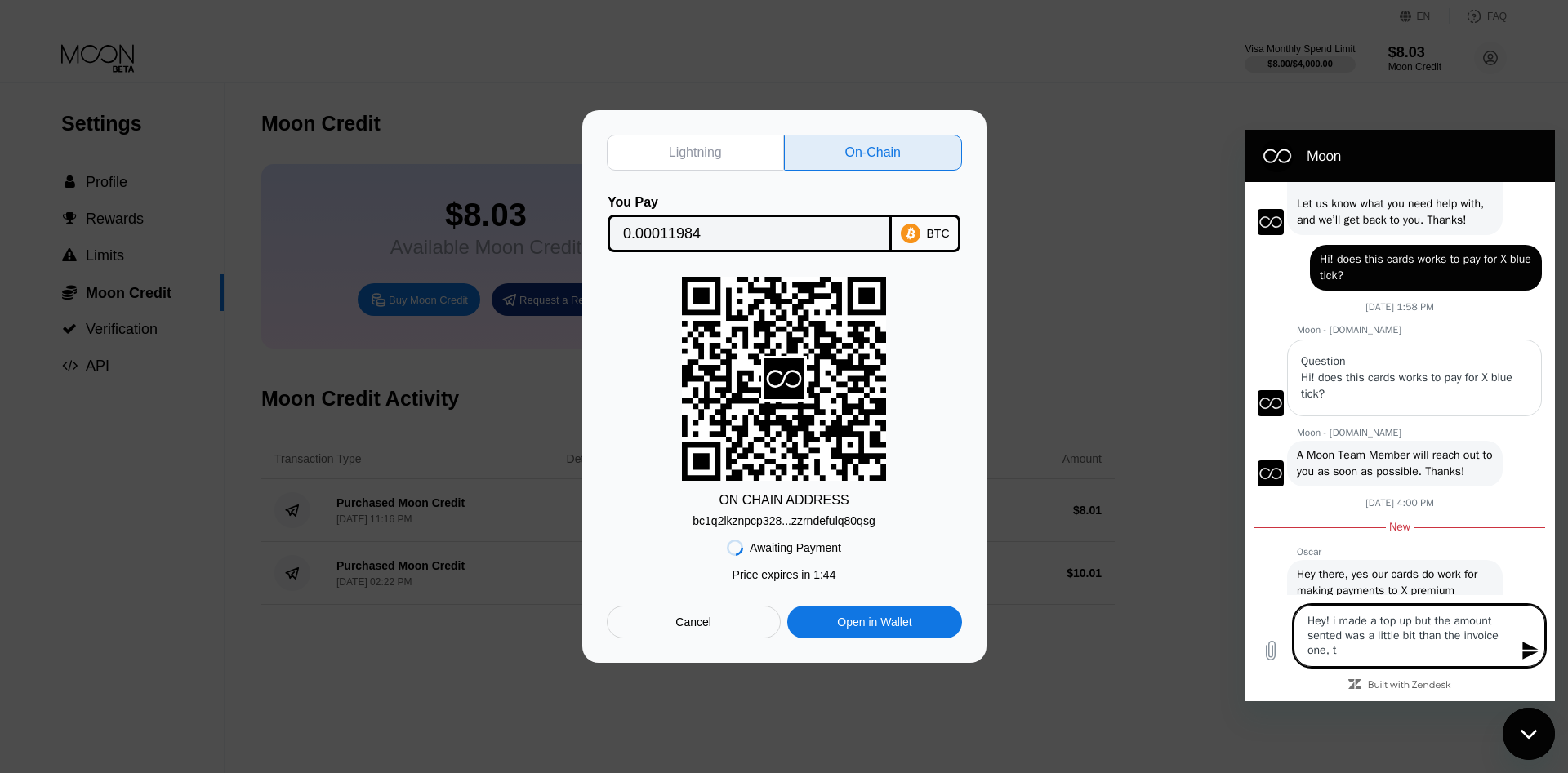 type on "x" 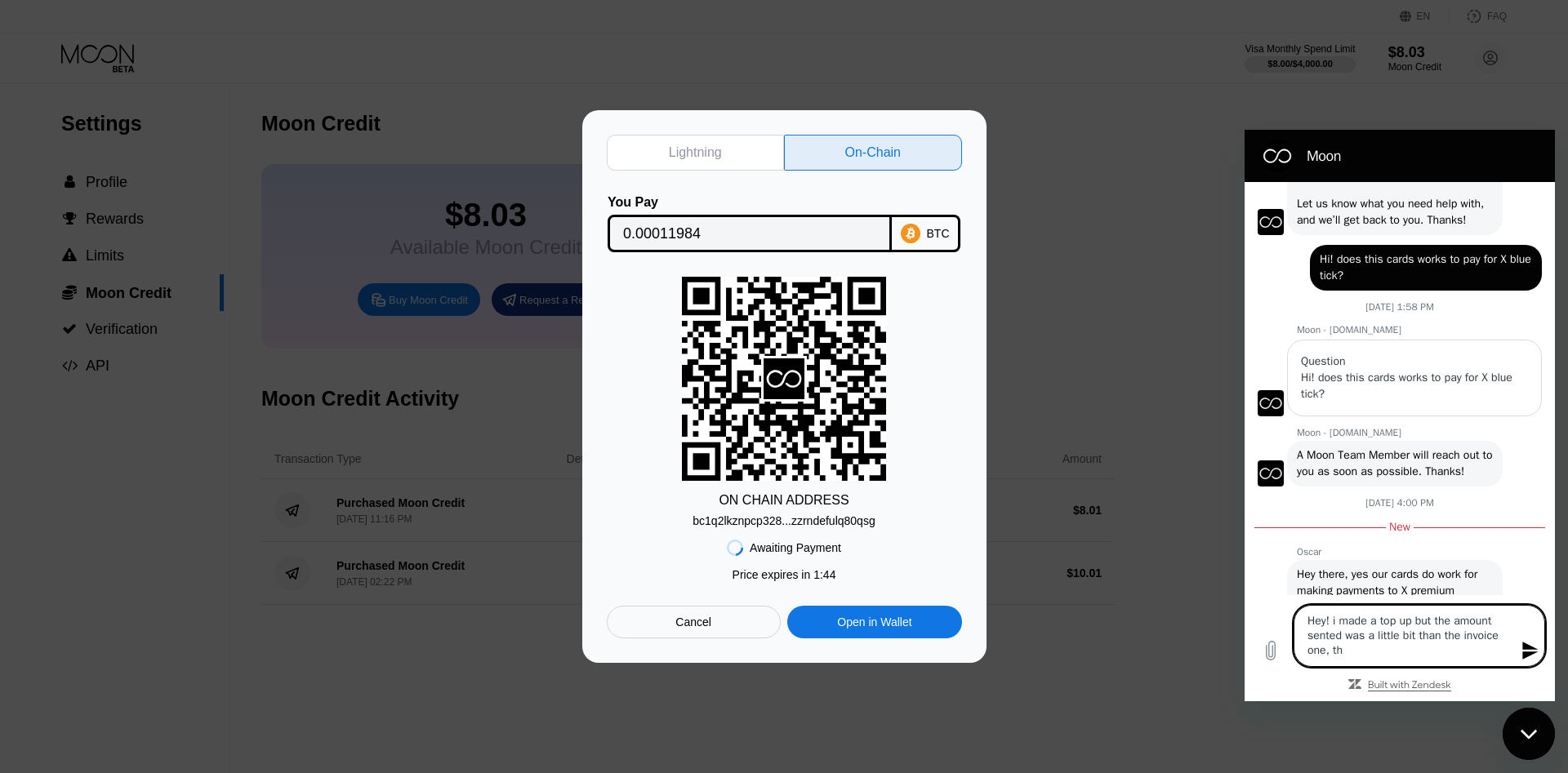 type on "x" 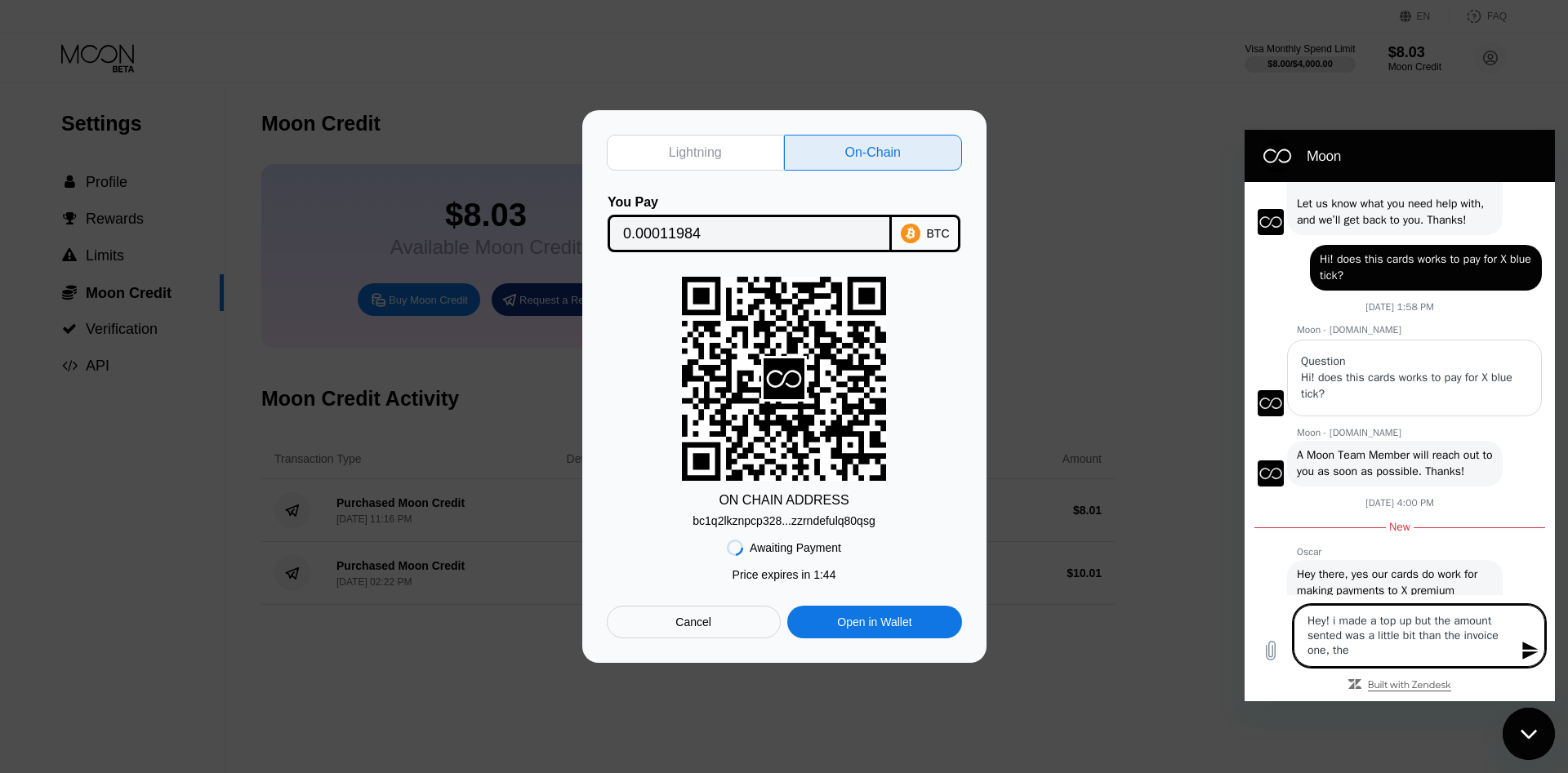 type on "Hey! i made a top up but the amount sented was a little bit than the invoice one, the" 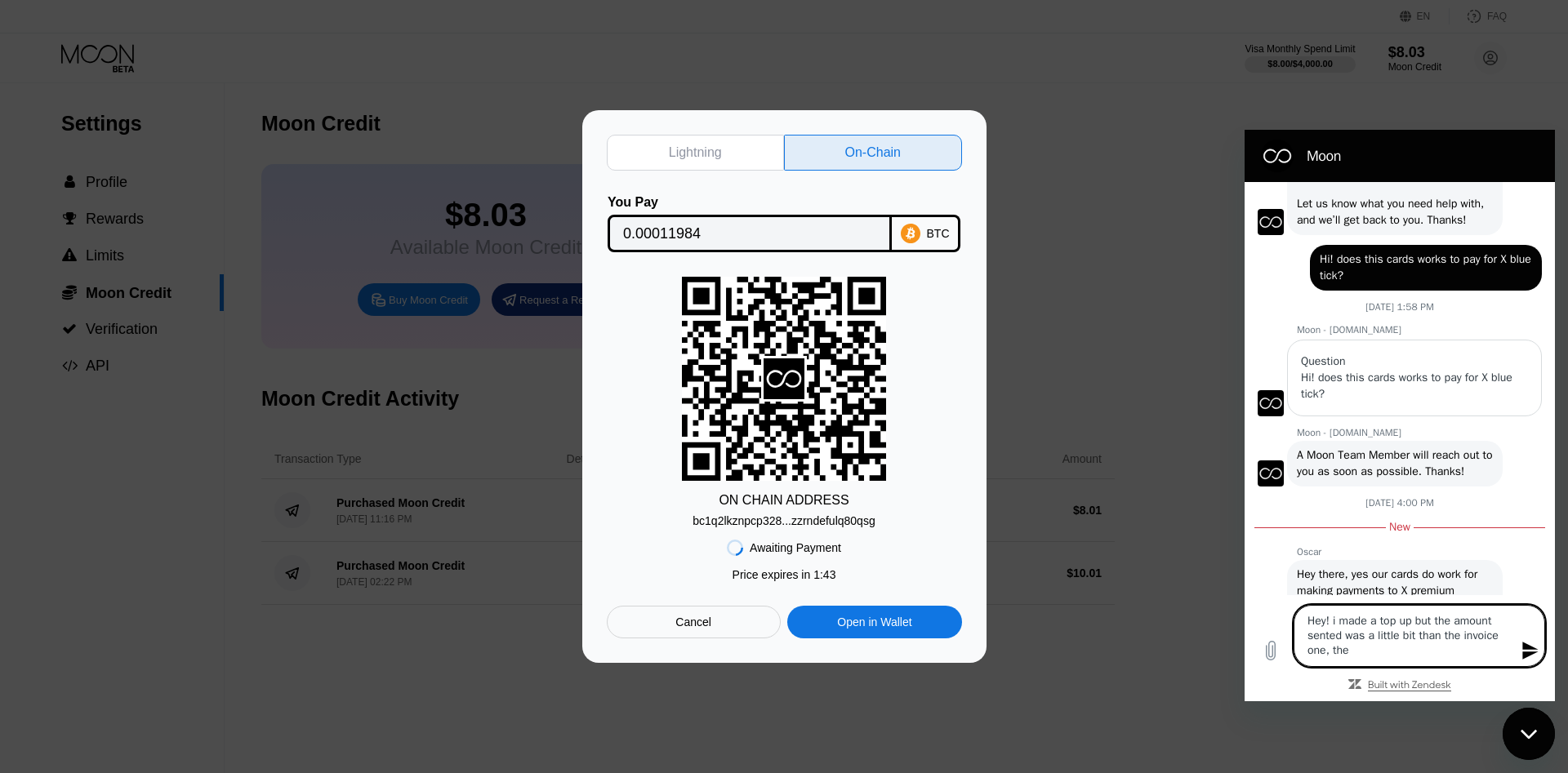 type on "Hey! i made a top up but the amount sented was a little bit than the invoice one, the h" 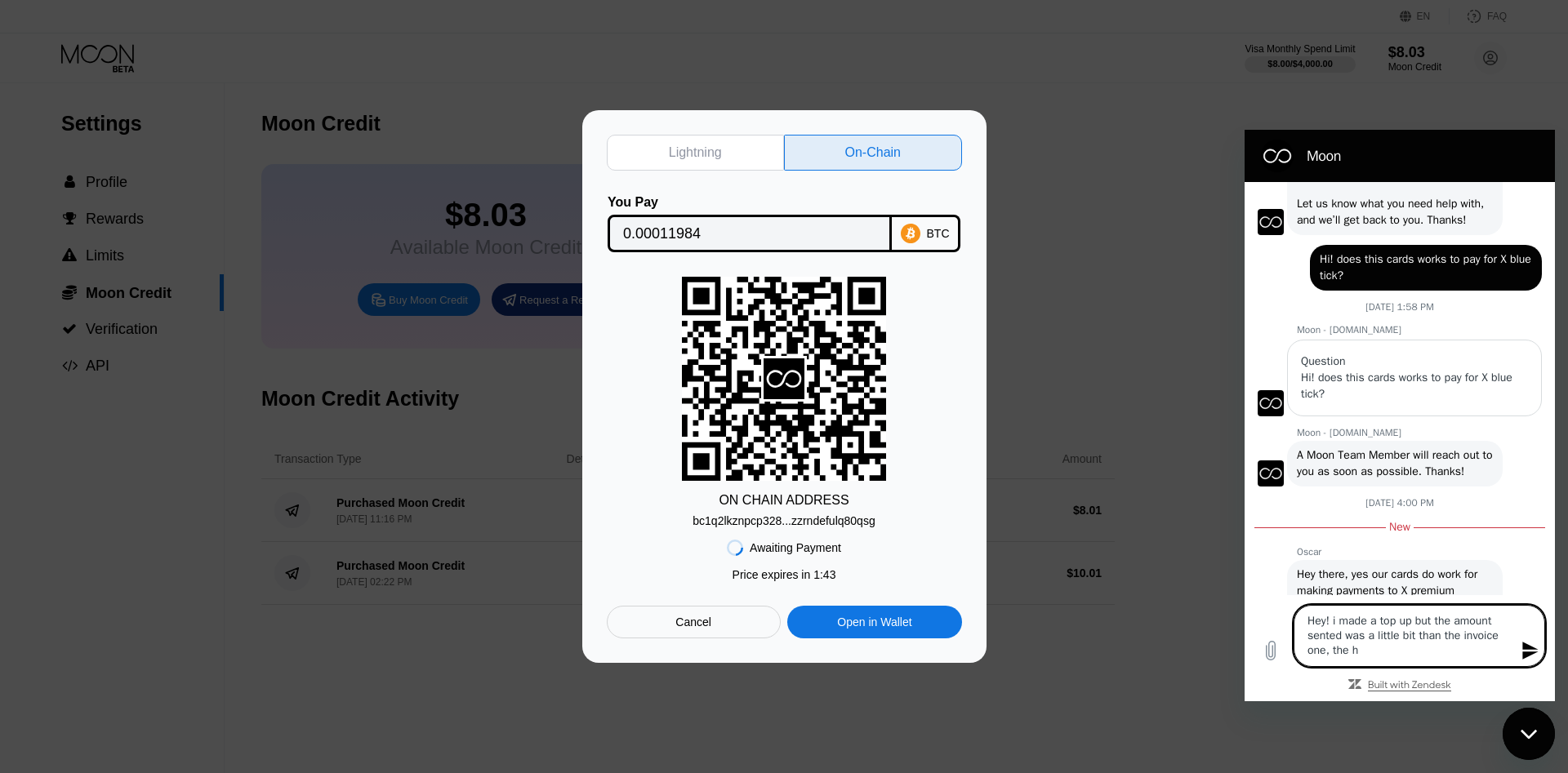 type on "Hey! i made a top up but the amount sented was a little bit than the invoice one, the ha" 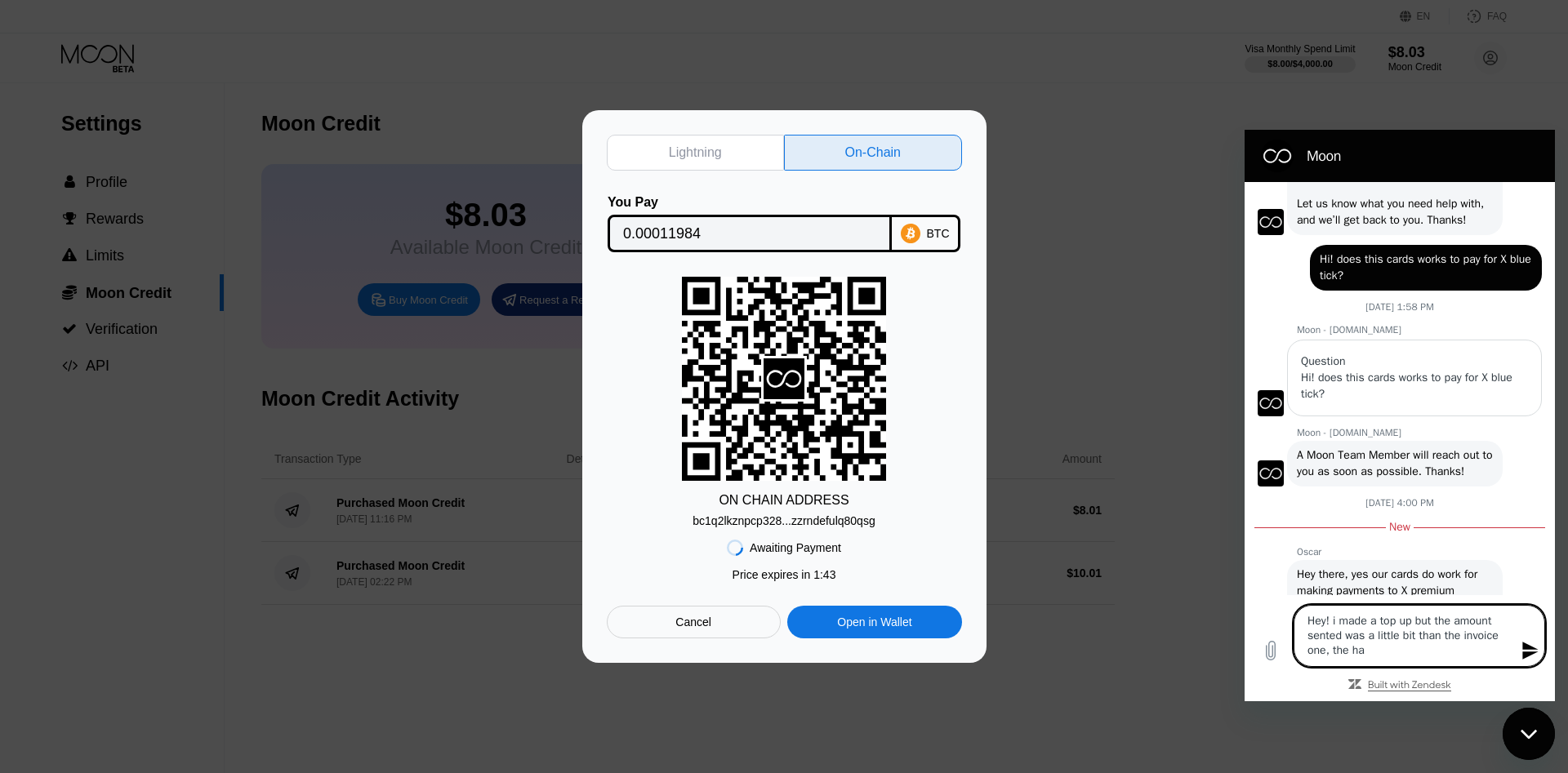 type on "Hey! i made a top up but the amount sented was a little bit than the invoice one, the has" 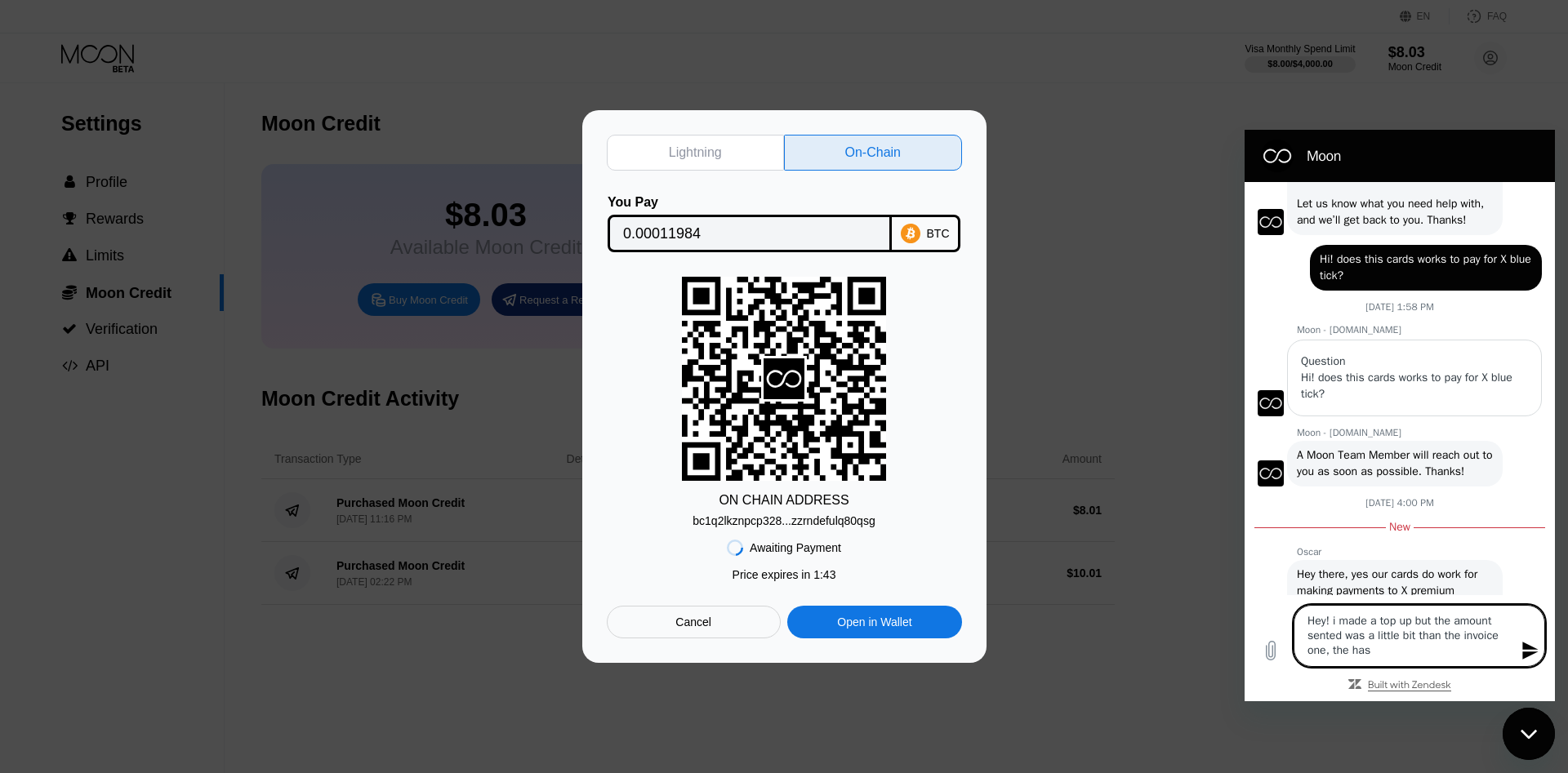 type 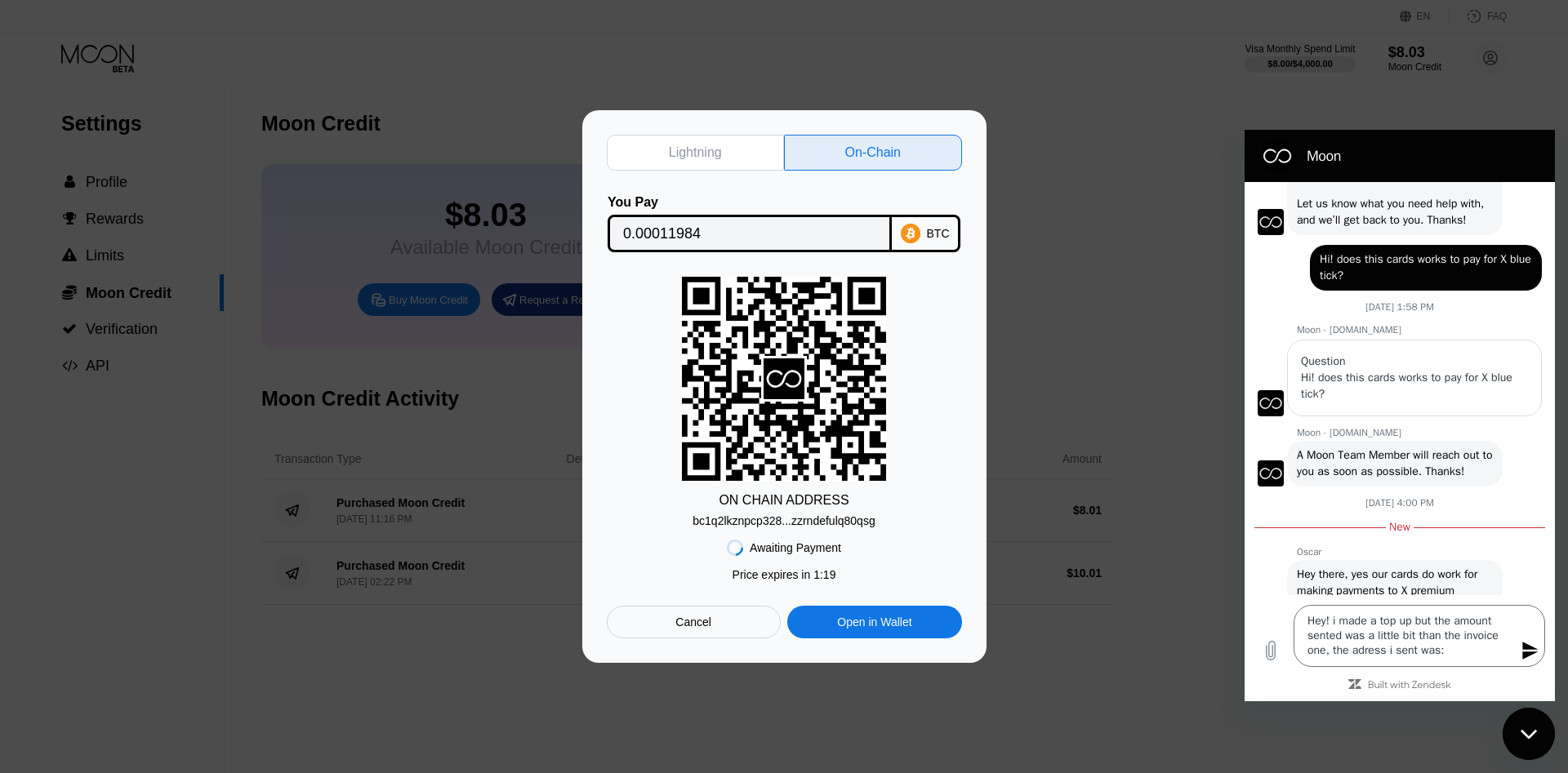 click on "bc1q2lkznpcp328...zzrndefulq80qsg" at bounding box center [783, 521] 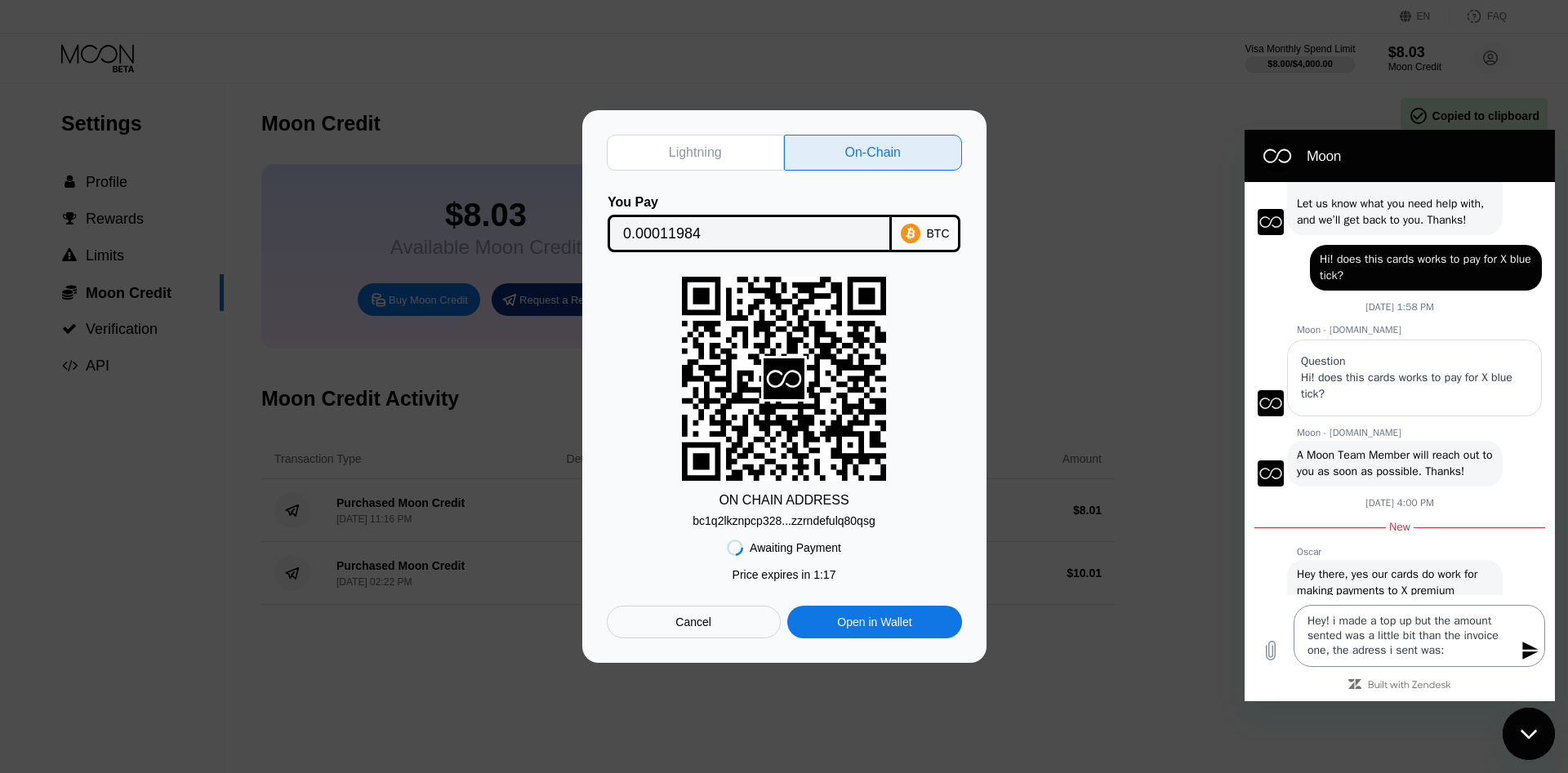 click on "Hey! i made a top up but the amount sented was a little bit than the invoice one, the adress i sent was:" at bounding box center (1419, 636) 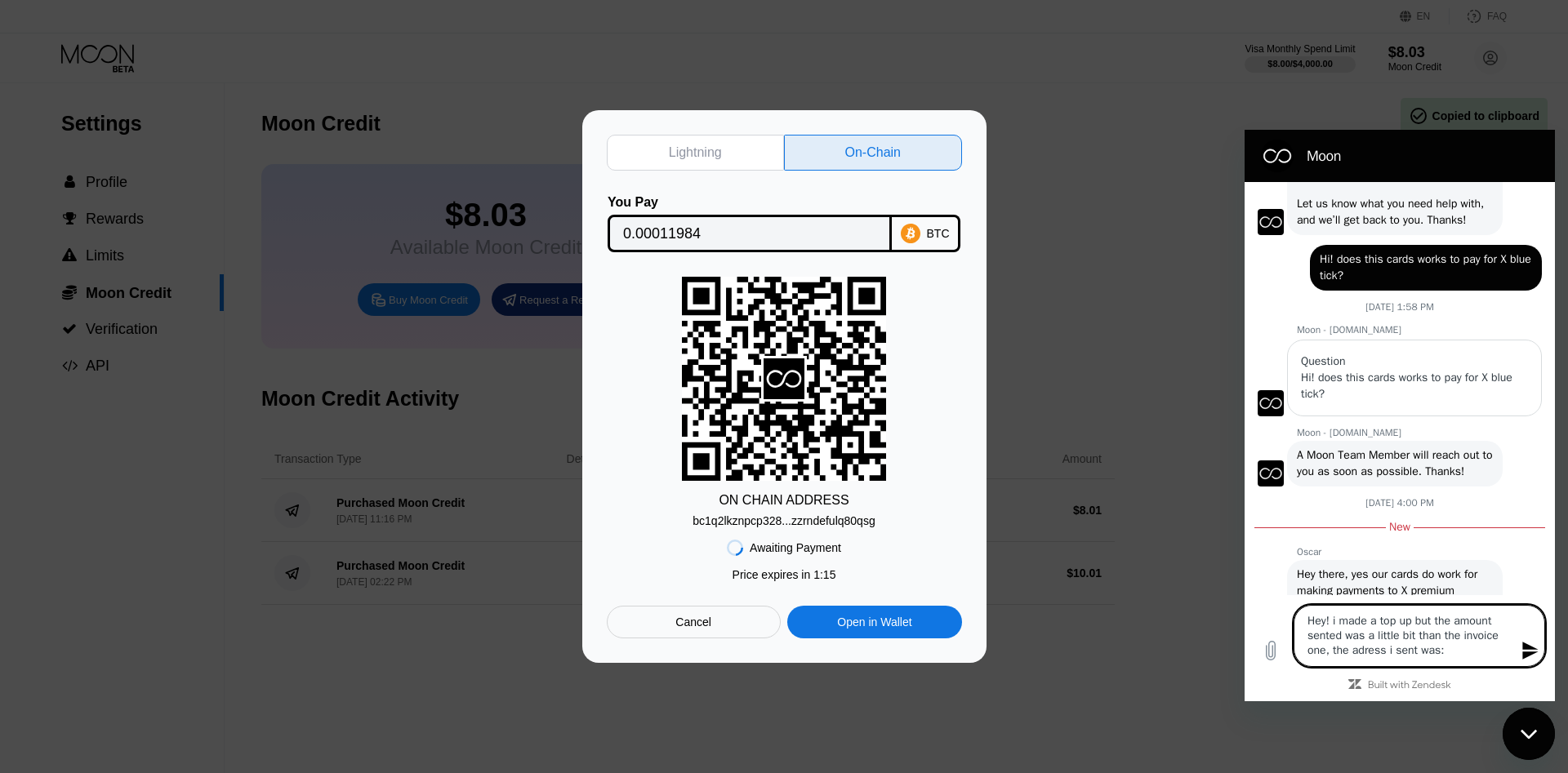 paste on "bc1q2lkznpcp328mm6hetw62y8mzzrndefulq80qsg" 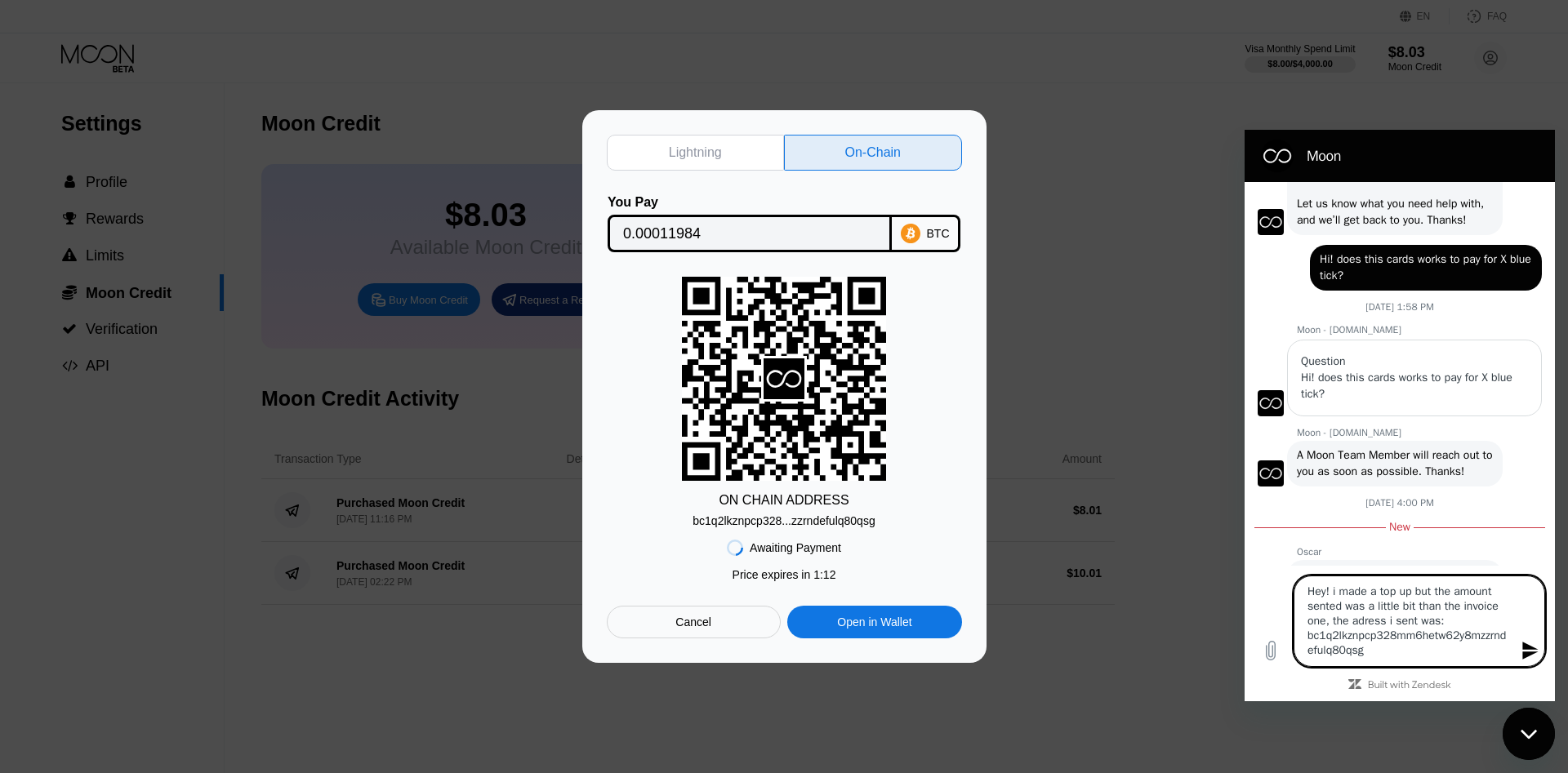 scroll, scrollTop: 7, scrollLeft: 0, axis: vertical 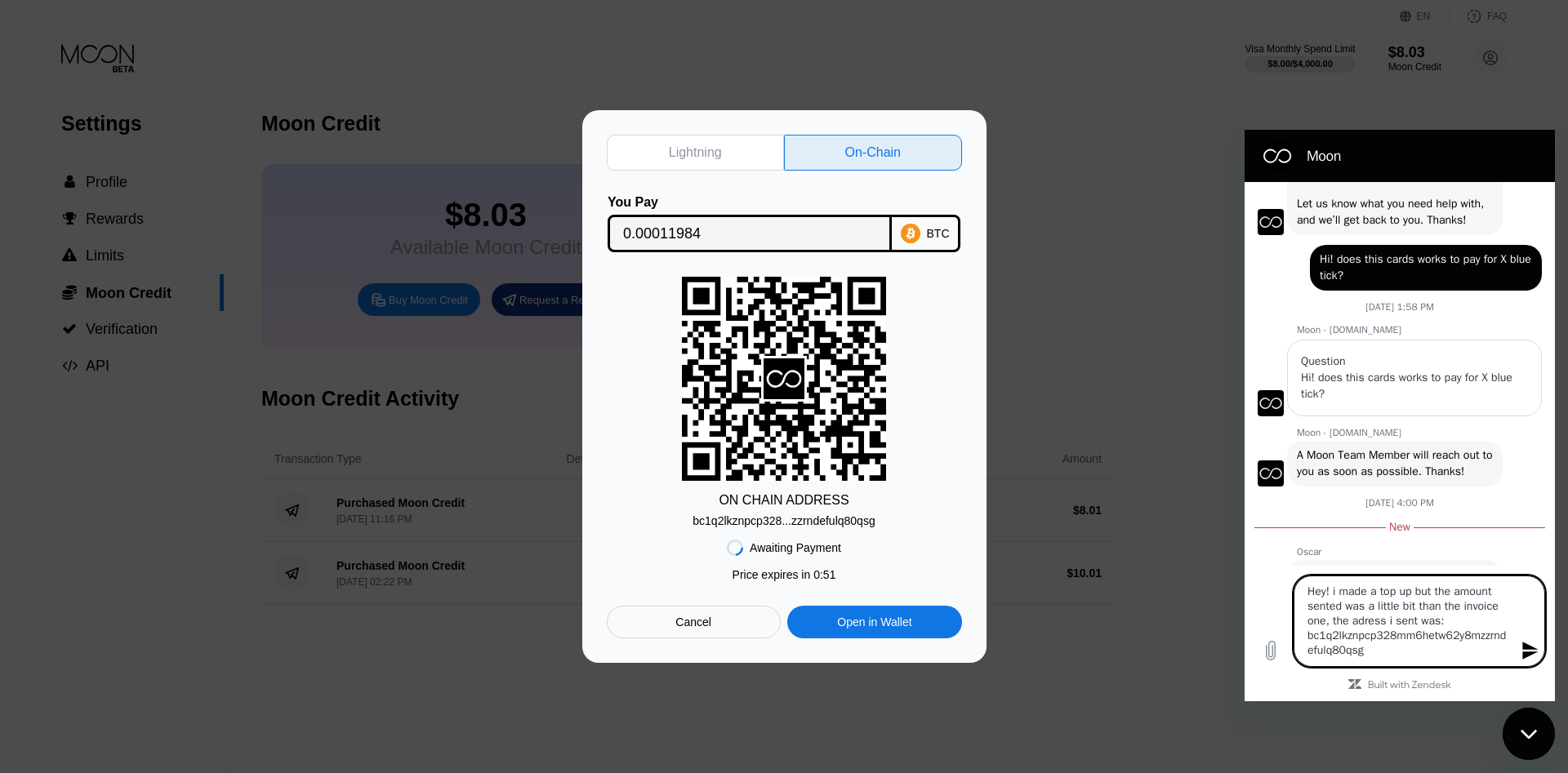 click on "Hey! i made a top up but the amount sented was a little bit than the invoice one, the adress i sent was: bc1q2lkznpcp328mm6hetw62y8mzzrndefulq80qsg" at bounding box center (1419, 621) 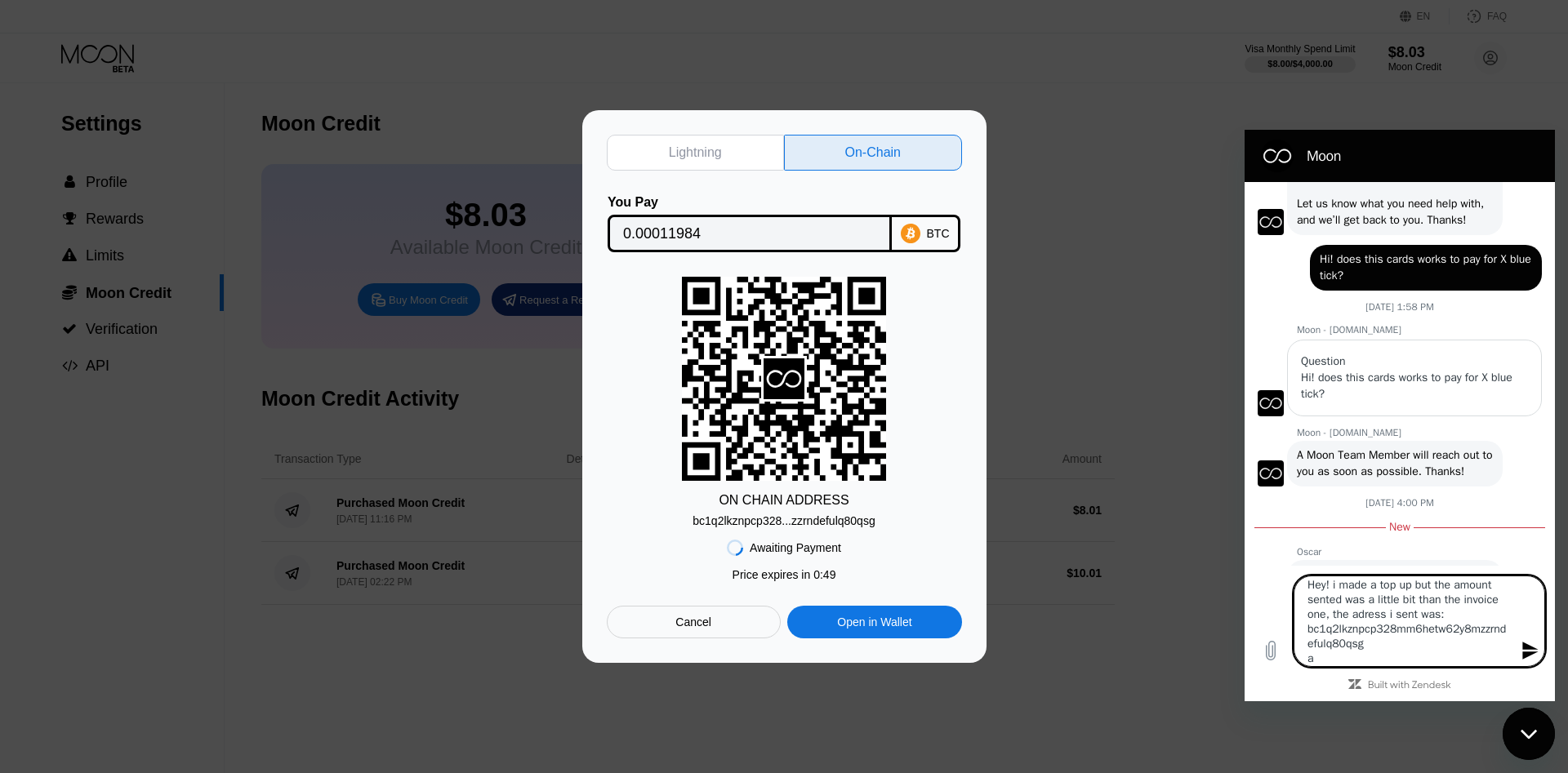 scroll, scrollTop: 7, scrollLeft: 0, axis: vertical 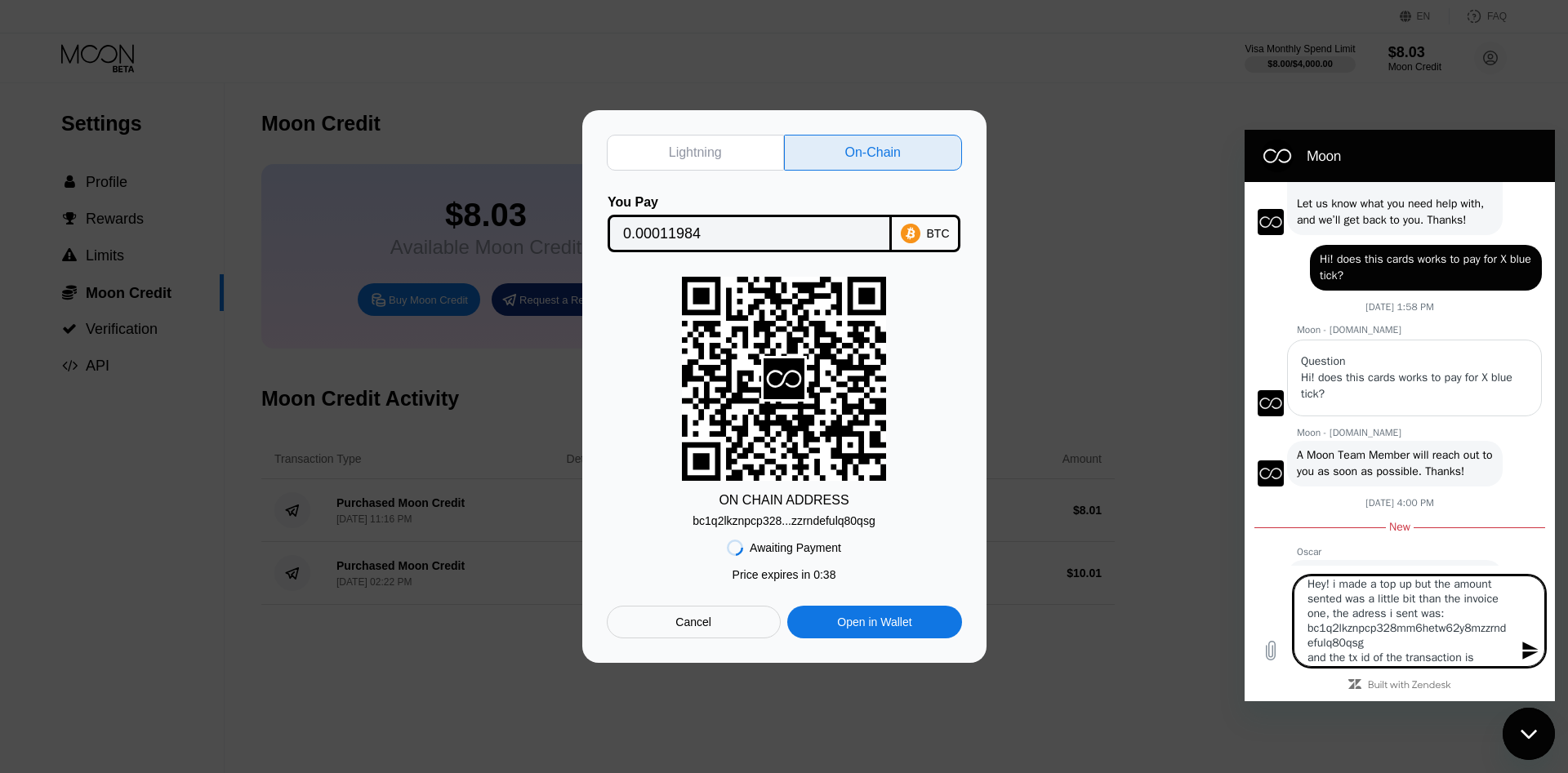 paste on "8c5be86ed716f217b9e6d333bfaac53c8c8b5d891d74bbb633dd80bf73fb5eb3" 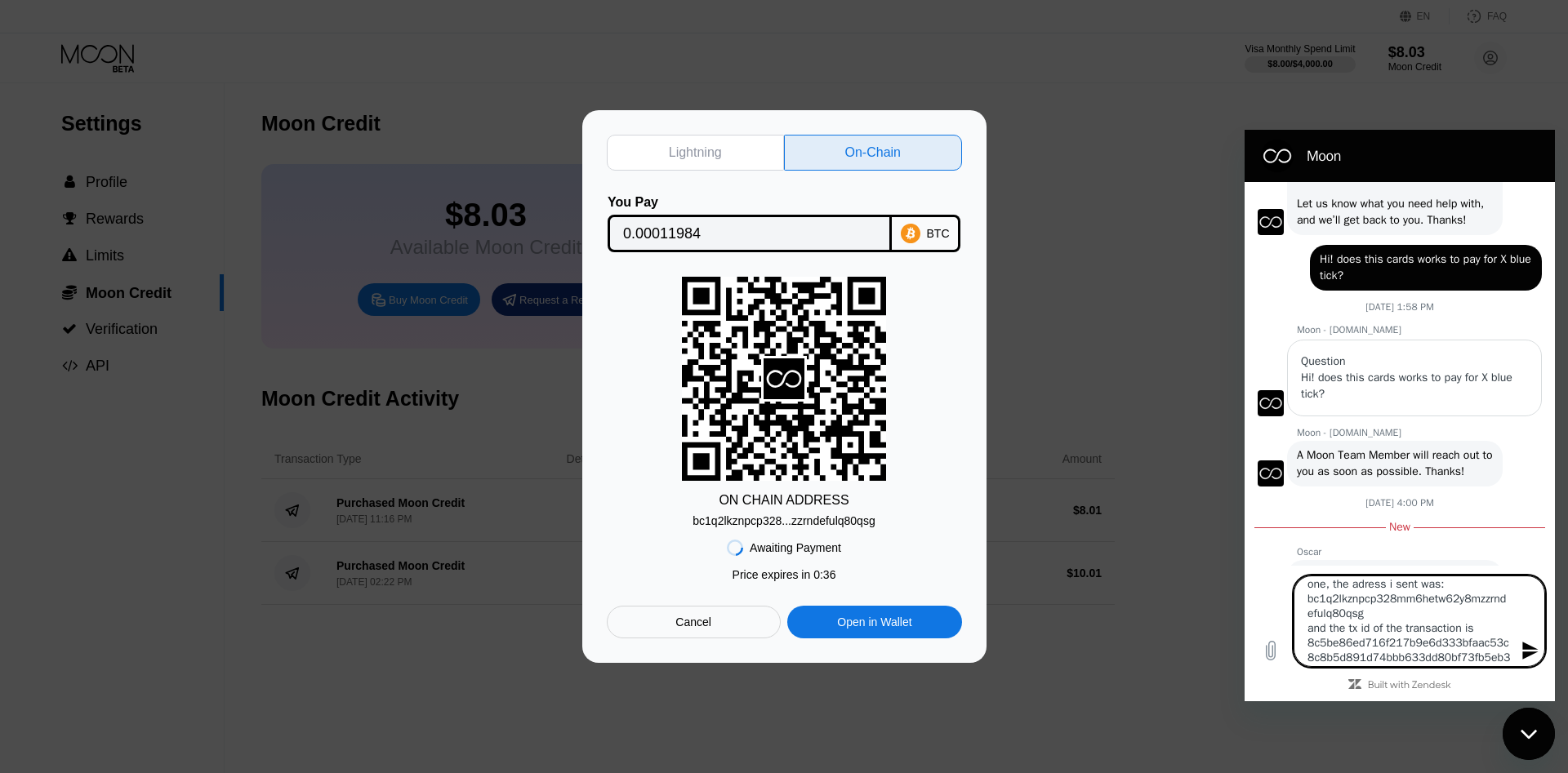 click on "Hey! i made a top up but the amount sented was a little bit than the invoice one, the adress i sent was: bc1q2lkznpcp328mm6hetw62y8mzzrndefulq80qsg
and the tx id of the transaction is 8c5be86ed716f217b9e6d333bfaac53c8c8b5d891d74bbb633dd80bf73fb5eb3" at bounding box center [1419, 621] 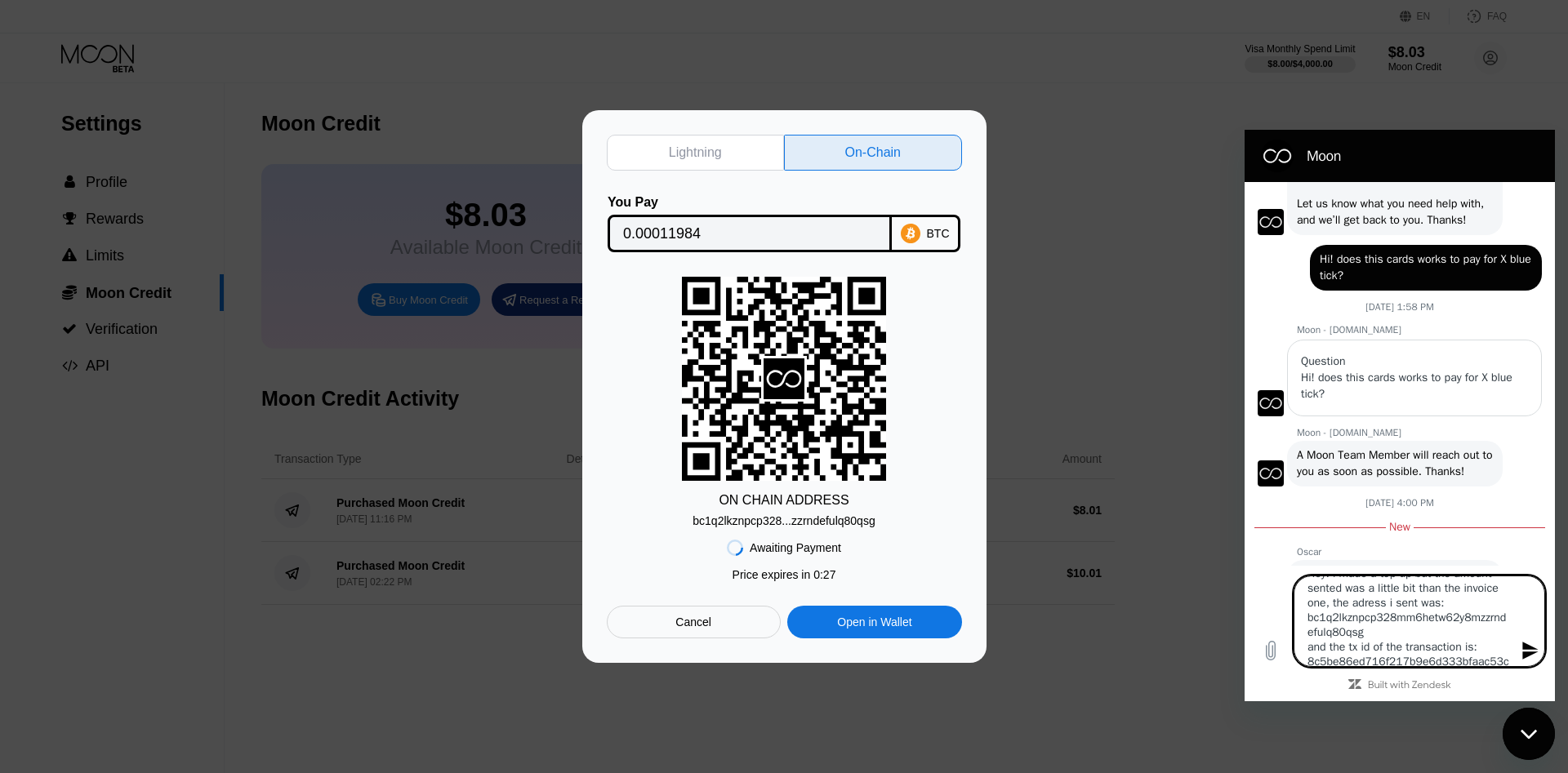 scroll, scrollTop: 0, scrollLeft: 0, axis: both 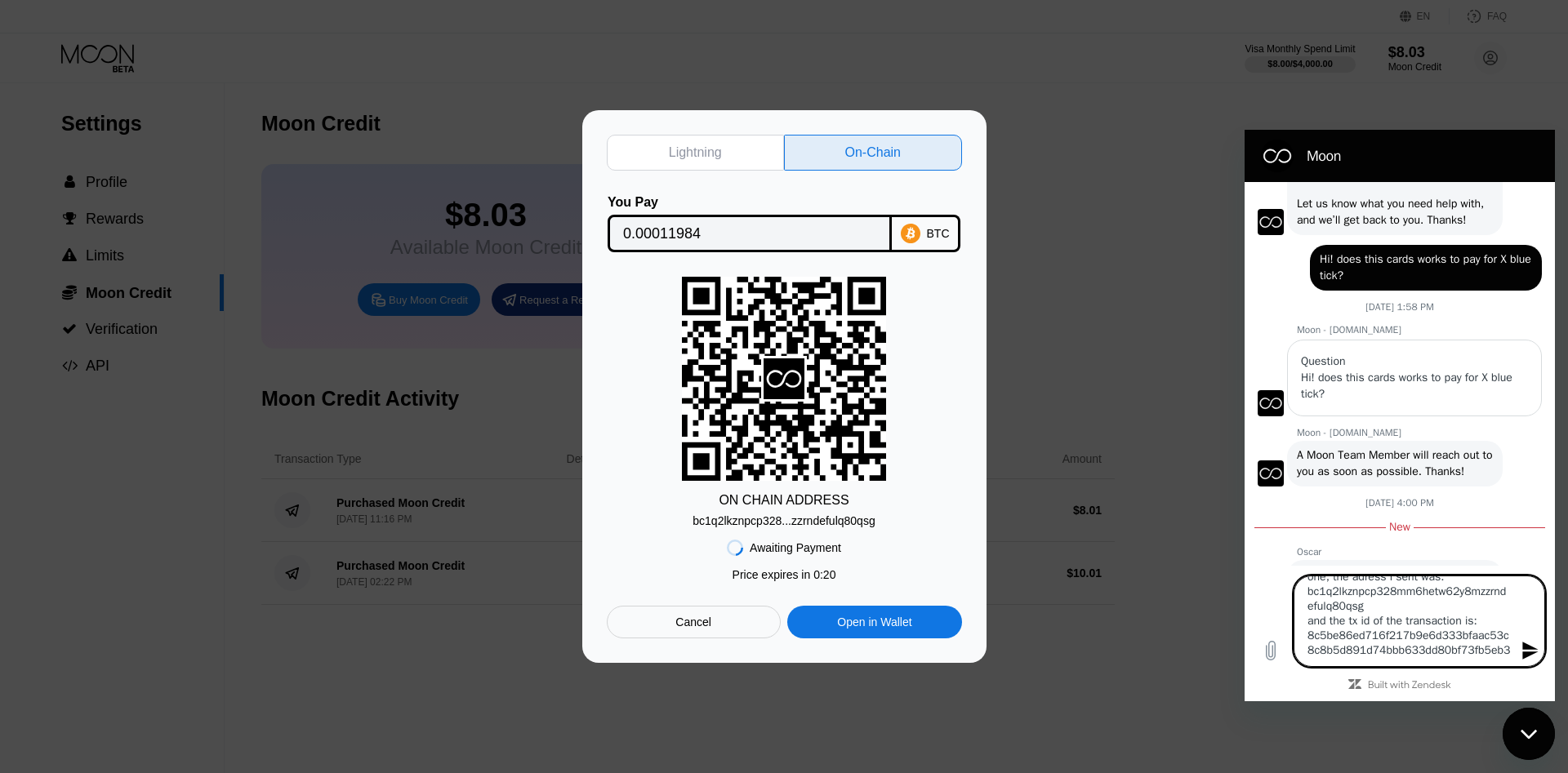 click on "Hey! i made a top up but the amount sented was a little bit than the invoice one, the adress i sent was: bc1q2lkznpcp328mm6hetw62y8mzzrndefulq80qsg
and the tx id of the transaction is: 8c5be86ed716f217b9e6d333bfaac53c8c8b5d891d74bbb633dd80bf73fb5eb3" at bounding box center [1419, 621] 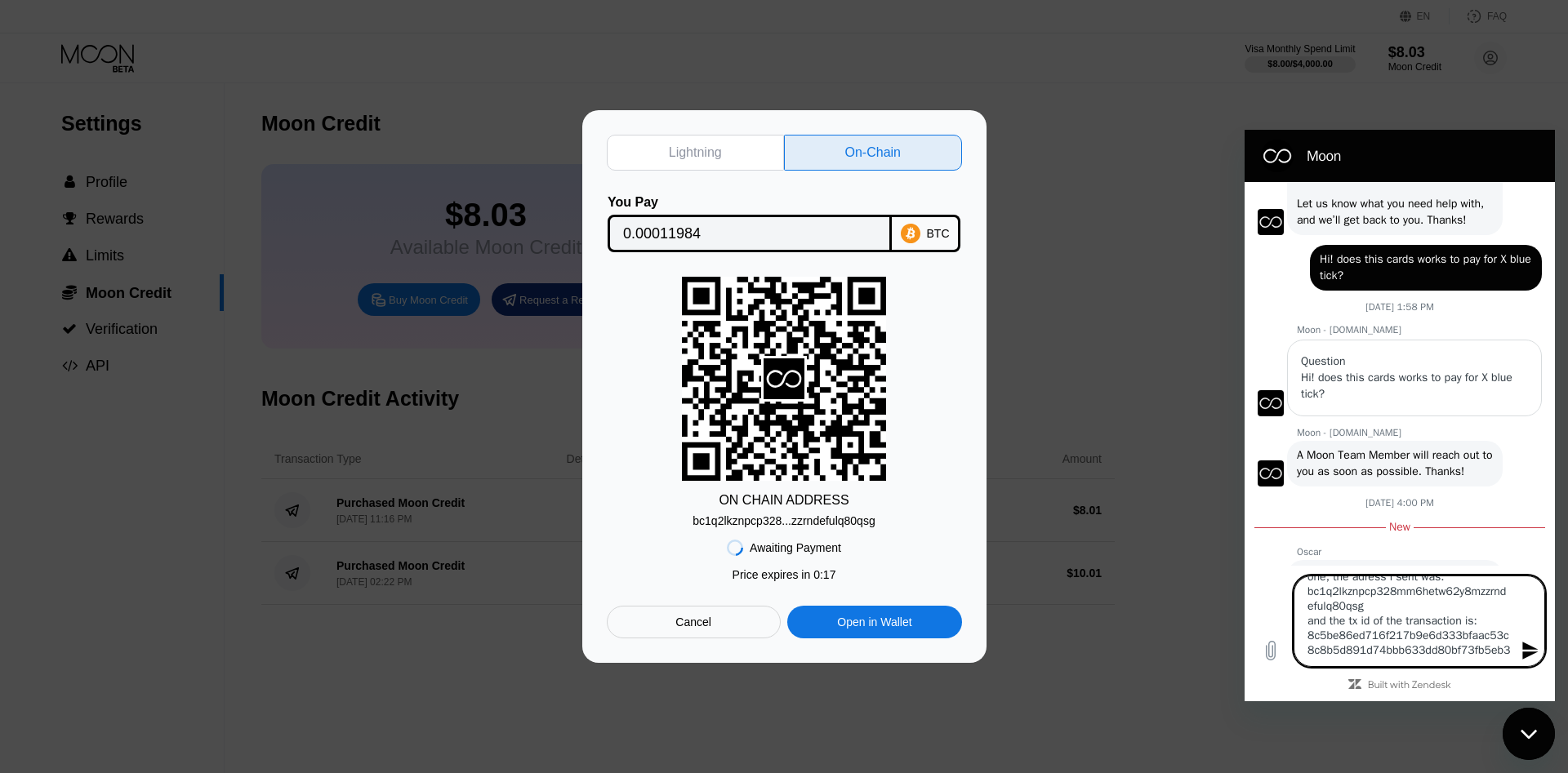 scroll, scrollTop: 59, scrollLeft: 0, axis: vertical 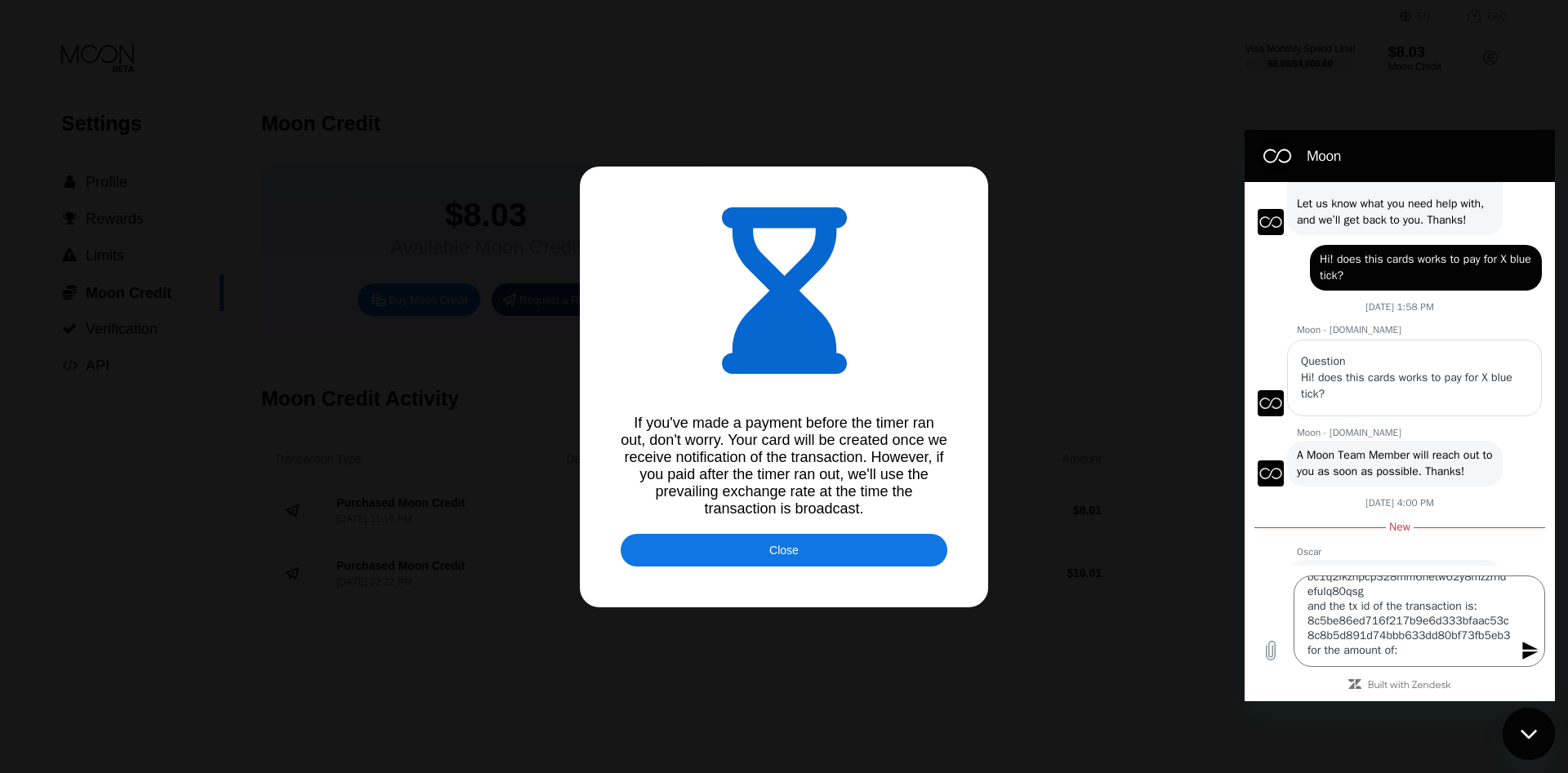 click on "Close" at bounding box center [784, 550] 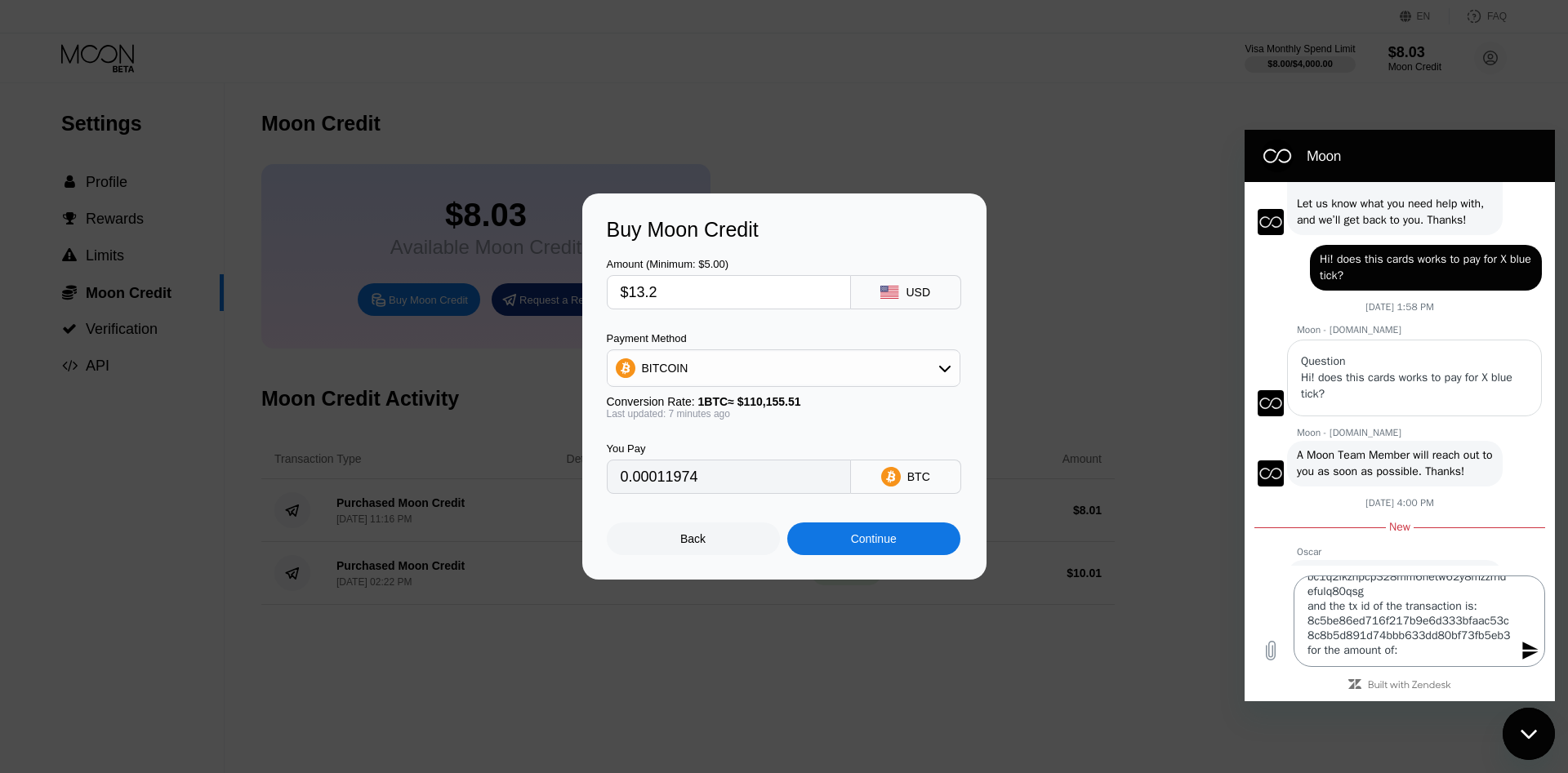 click on "Hey! i made a top up but the amount sented was a little bit than the invoice one, the adress i sent was: bc1q2lkznpcp328mm6hetw62y8mzzrndefulq80qsg
and the tx id of the transaction is: 8c5be86ed716f217b9e6d333bfaac53c8c8b5d891d74bbb633dd80bf73fb5eb3
for the amount of:" at bounding box center [1419, 621] 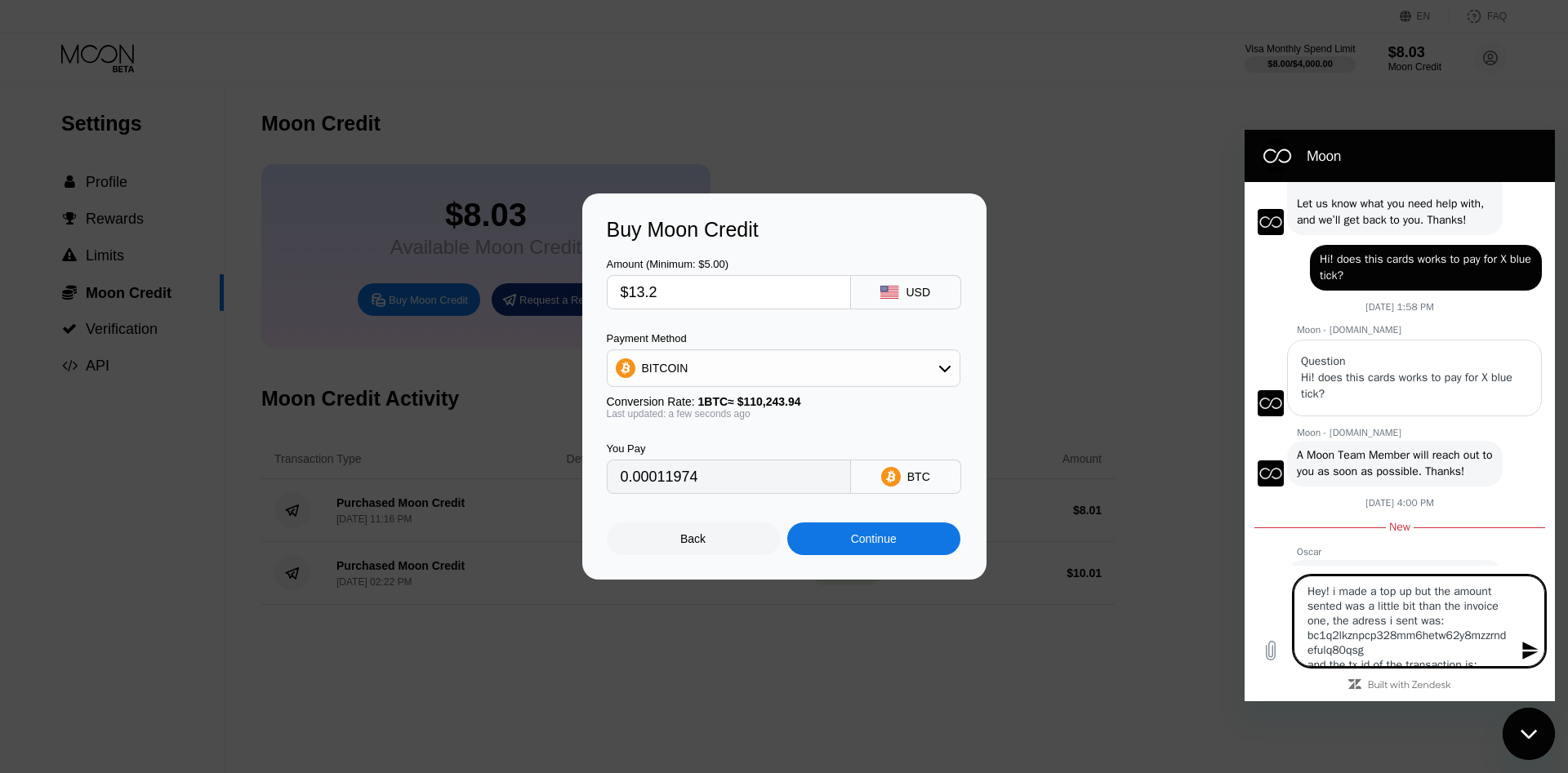scroll, scrollTop: 59, scrollLeft: 0, axis: vertical 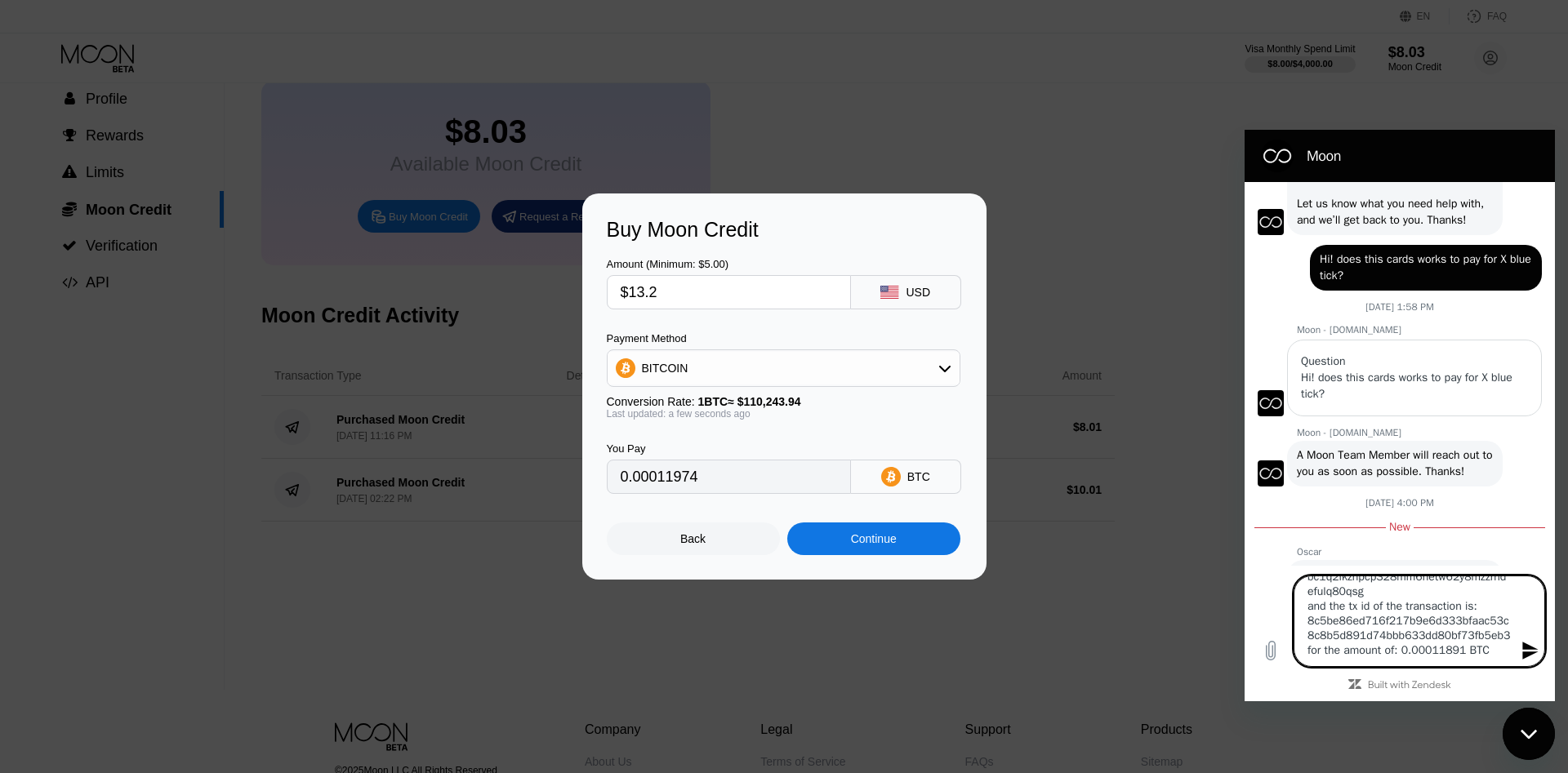 click 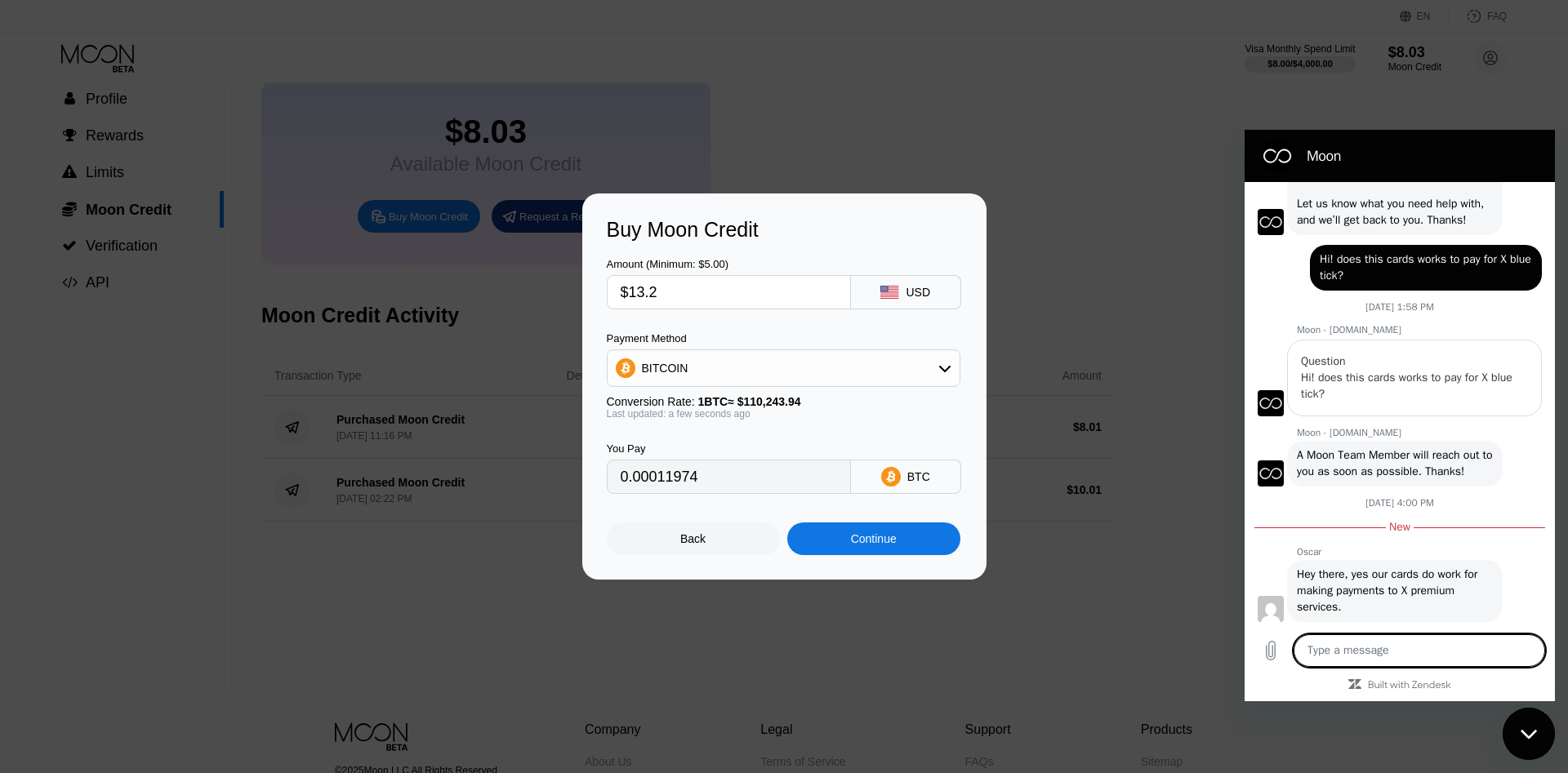 scroll, scrollTop: 0, scrollLeft: 0, axis: both 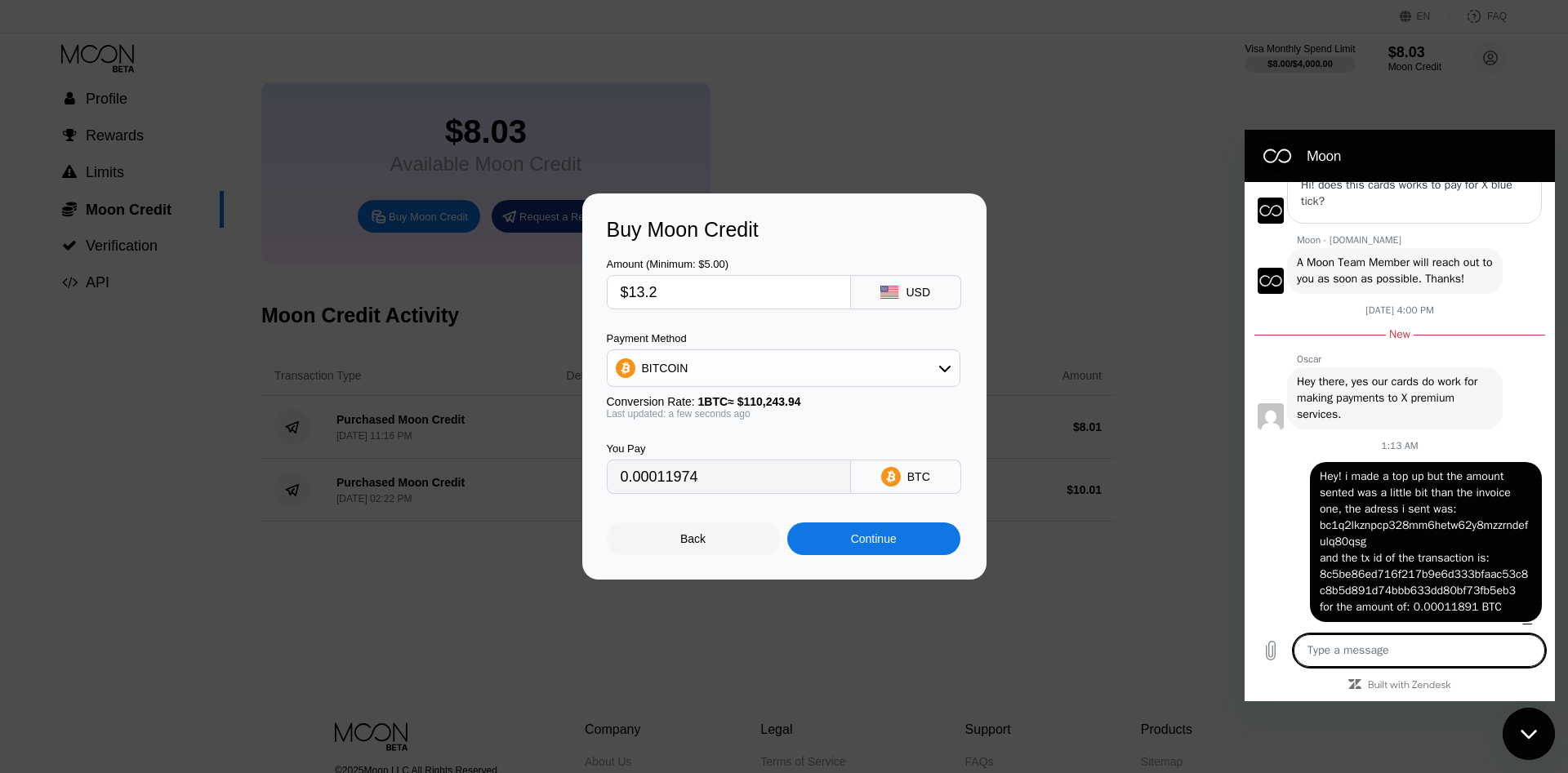click at bounding box center [1419, 651] 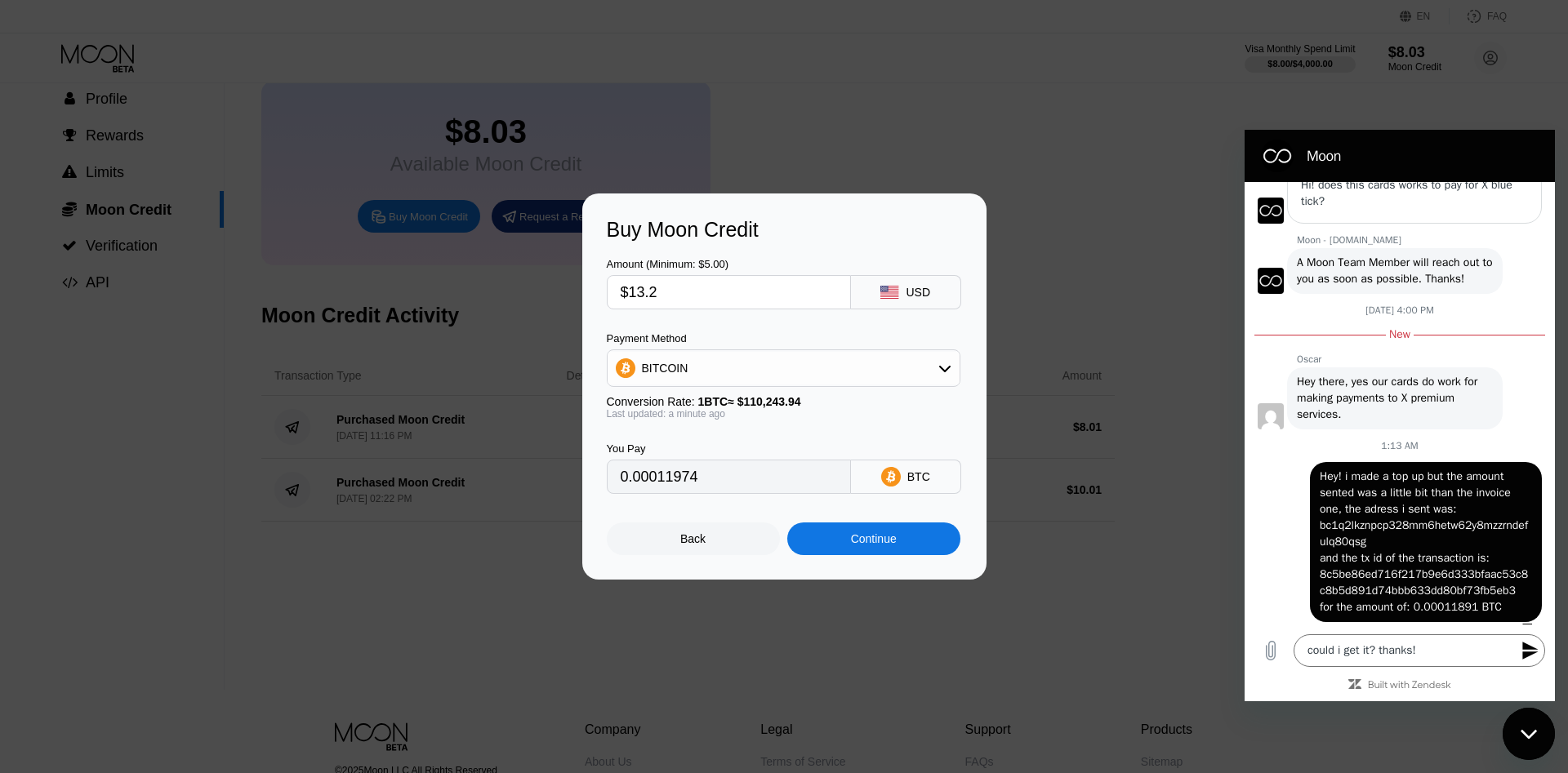 click 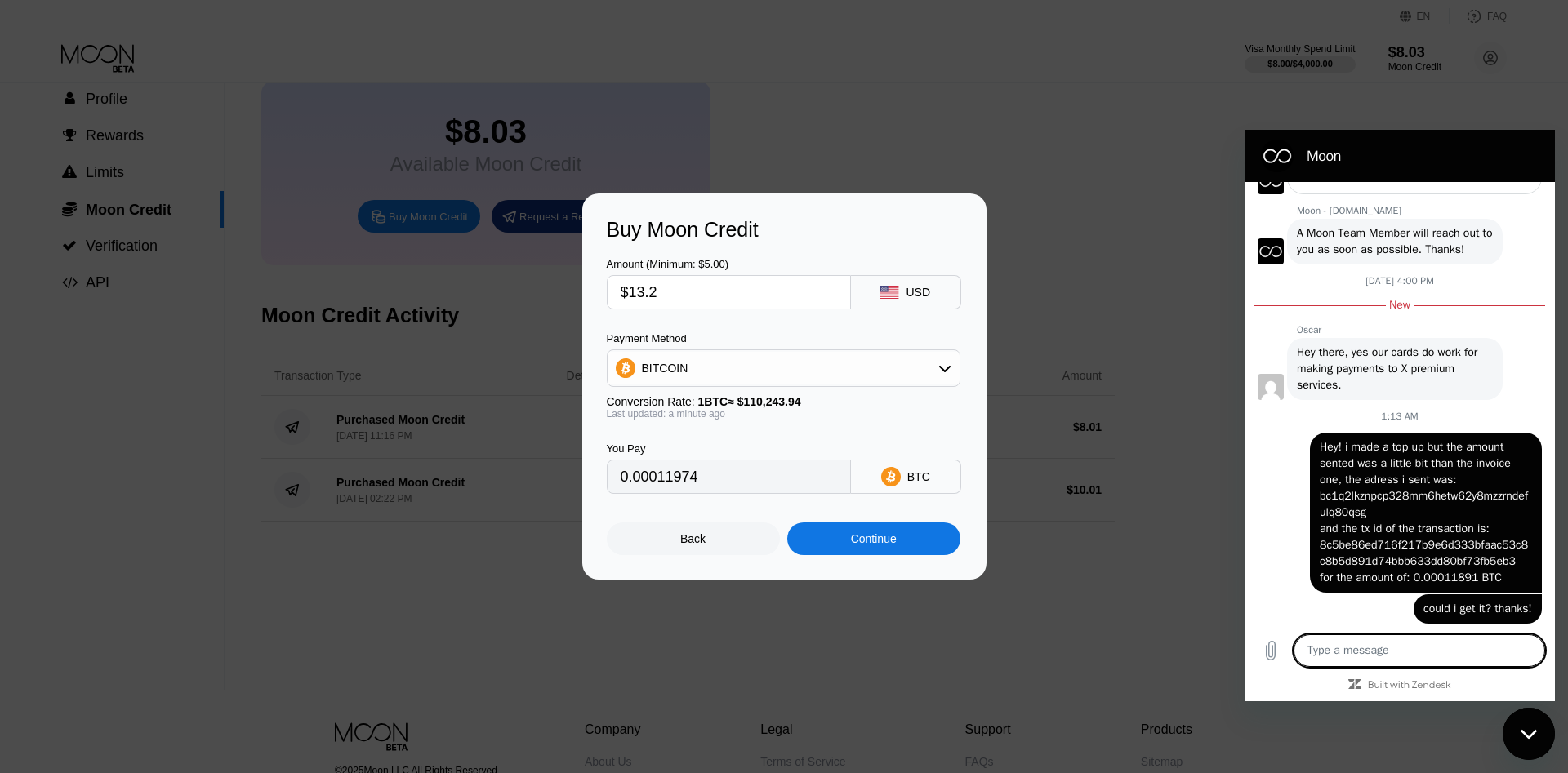 scroll, scrollTop: 296, scrollLeft: 0, axis: vertical 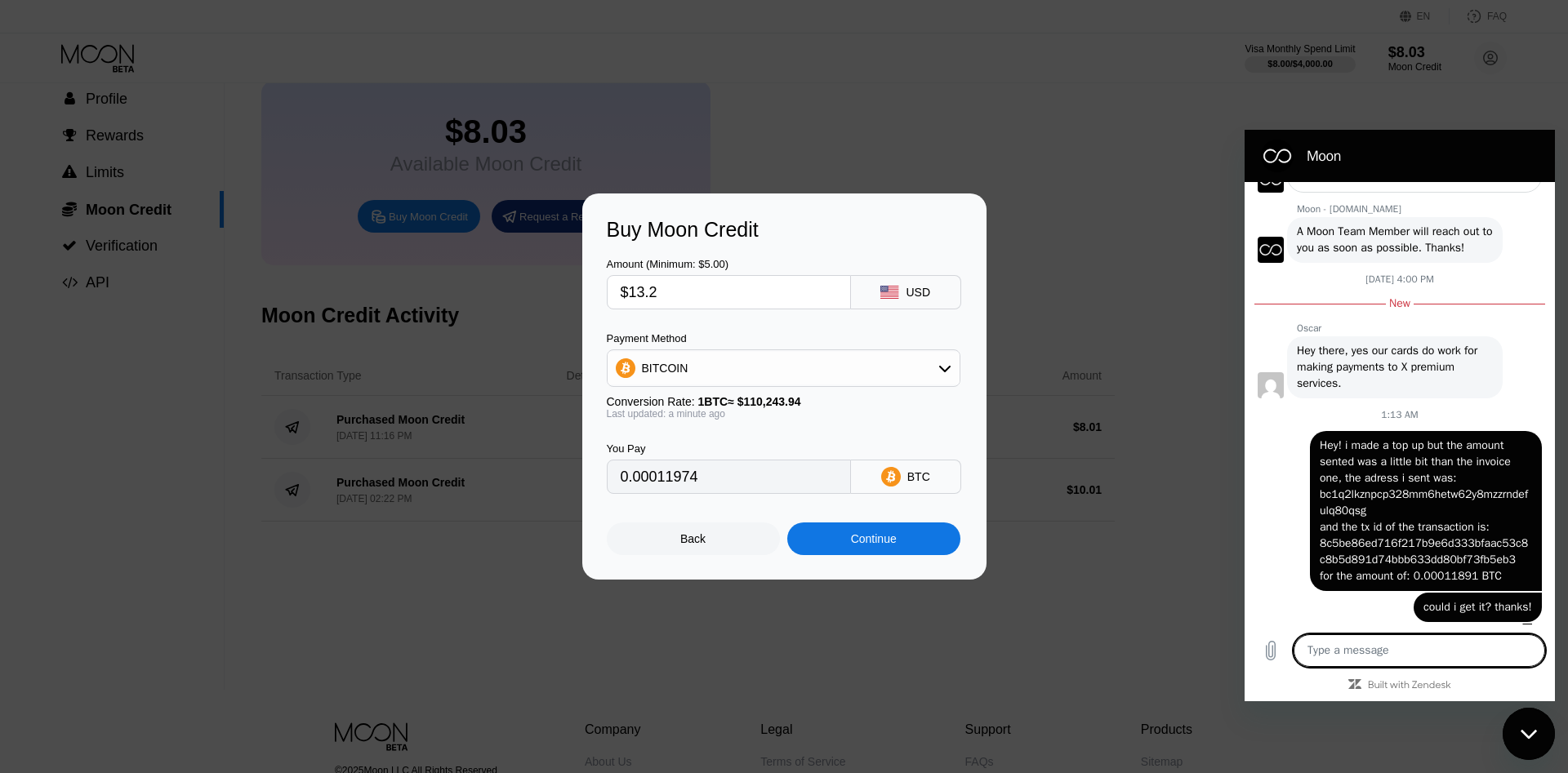 click at bounding box center [1529, 734] 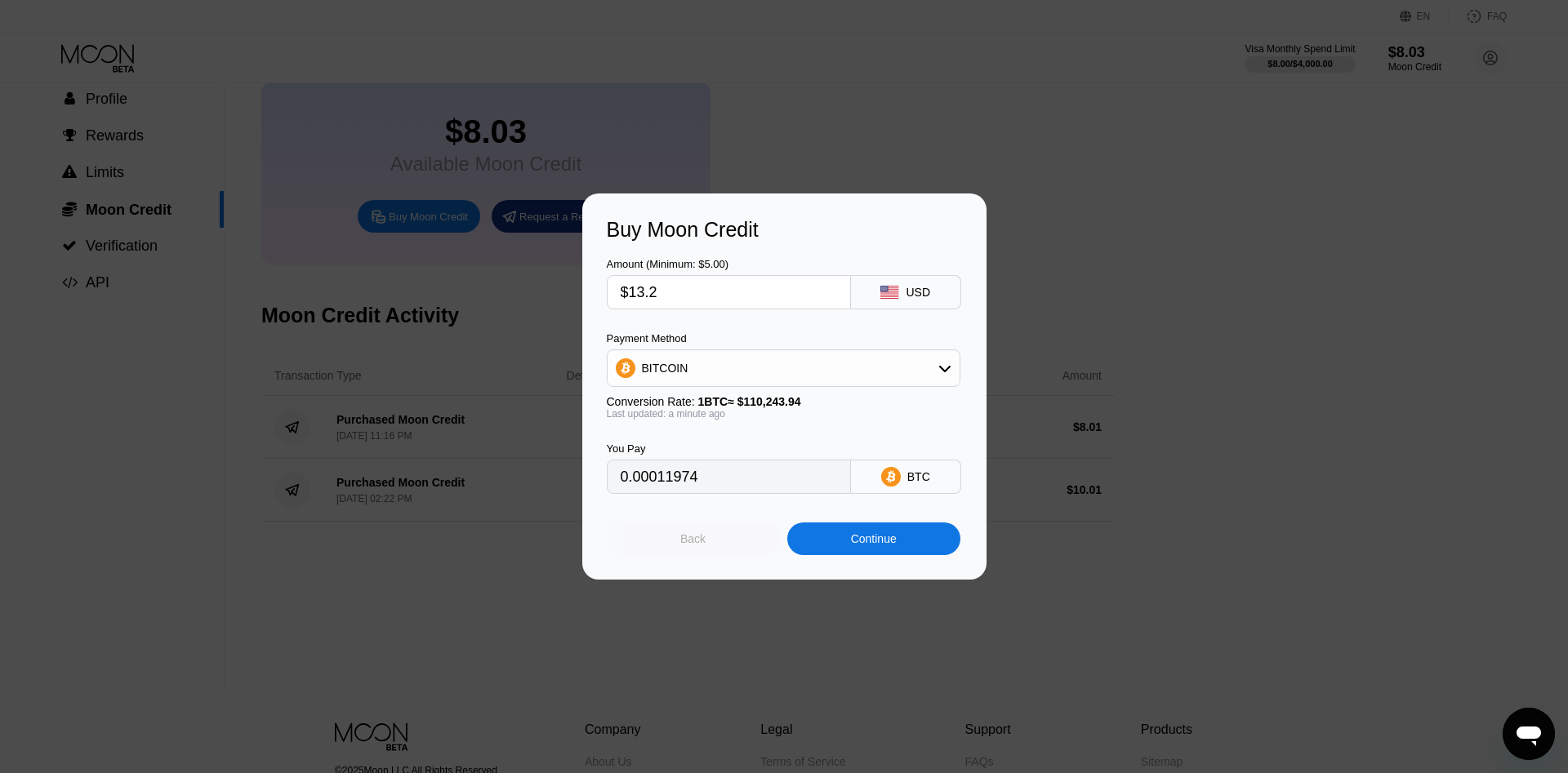click on "Back" at bounding box center (693, 539) 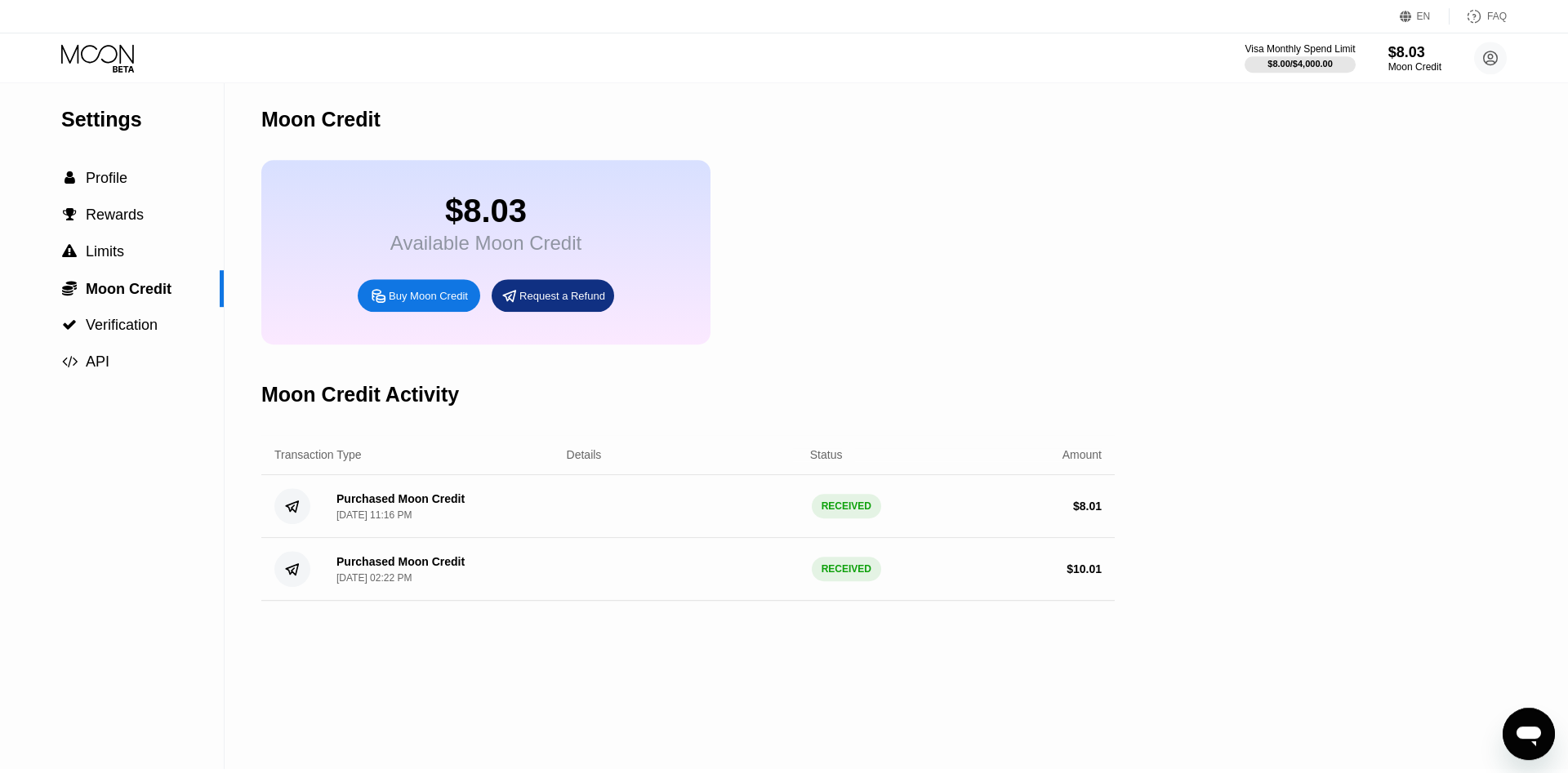 scroll, scrollTop: 0, scrollLeft: 0, axis: both 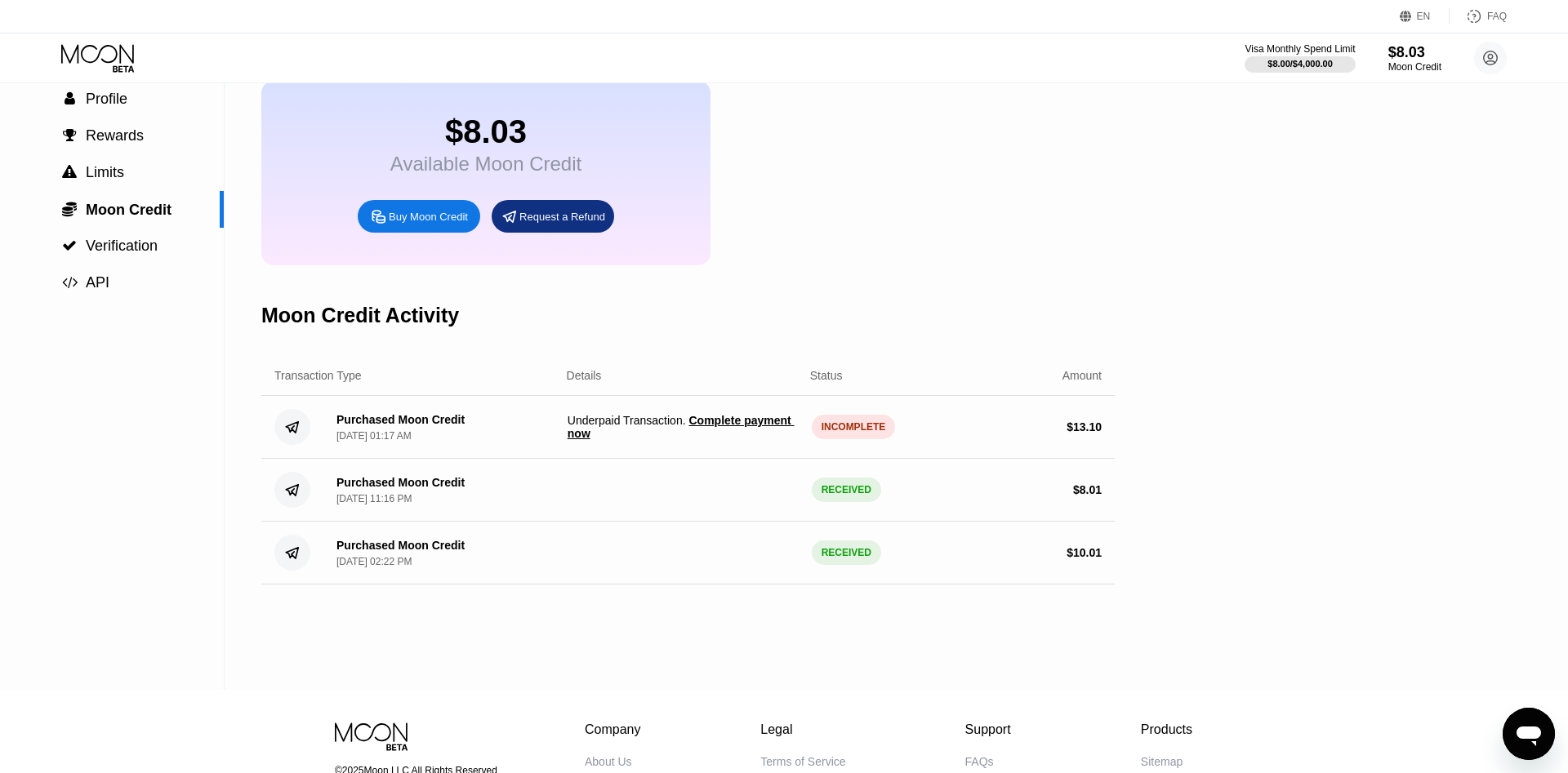 click on "Complete payment now" at bounding box center (681, 427) 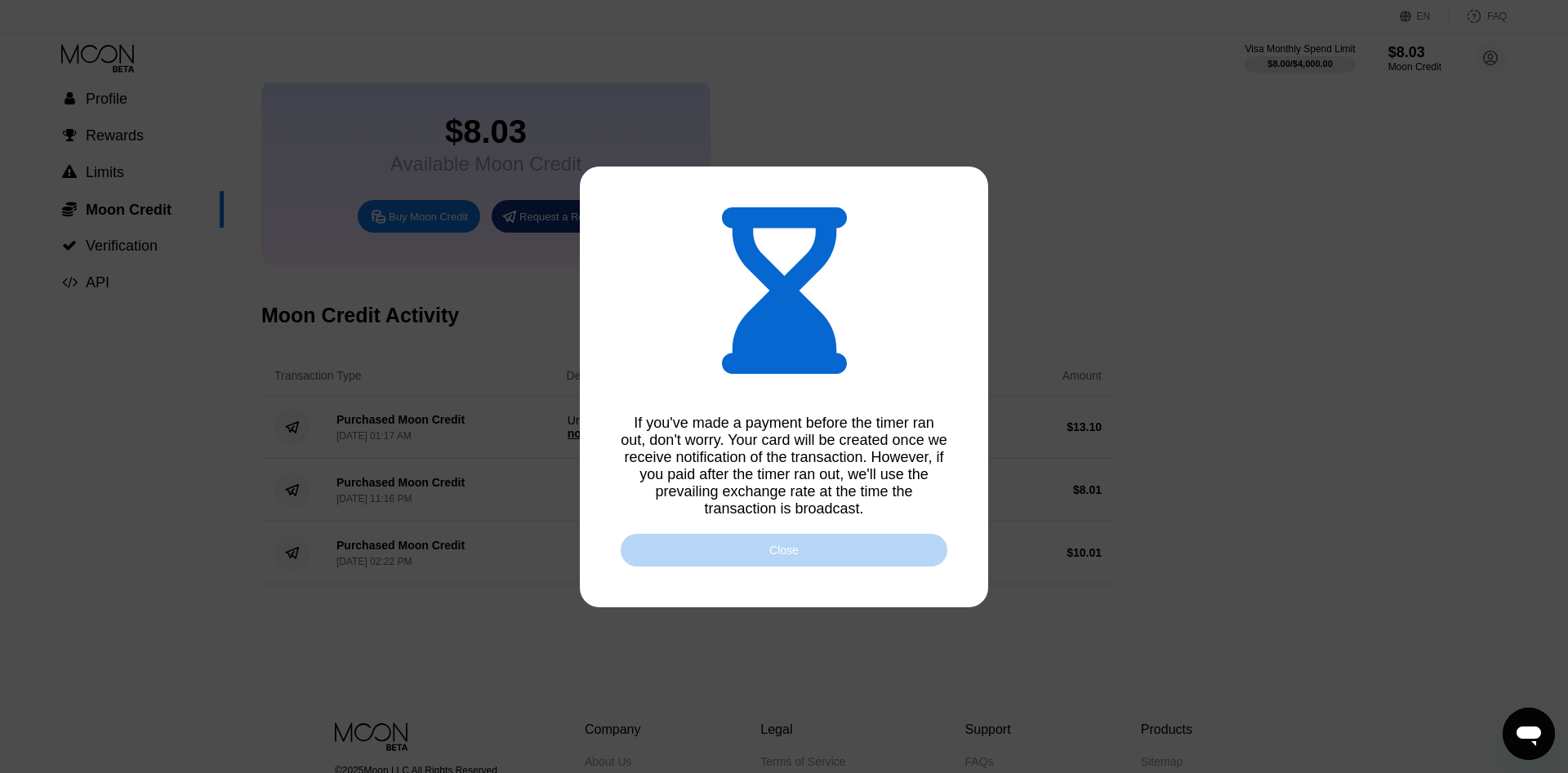 click on "Close" at bounding box center (784, 550) 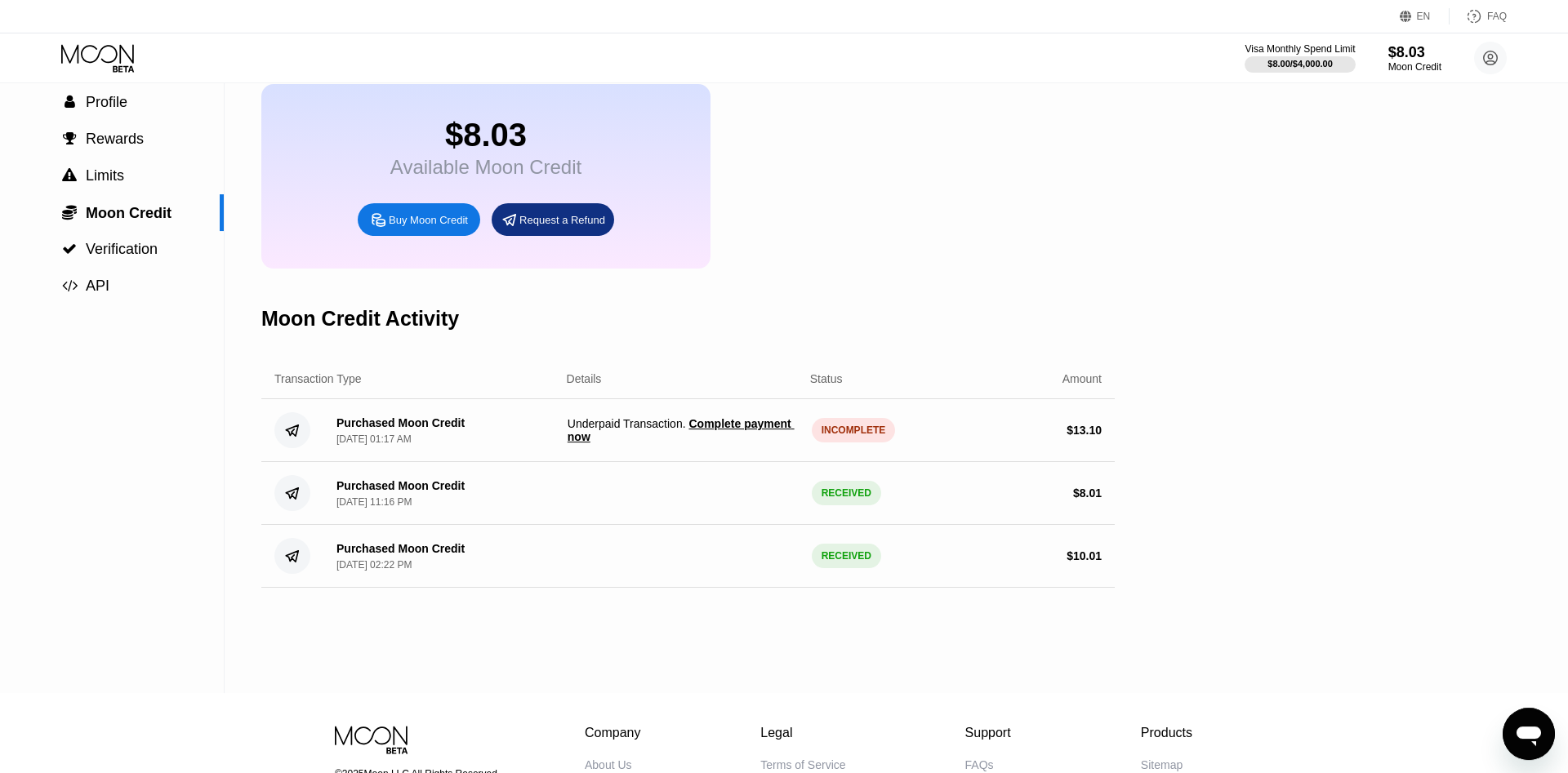 scroll, scrollTop: 83, scrollLeft: 0, axis: vertical 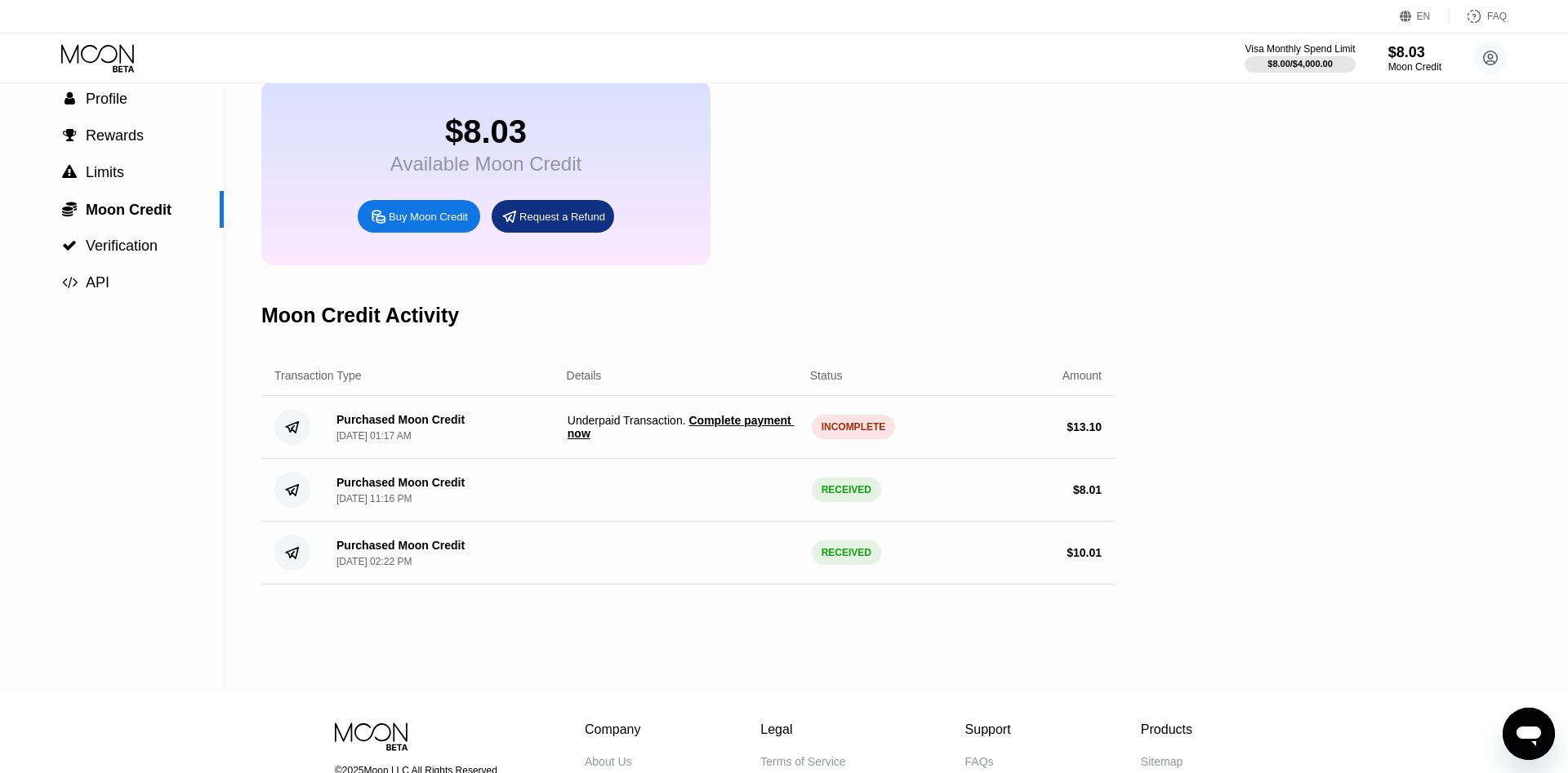 click on "Complete payment now" at bounding box center [681, 427] 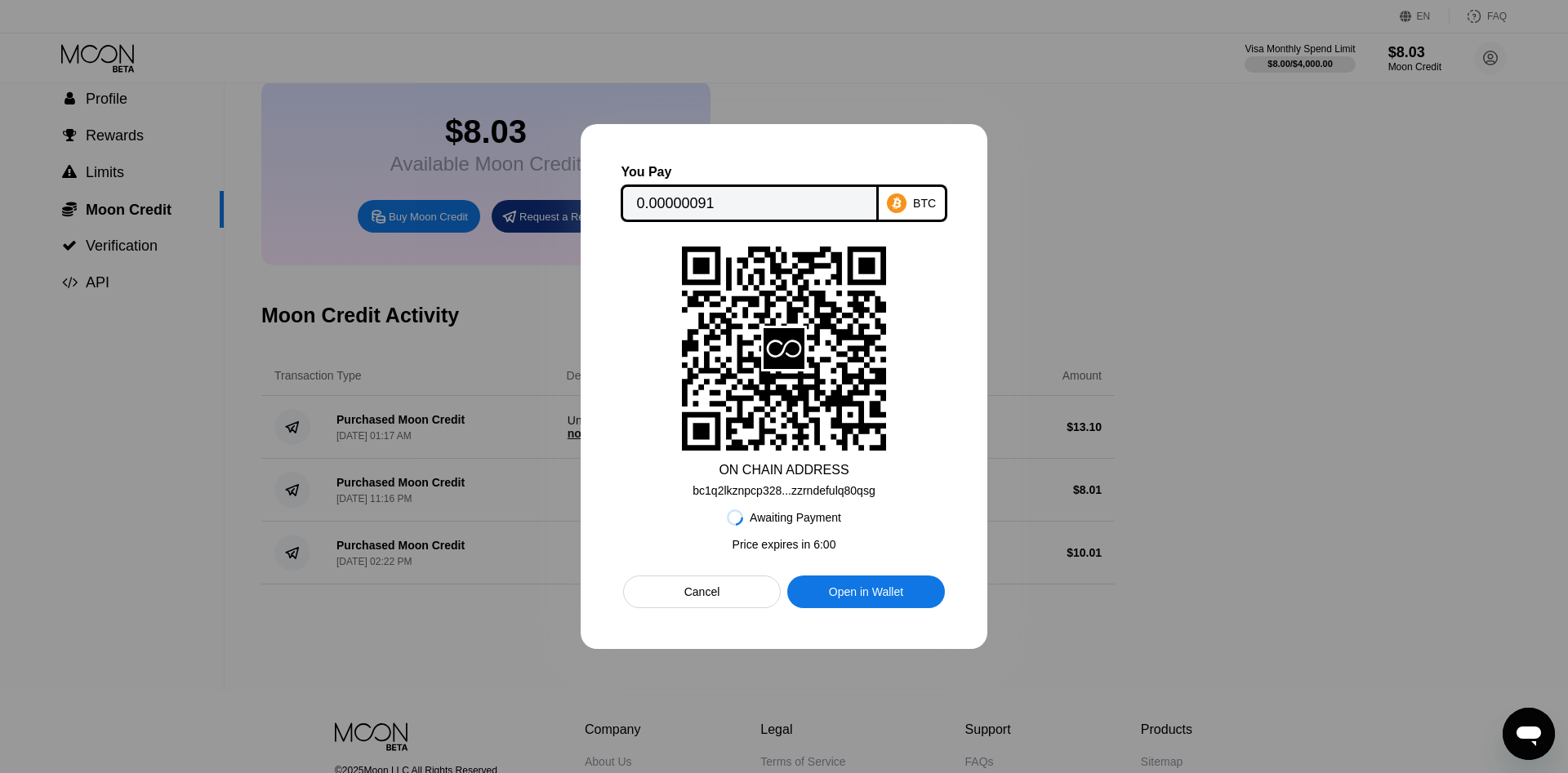 click at bounding box center (784, 386) 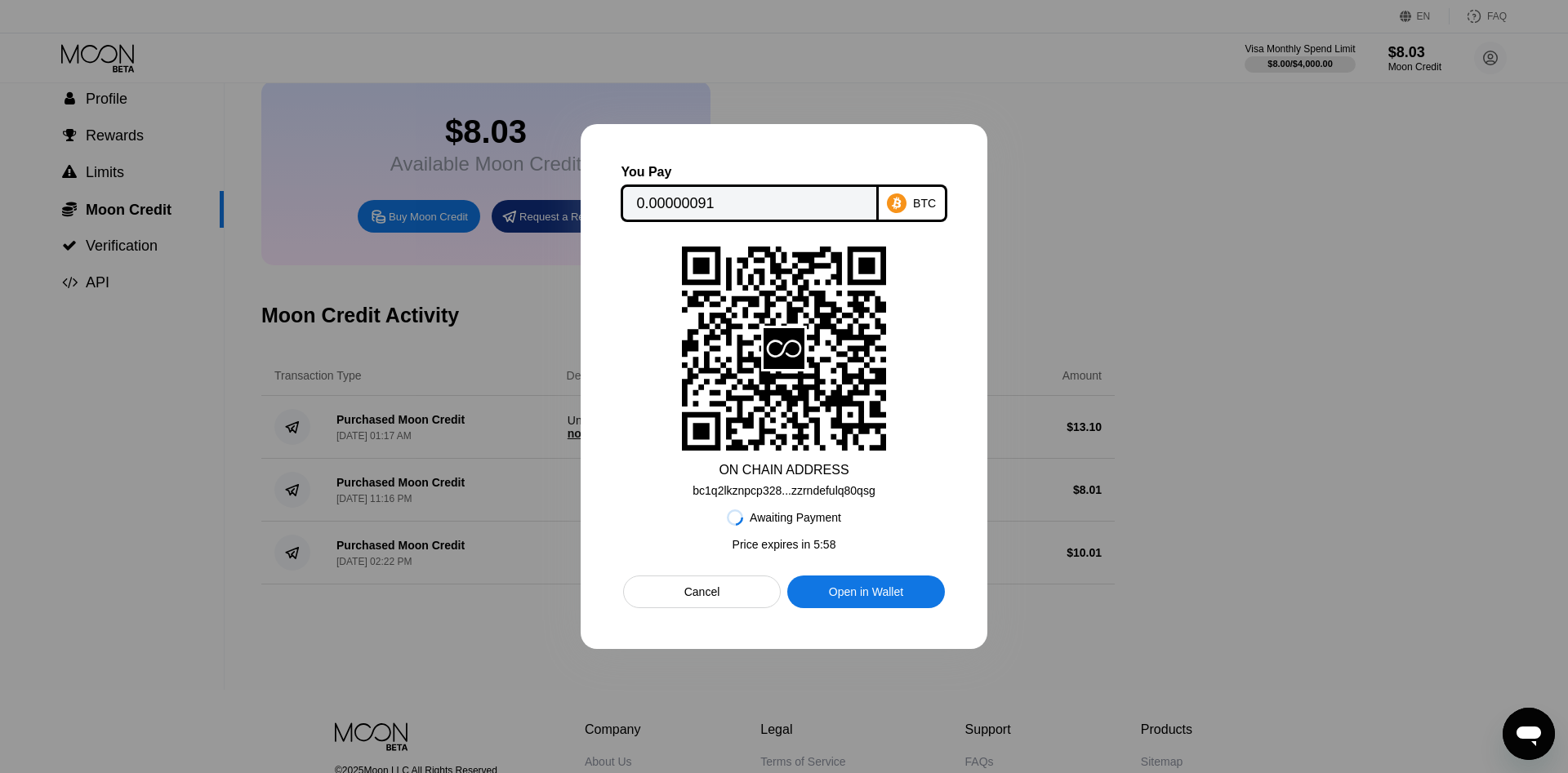 click on "Cancel" at bounding box center (702, 592) 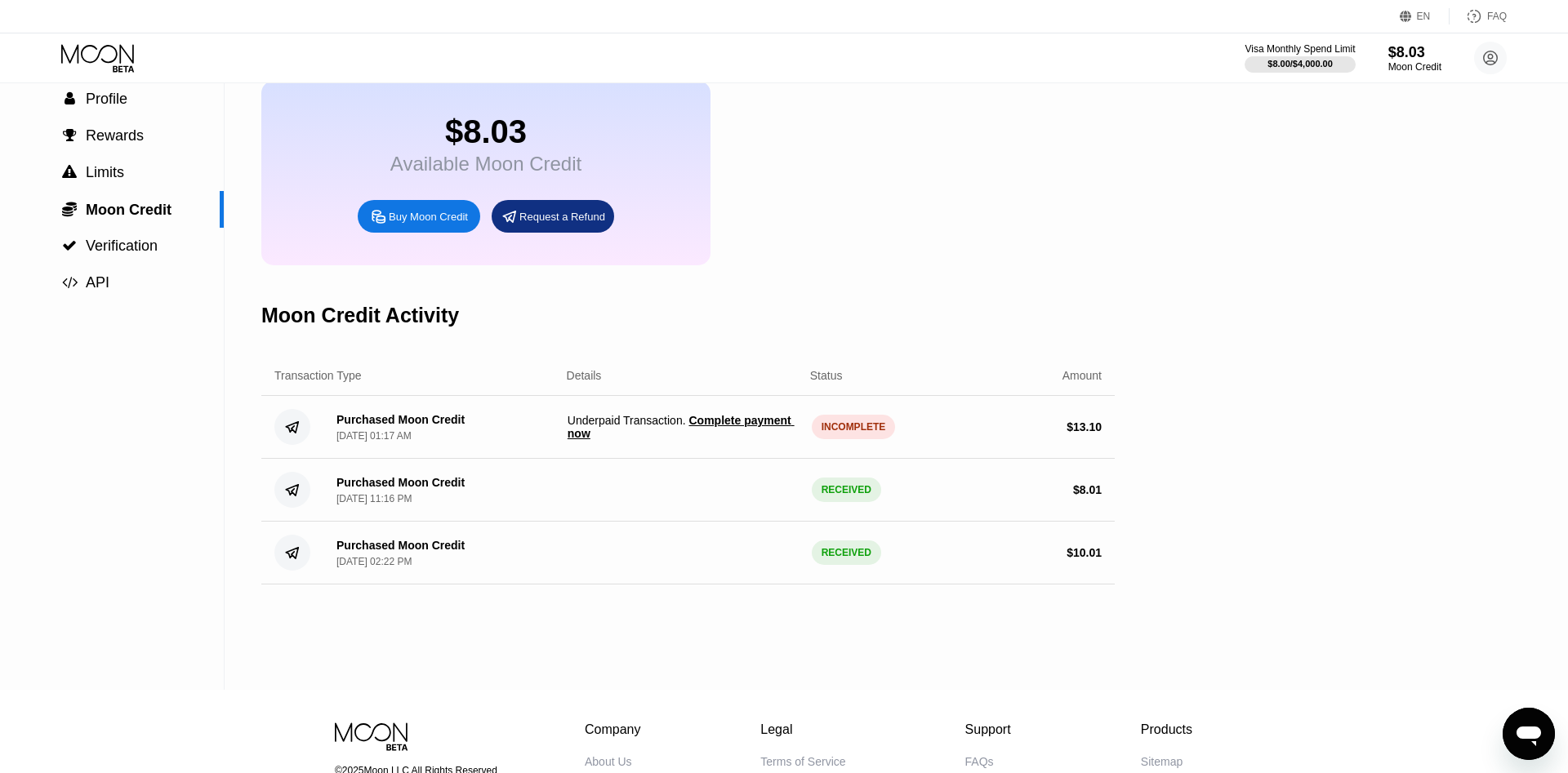drag, startPoint x: 823, startPoint y: 180, endPoint x: 819, endPoint y: 193, distance: 13.601471 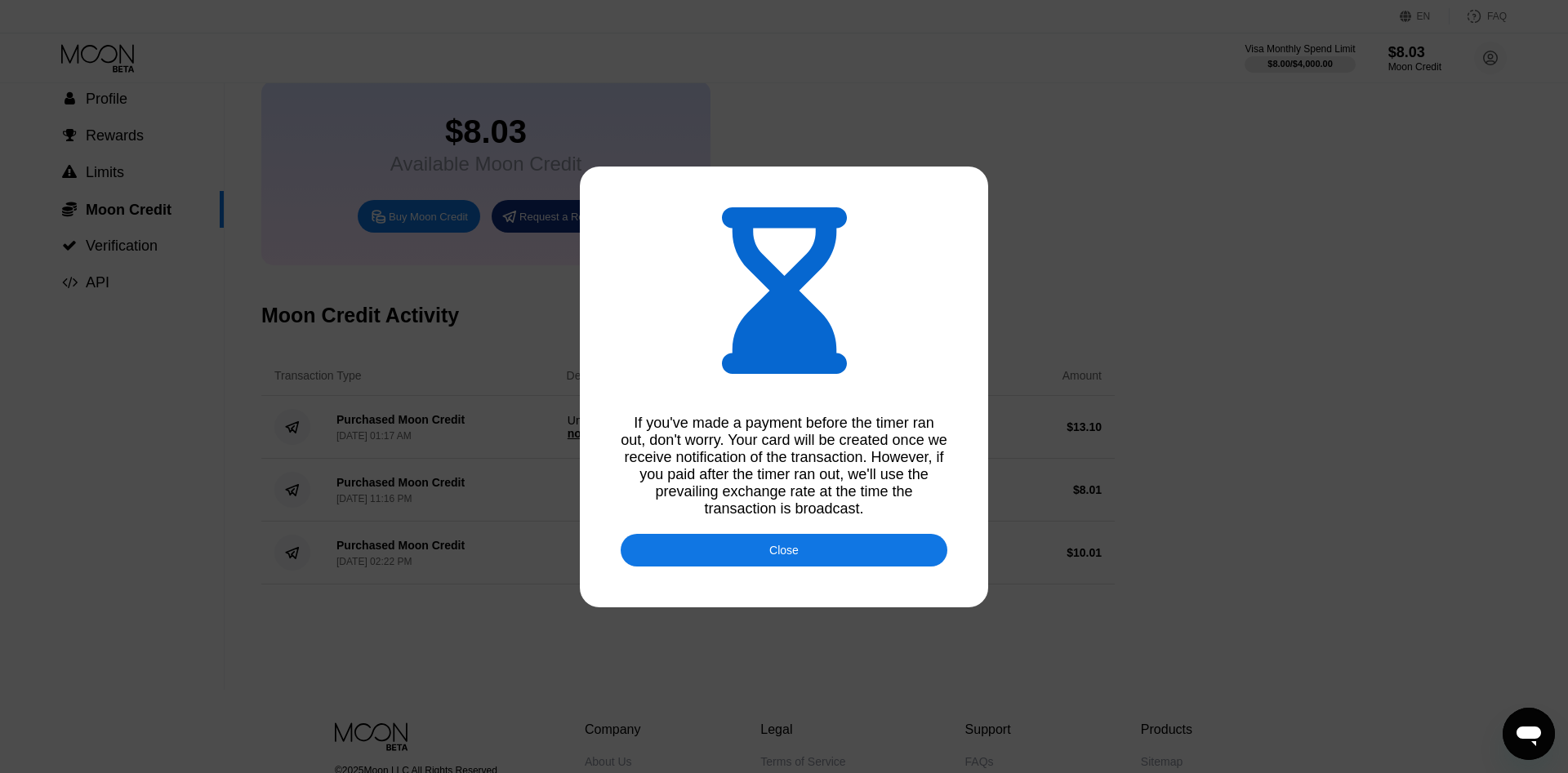 click on "Close" at bounding box center [784, 550] 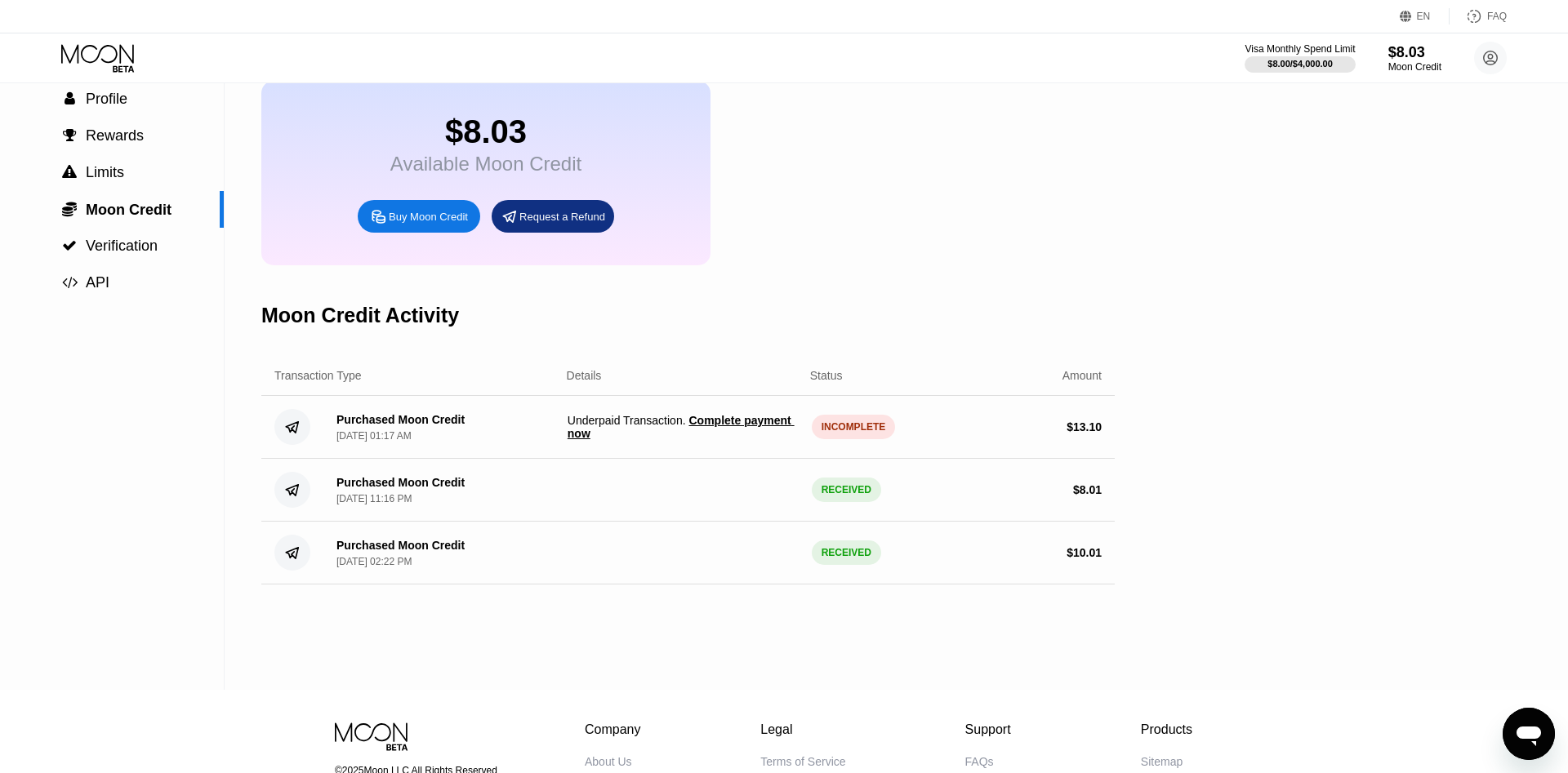 click on "Complete payment now" at bounding box center [681, 427] 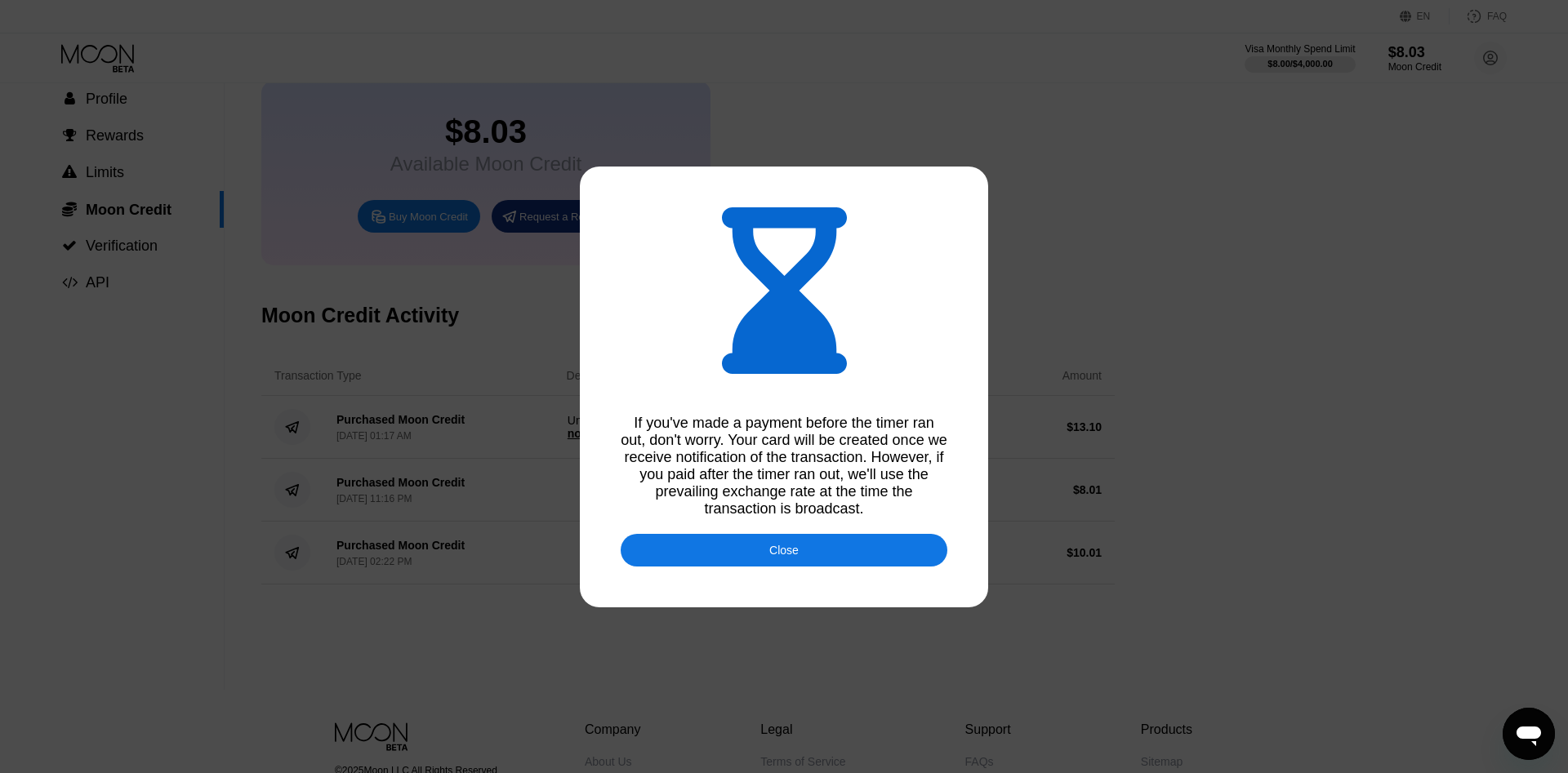 click on "Close" at bounding box center [784, 550] 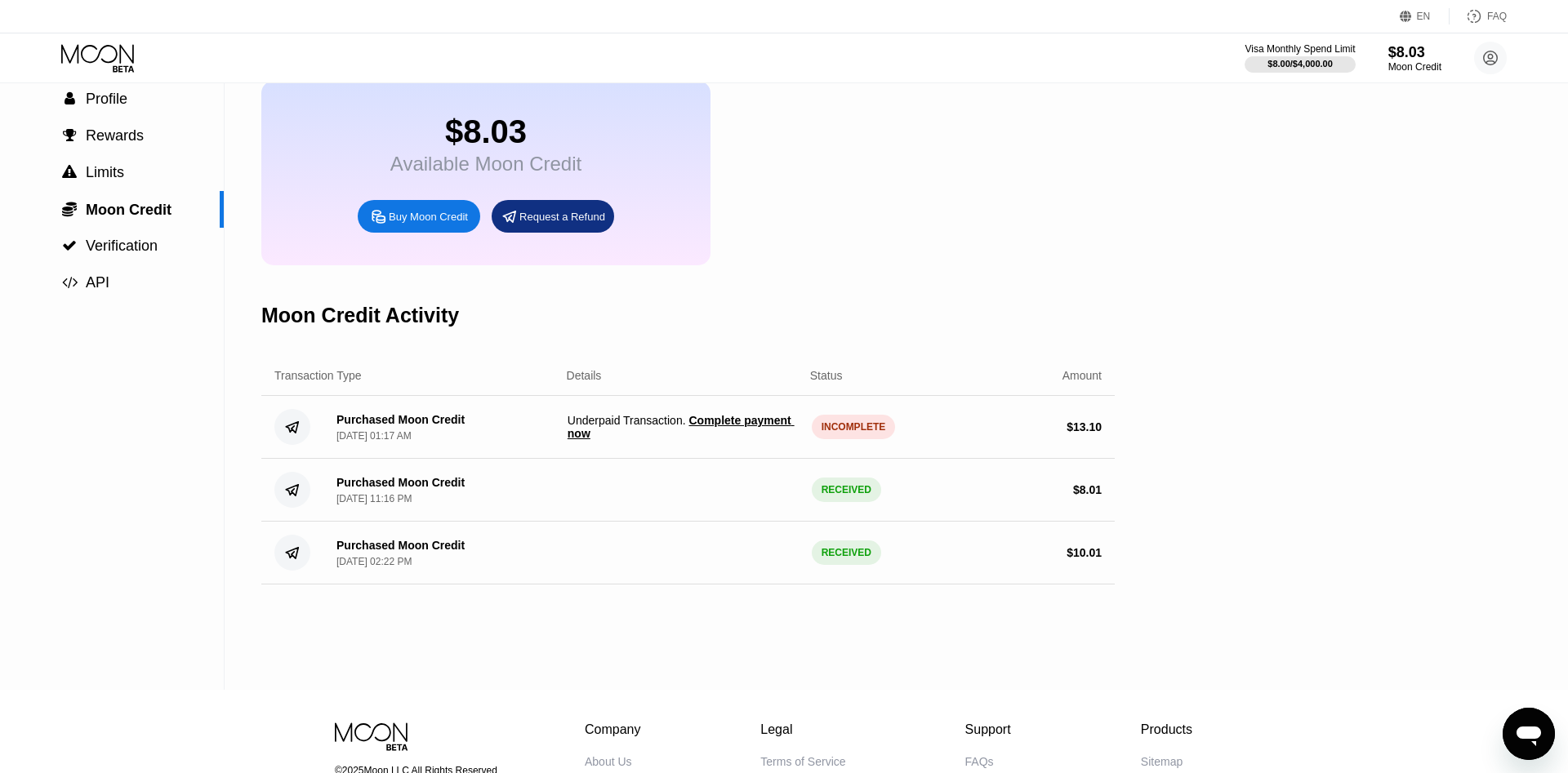 click on "Complete payment now" at bounding box center (681, 427) 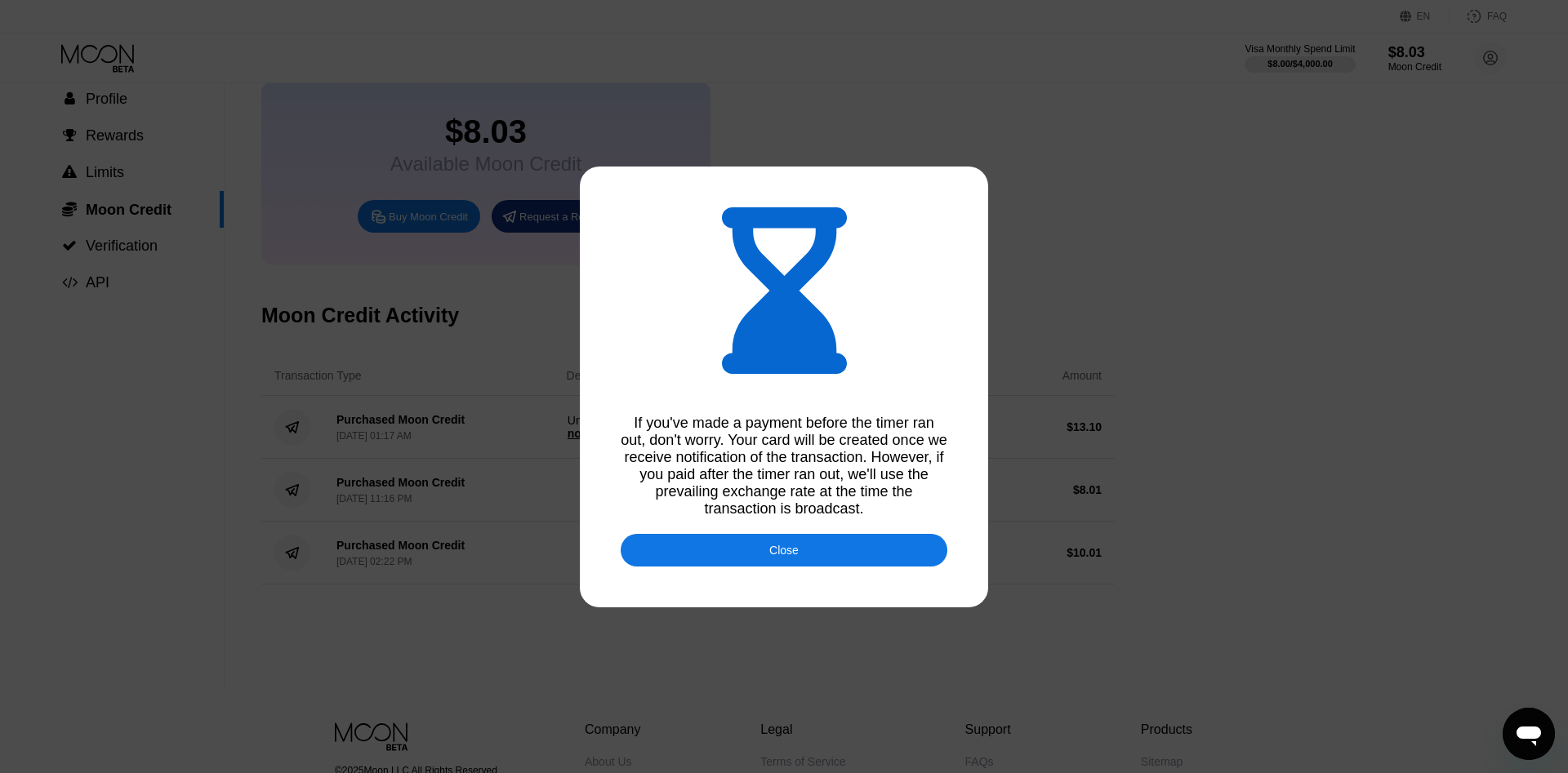 click at bounding box center [784, 386] 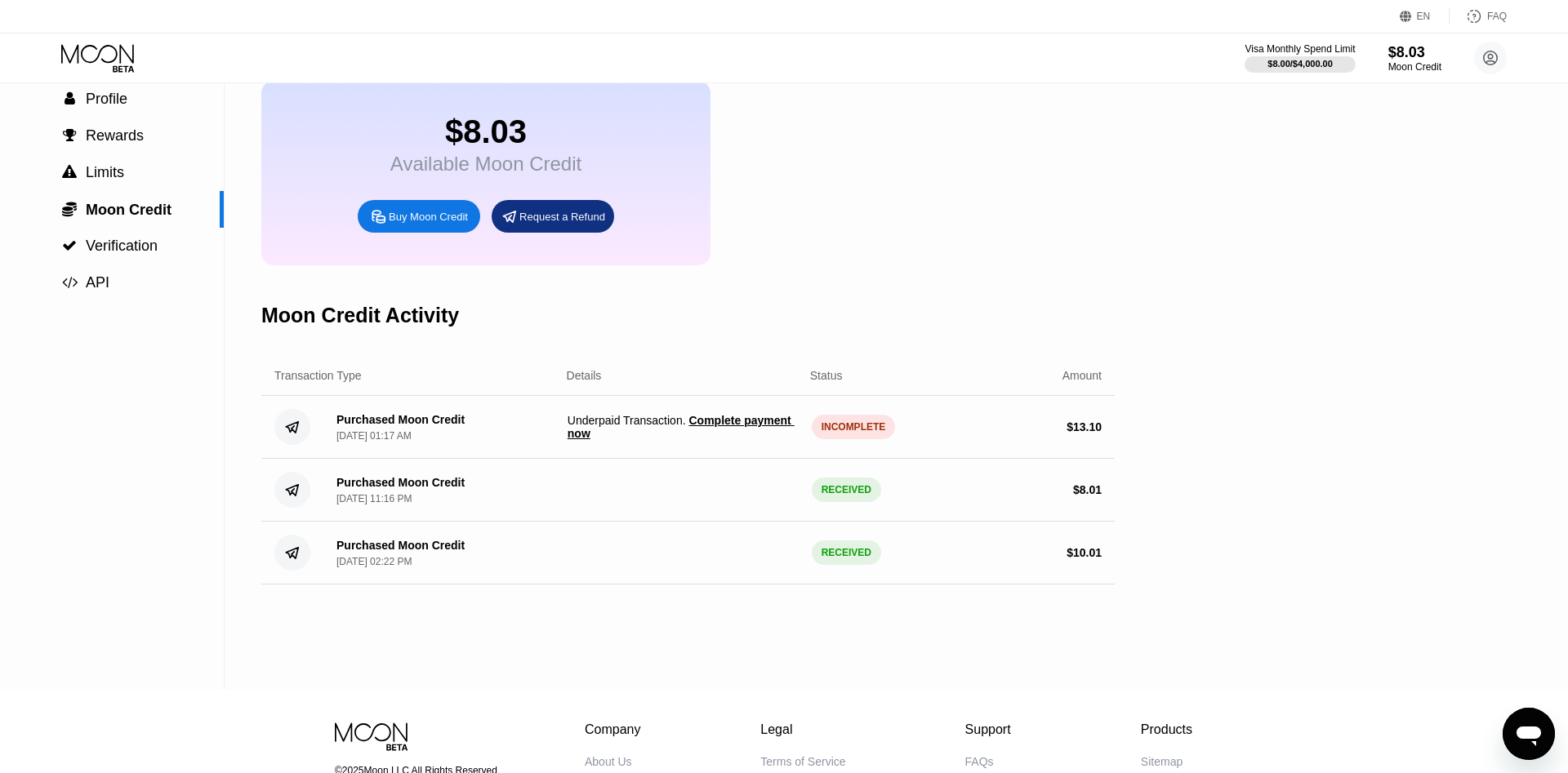 click on "Complete payment now" at bounding box center [681, 427] 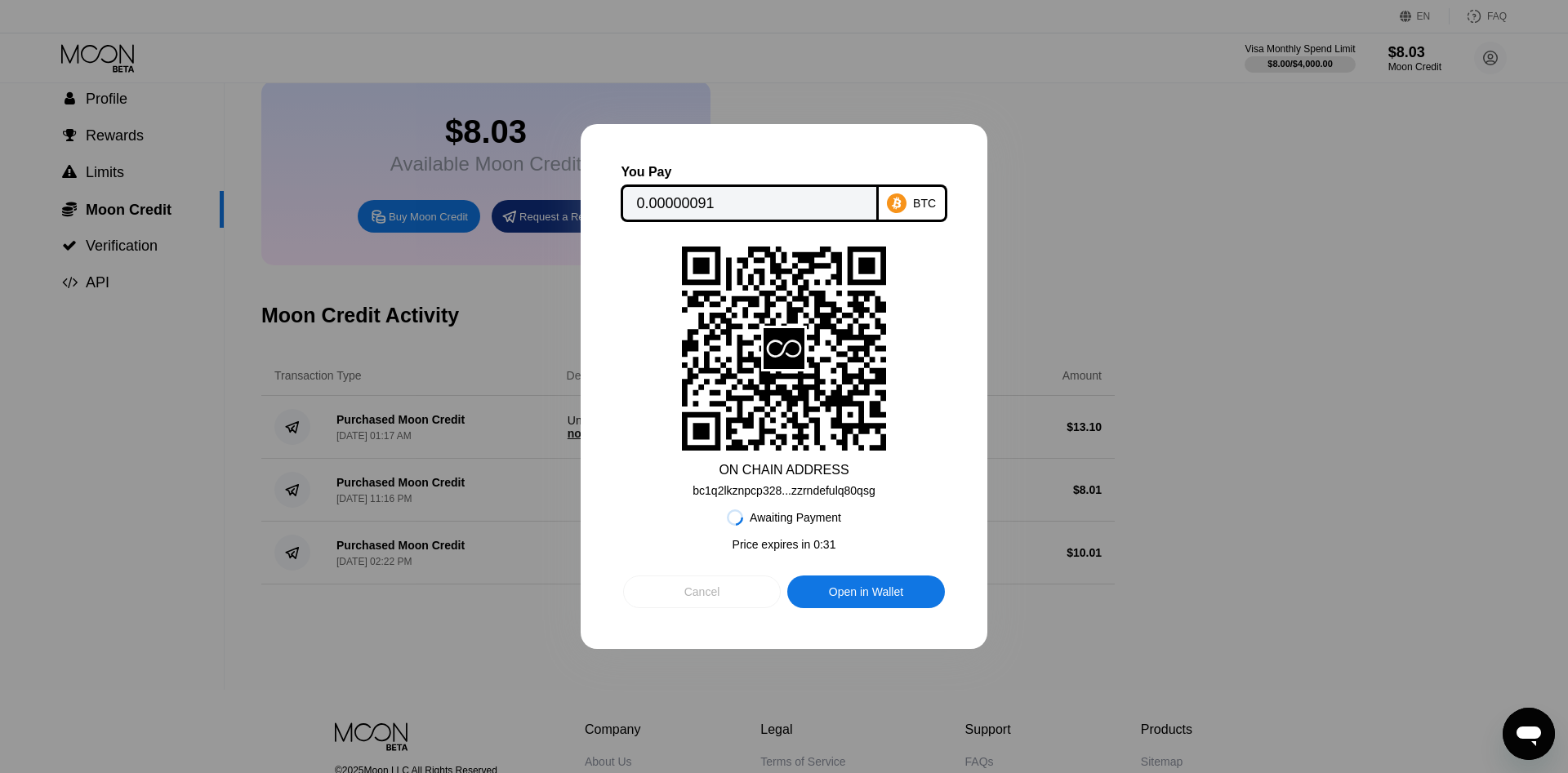 click on "Cancel" at bounding box center [702, 592] 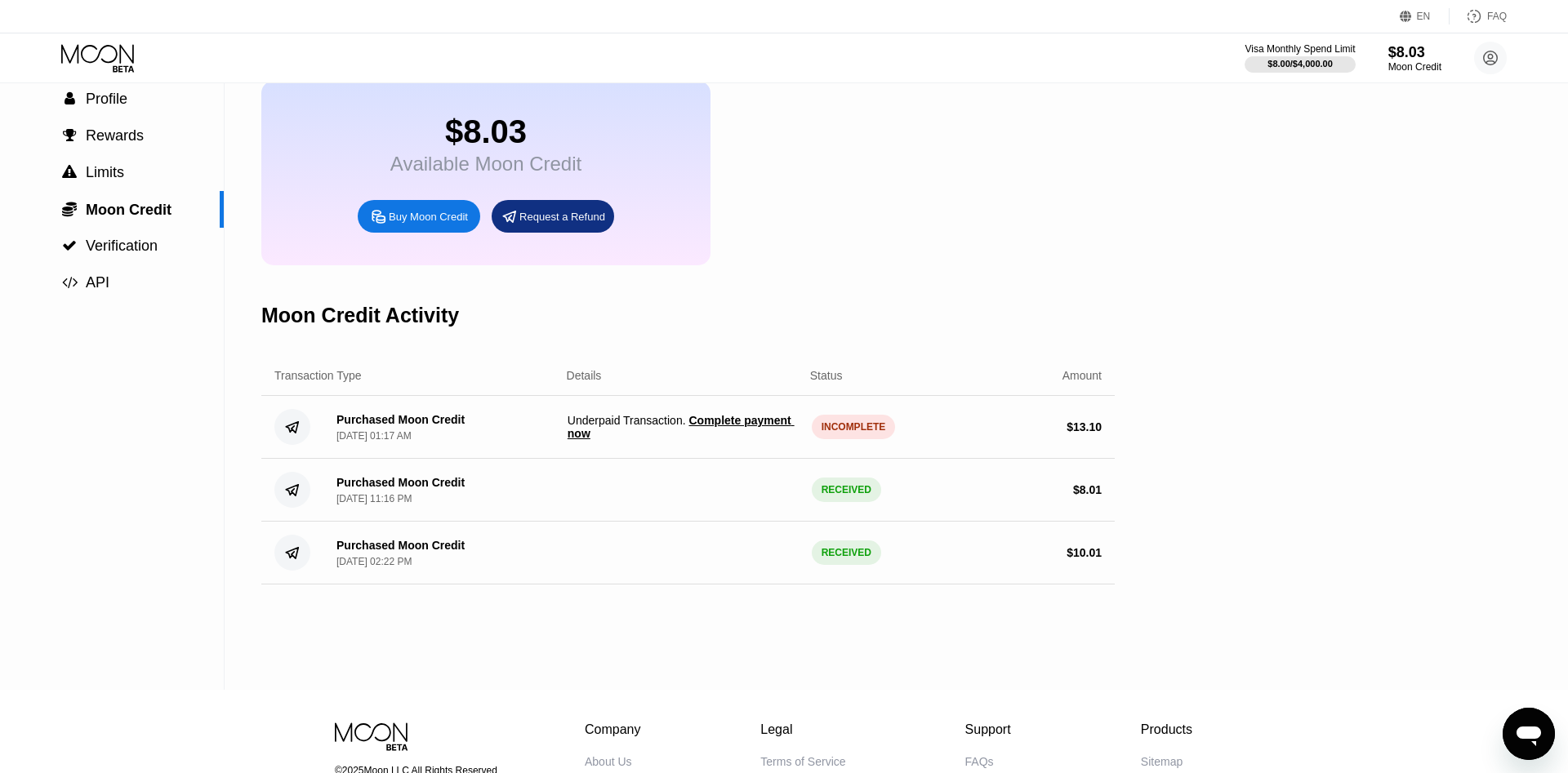click on "Underpaid Transaction .   Complete payment now" at bounding box center (683, 427) 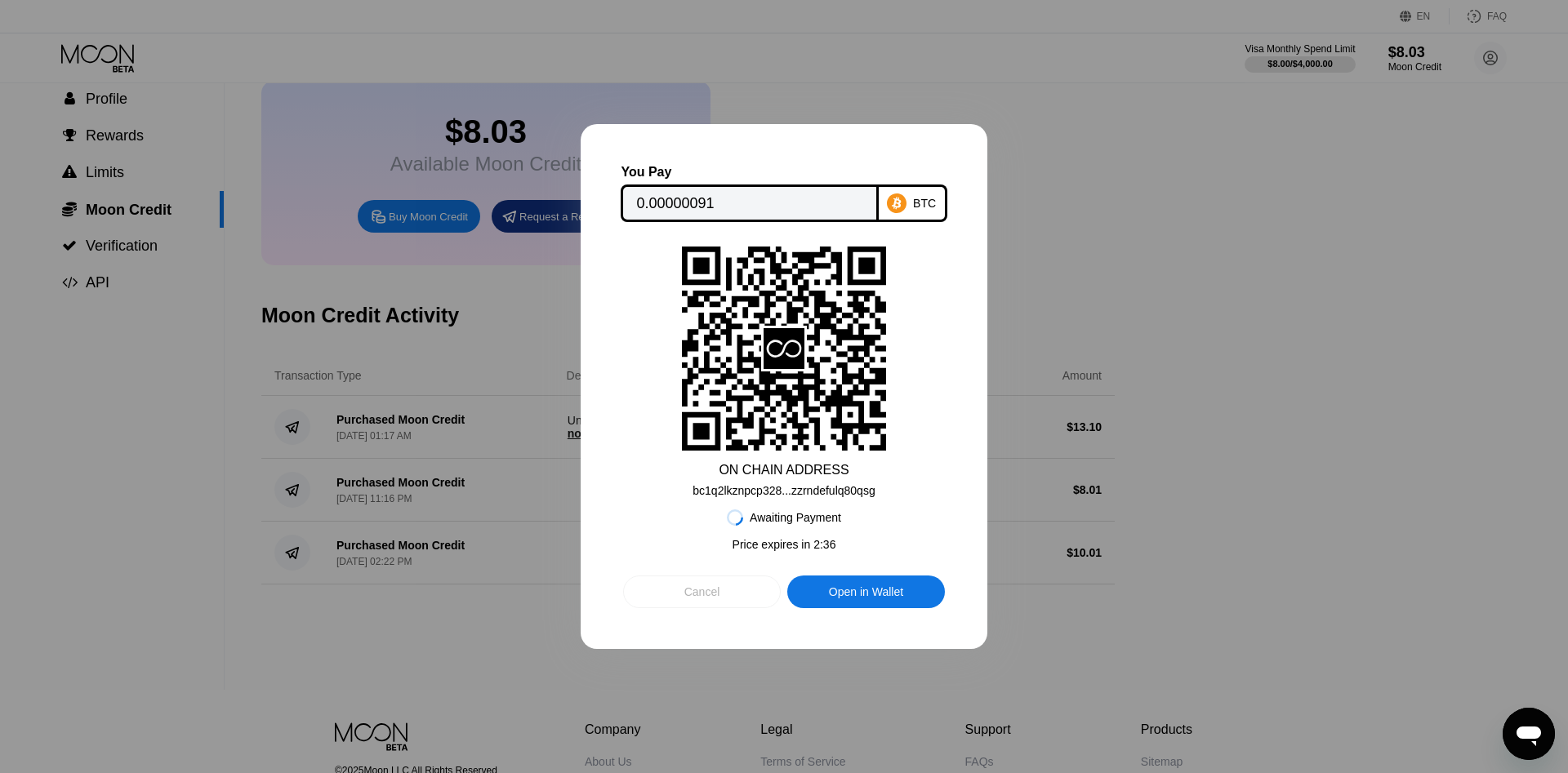 click on "Cancel" at bounding box center (702, 592) 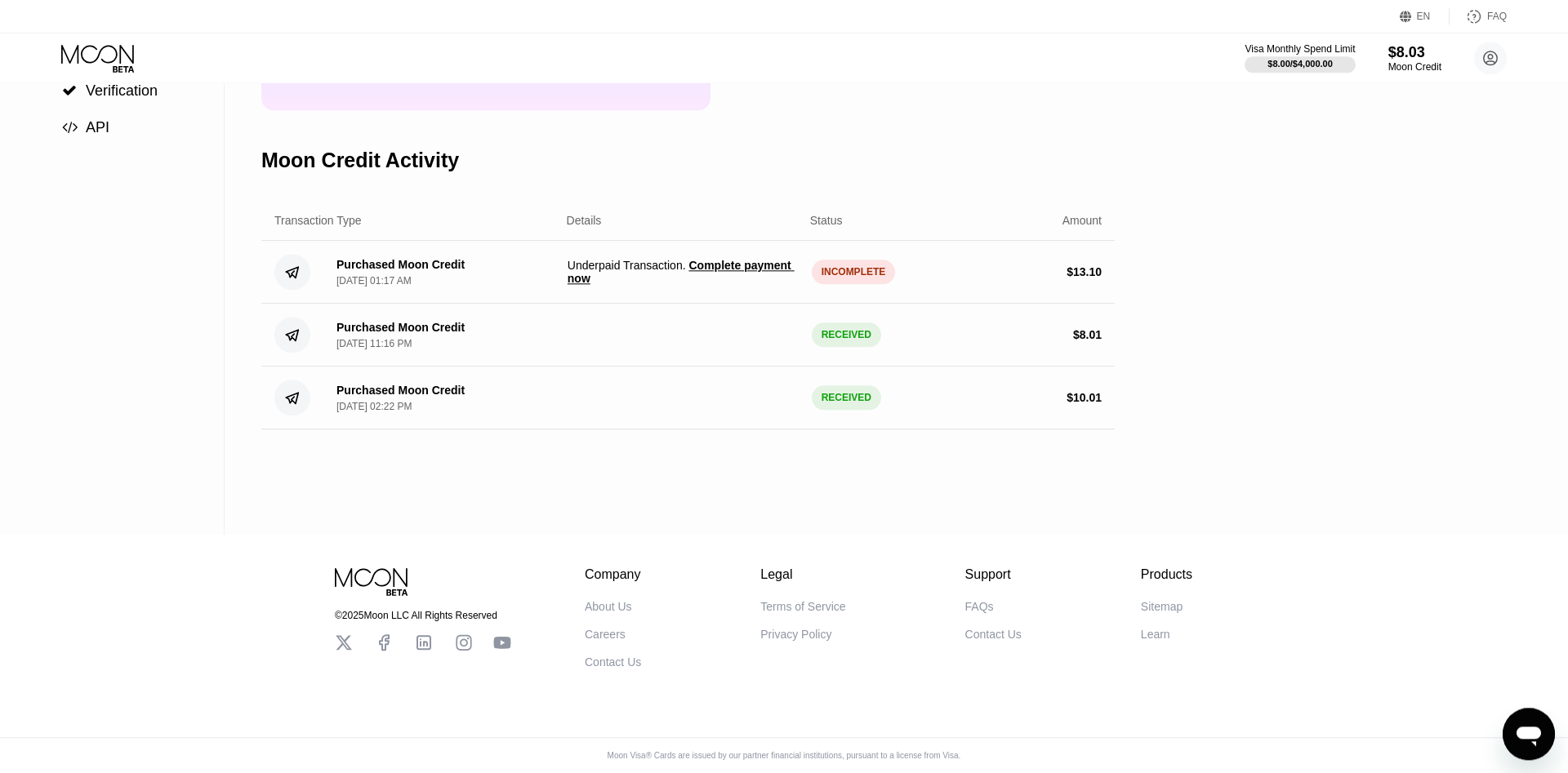scroll, scrollTop: 251, scrollLeft: 0, axis: vertical 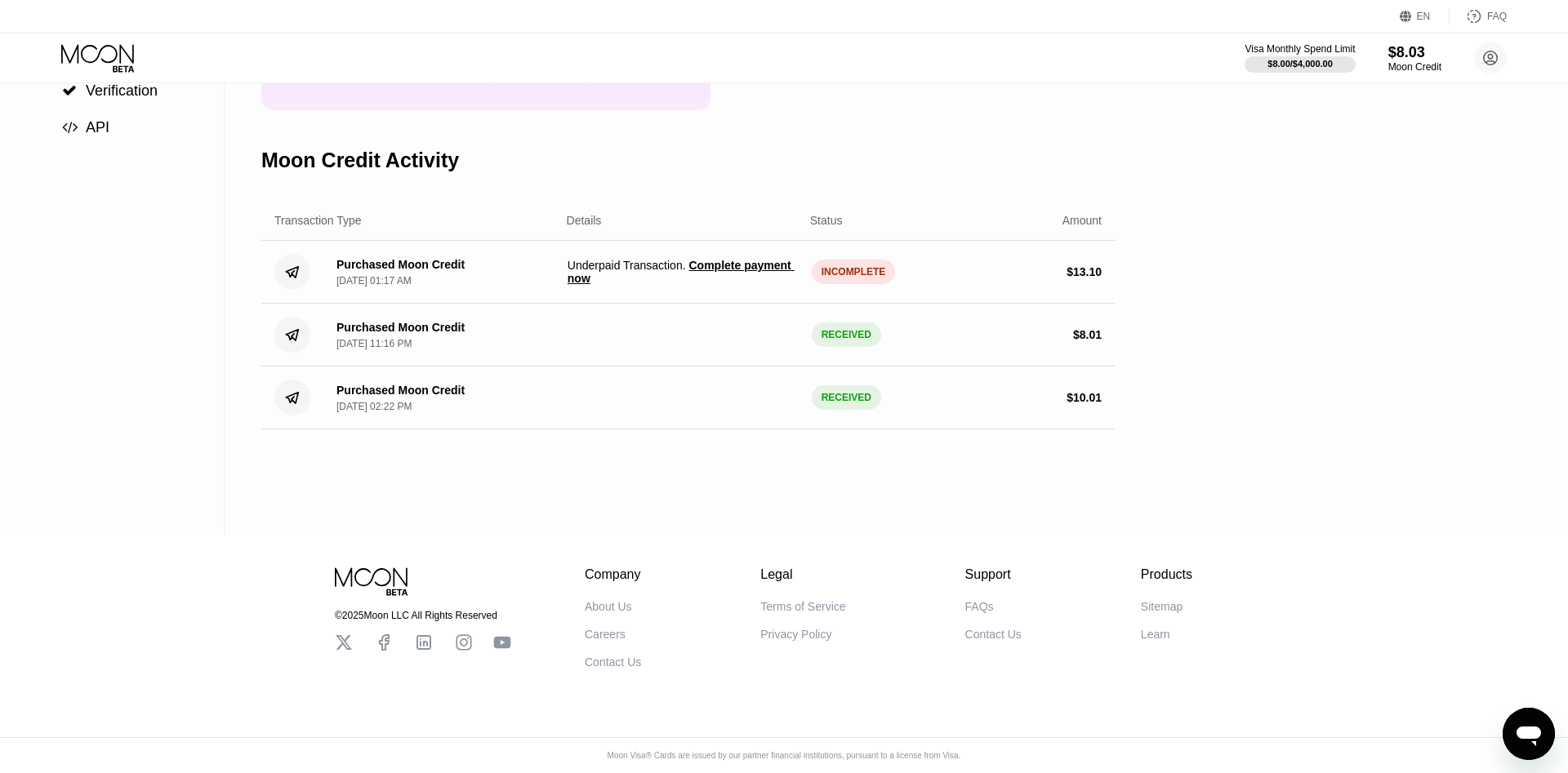 click 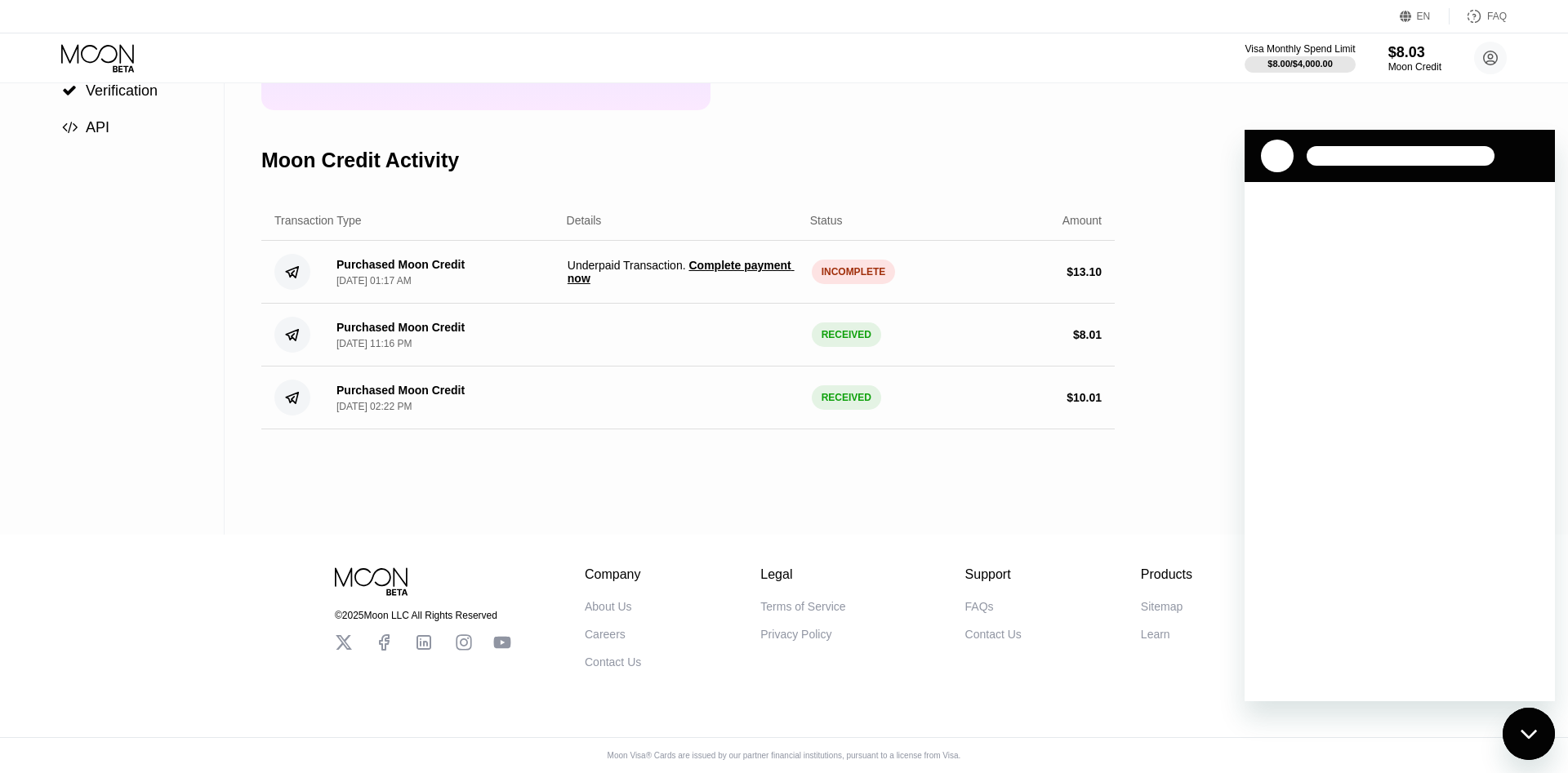 scroll, scrollTop: 0, scrollLeft: 0, axis: both 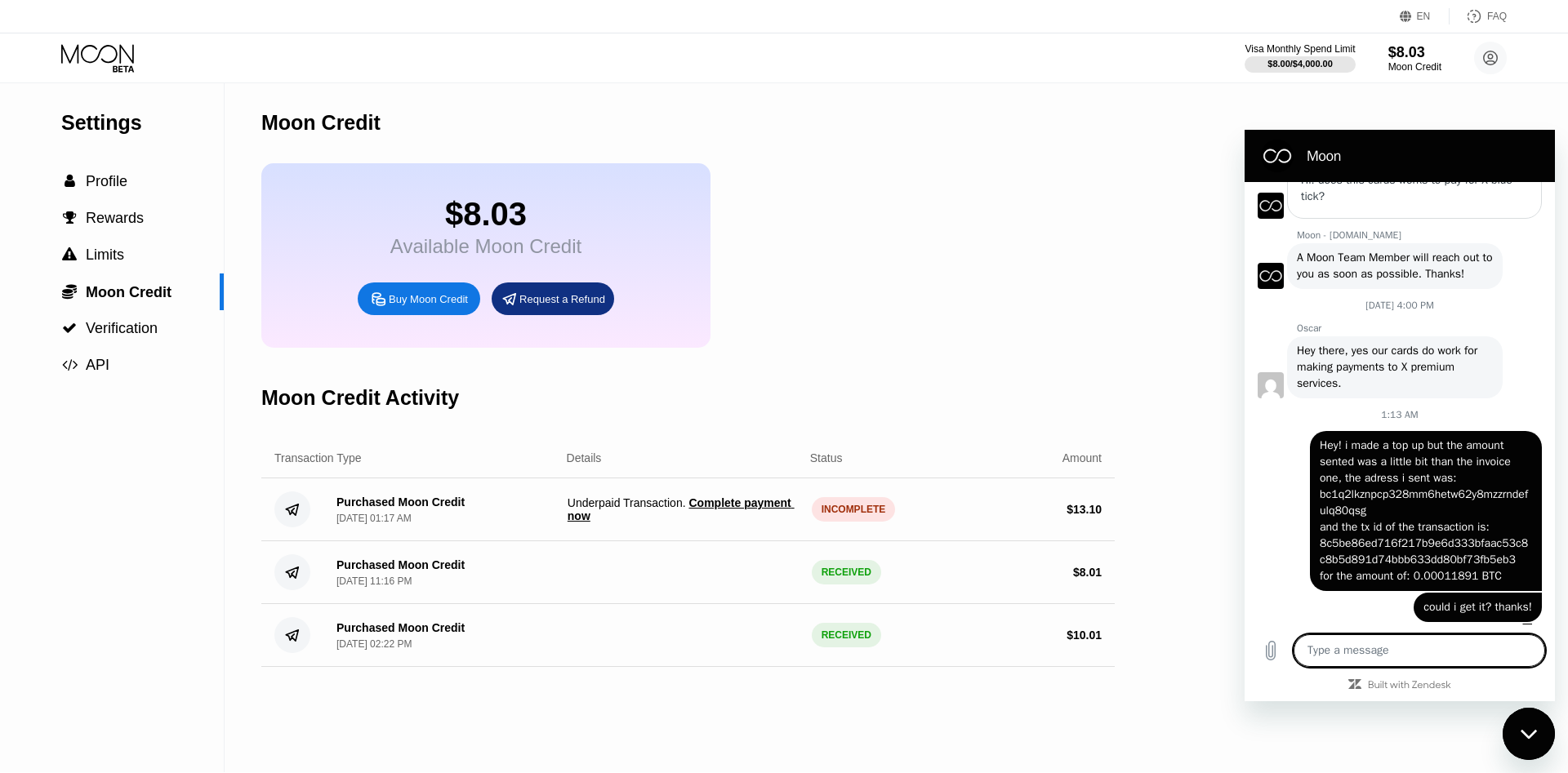 click on "$8.03 Available Moon Credit Buy Moon Credit Request a Refund" at bounding box center (688, 255) 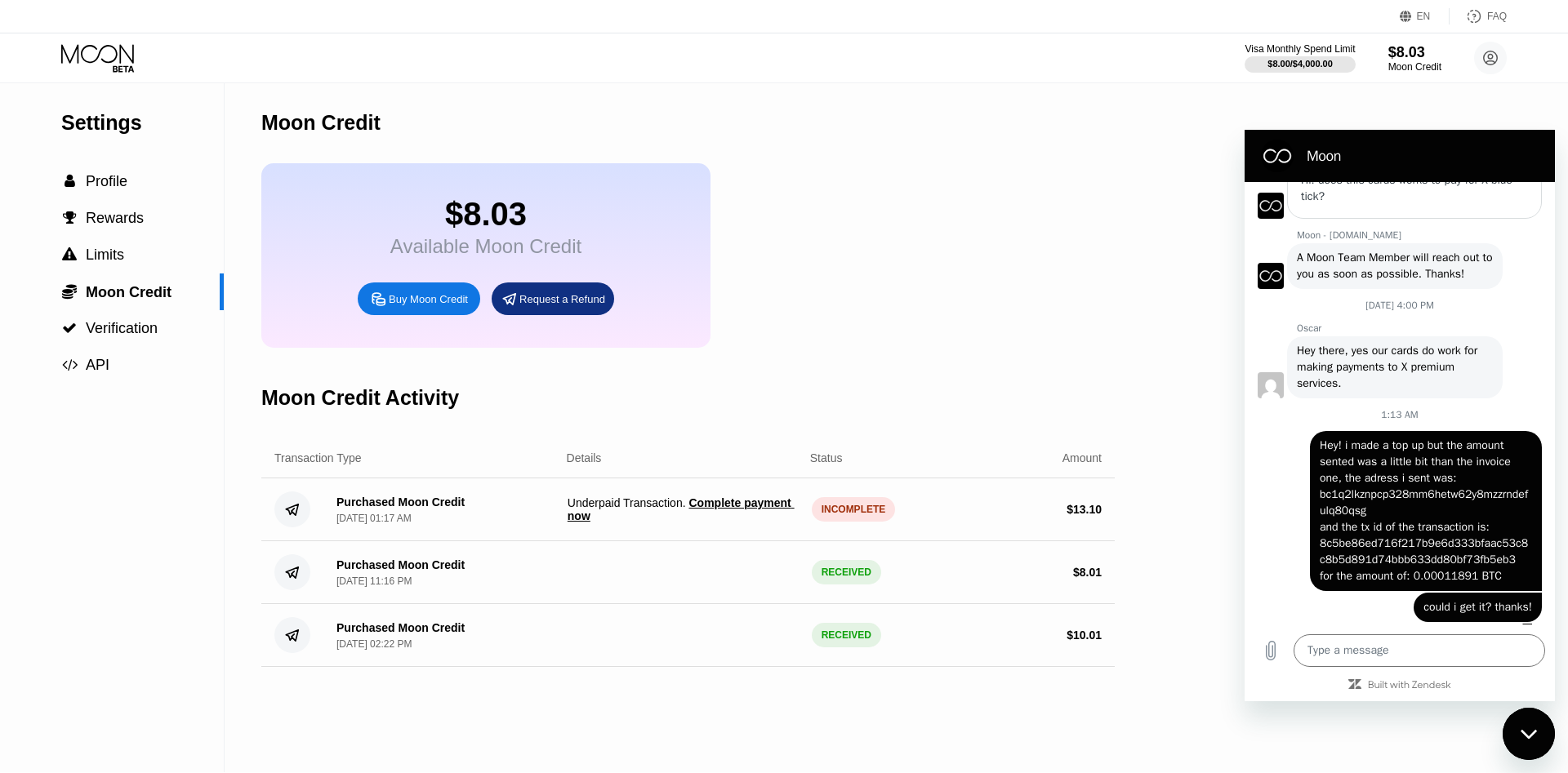 click at bounding box center [1529, 734] 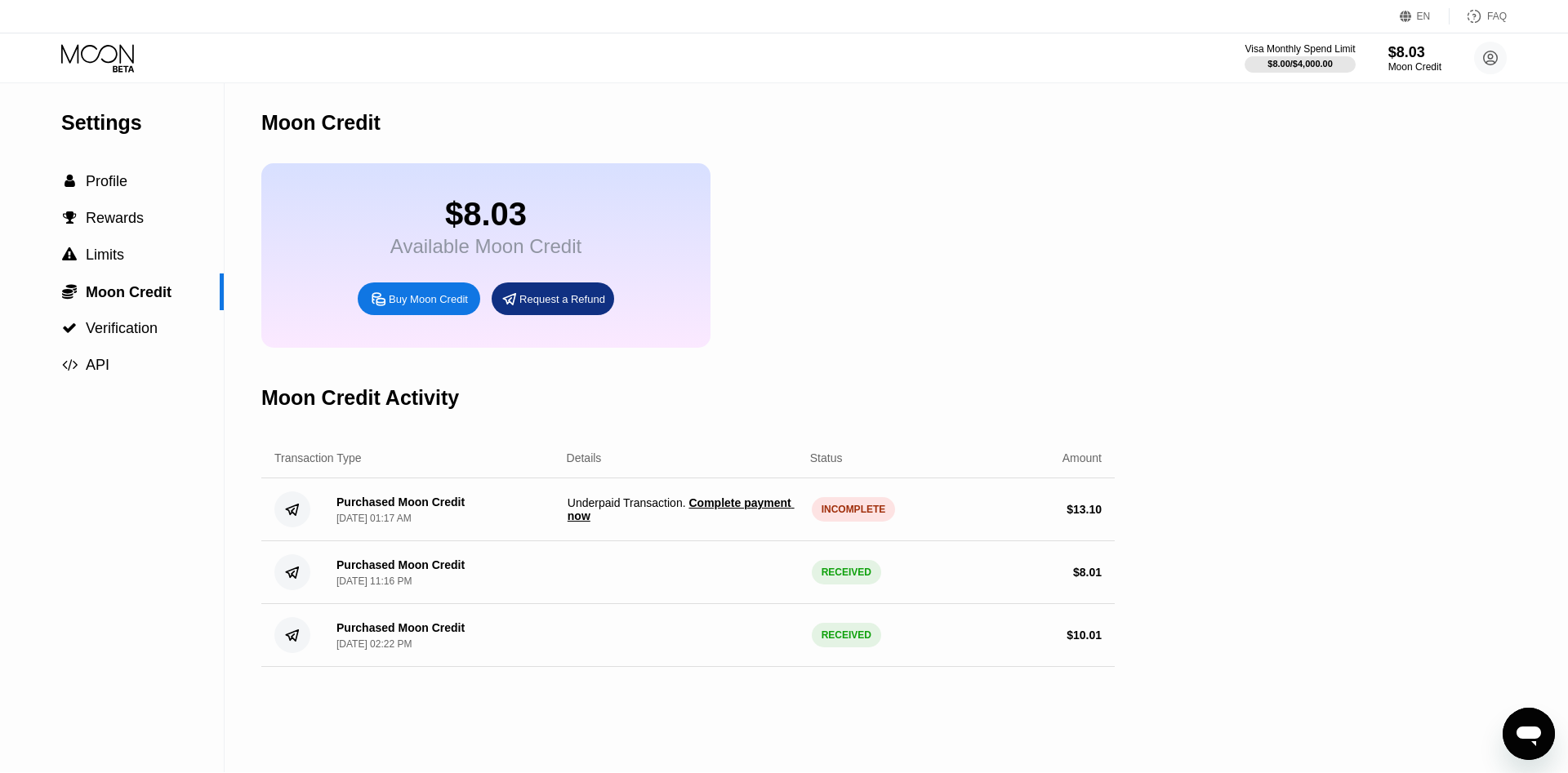 scroll, scrollTop: 0, scrollLeft: 0, axis: both 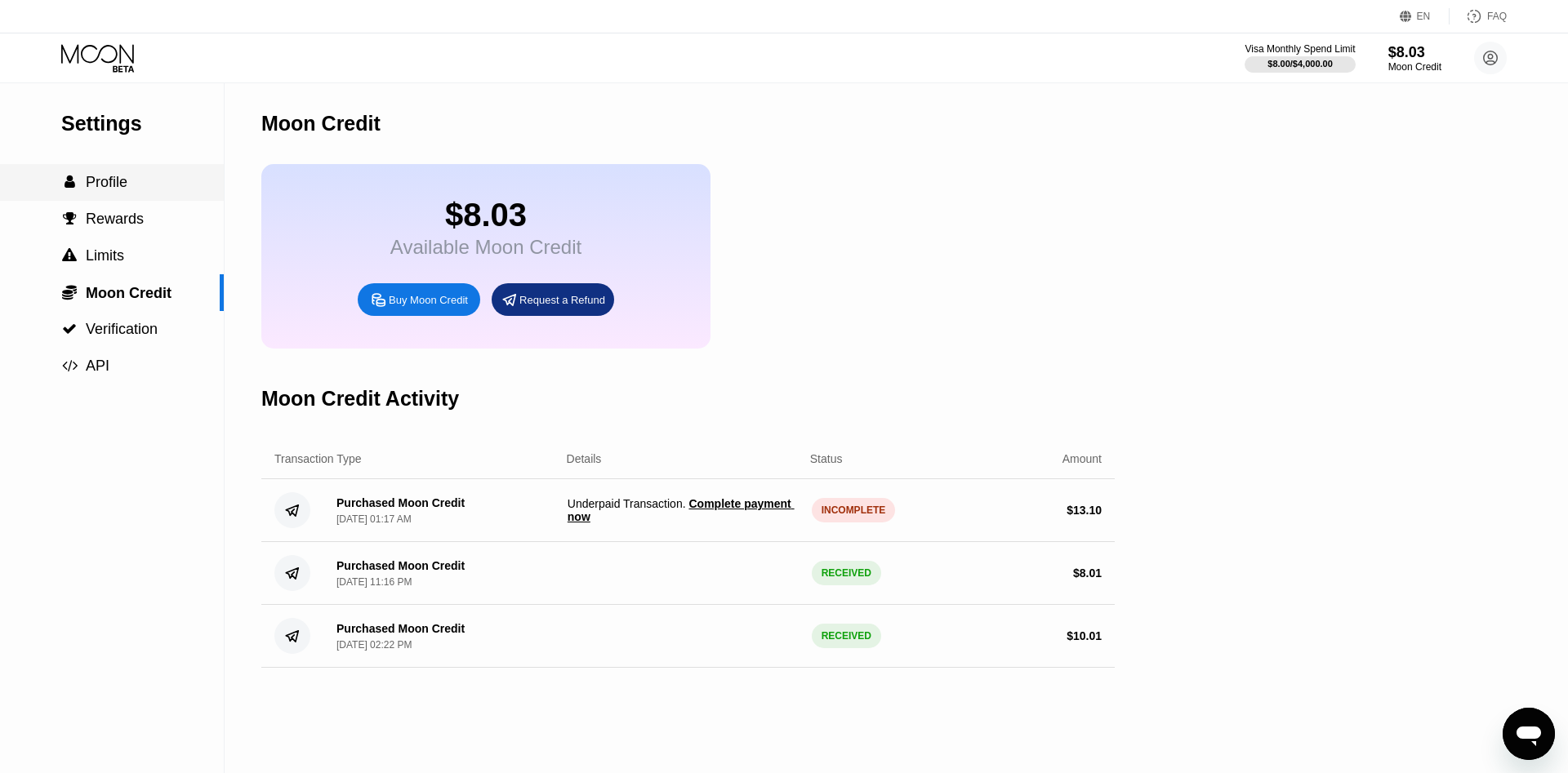 click on "Profile" at bounding box center (106, 182) 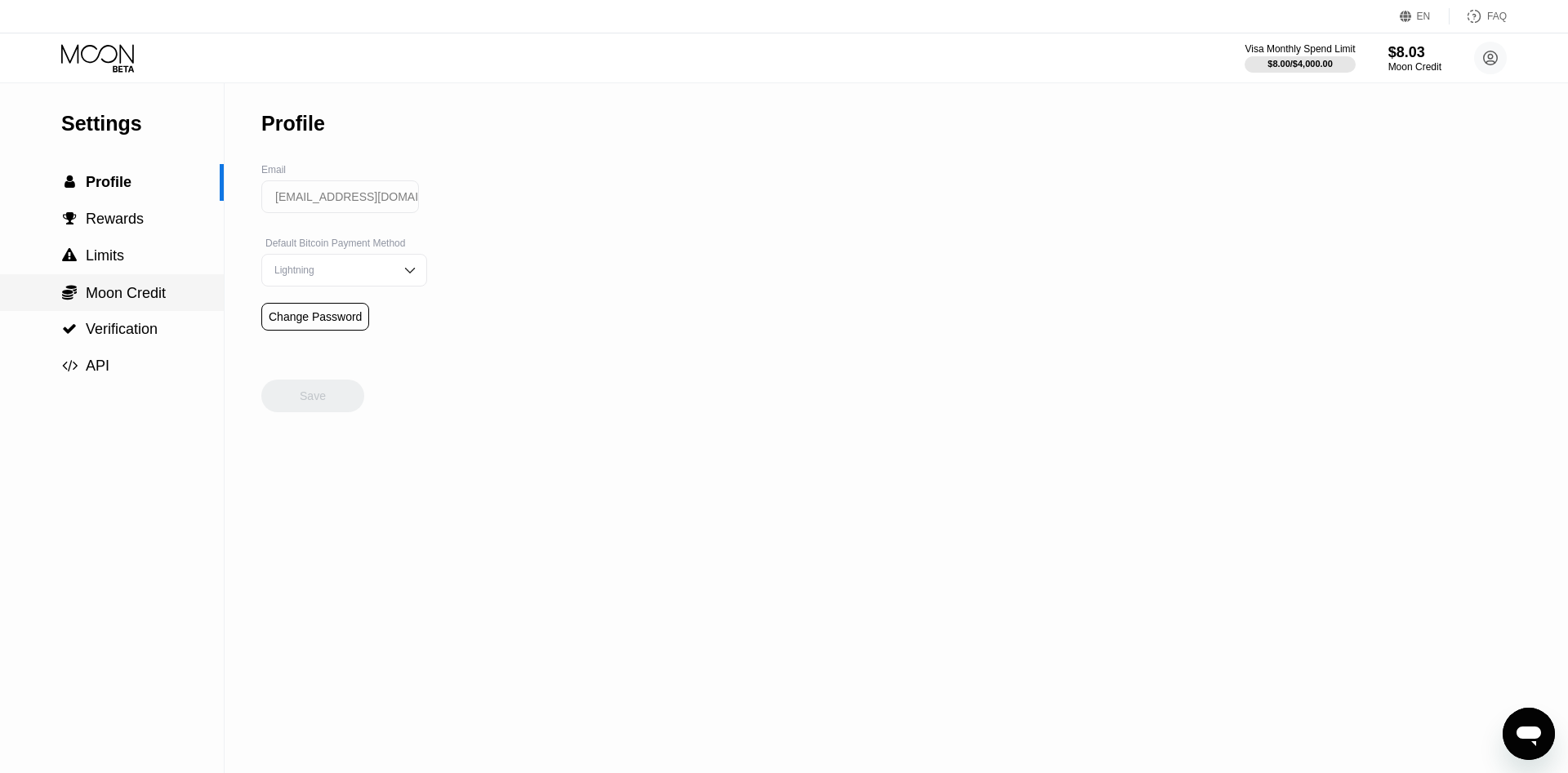 click on "Moon Credit" at bounding box center (126, 293) 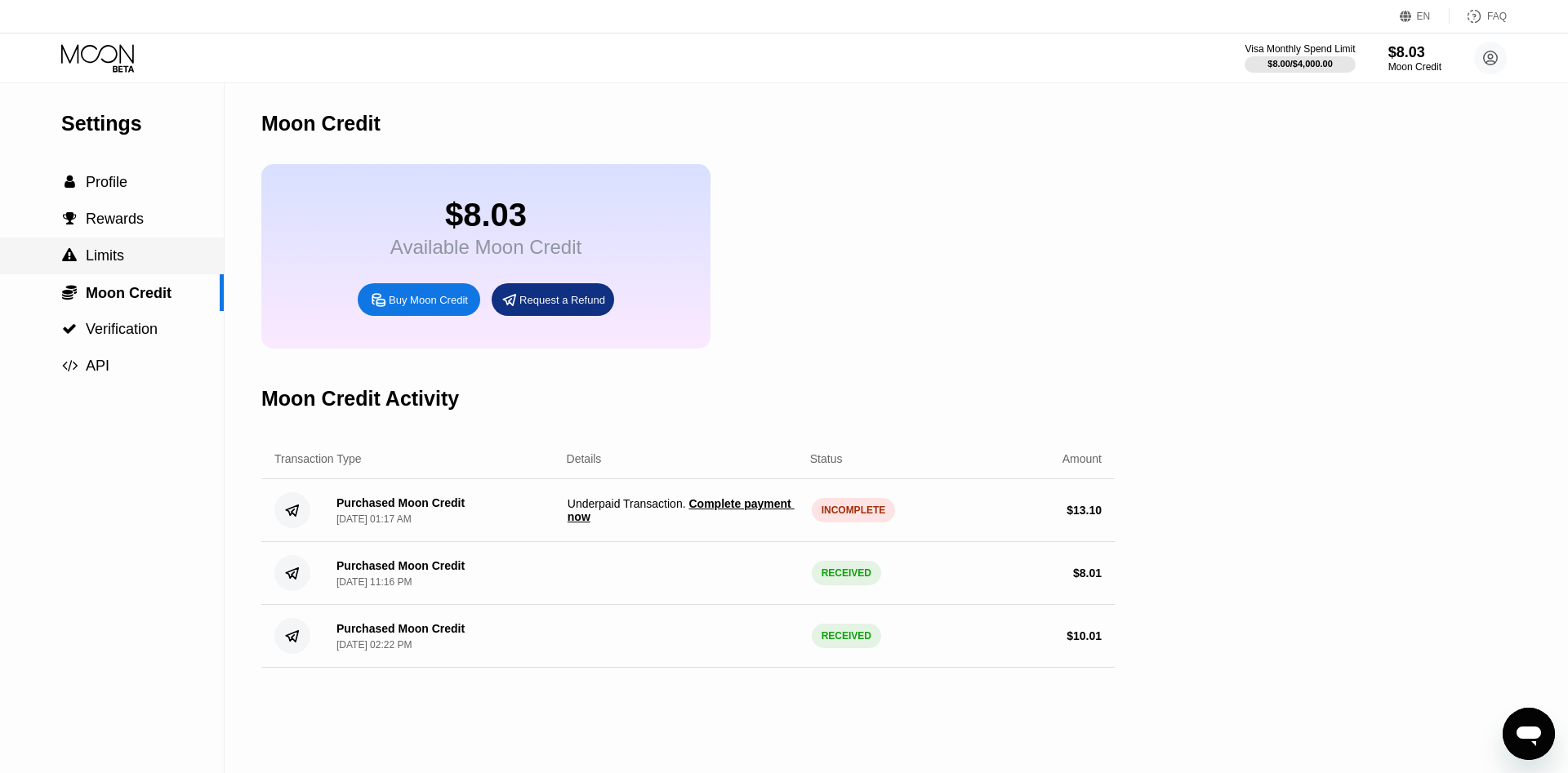 click on " Limits" at bounding box center [112, 255] 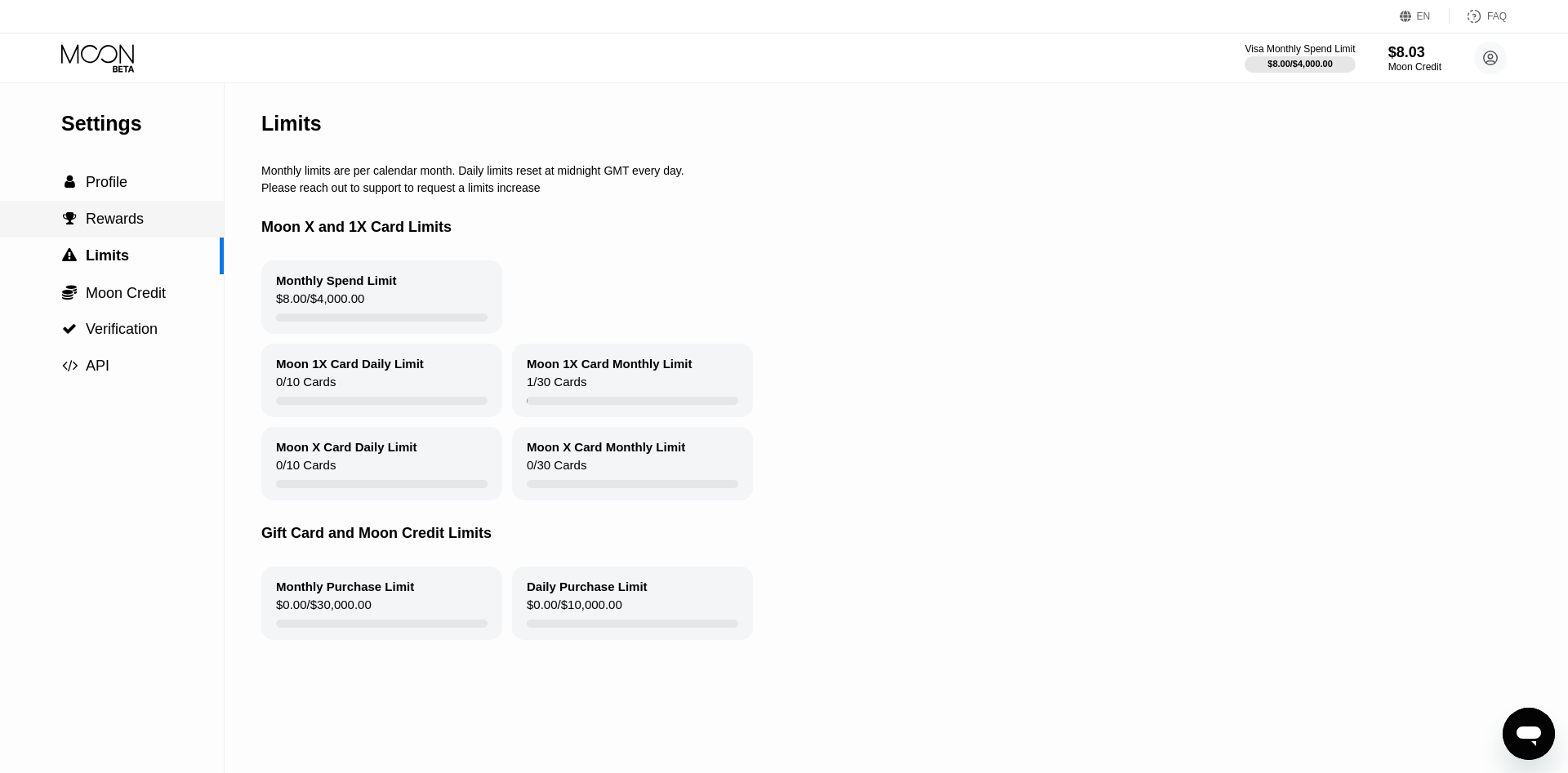 click on " Rewards" at bounding box center (112, 219) 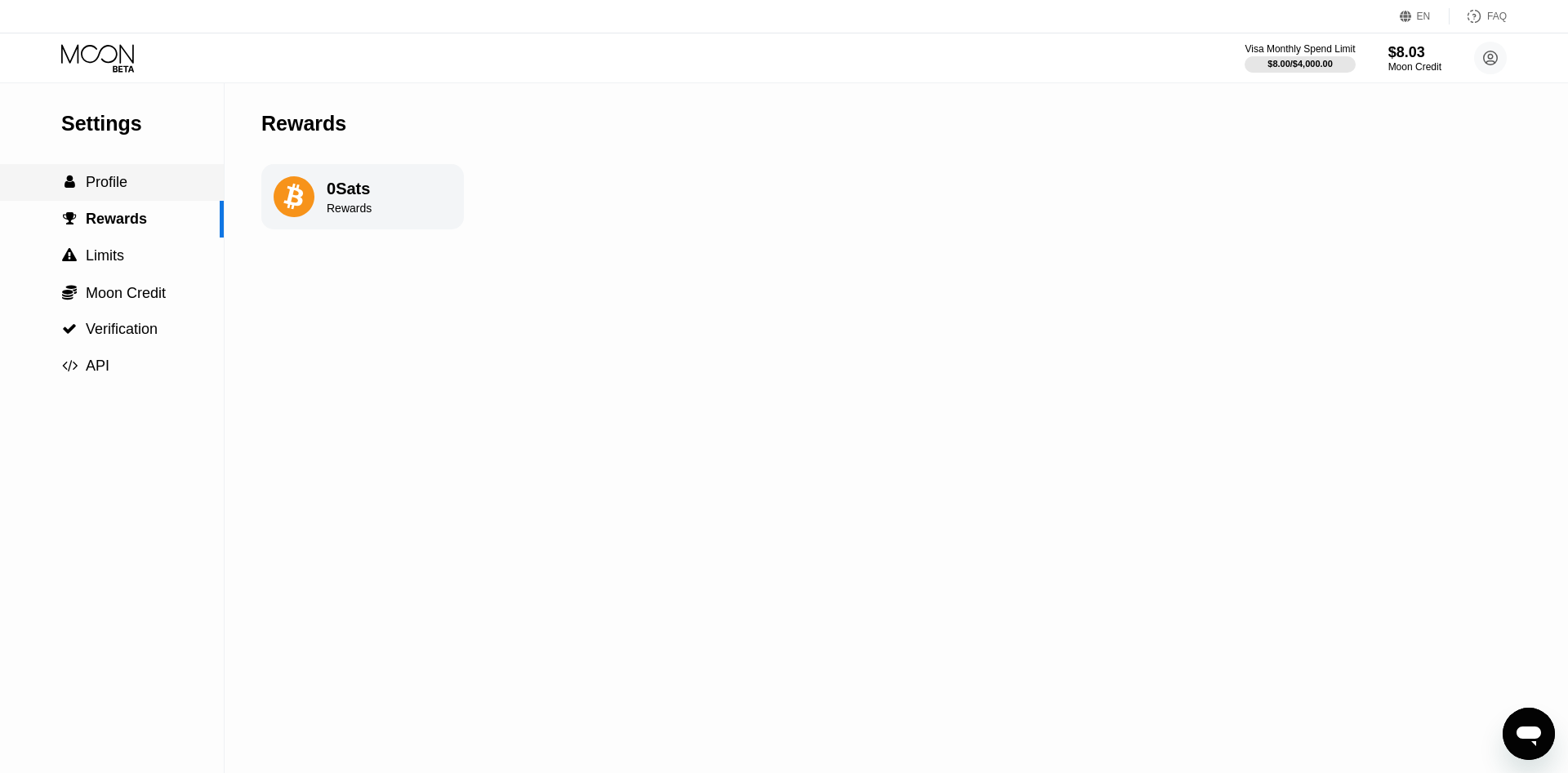 click on " Profile" at bounding box center [112, 182] 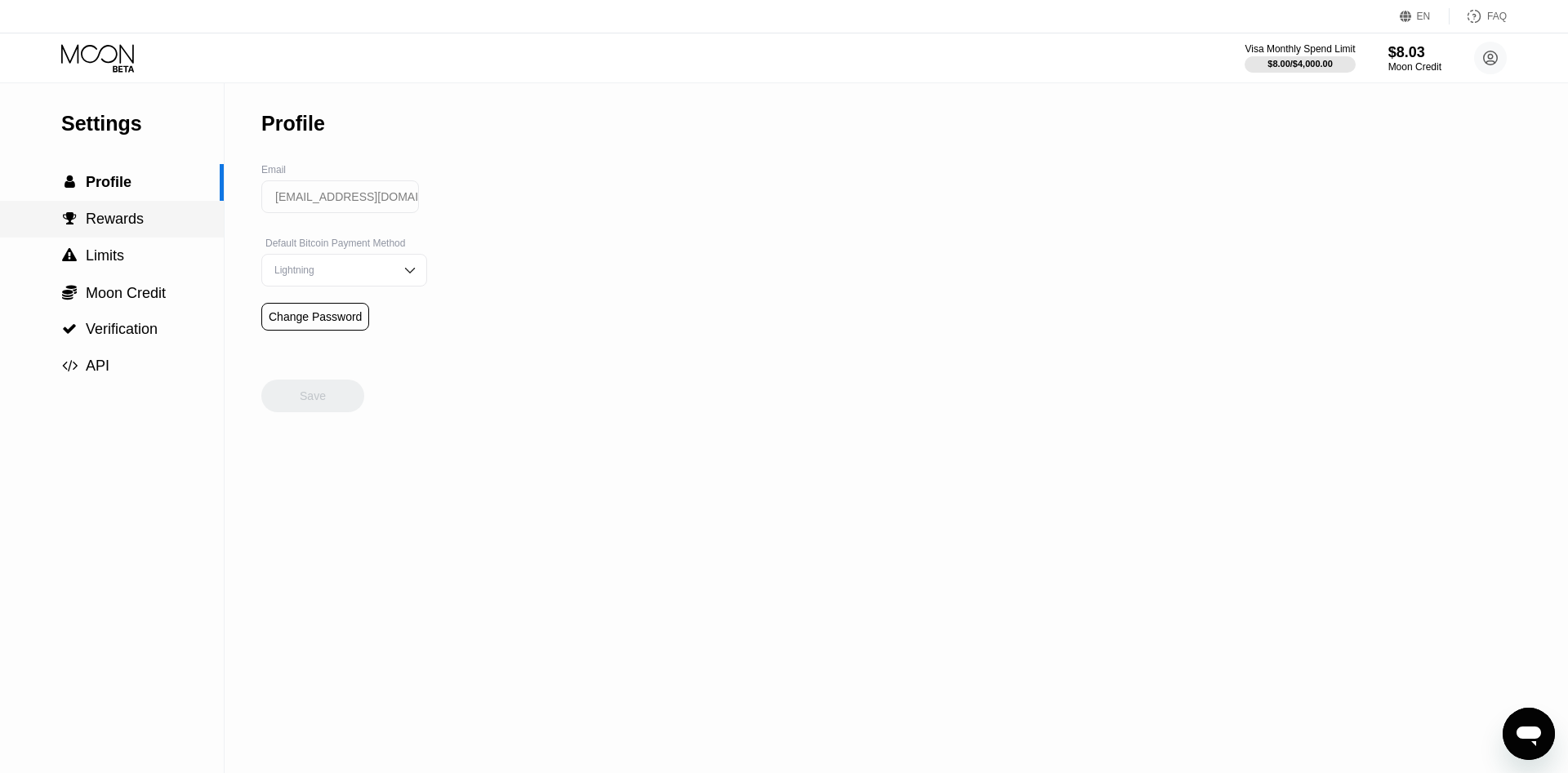 click on " Rewards" at bounding box center (112, 219) 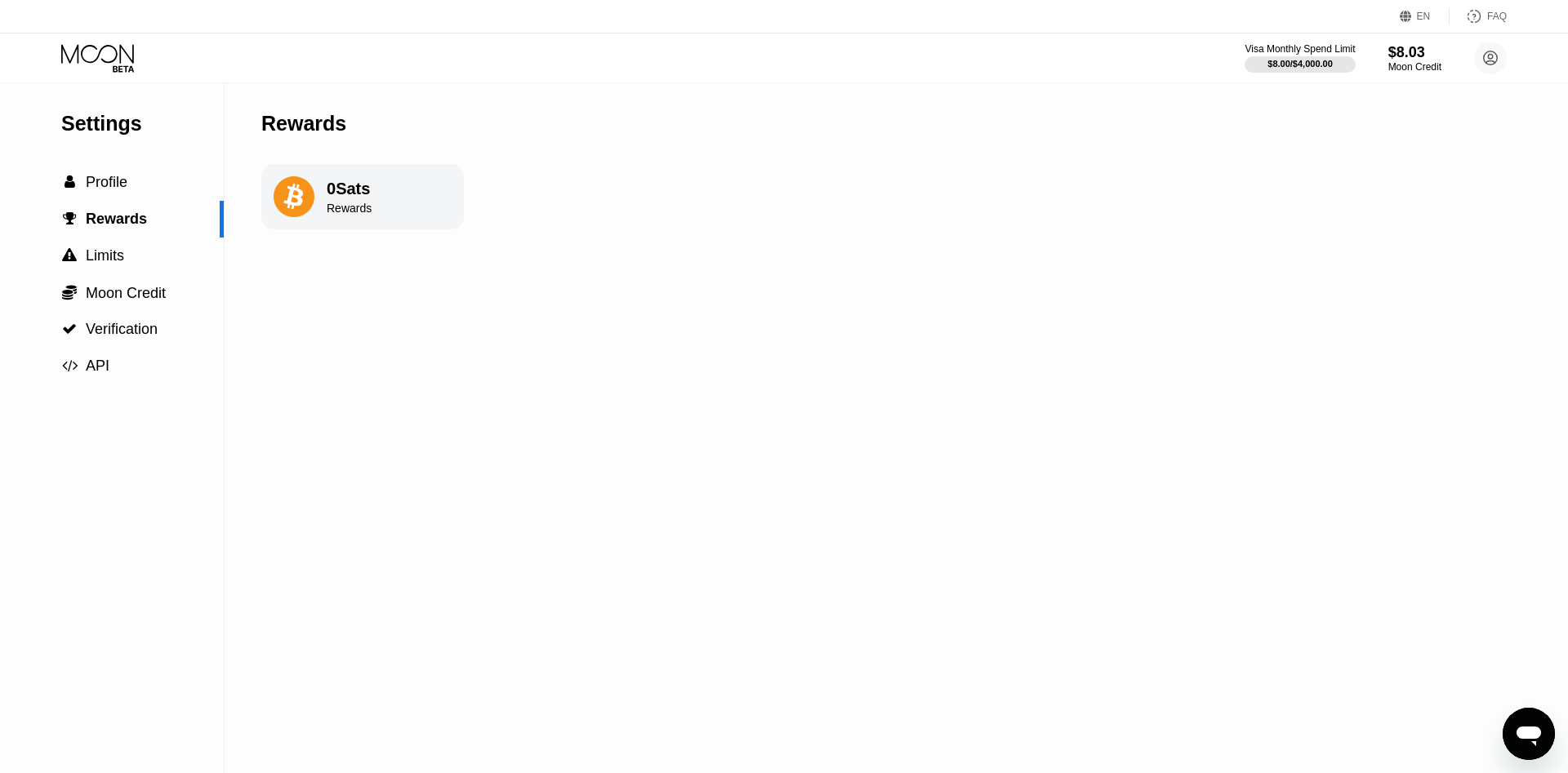 click on "0  Sats Rewards" at bounding box center [363, 197] 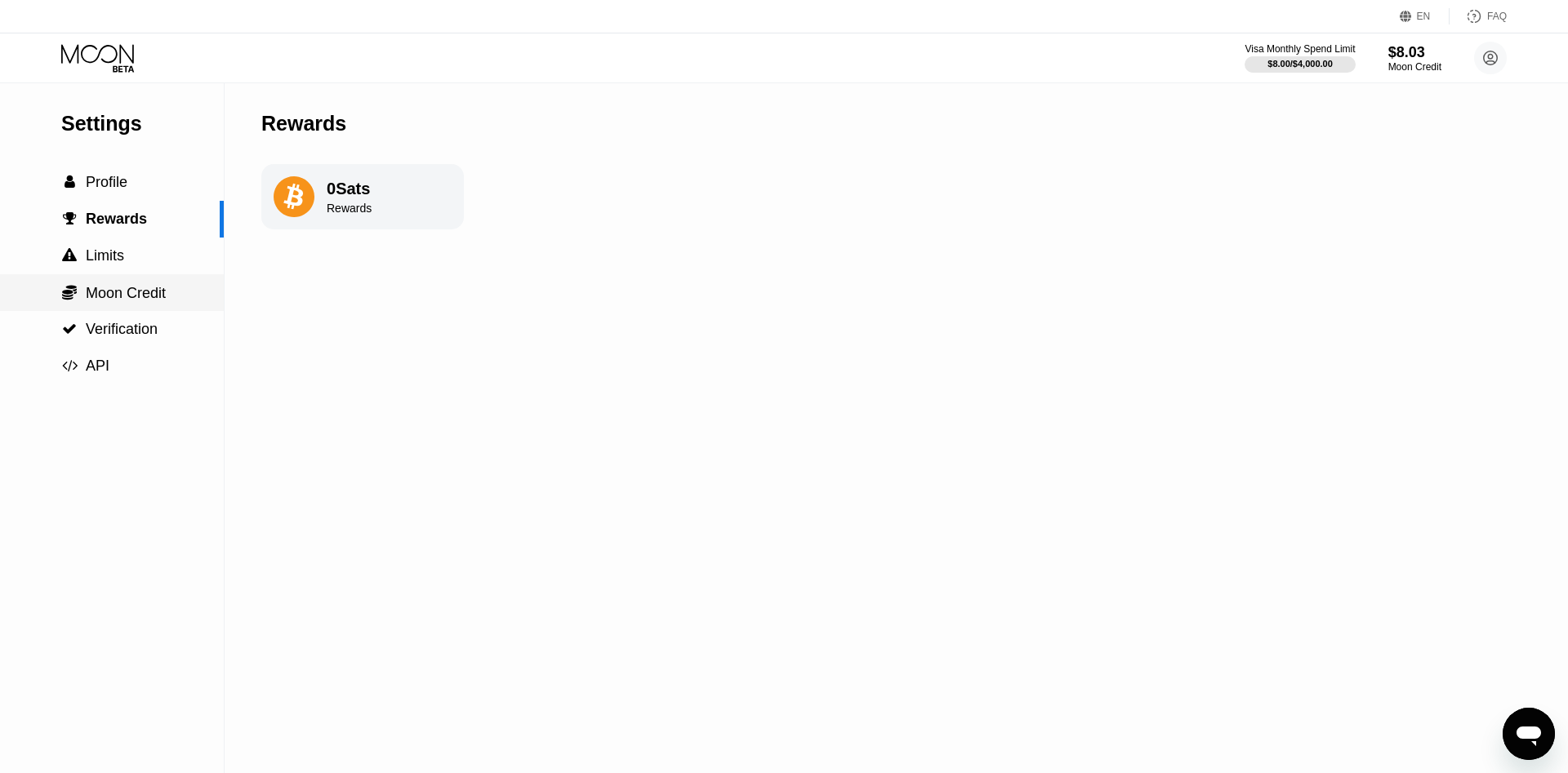 click on "Moon Credit" at bounding box center [126, 293] 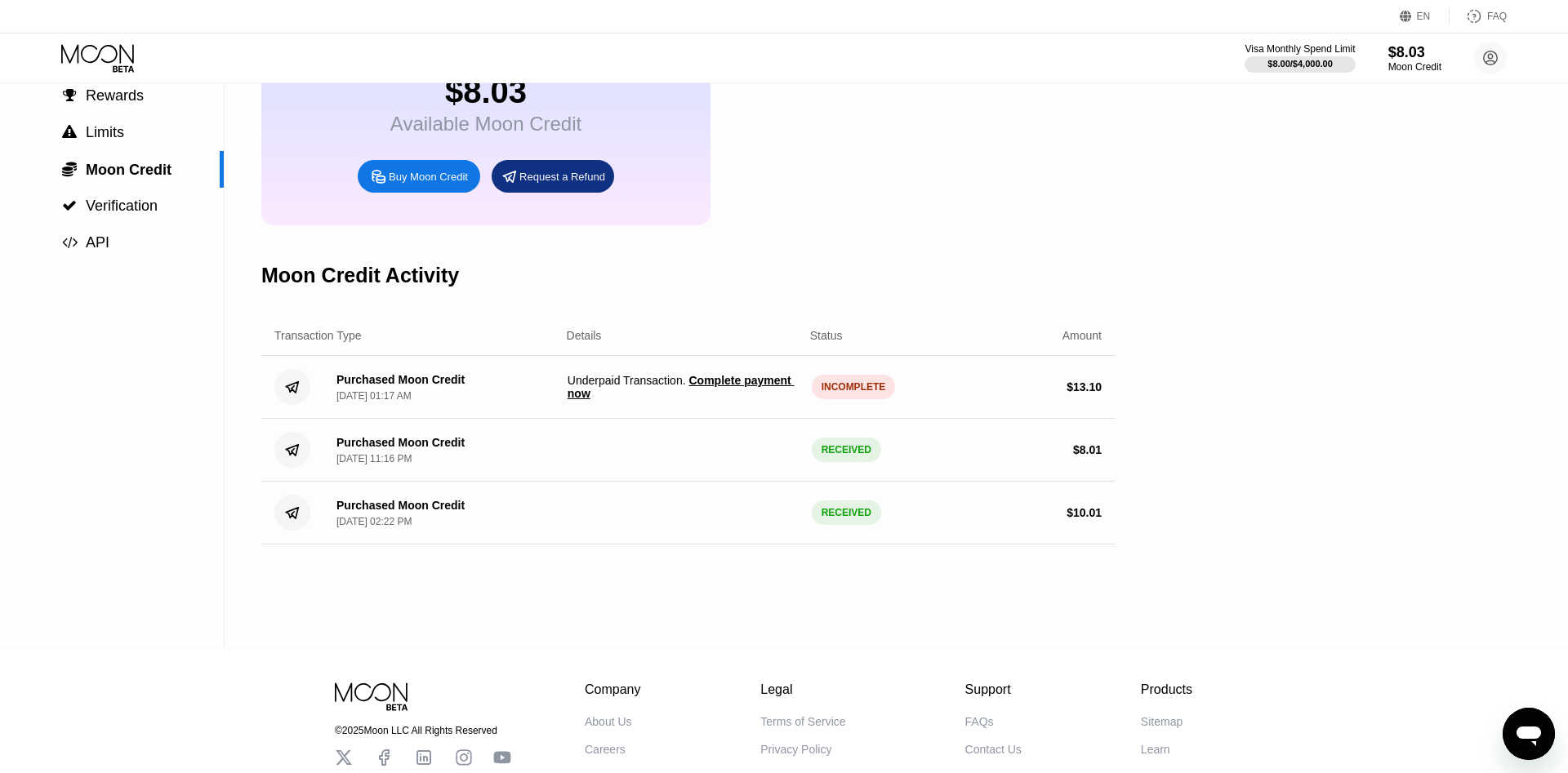 scroll, scrollTop: 167, scrollLeft: 0, axis: vertical 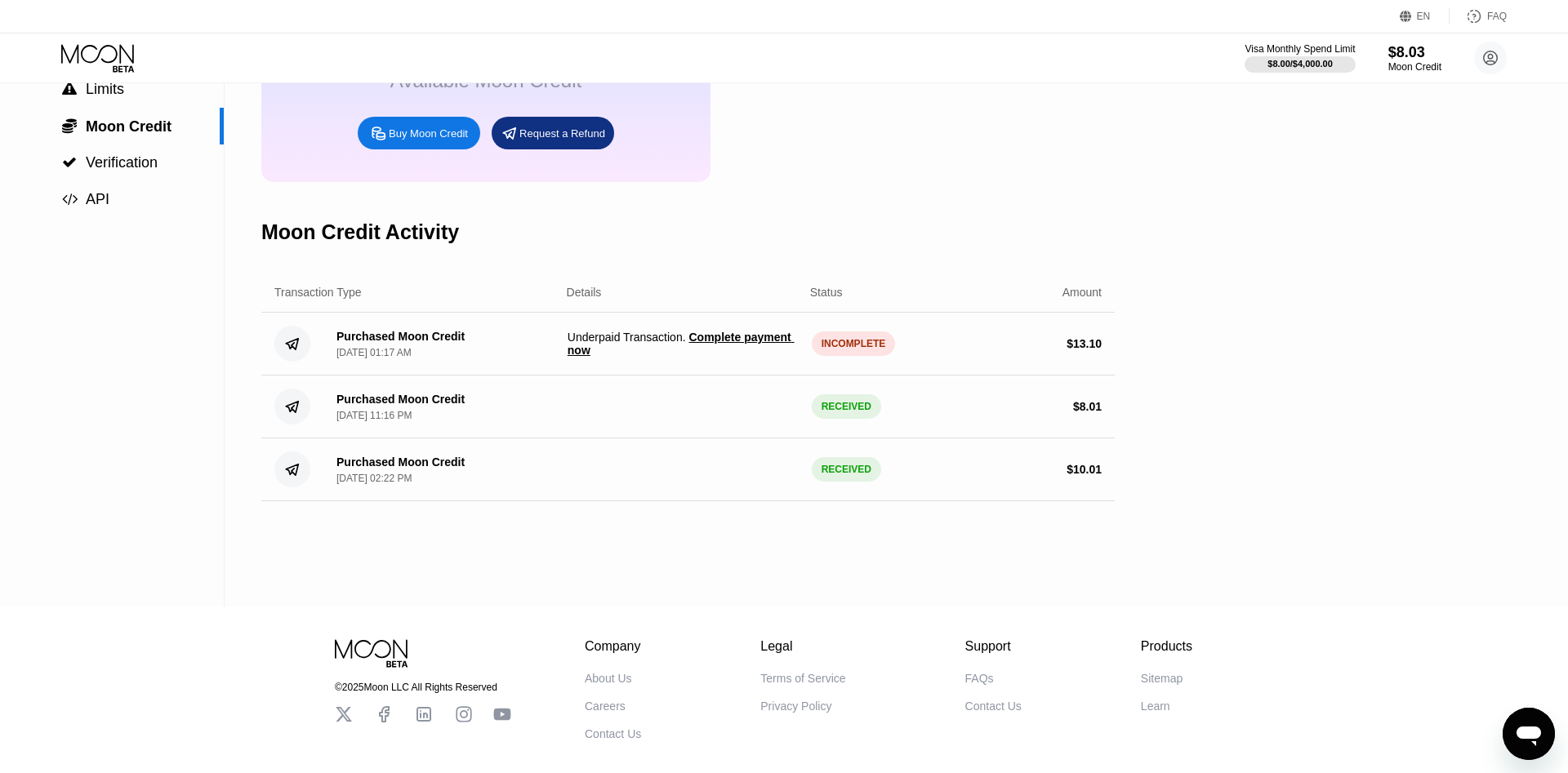 click on "Complete payment now" at bounding box center (681, 344) 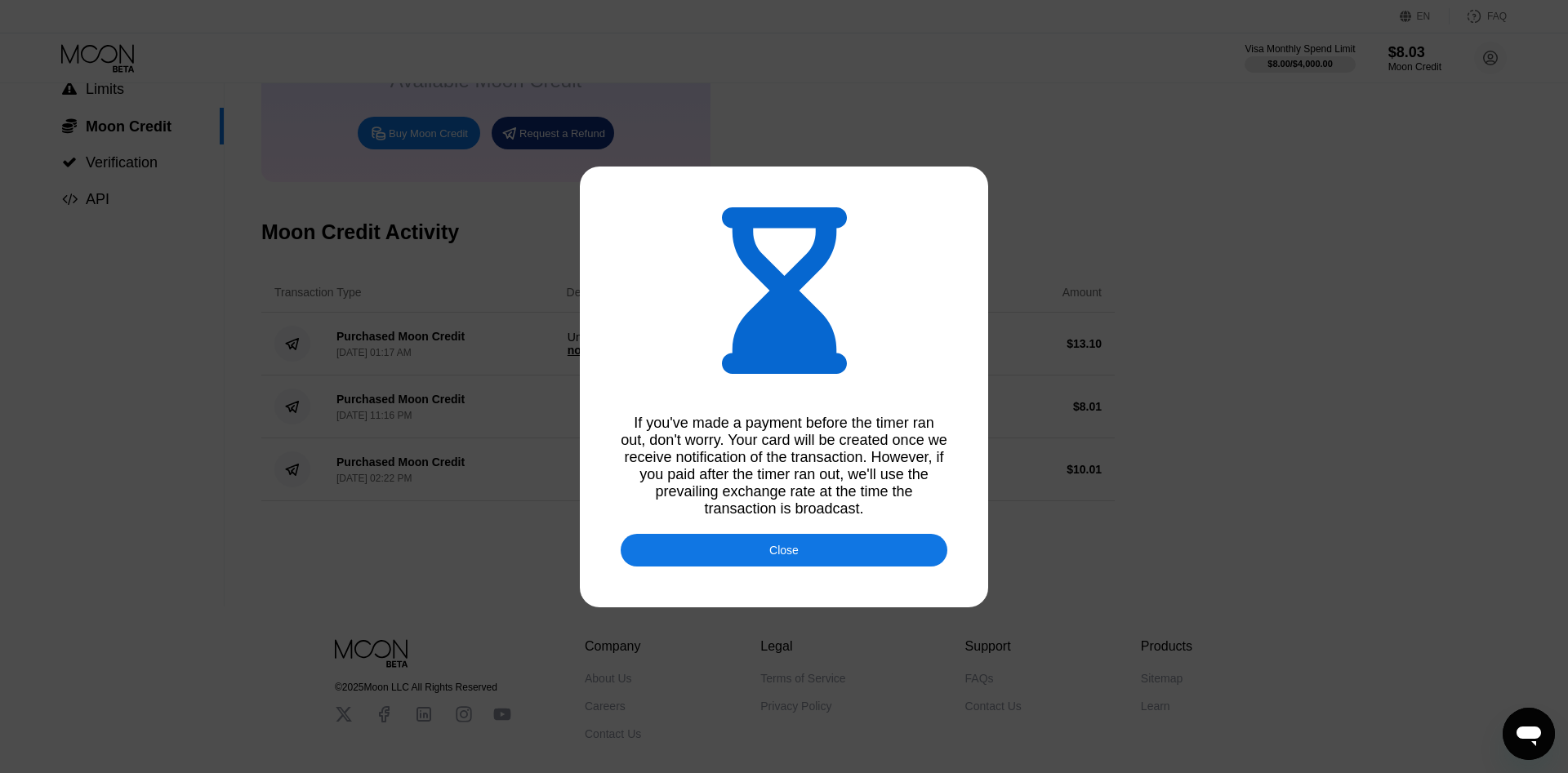 click on "Close" at bounding box center [784, 550] 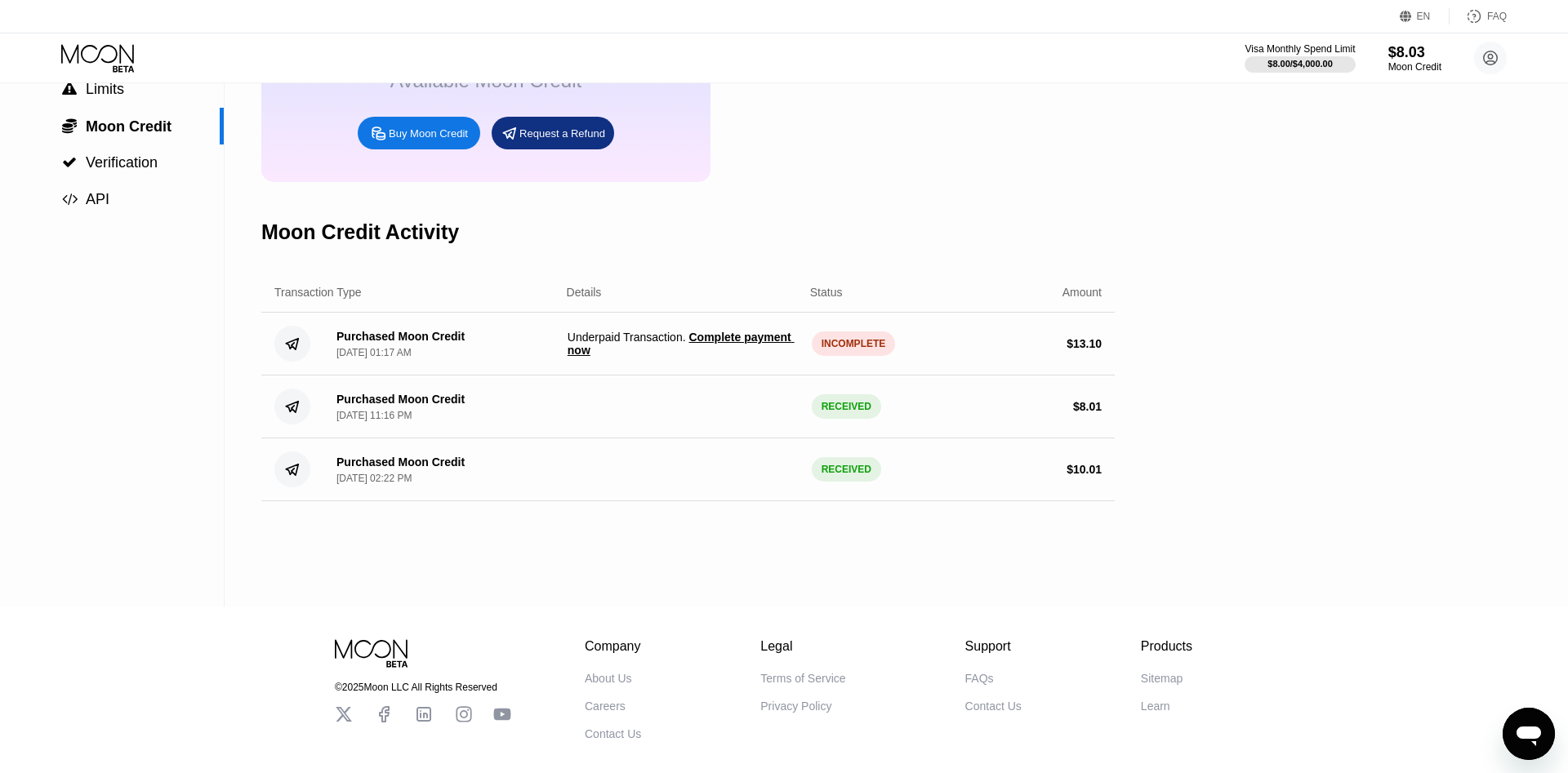 click on "Complete payment now" at bounding box center (681, 344) 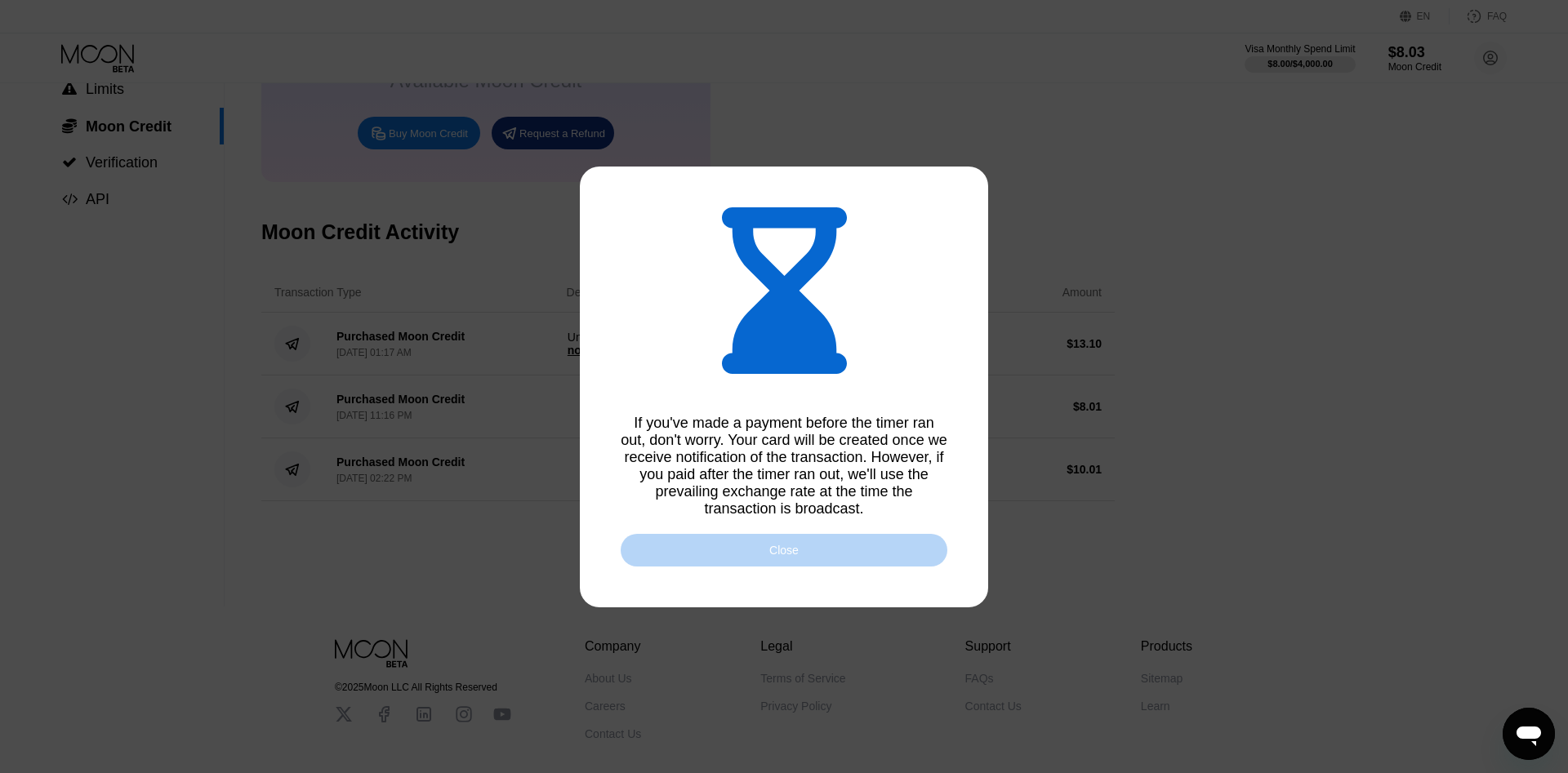 click on "Close" at bounding box center [784, 550] 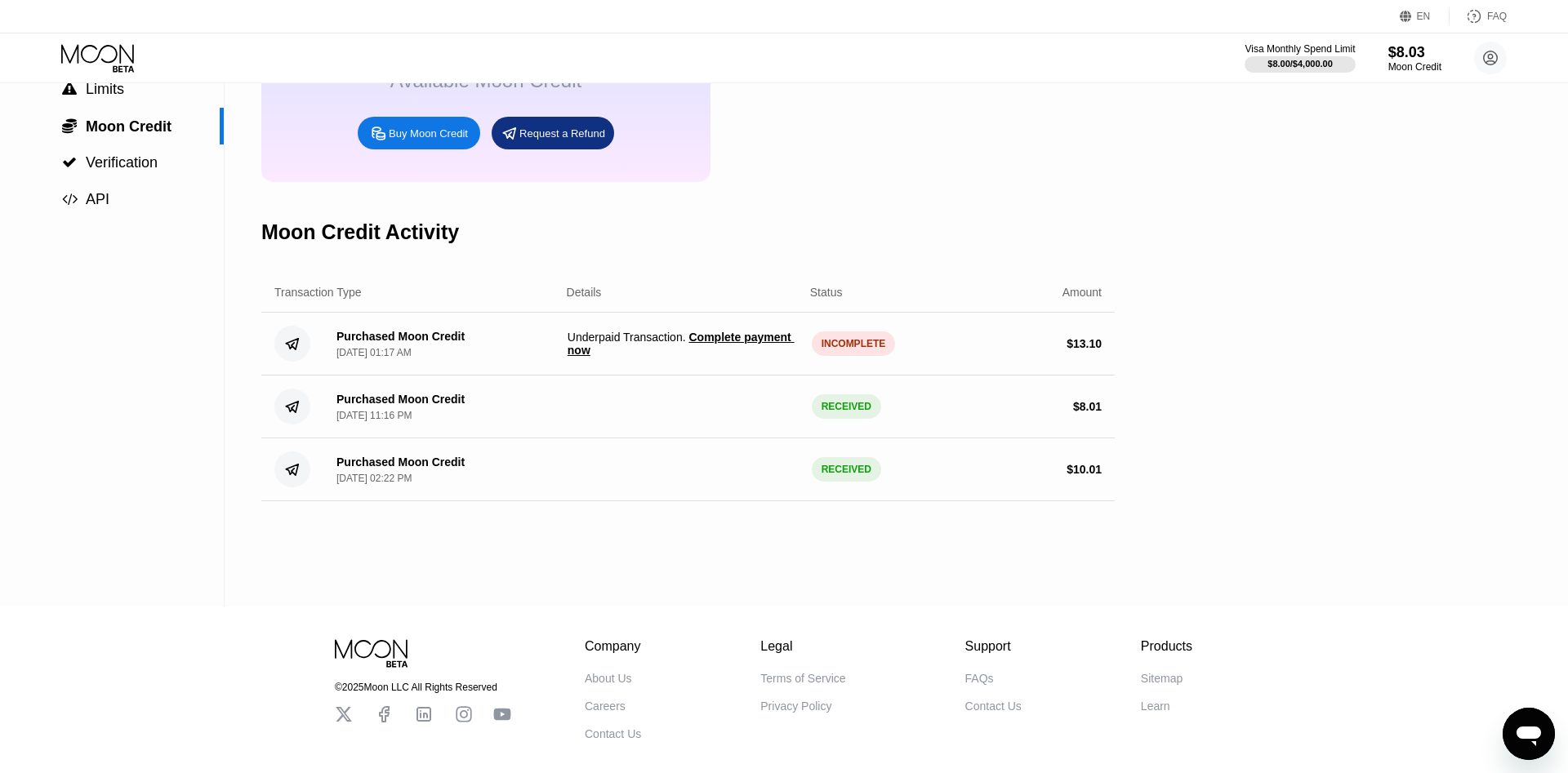 click on "Complete payment now" at bounding box center [681, 344] 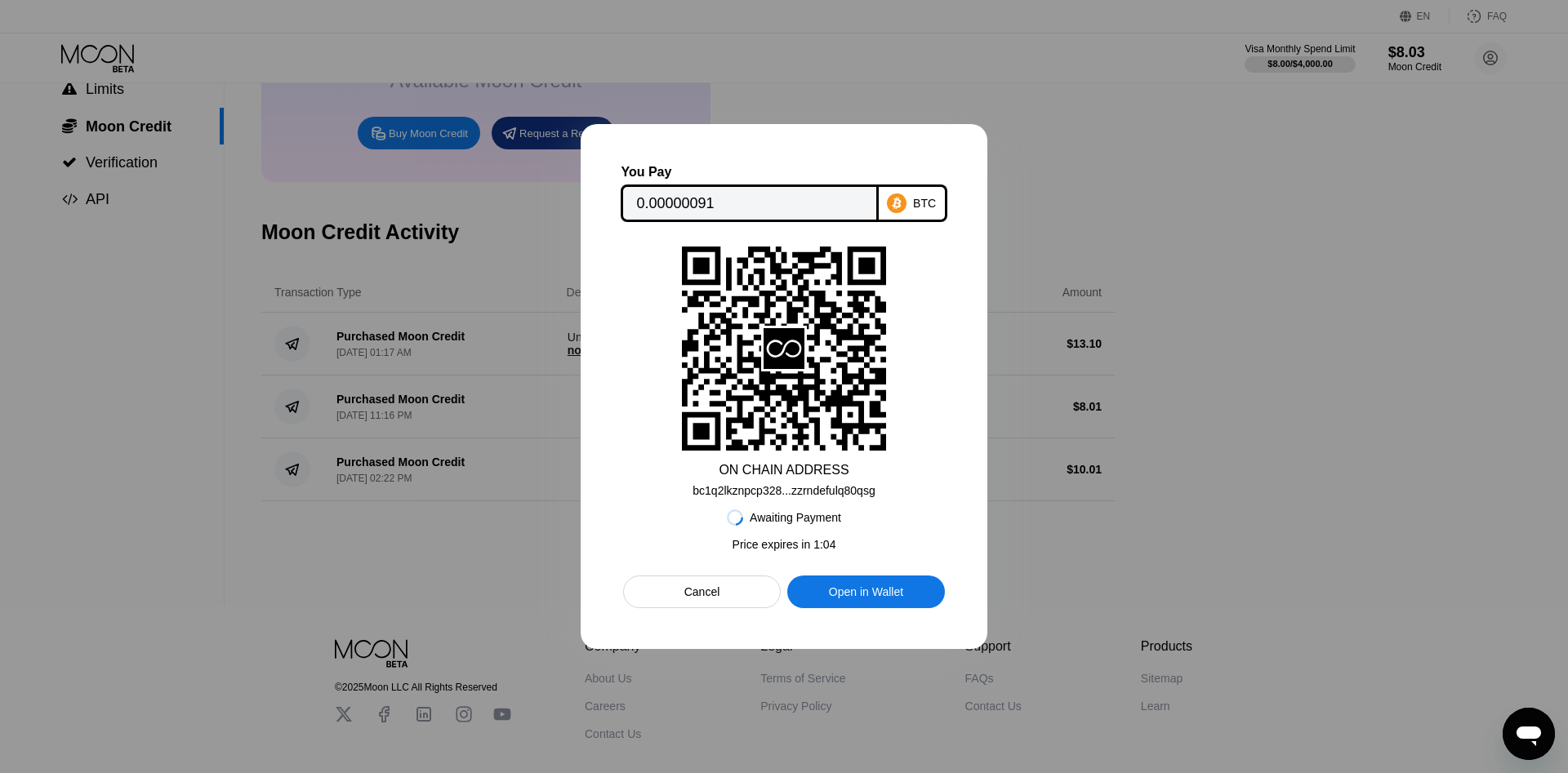 click on "Cancel" at bounding box center [702, 592] 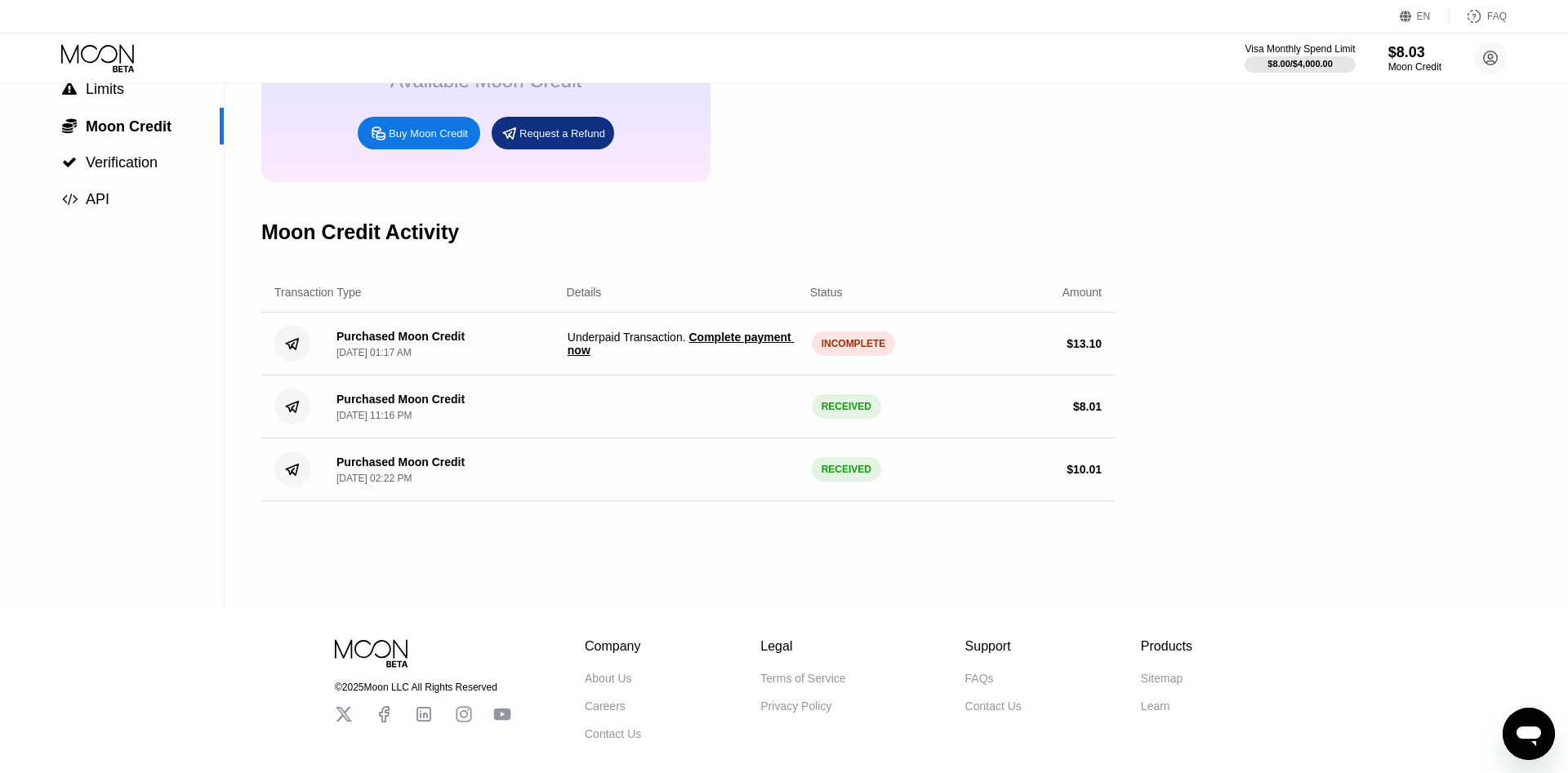 click on "Complete payment now" at bounding box center (681, 344) 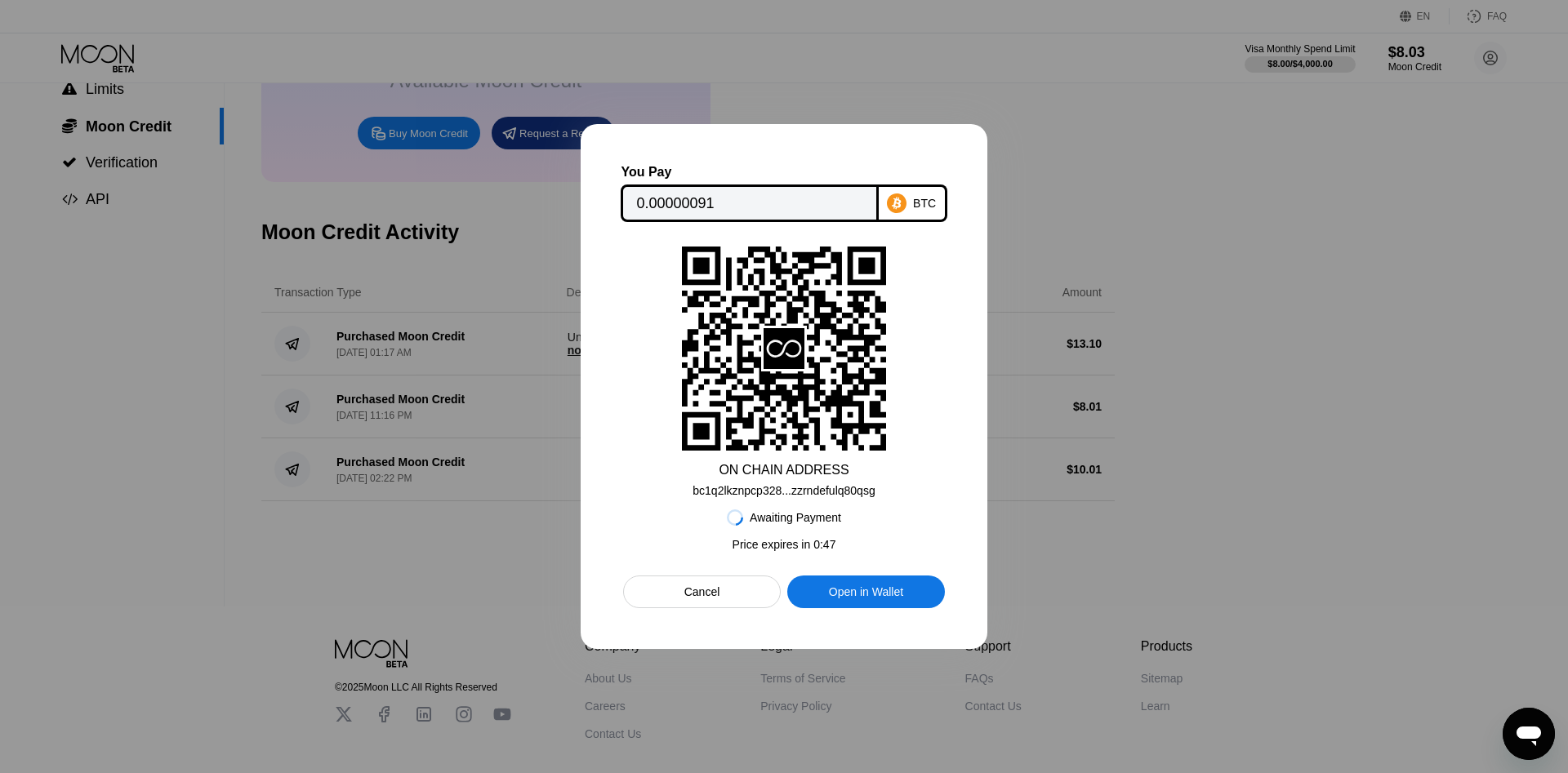 click 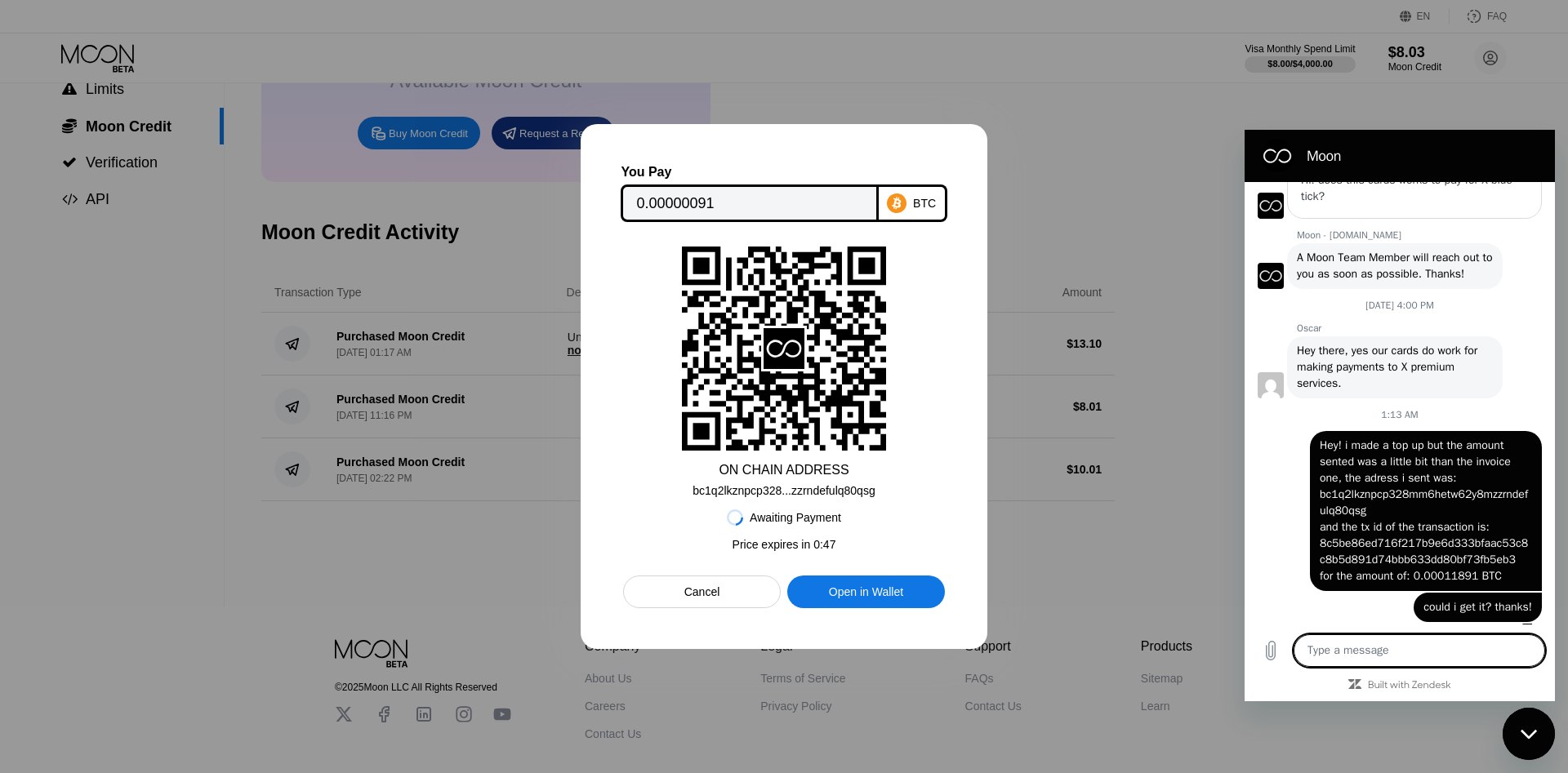 scroll, scrollTop: 0, scrollLeft: 0, axis: both 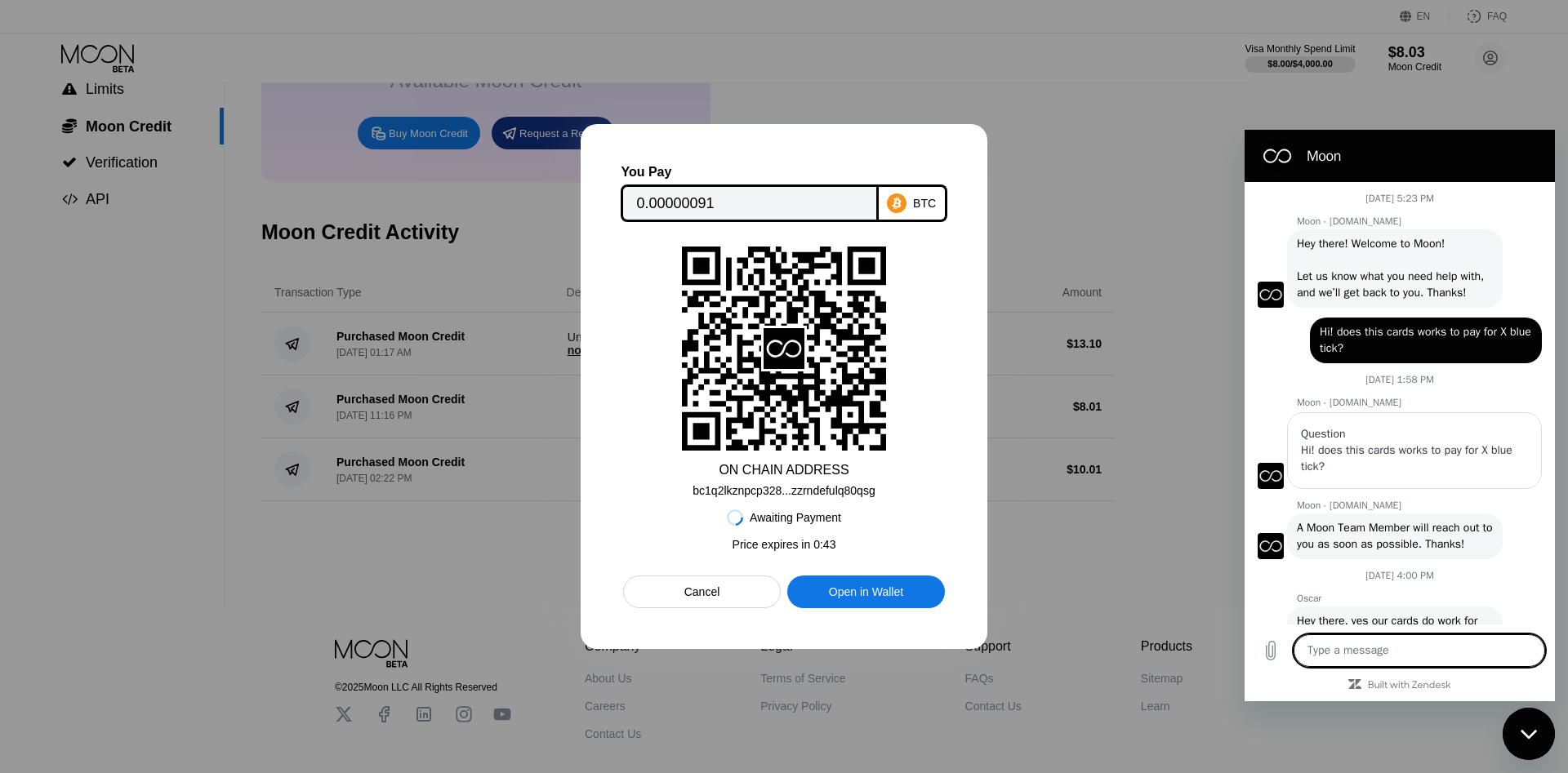 click on "Hi! does this cards works to pay for X blue tick?" at bounding box center [1414, 459] 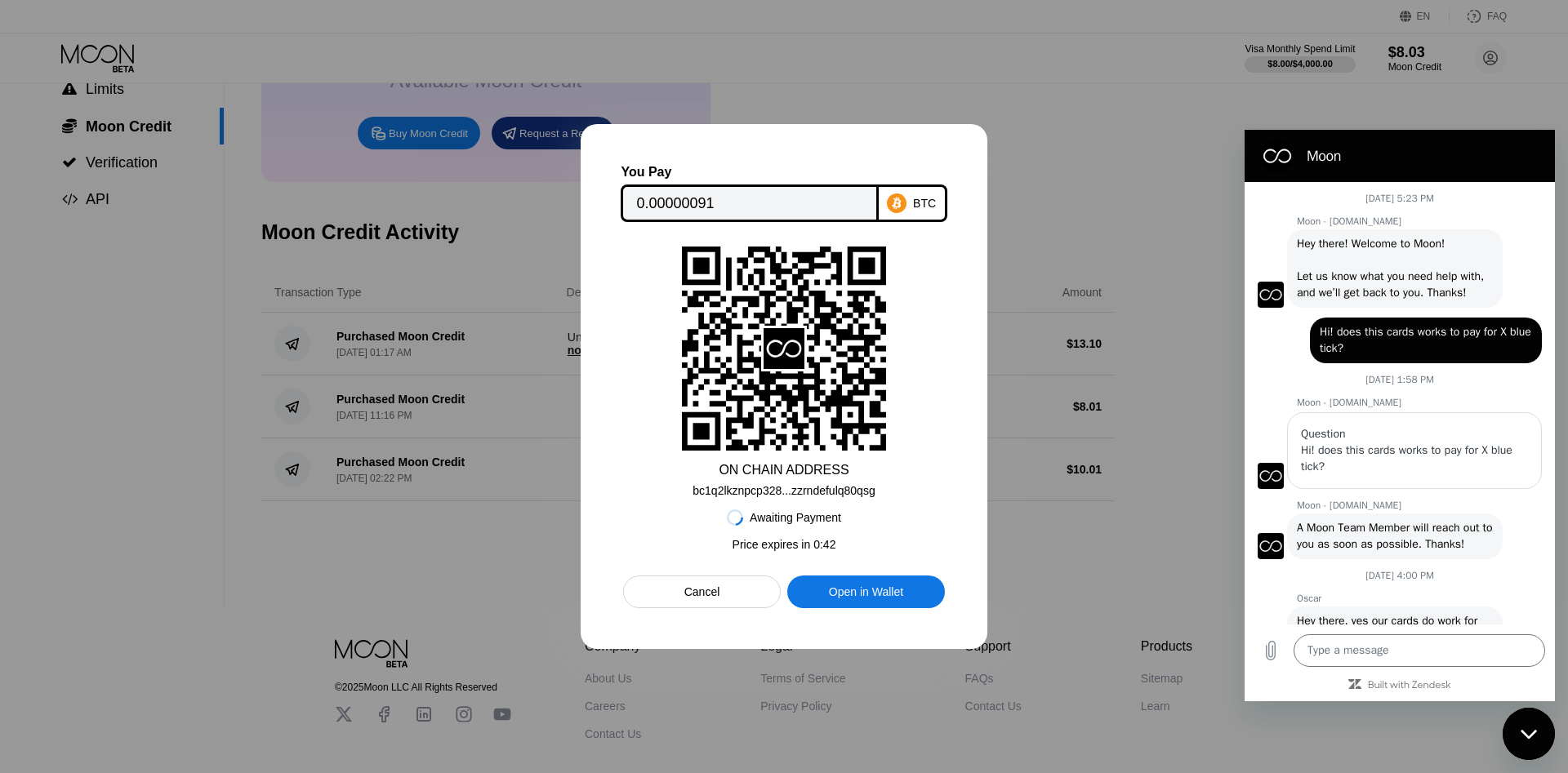 click on "Moon - paywithmoon.com" at bounding box center [1426, 402] 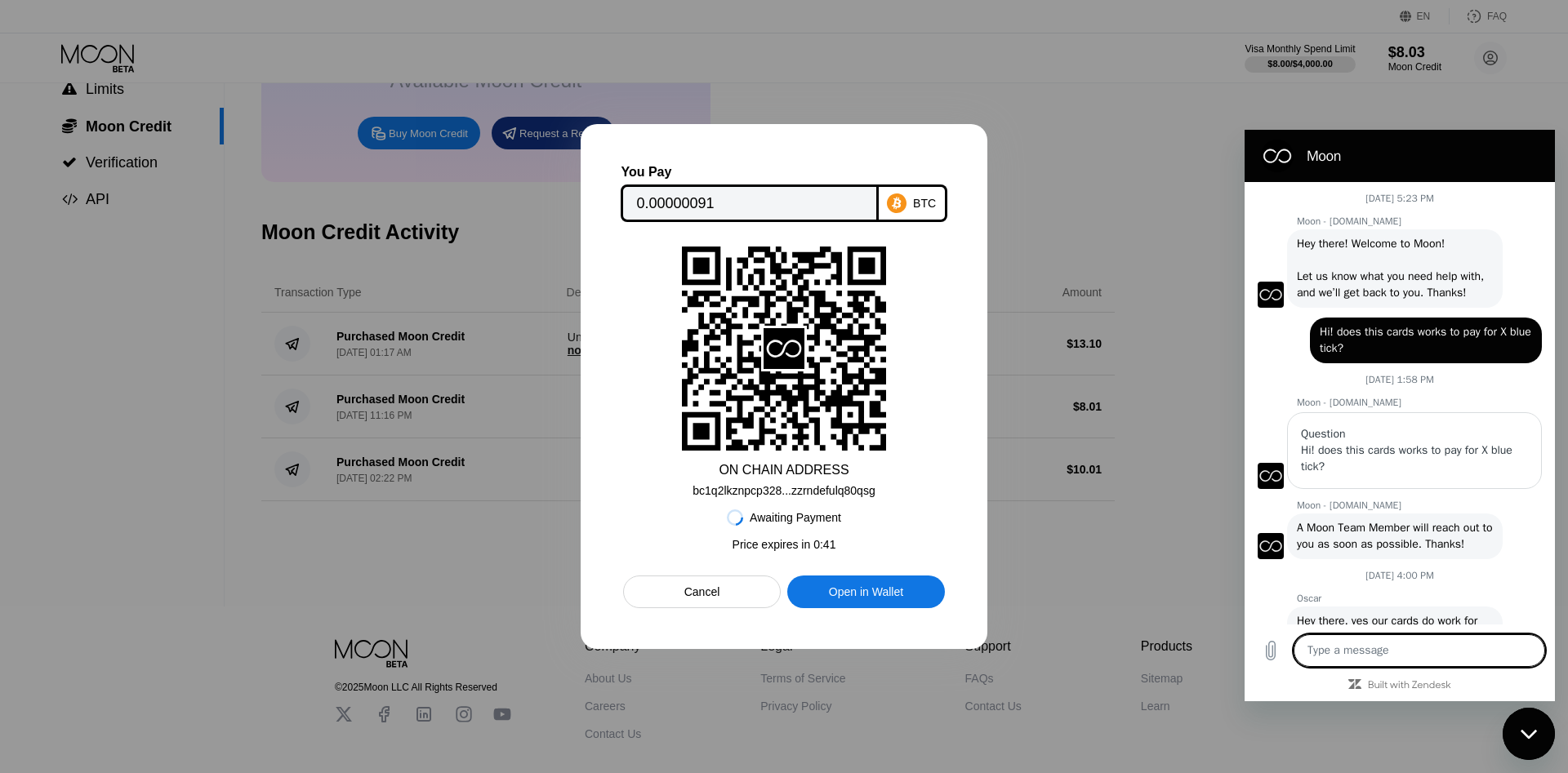 click at bounding box center [1419, 651] 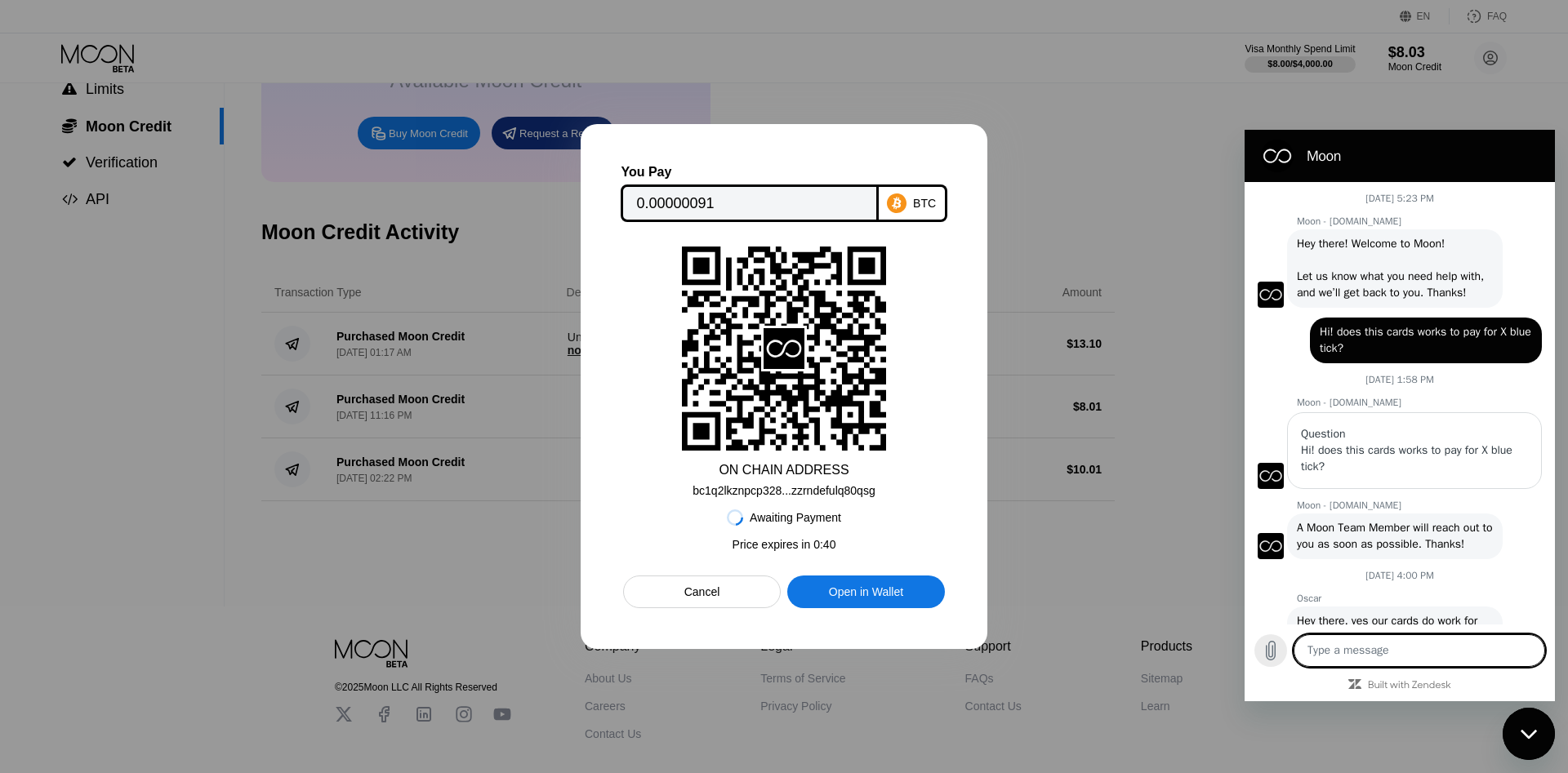 click at bounding box center (1271, 651) 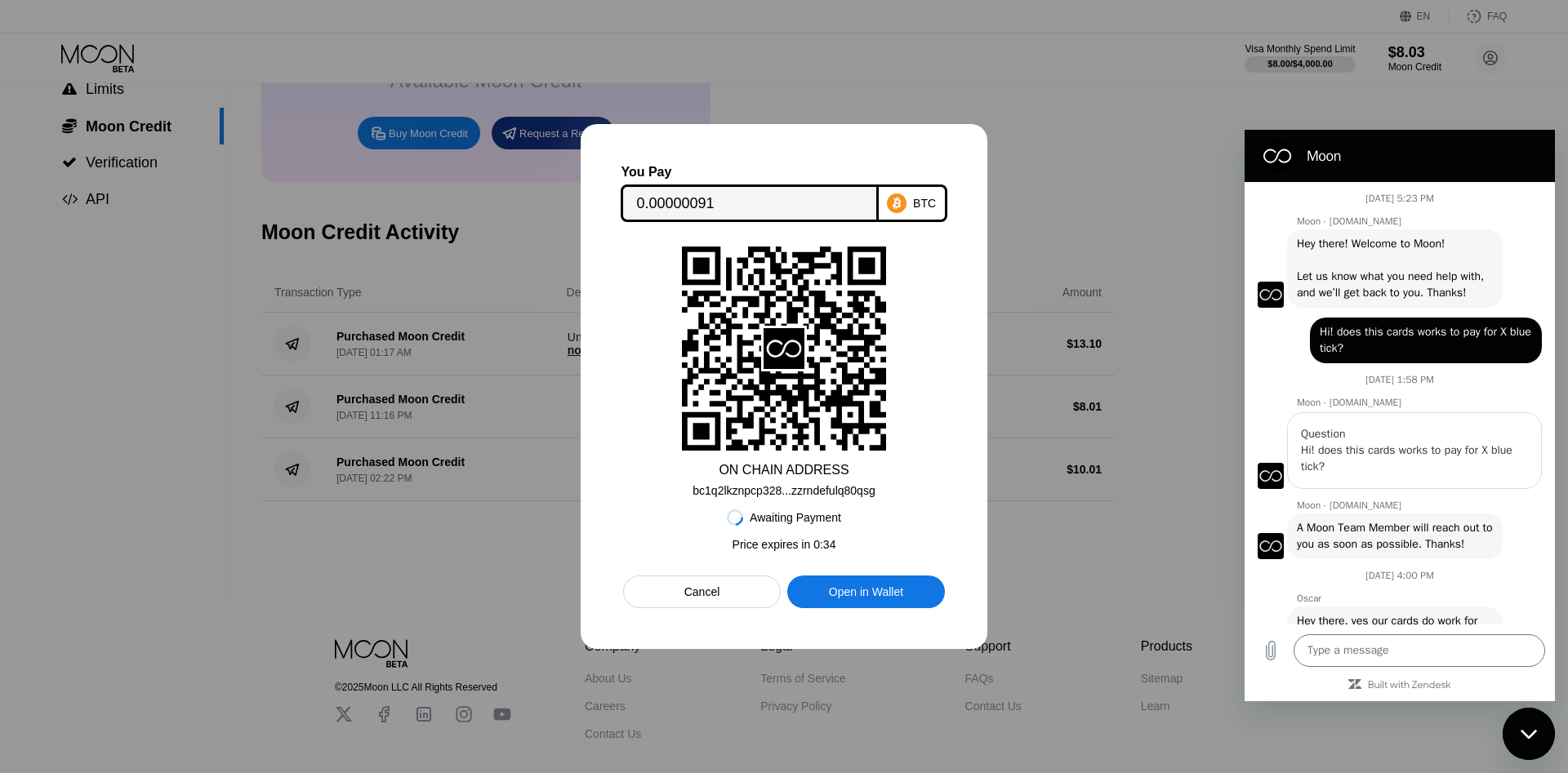 click at bounding box center (1277, 156) 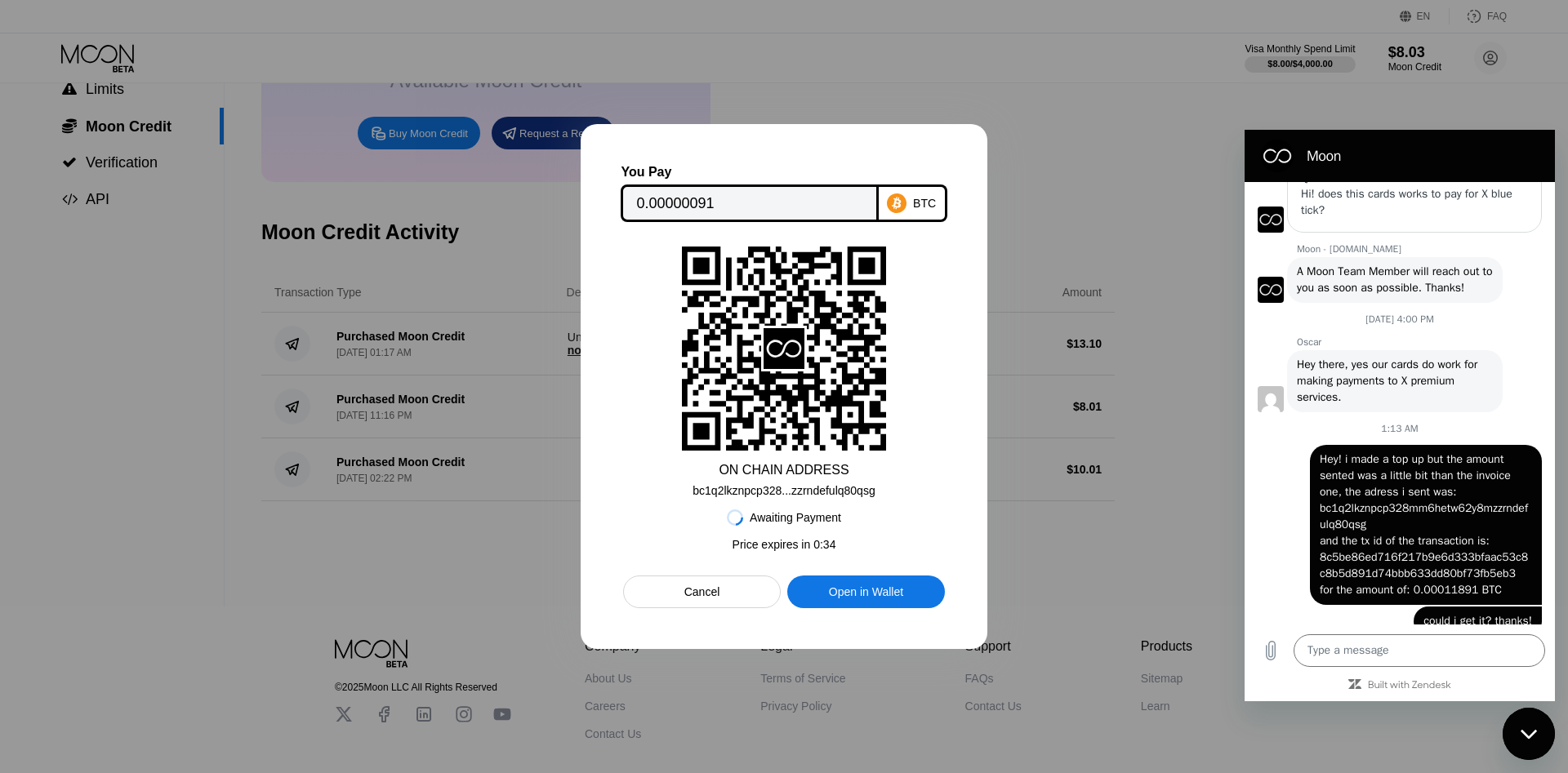 scroll, scrollTop: 270, scrollLeft: 0, axis: vertical 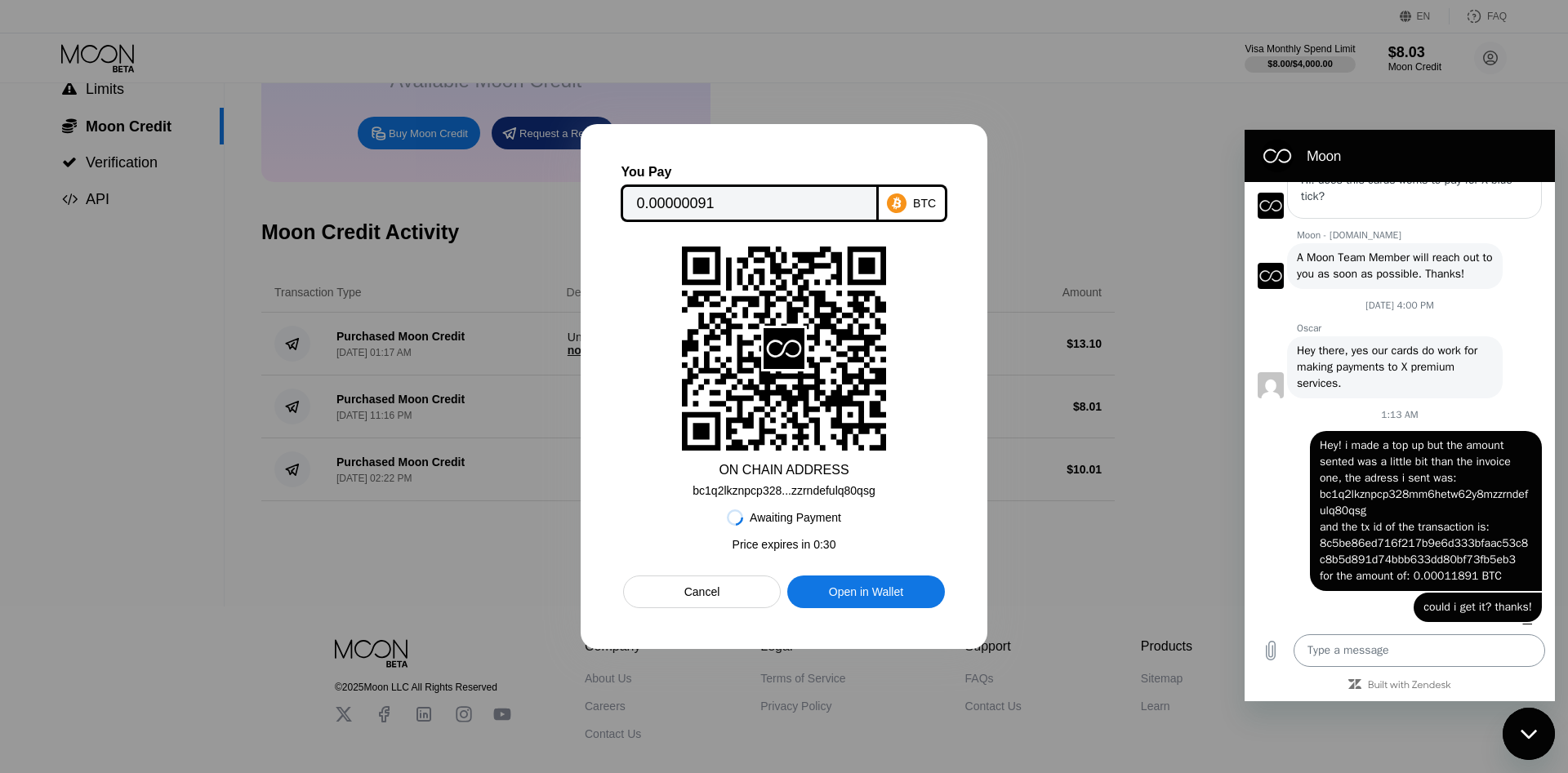 click at bounding box center (1419, 651) 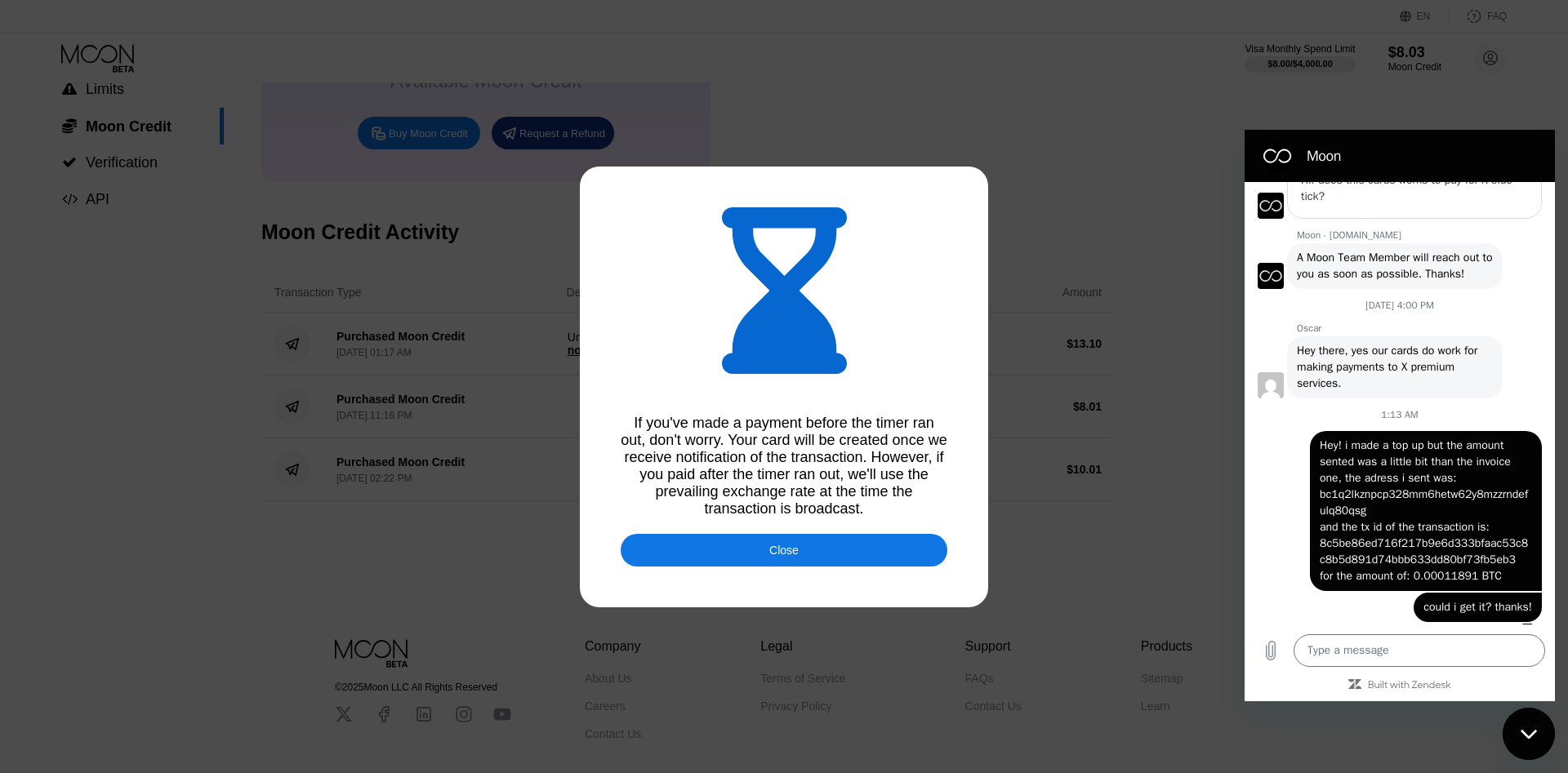 click at bounding box center (784, 386) 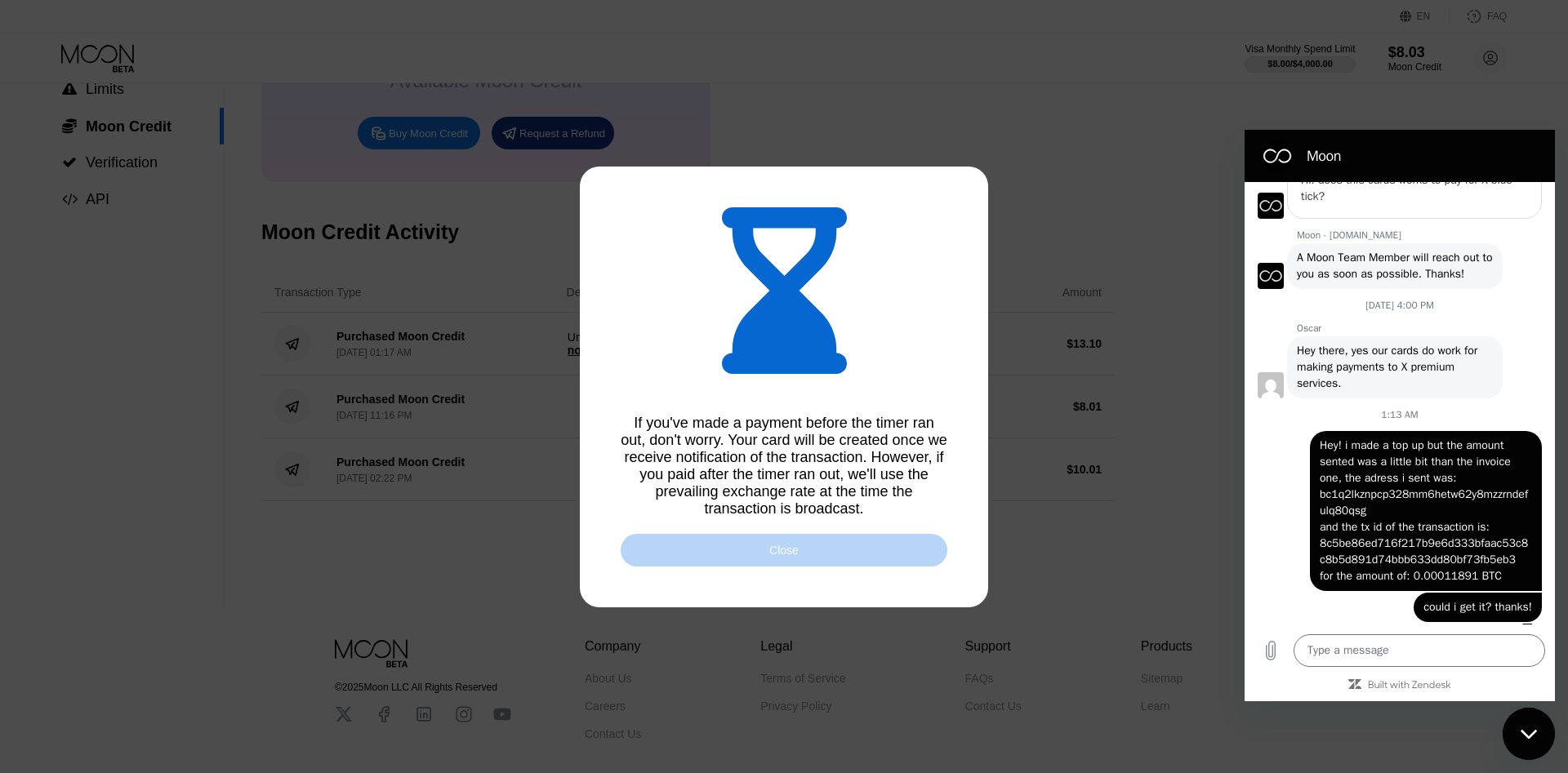 click on "Close" at bounding box center (784, 550) 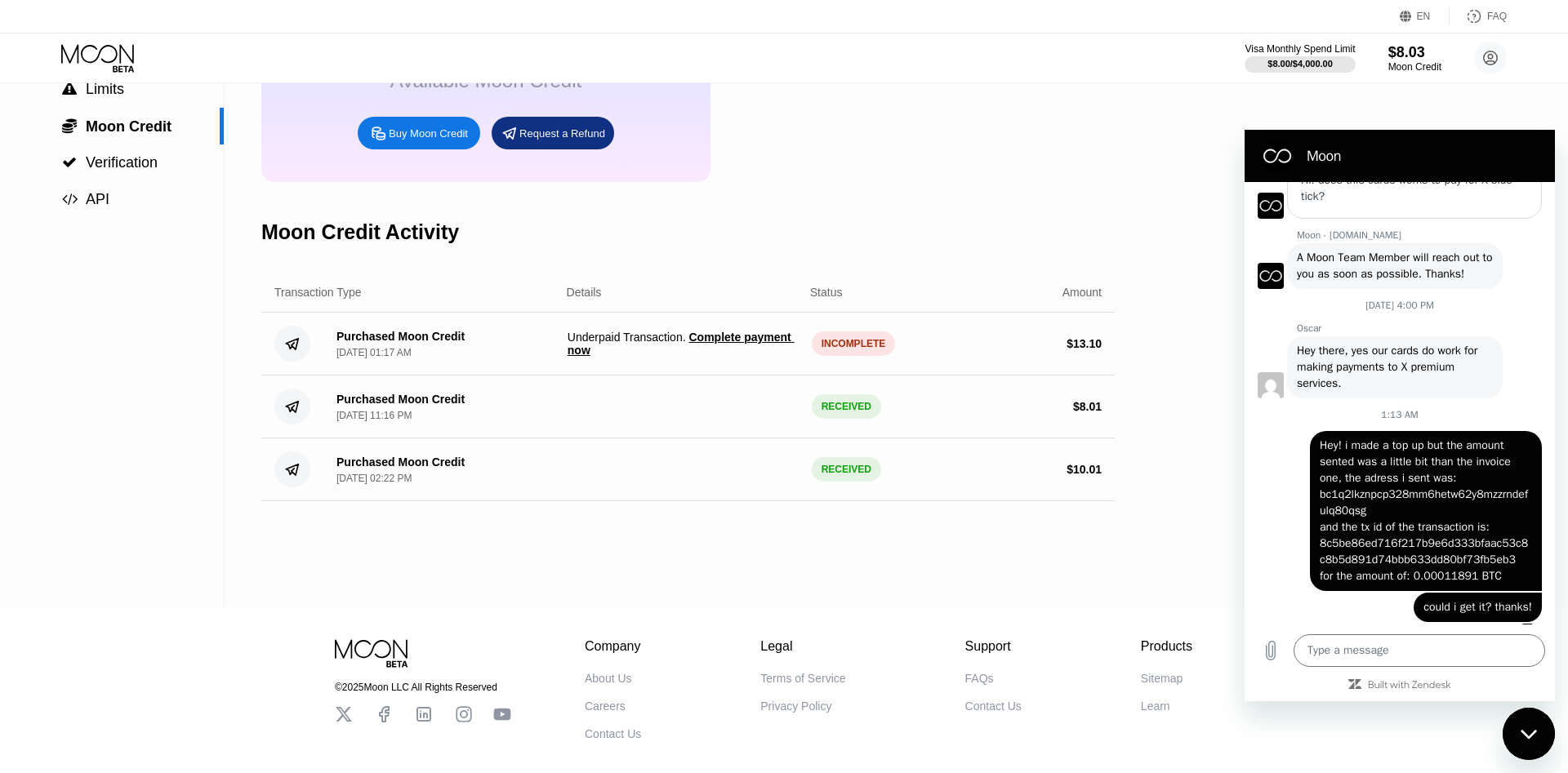drag, startPoint x: 1520, startPoint y: 728, endPoint x: 2786, endPoint y: 1305, distance: 1391.289 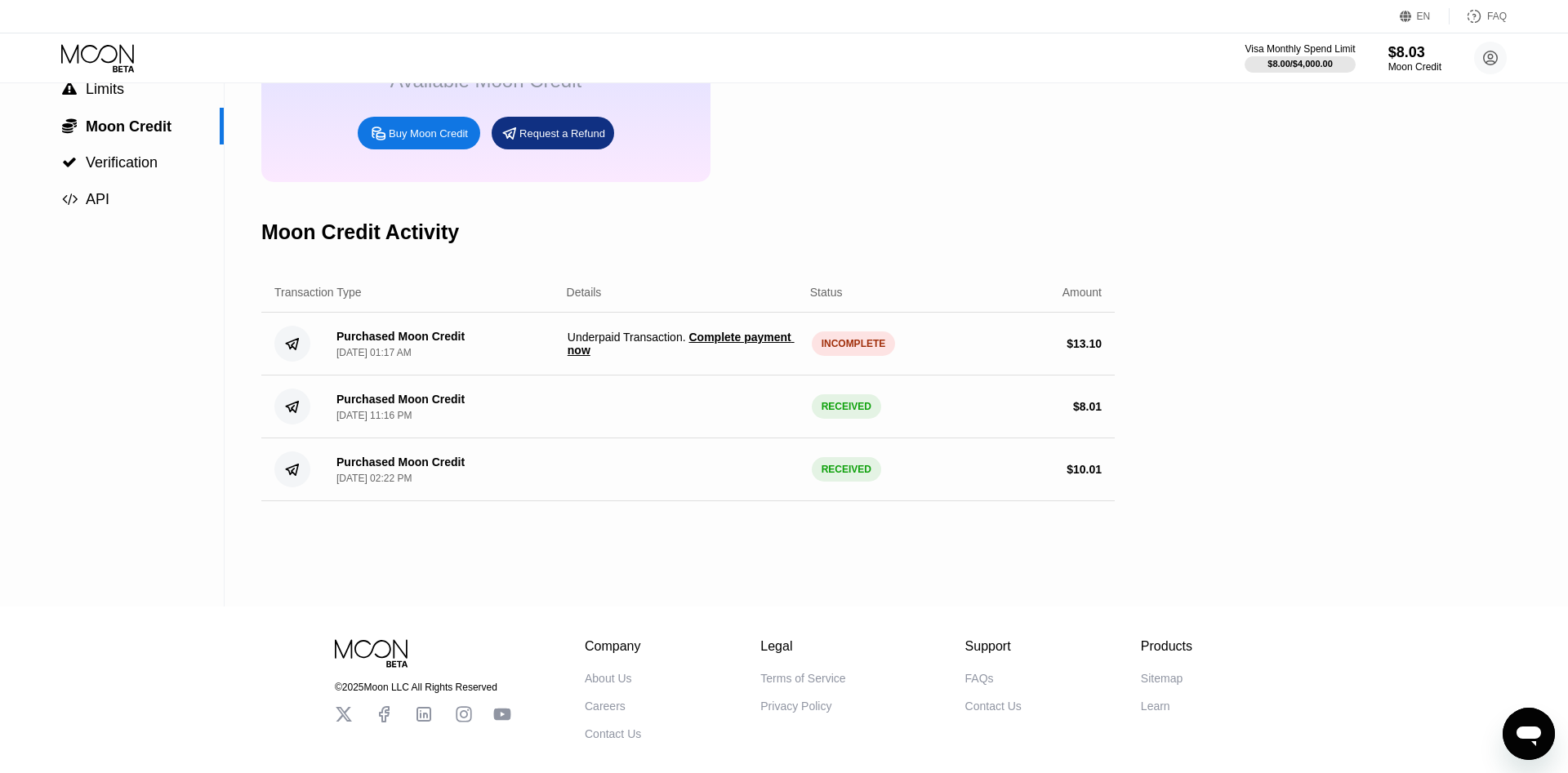click on "Complete payment now" at bounding box center [681, 344] 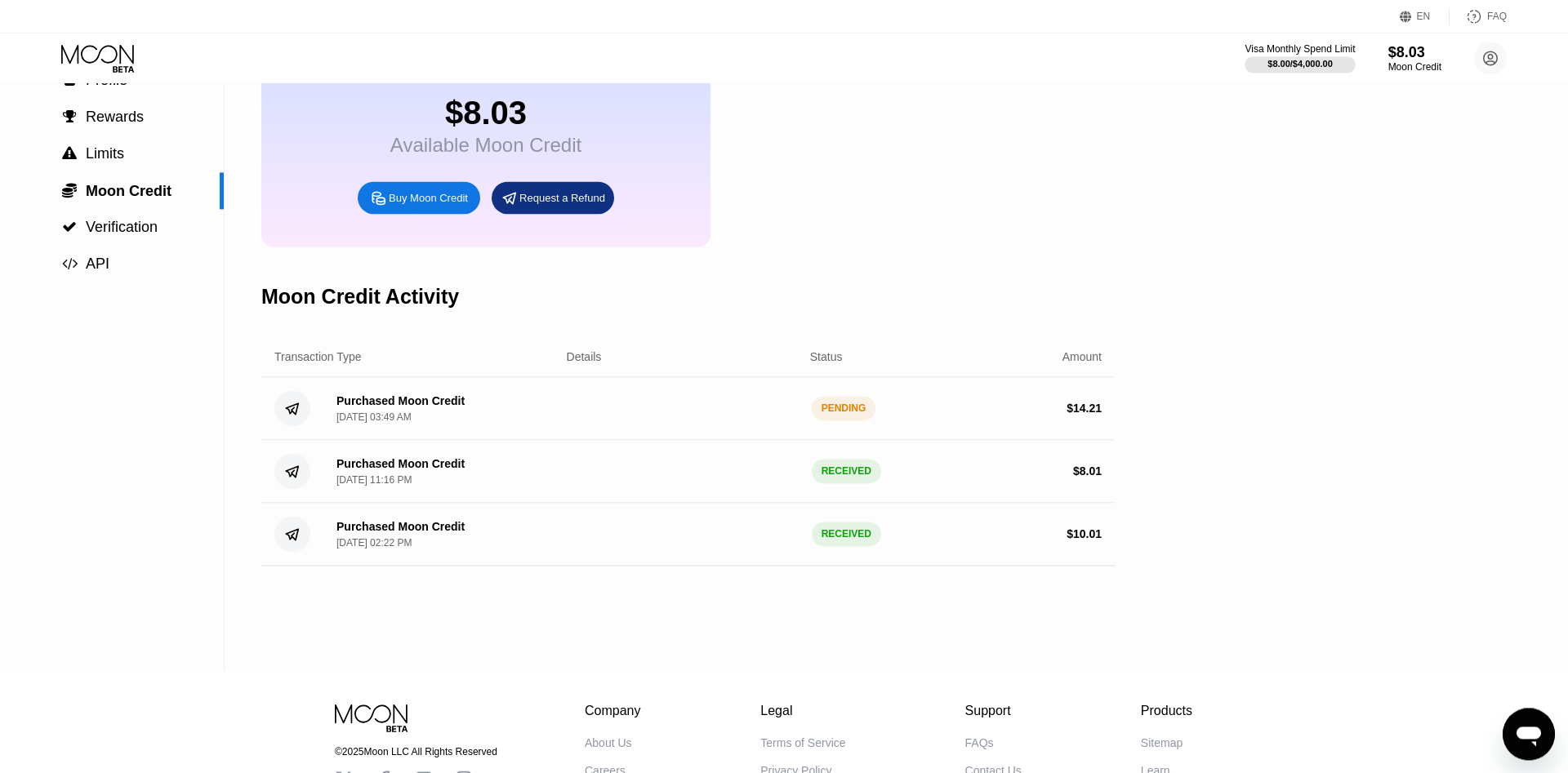 scroll, scrollTop: 0, scrollLeft: 0, axis: both 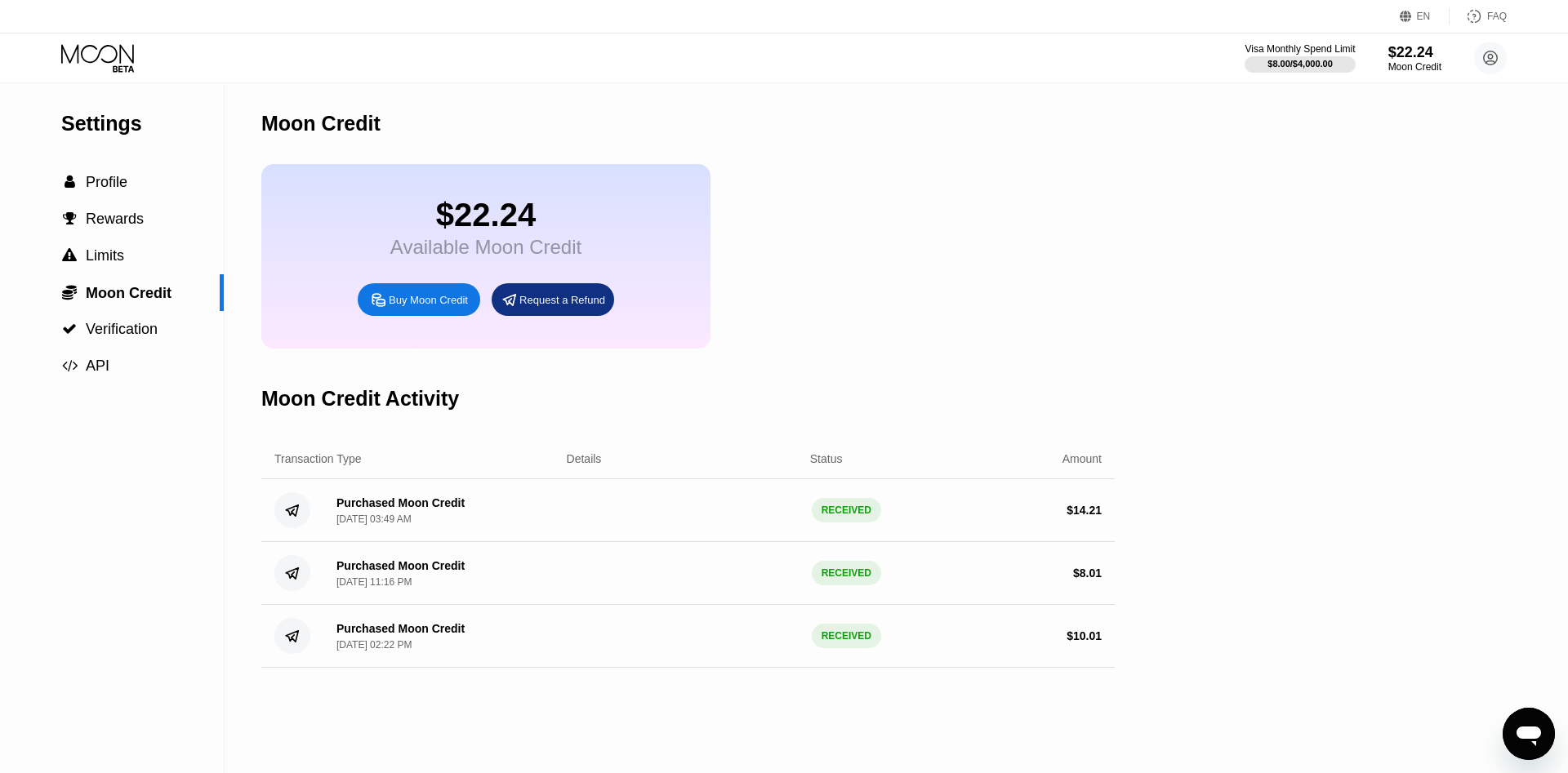 click on "Moon Credit" at bounding box center (688, 123) 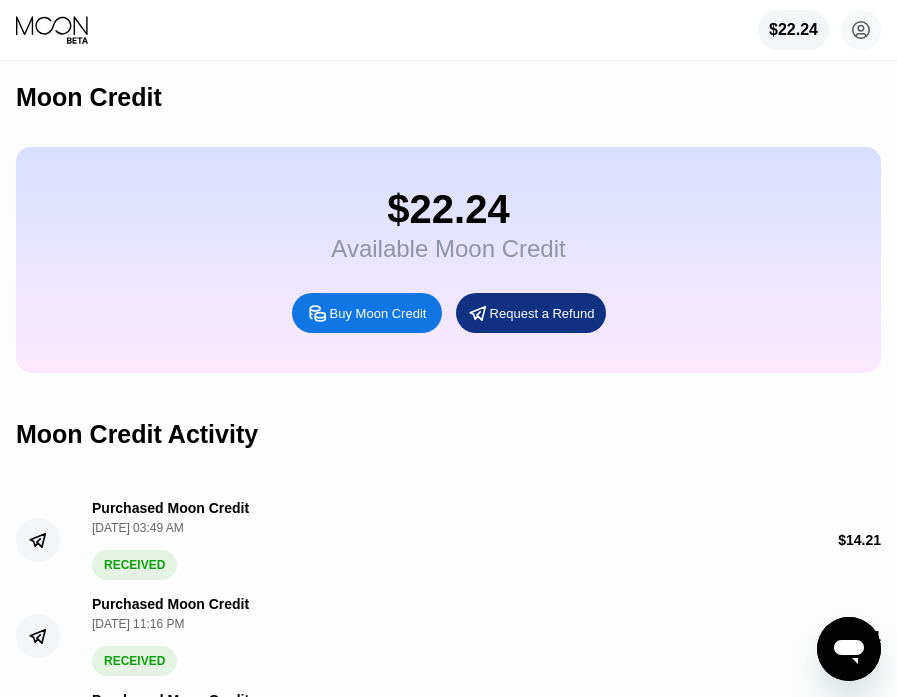 scroll, scrollTop: 0, scrollLeft: 0, axis: both 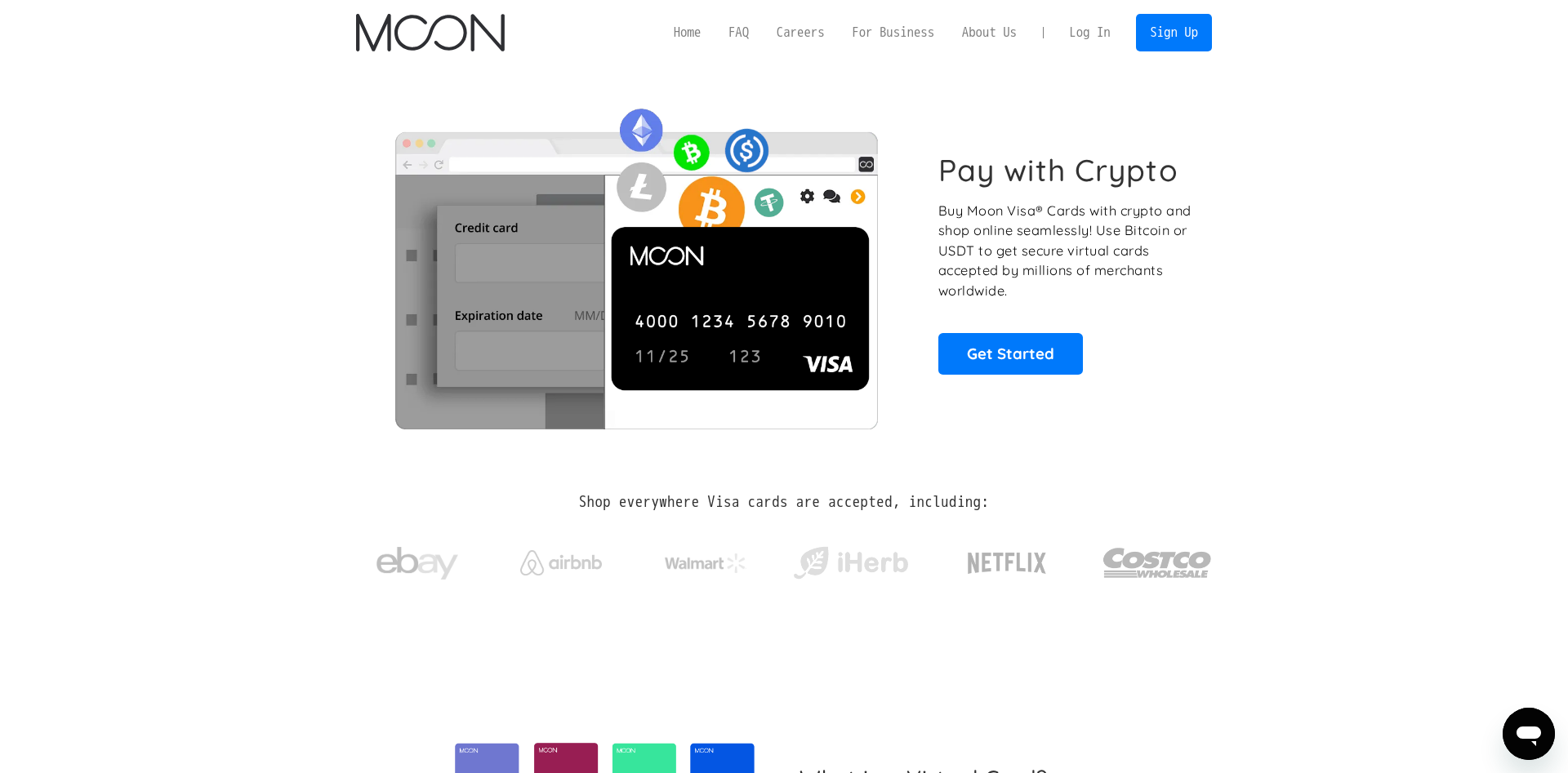 click on "Log In" at bounding box center (1089, 33) 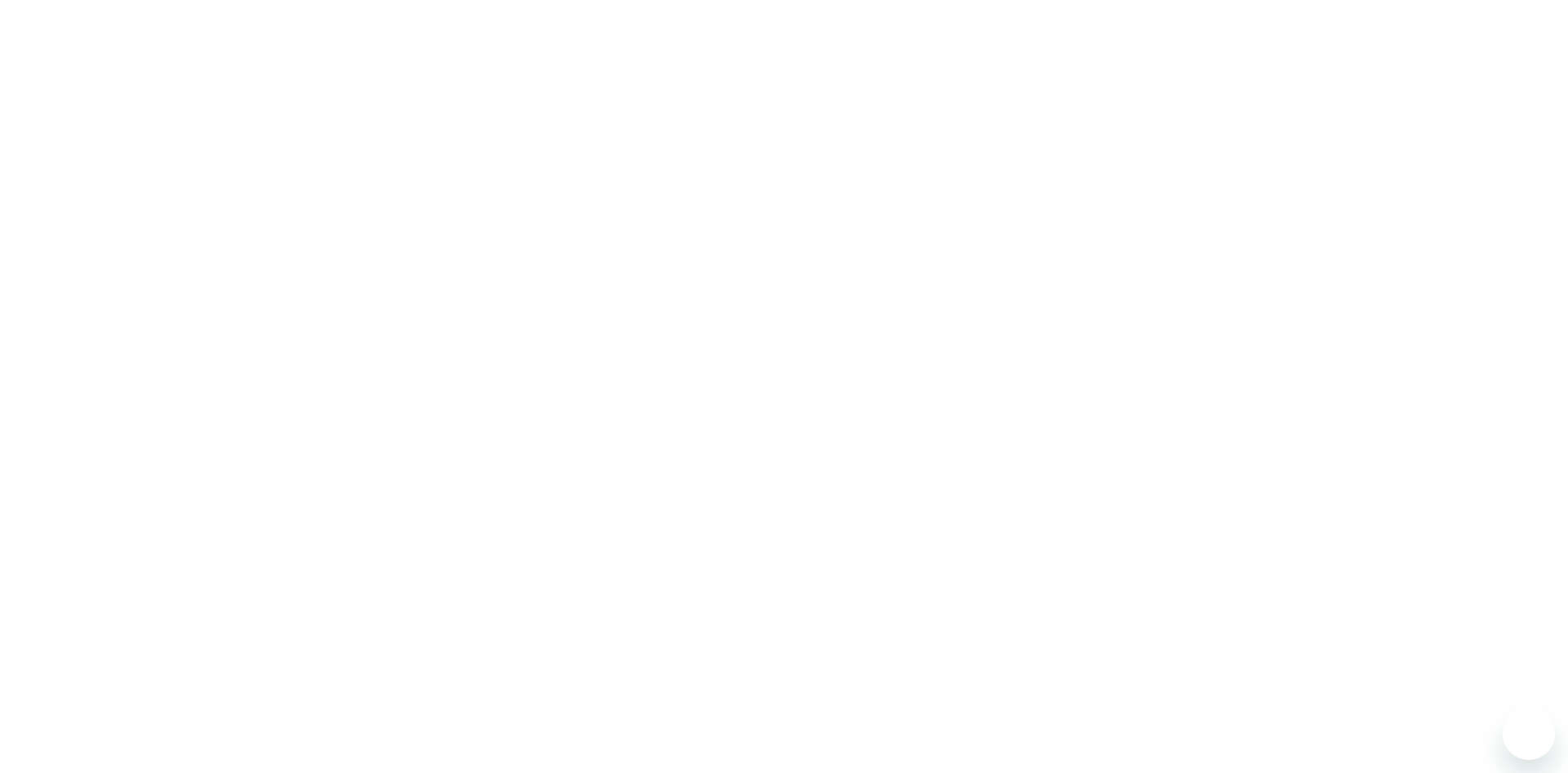 scroll, scrollTop: 0, scrollLeft: 0, axis: both 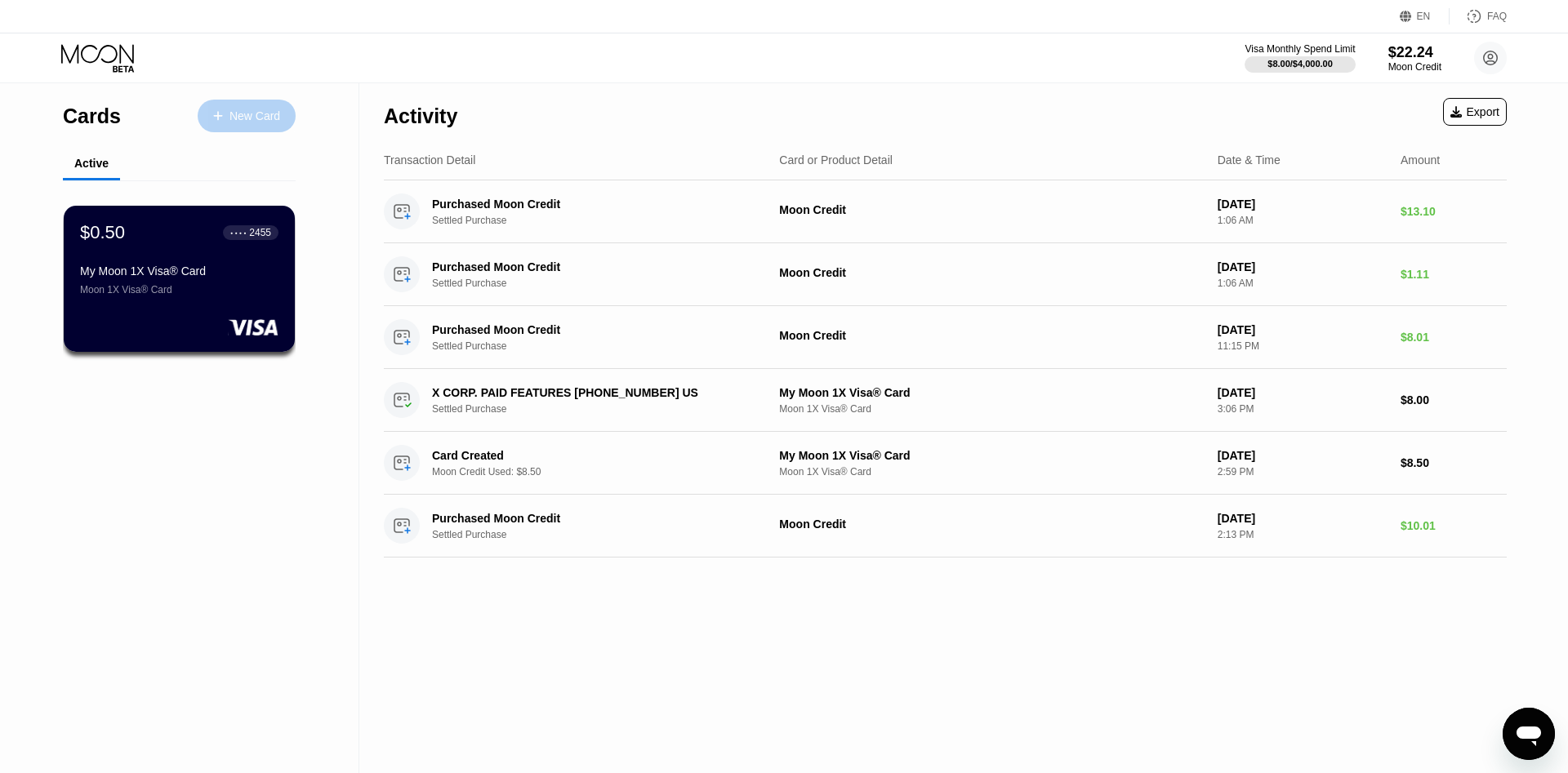 click on "New Card" at bounding box center [255, 116] 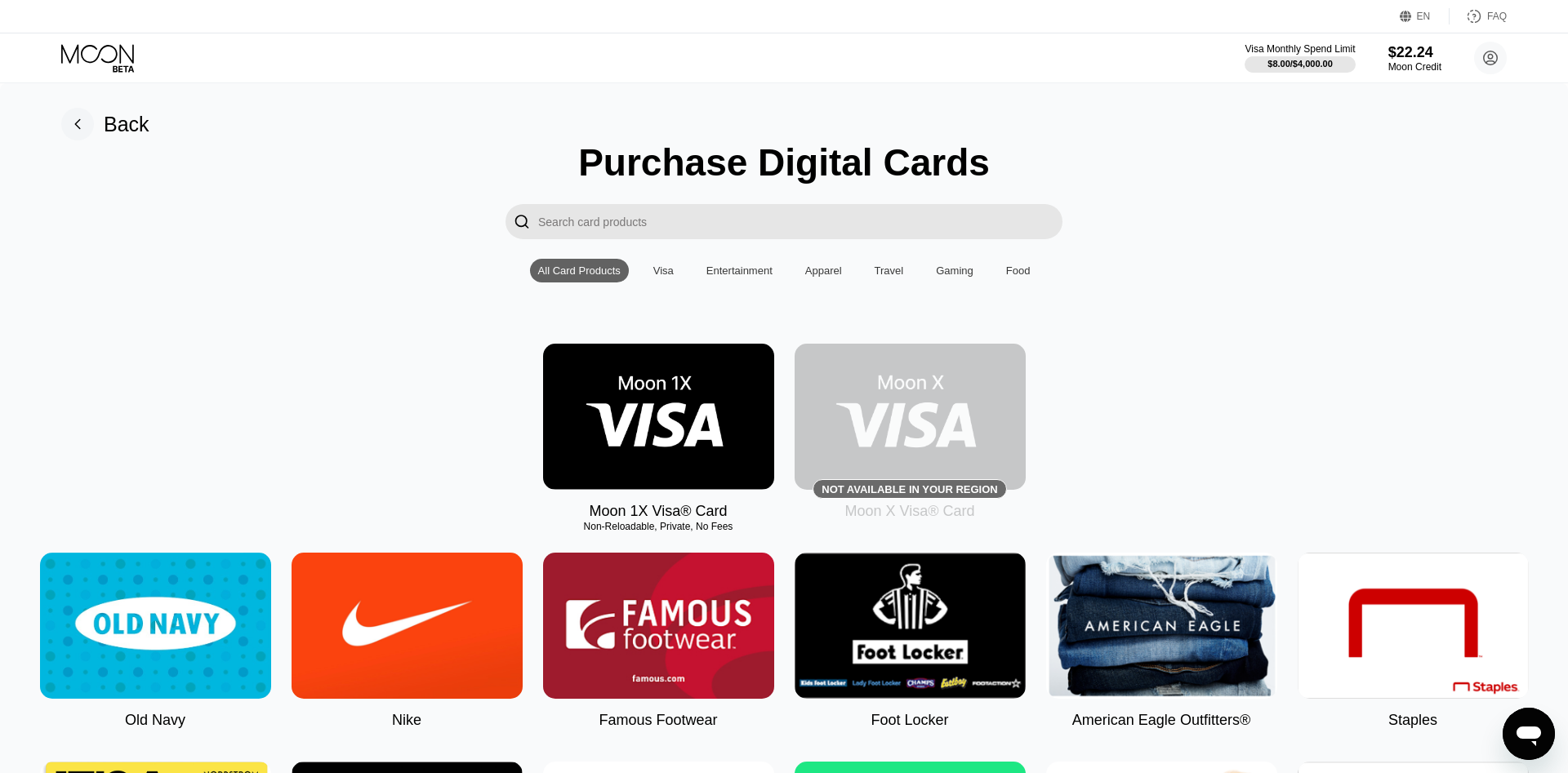 click at bounding box center (658, 416) 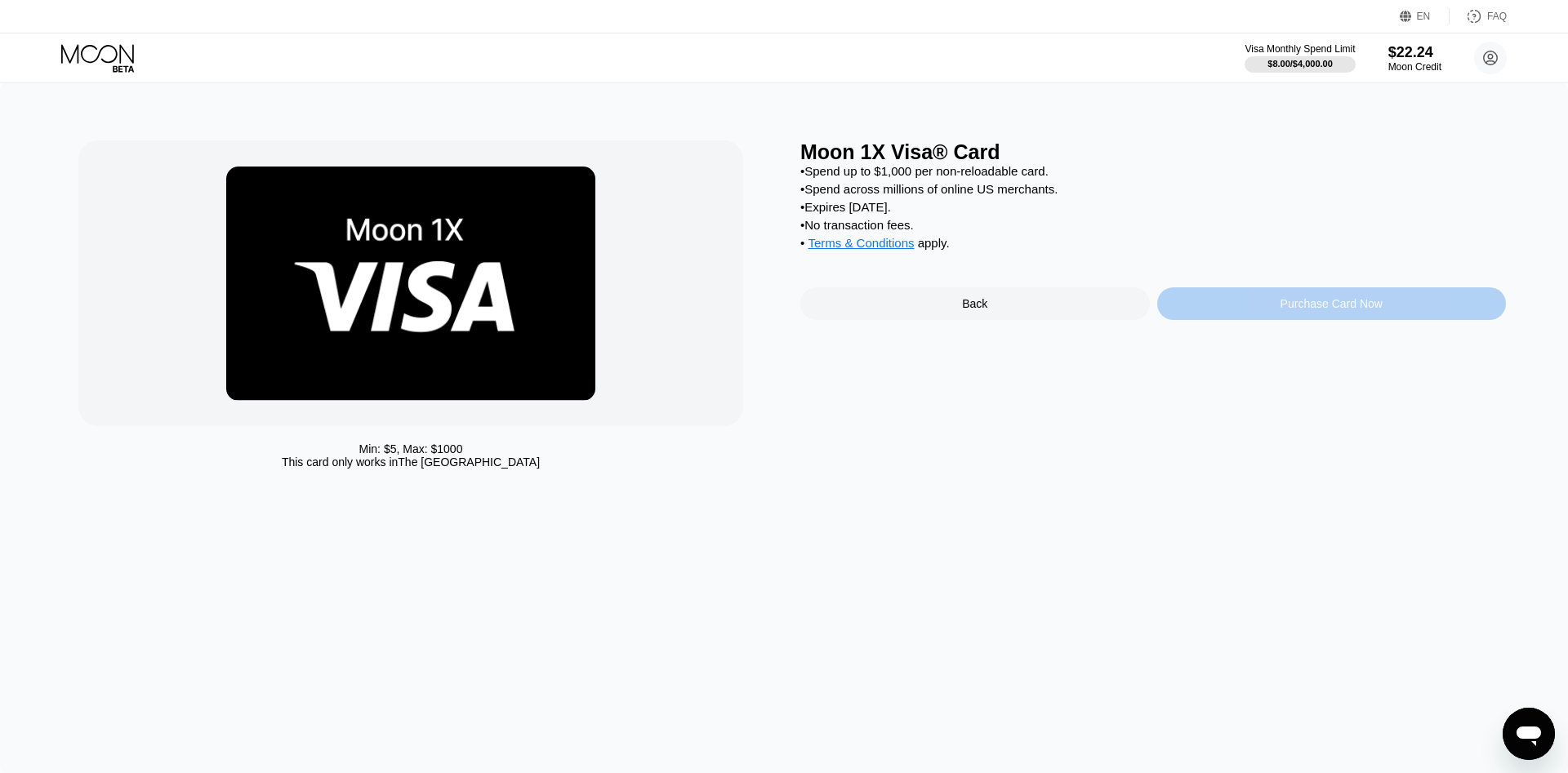 click on "Purchase Card Now" at bounding box center (1332, 304) 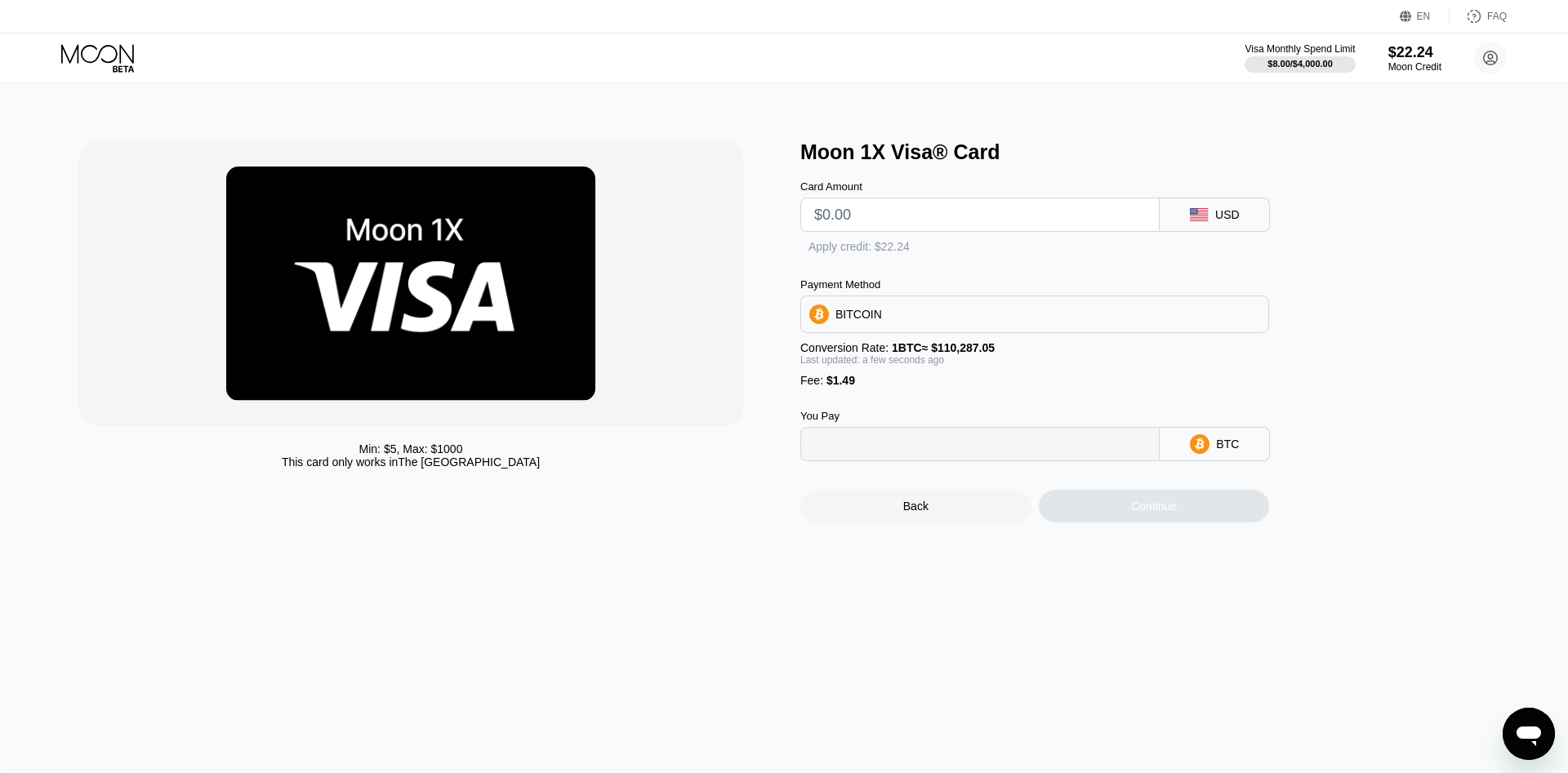 type on "0" 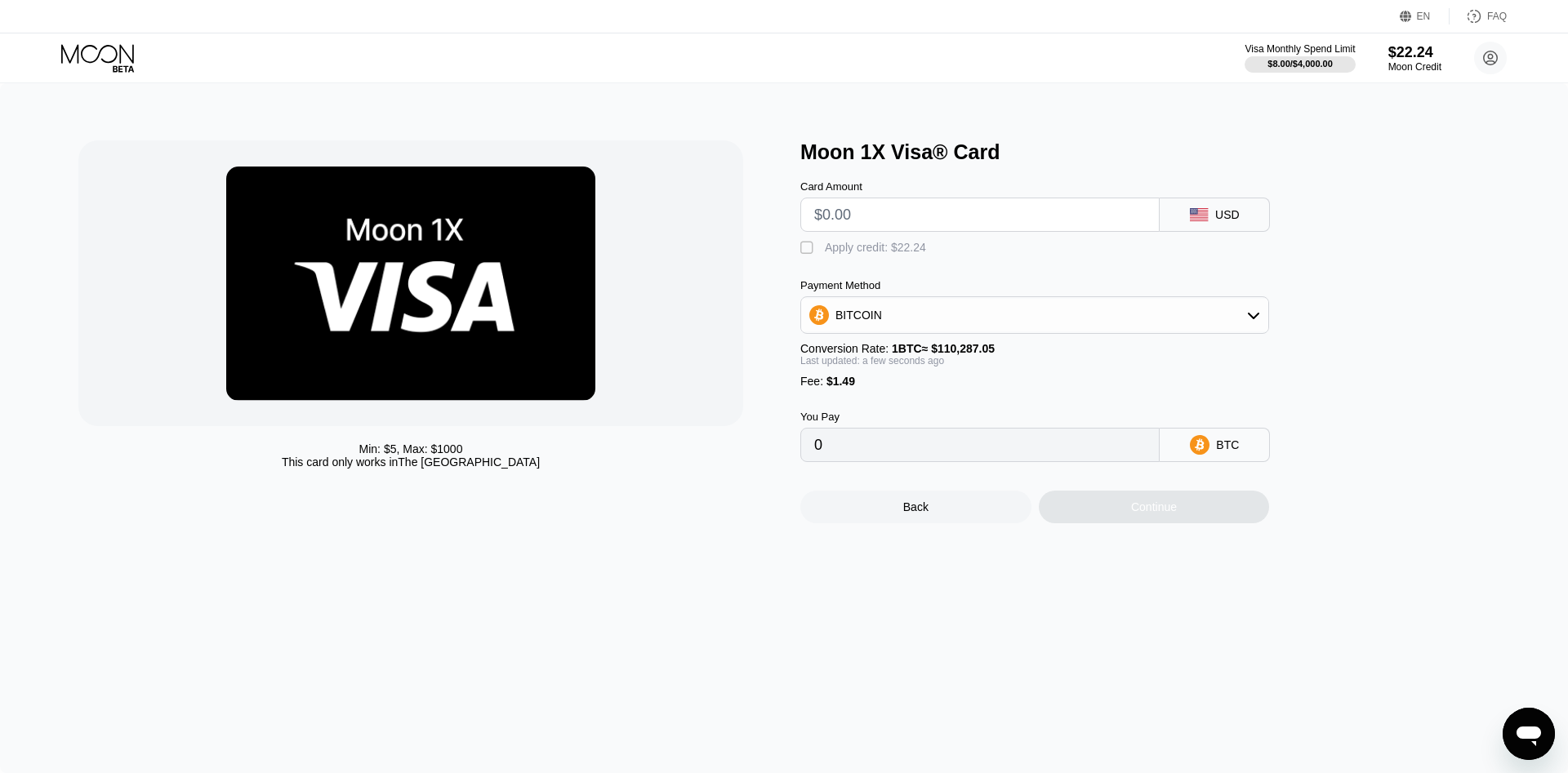 click at bounding box center [980, 215] 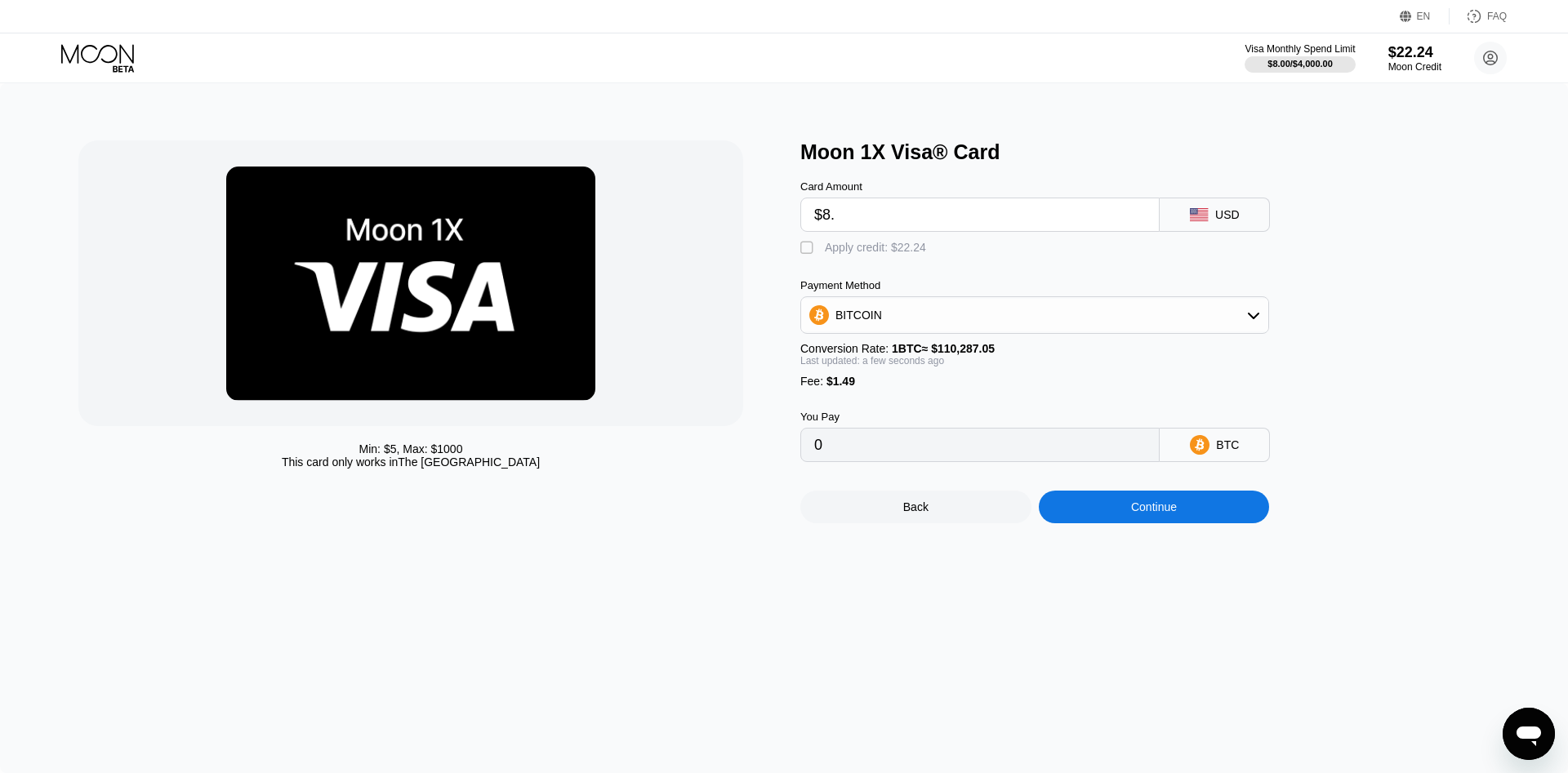 type on "$8.5" 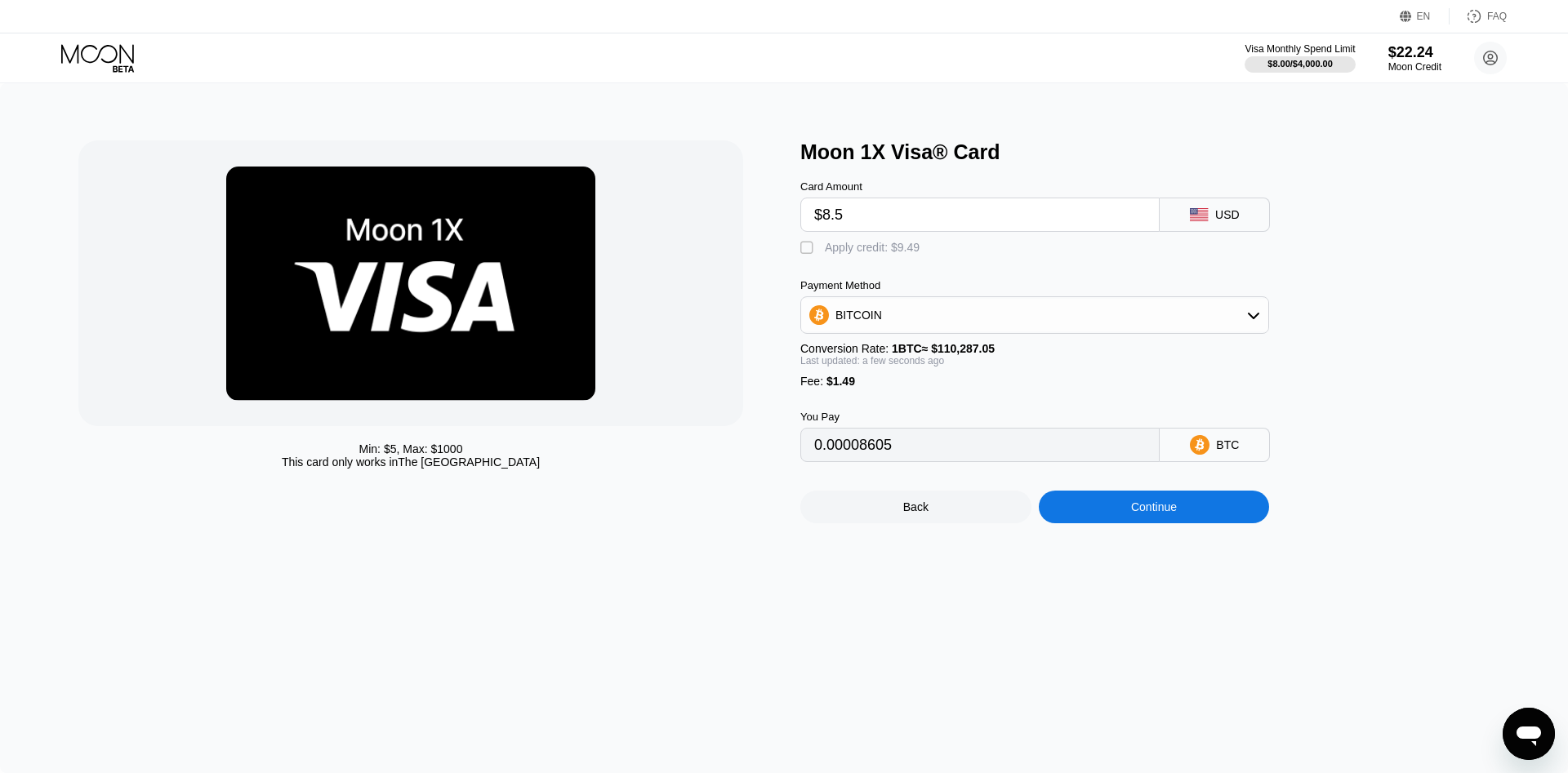 type on "0.00009059" 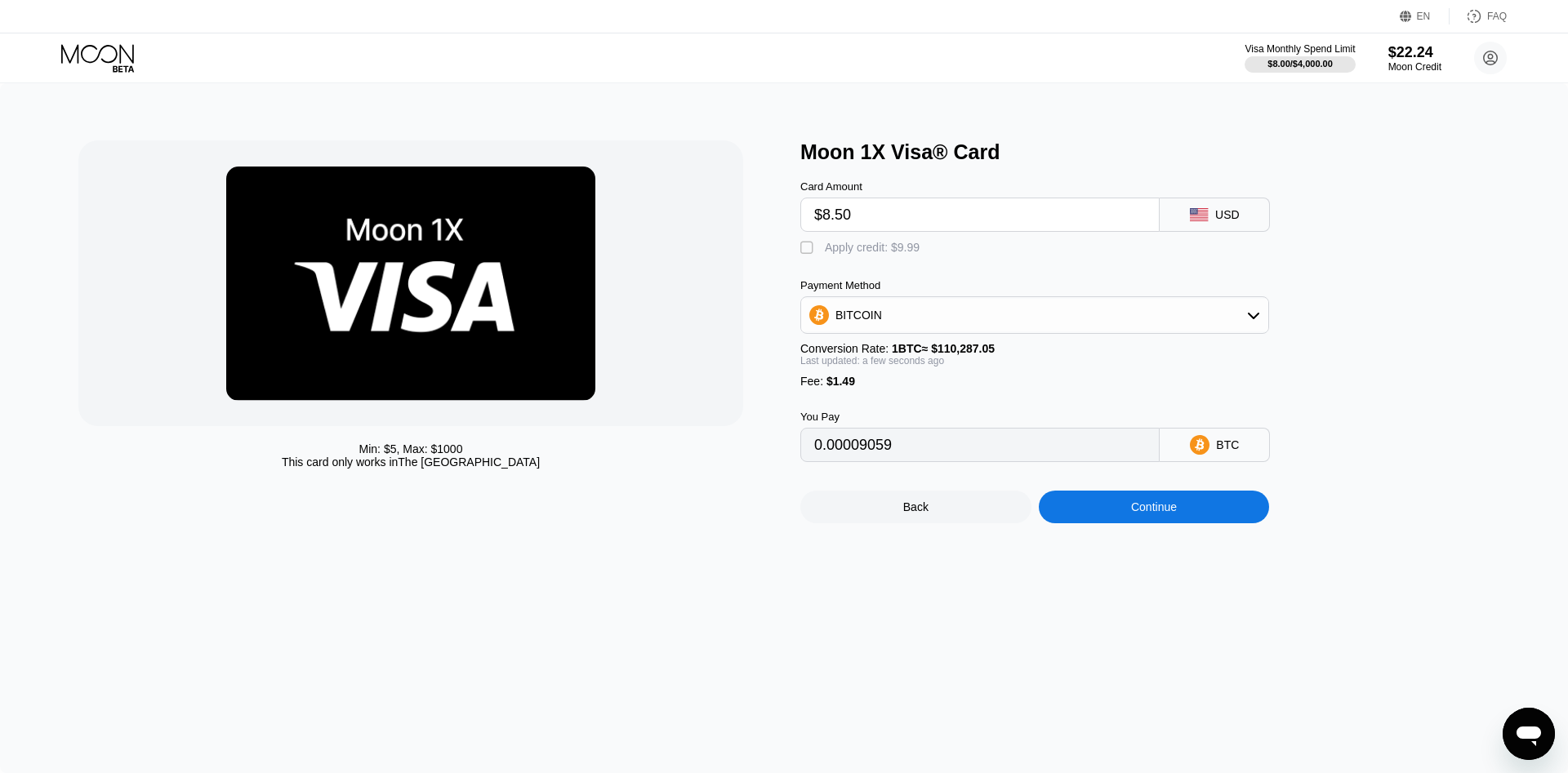 type on "$8.50" 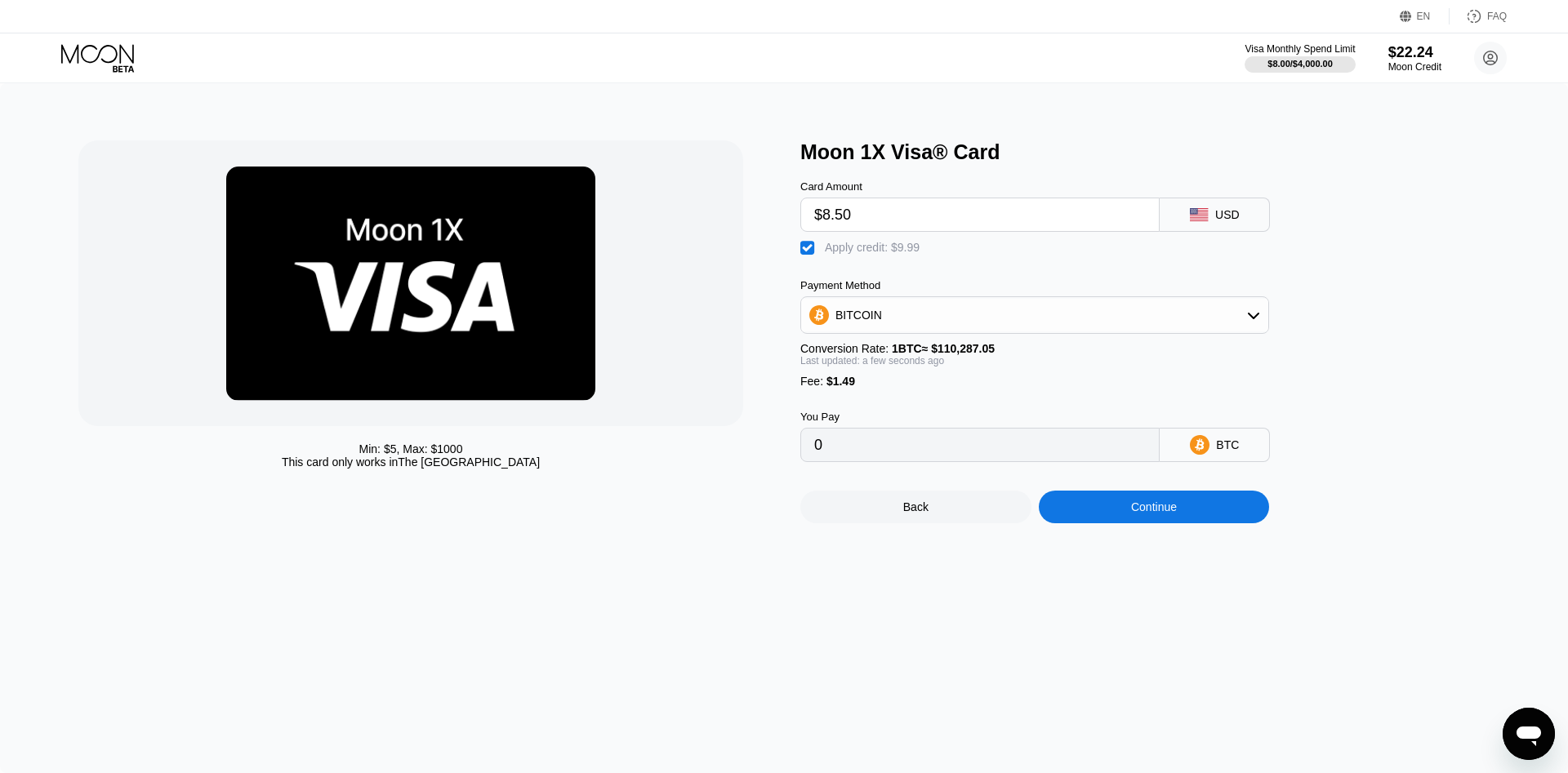click on "Continue" at bounding box center [1154, 507] 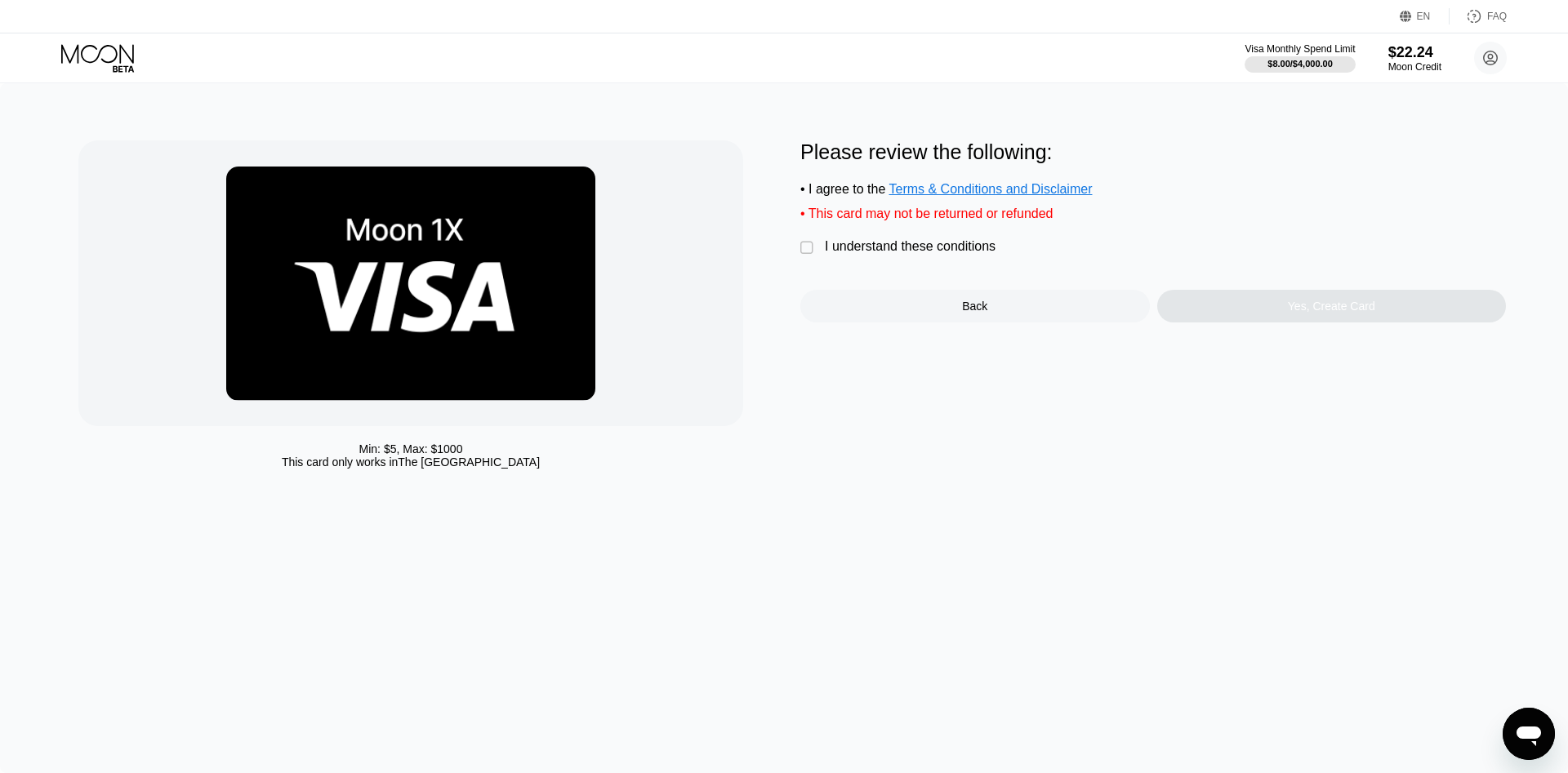 click on "I understand these conditions" at bounding box center [910, 247] 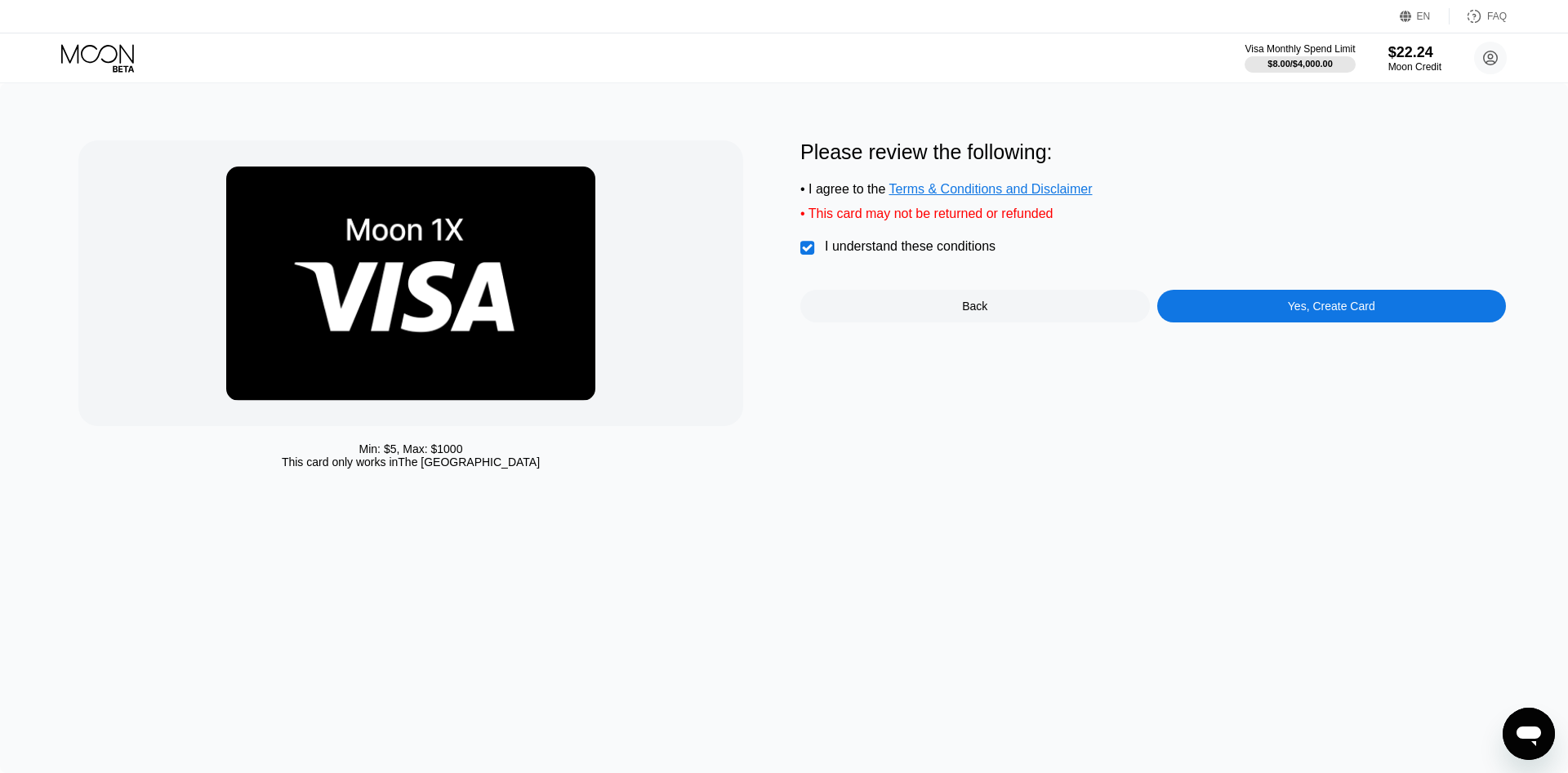 click on "Yes, Create Card" at bounding box center (1331, 306) 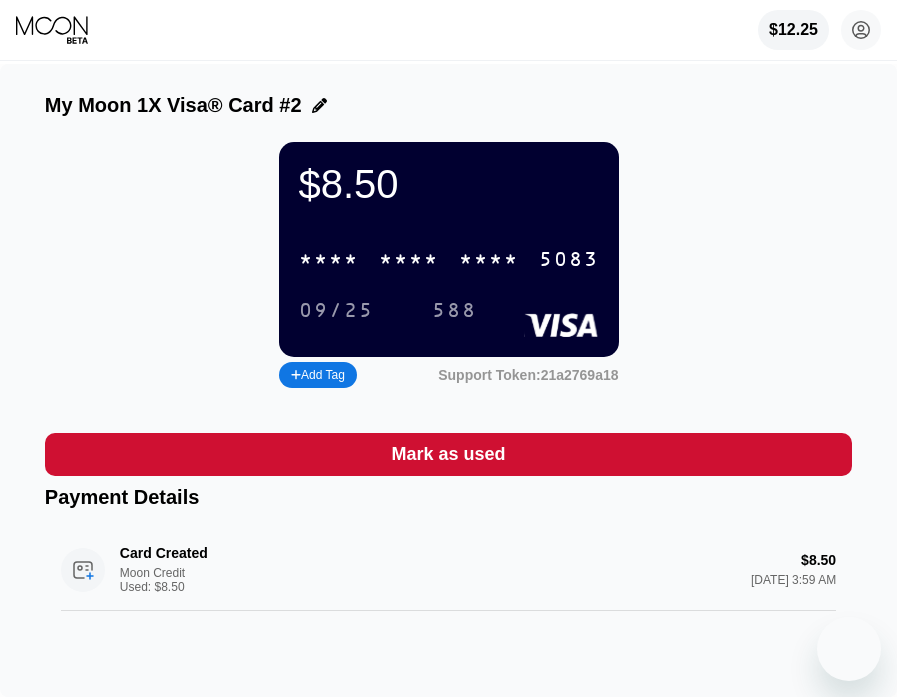 scroll, scrollTop: 0, scrollLeft: 0, axis: both 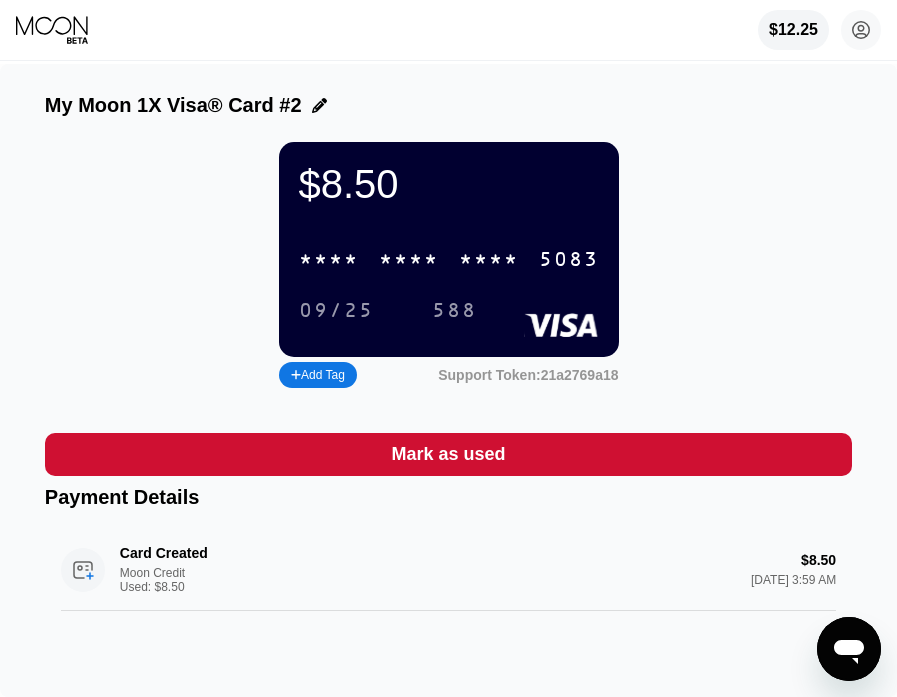 click on "* * * *" at bounding box center [329, 260] 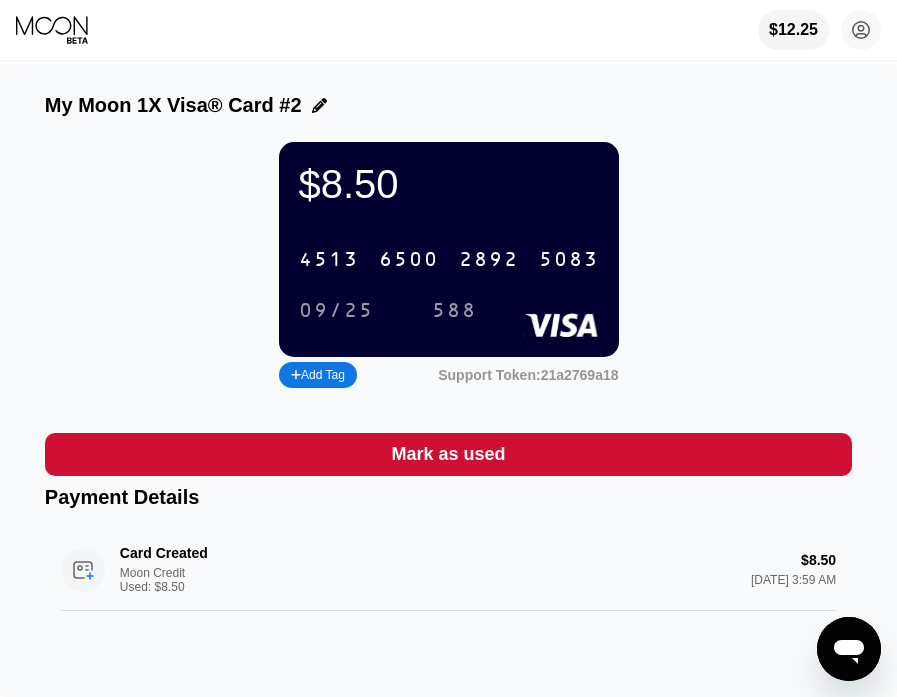 click on "$8.50 4513 6500 2892 5083 09/25 588  Add Tag Support Token:  21a2769a18" at bounding box center (448, 267) 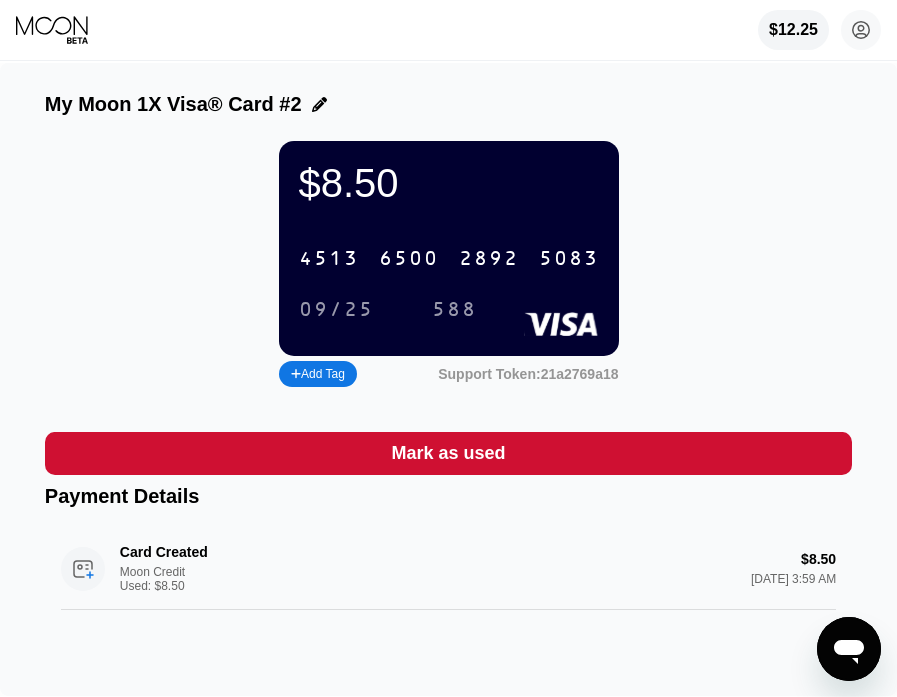 scroll, scrollTop: 0, scrollLeft: 0, axis: both 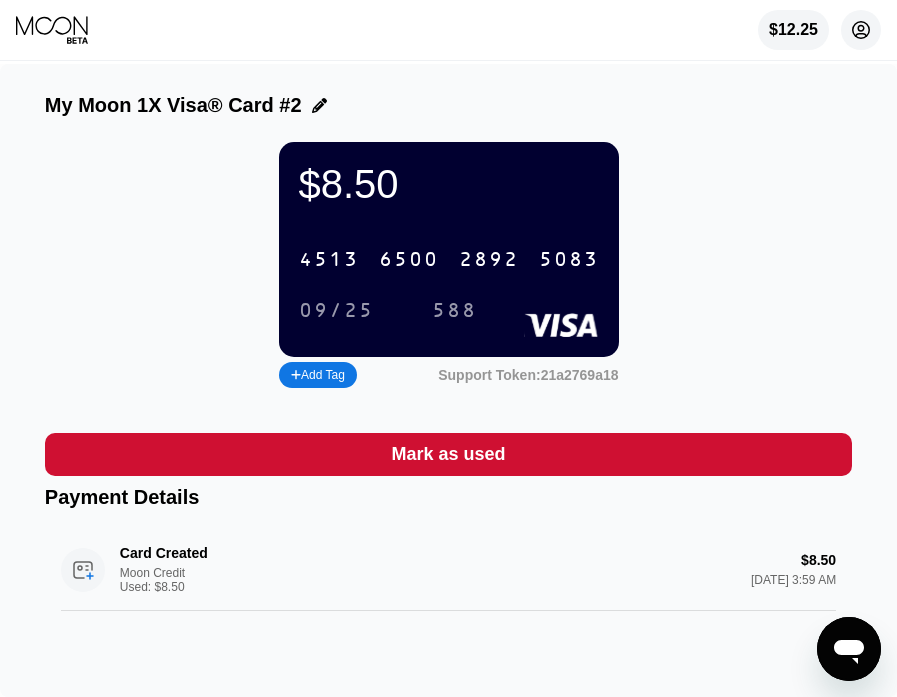 click 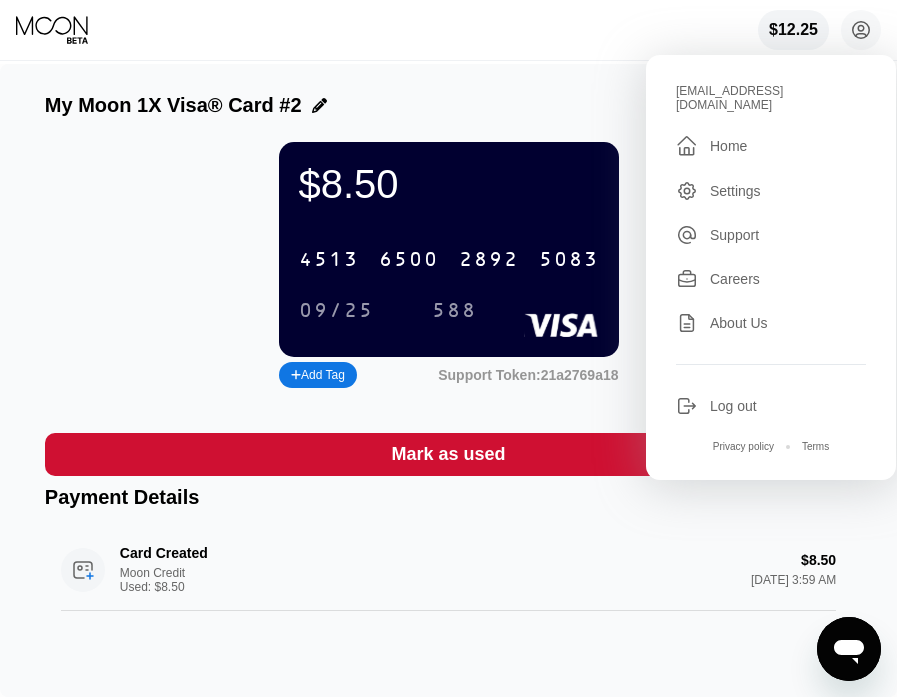 click on "My Moon 1X Visa® Card #2" at bounding box center (173, 105) 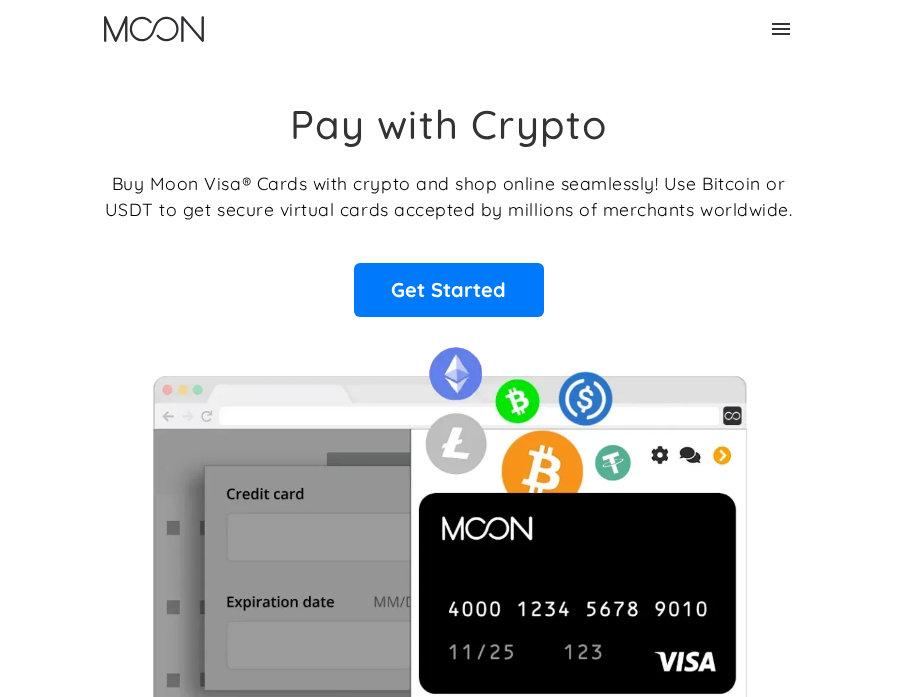 scroll, scrollTop: 0, scrollLeft: 0, axis: both 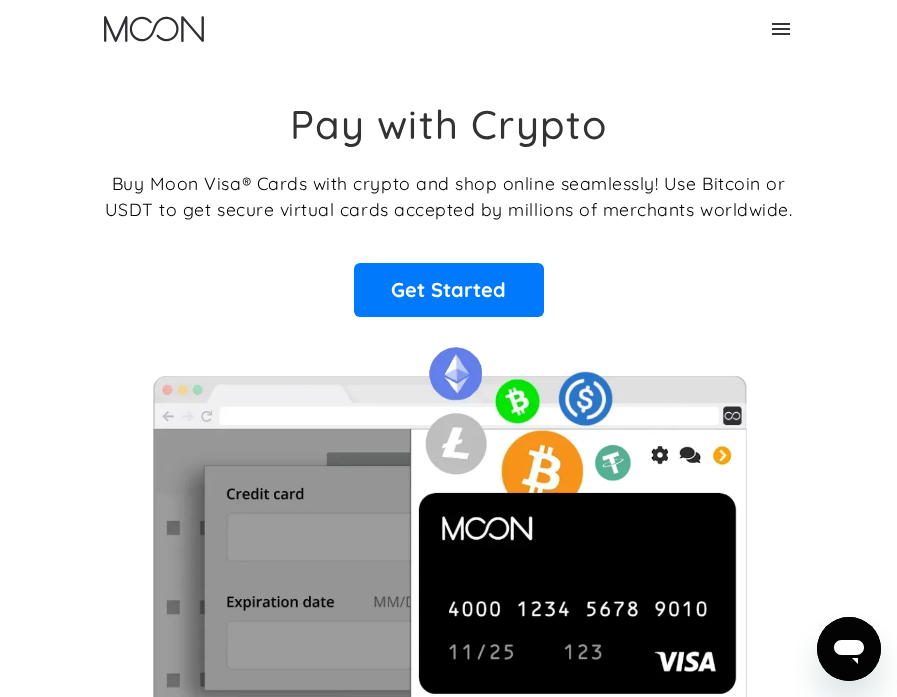 click on "Home FAQ Careers For Business About Us Log In Sign Up
Home
FAQ
For Business
Careers
About Us
Log In
Sign Up" at bounding box center (449, 29) 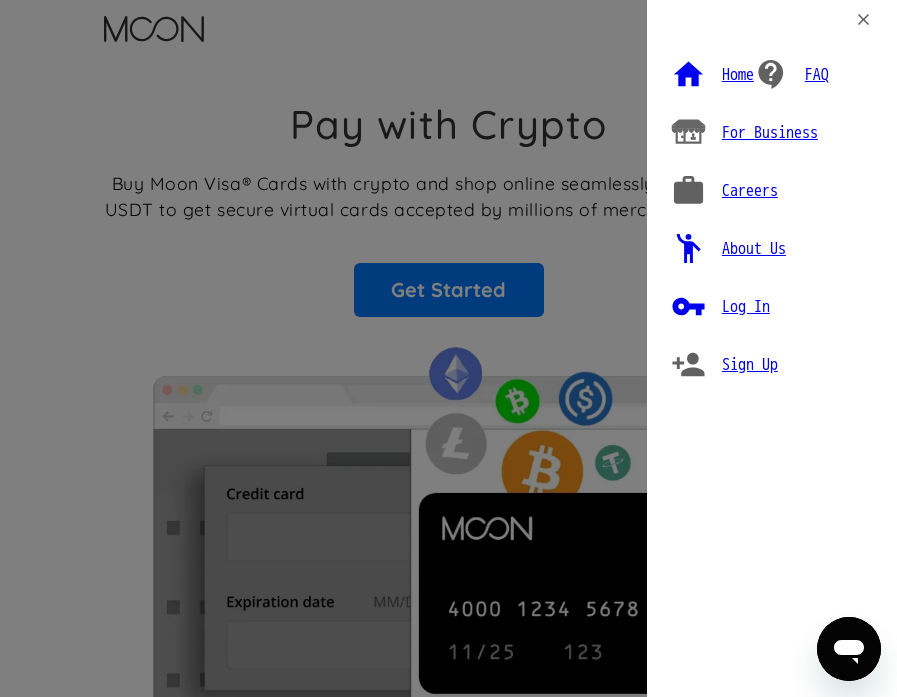 click on "Log In" at bounding box center [746, 307] 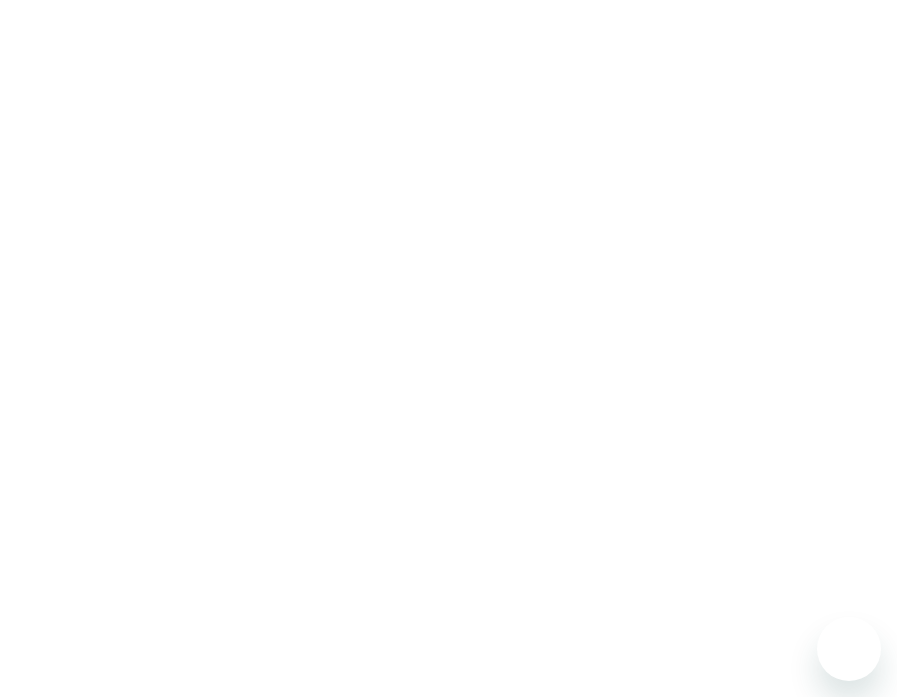 scroll, scrollTop: 0, scrollLeft: 0, axis: both 